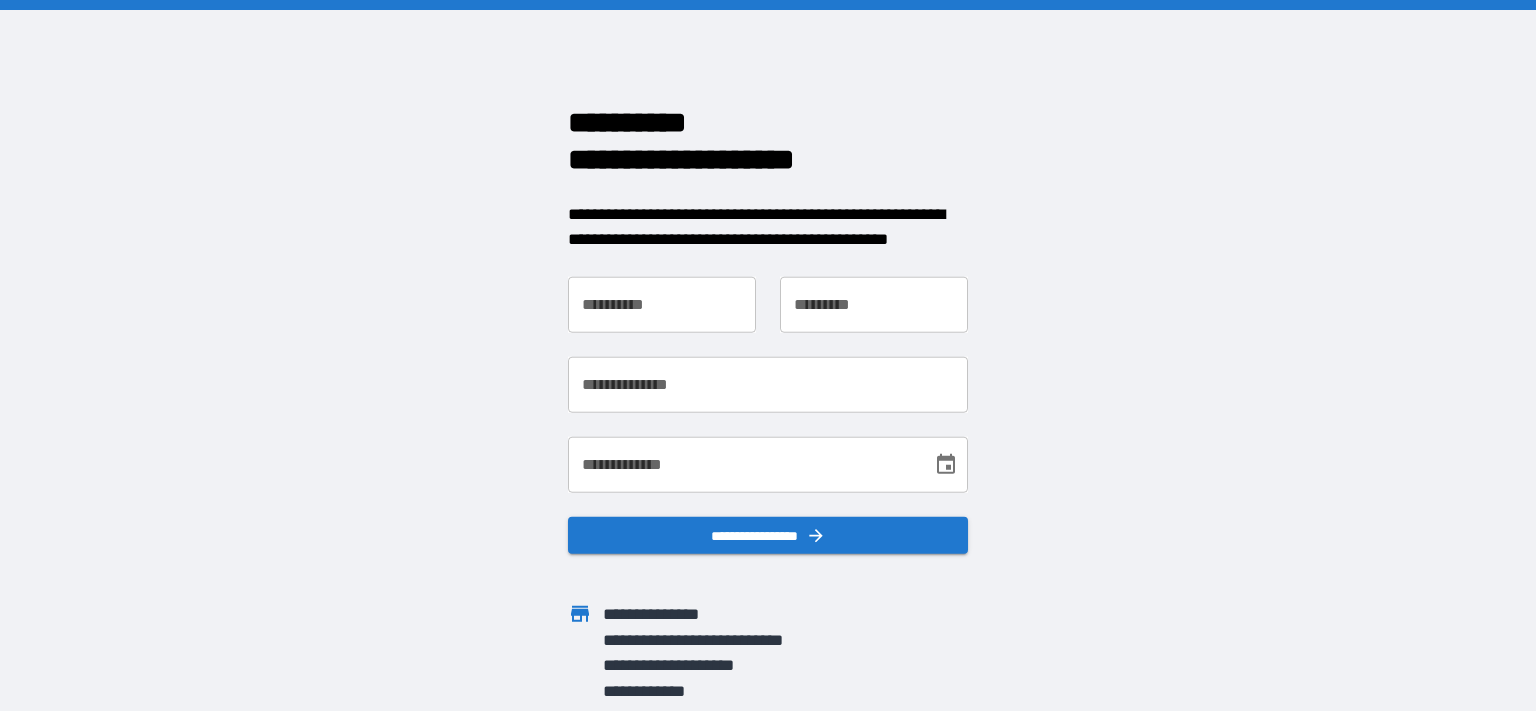 scroll, scrollTop: 0, scrollLeft: 0, axis: both 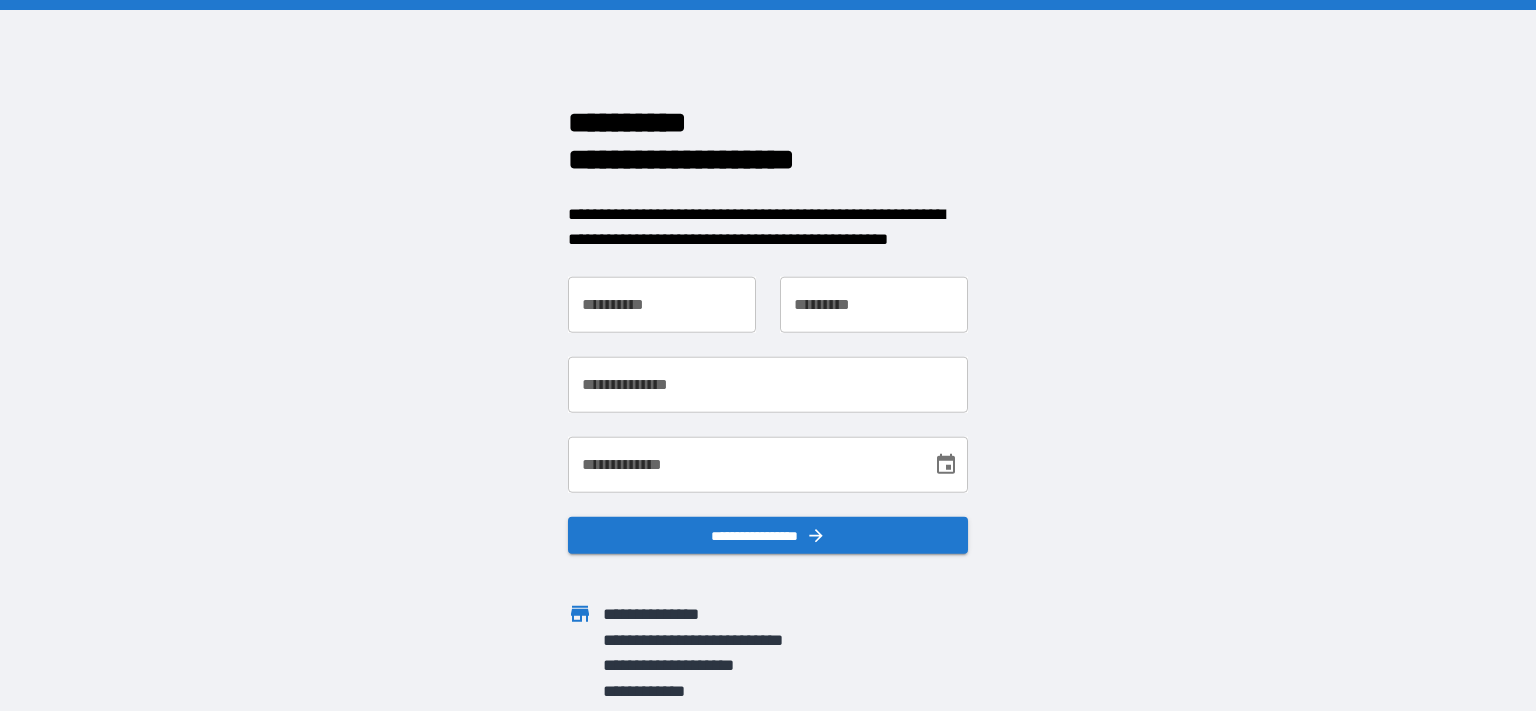 click on "**********" at bounding box center (662, 304) 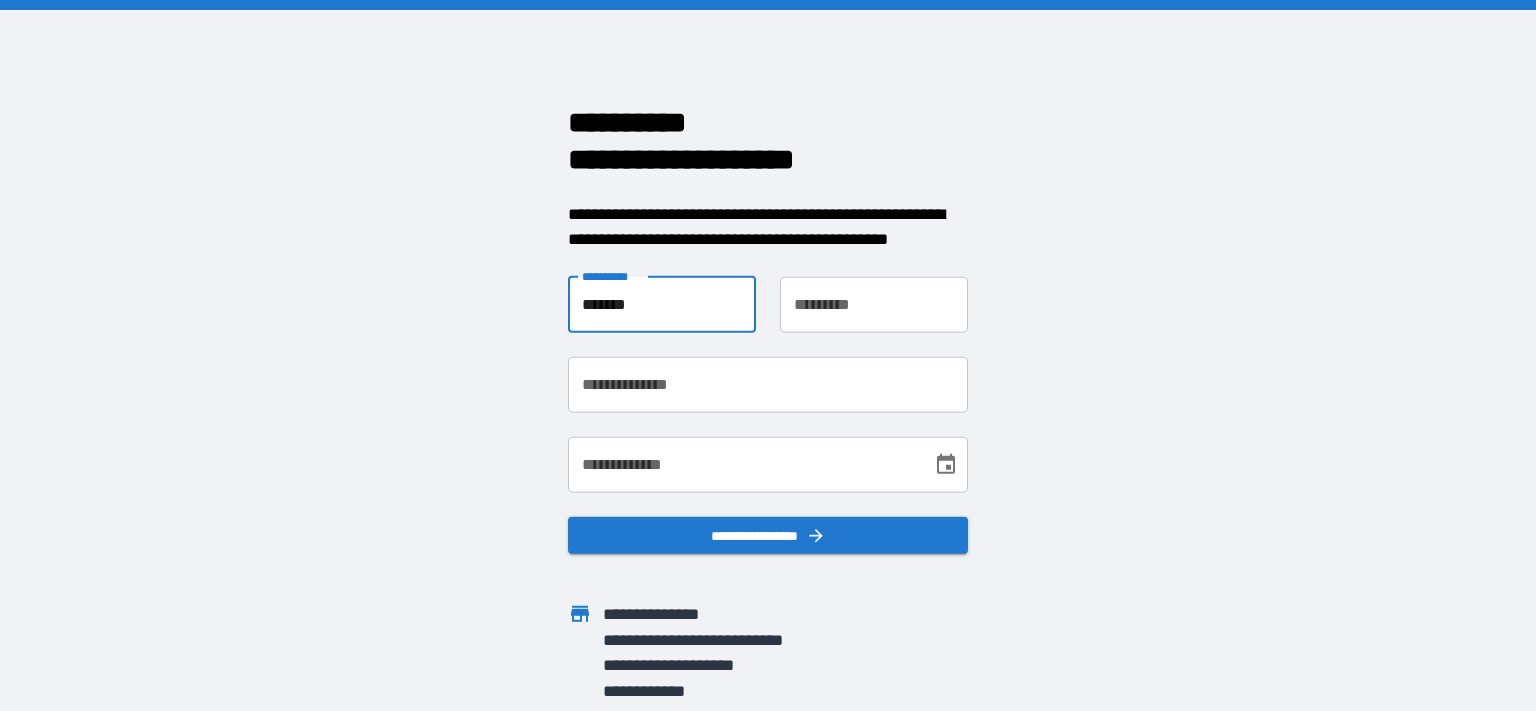 type on "*******" 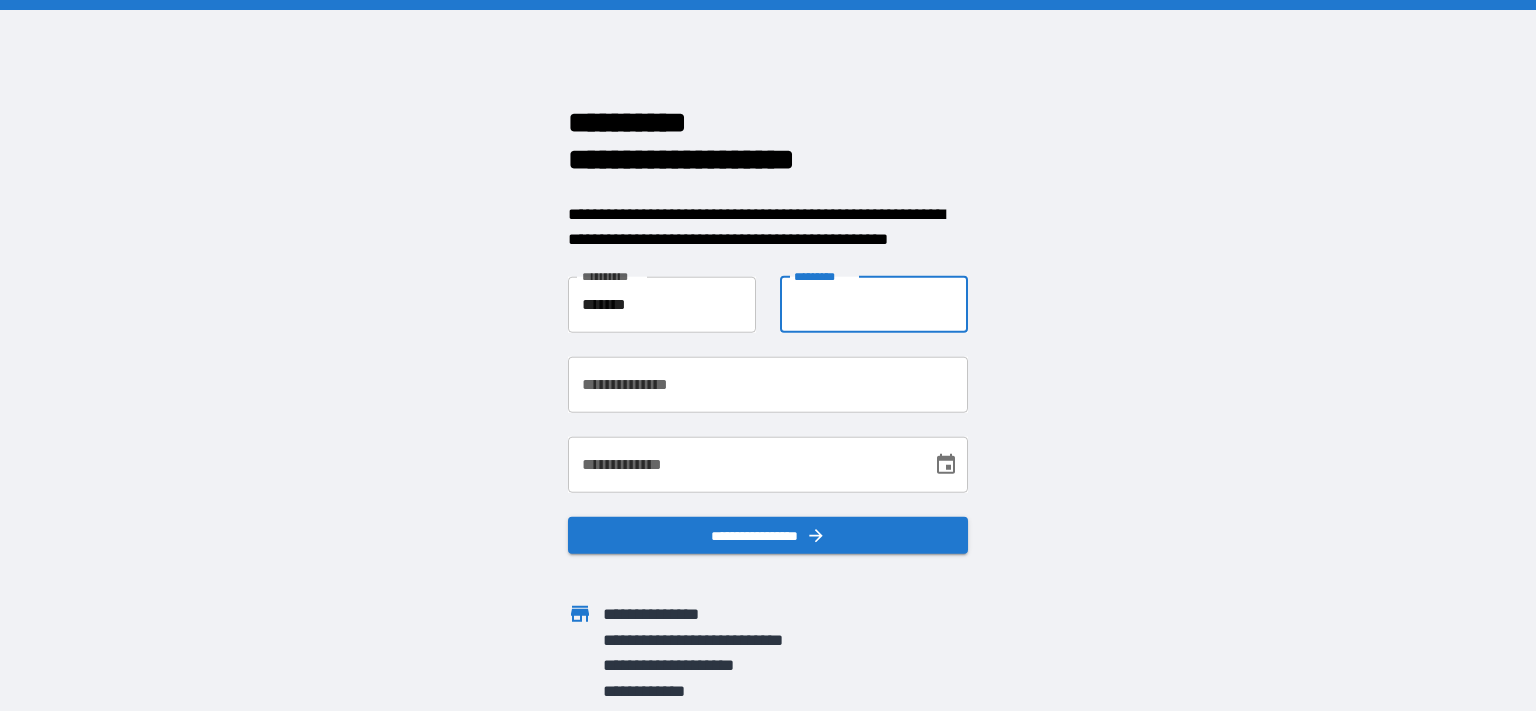 click on "**********" at bounding box center (874, 304) 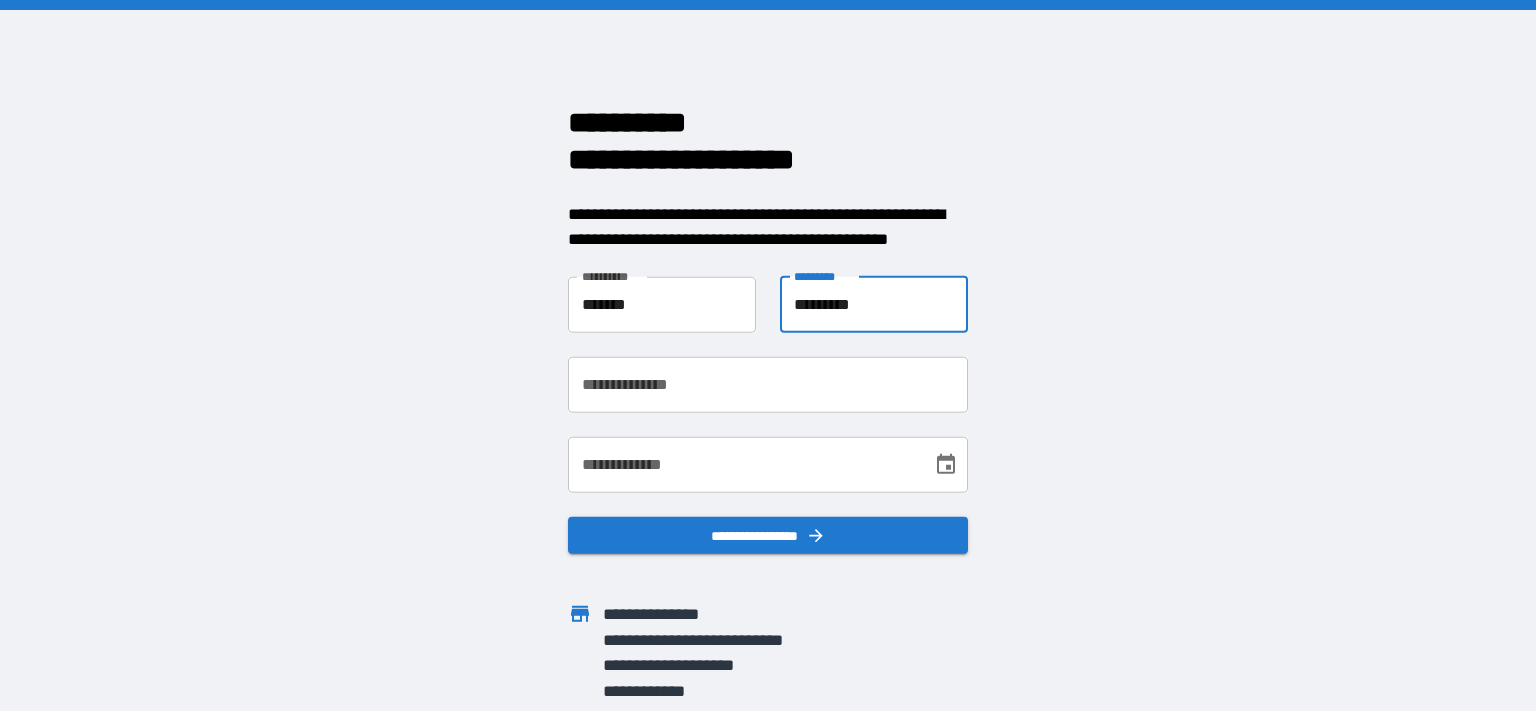 type on "*********" 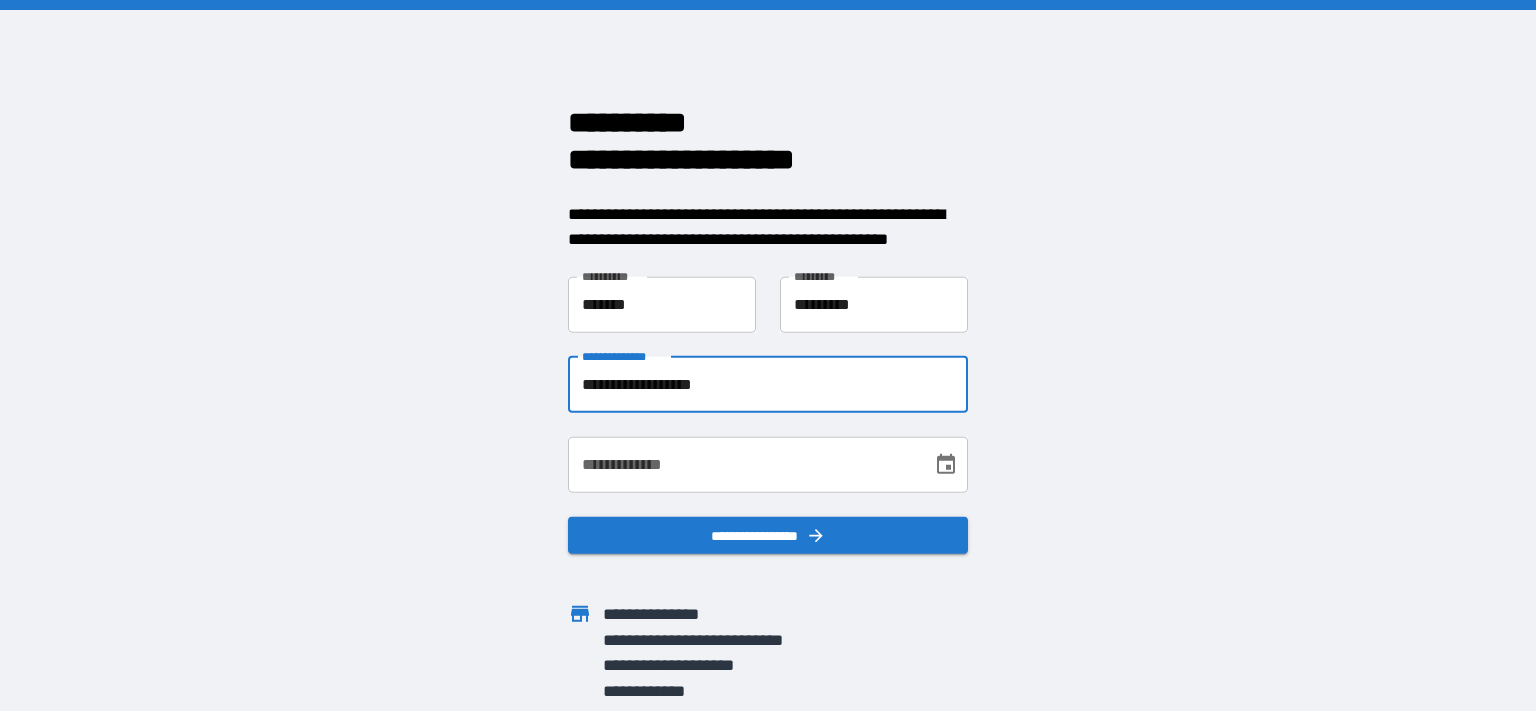 type on "**********" 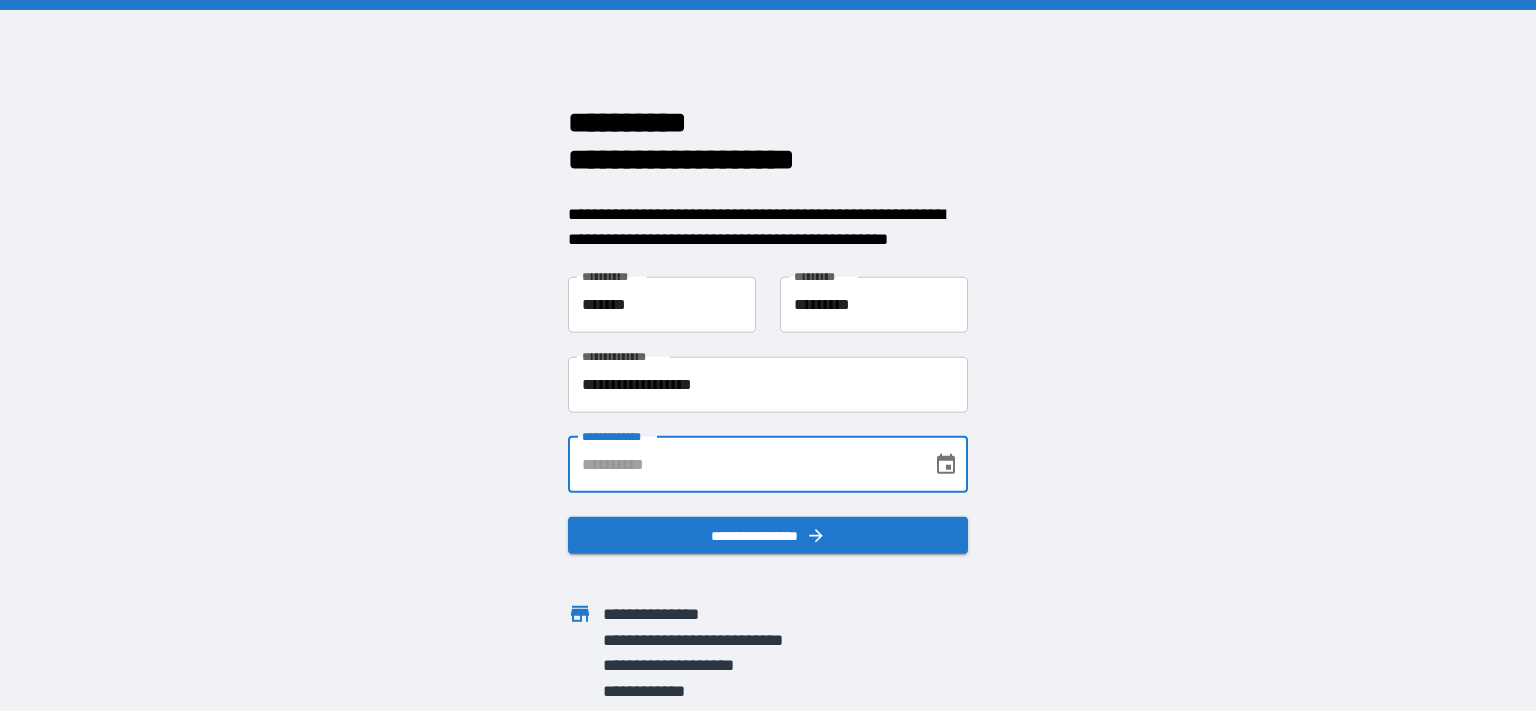 click on "**********" at bounding box center [743, 464] 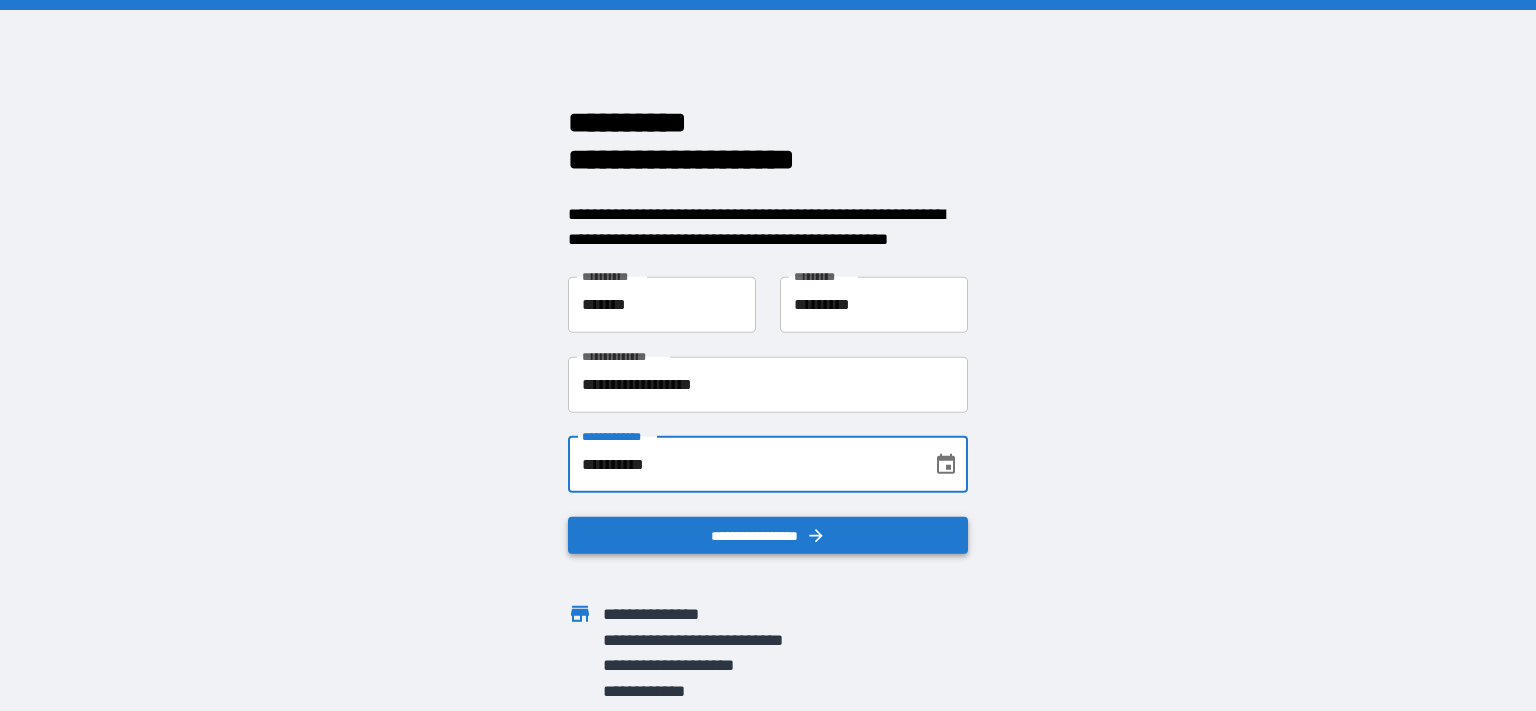 type on "**********" 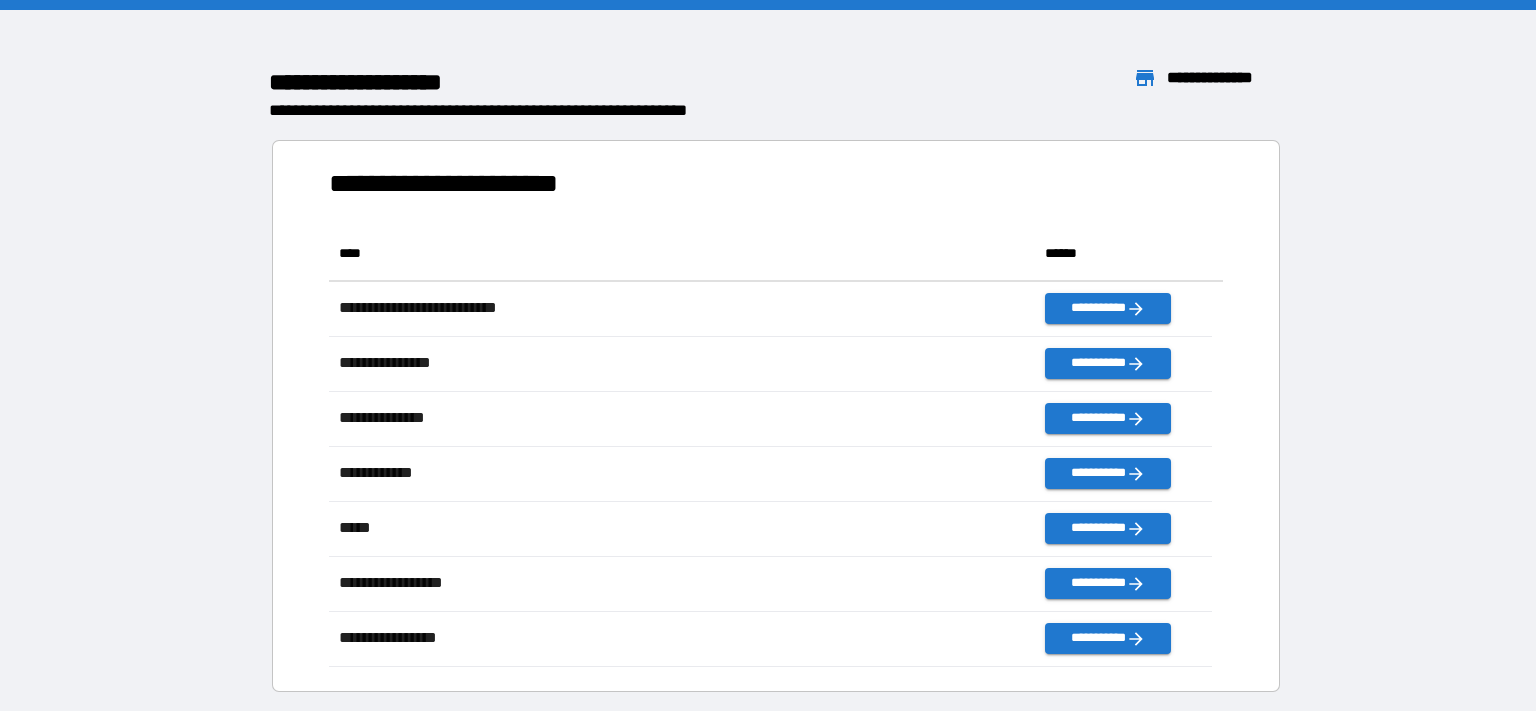 scroll, scrollTop: 18, scrollLeft: 18, axis: both 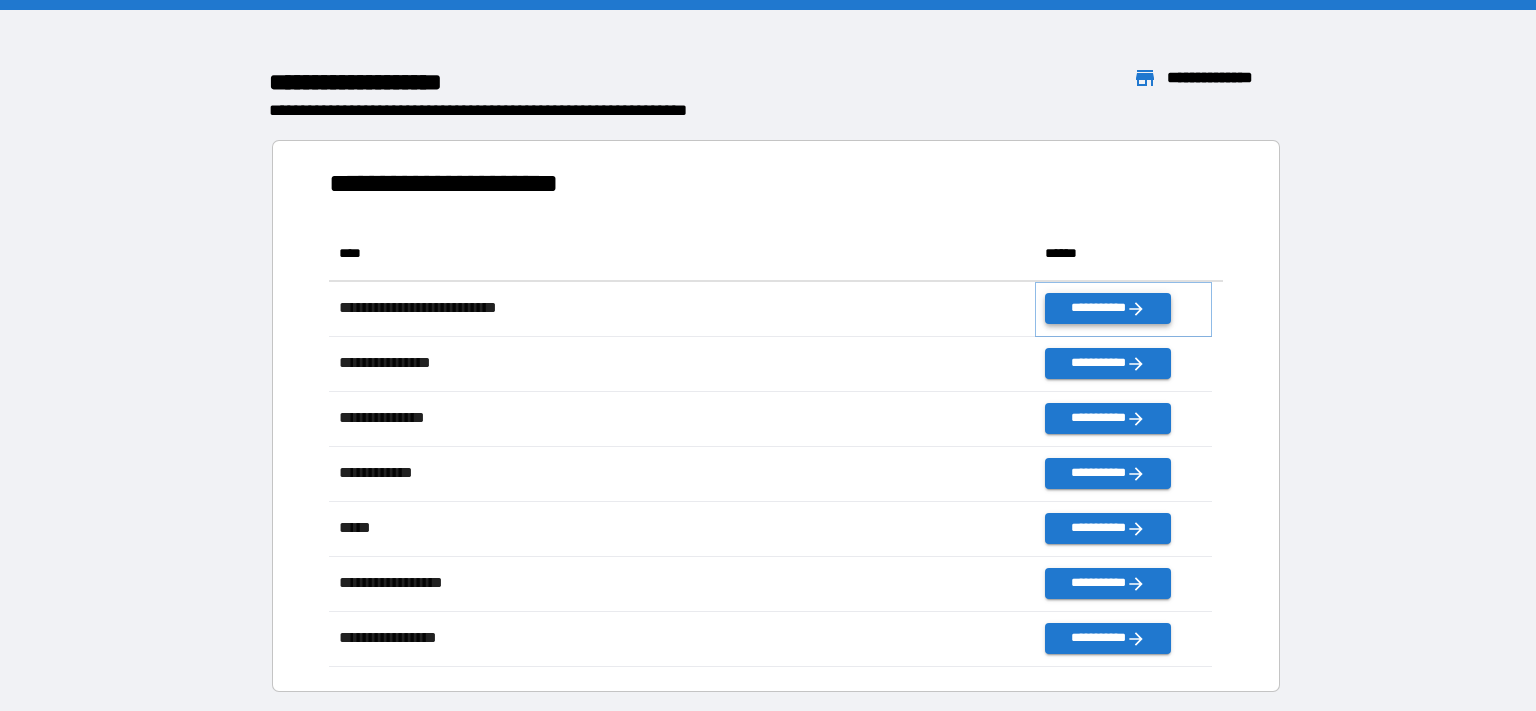 click on "**********" at bounding box center (1108, 308) 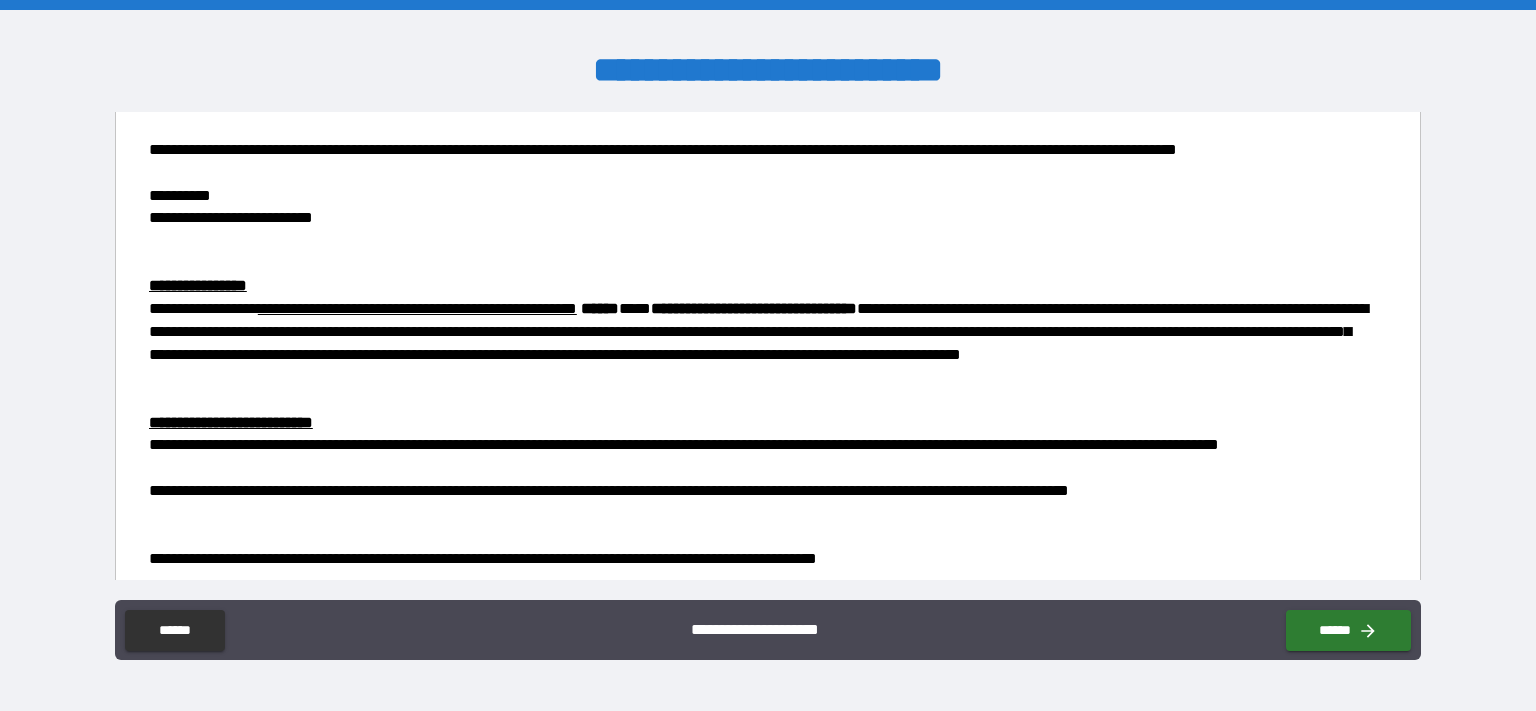 scroll, scrollTop: 489, scrollLeft: 0, axis: vertical 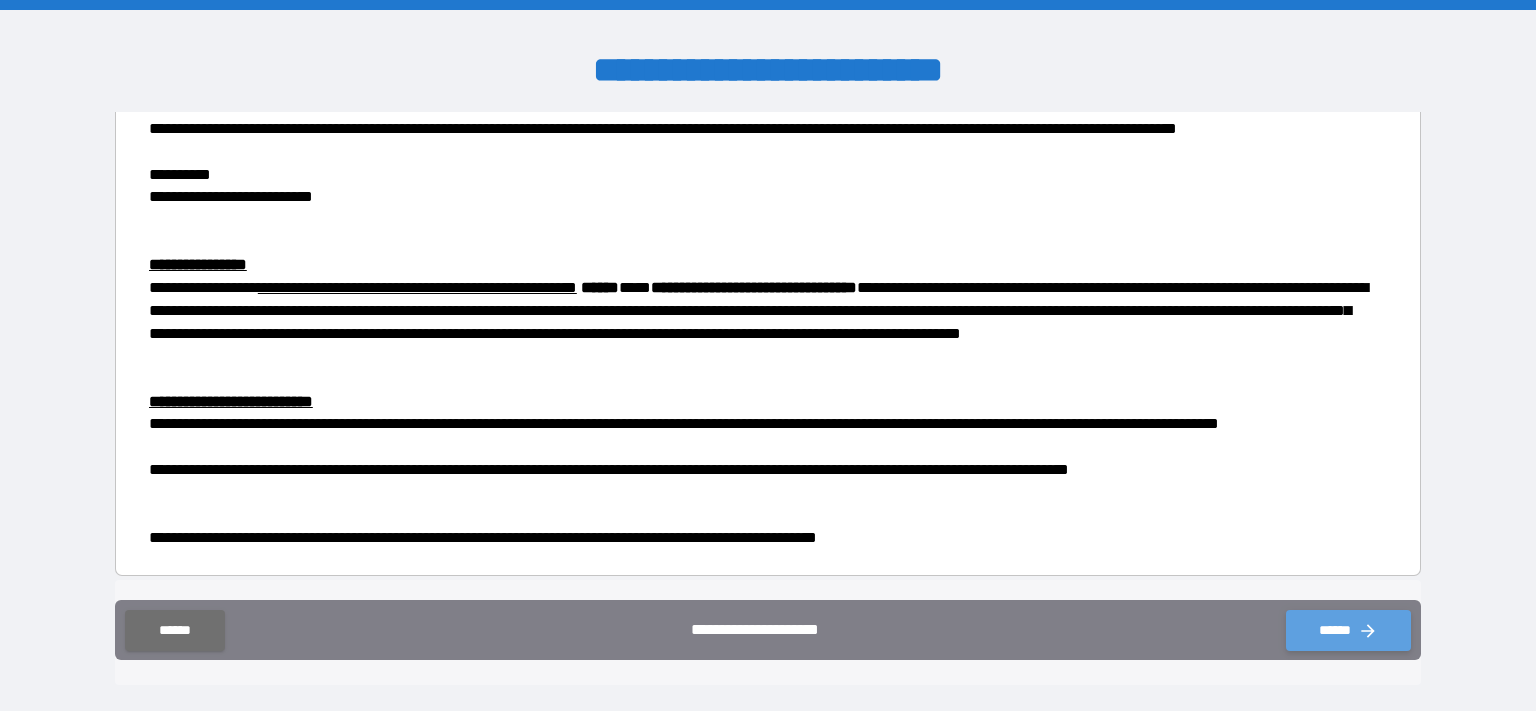 click on "******" at bounding box center (1348, 630) 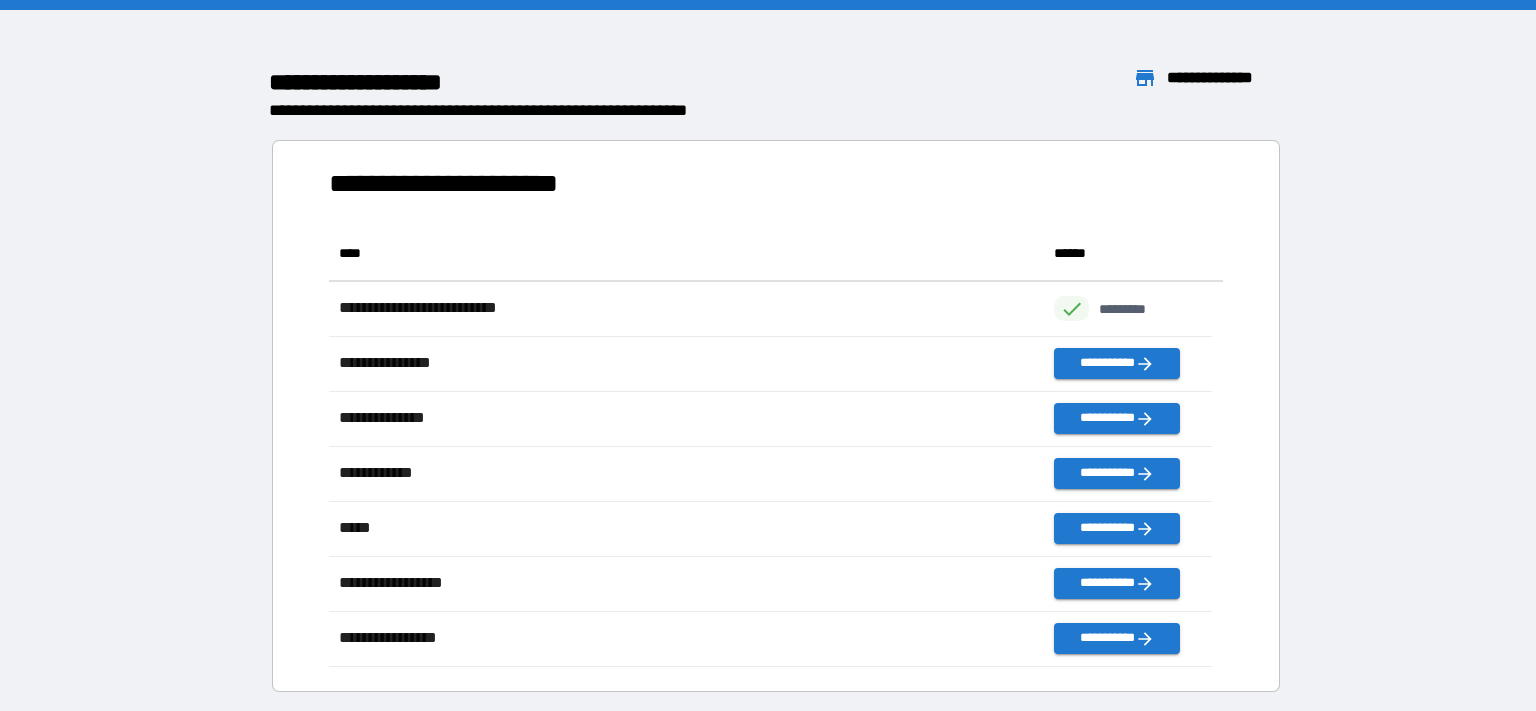 scroll, scrollTop: 424, scrollLeft: 866, axis: both 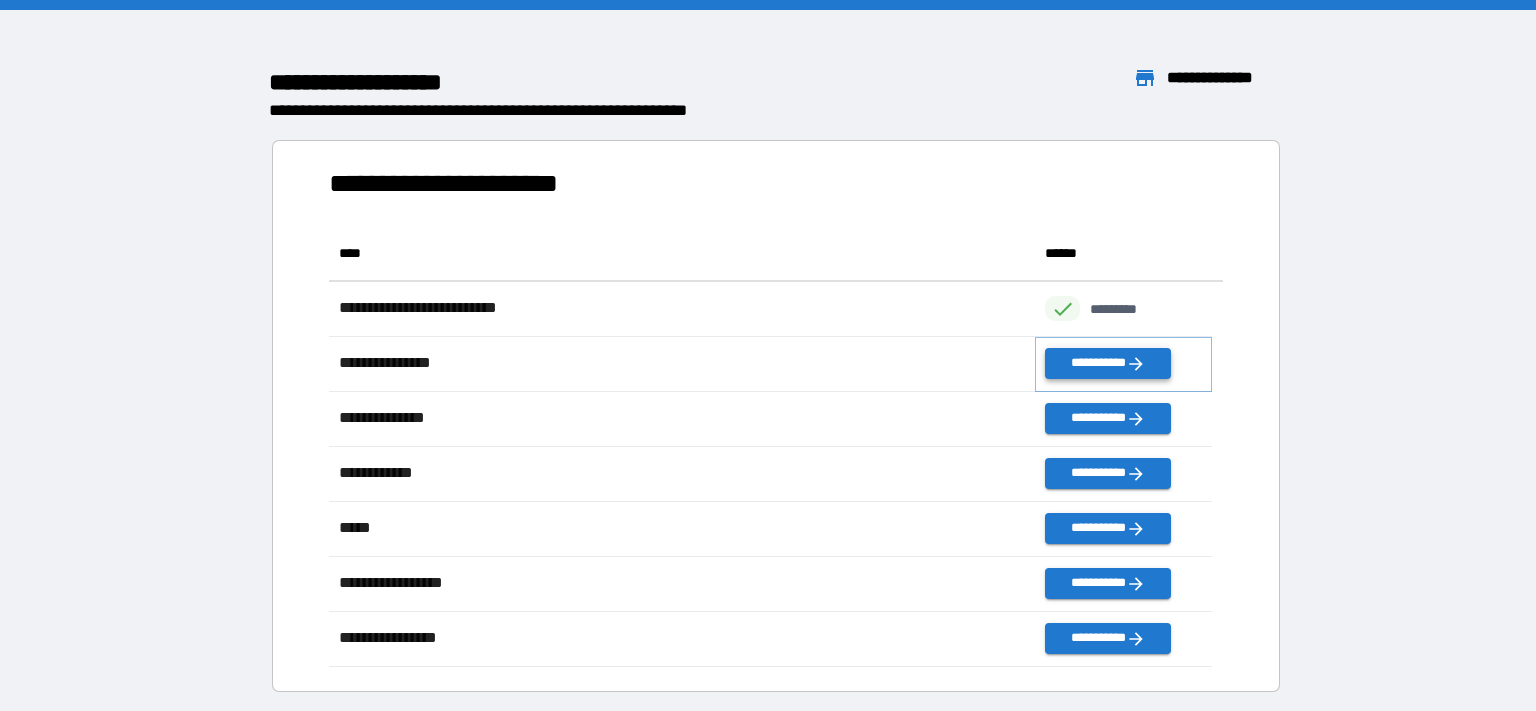 click on "**********" at bounding box center (1108, 363) 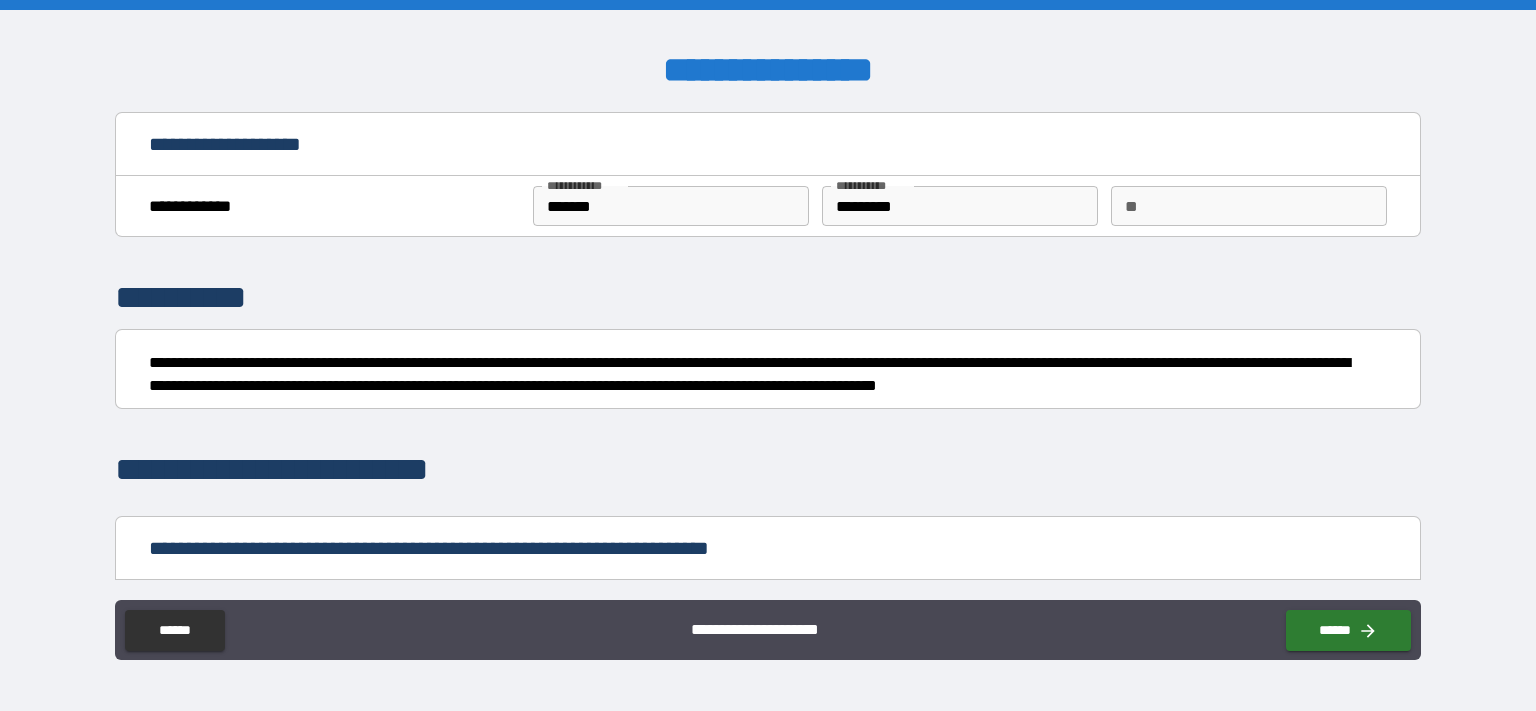click on "**" at bounding box center (1249, 206) 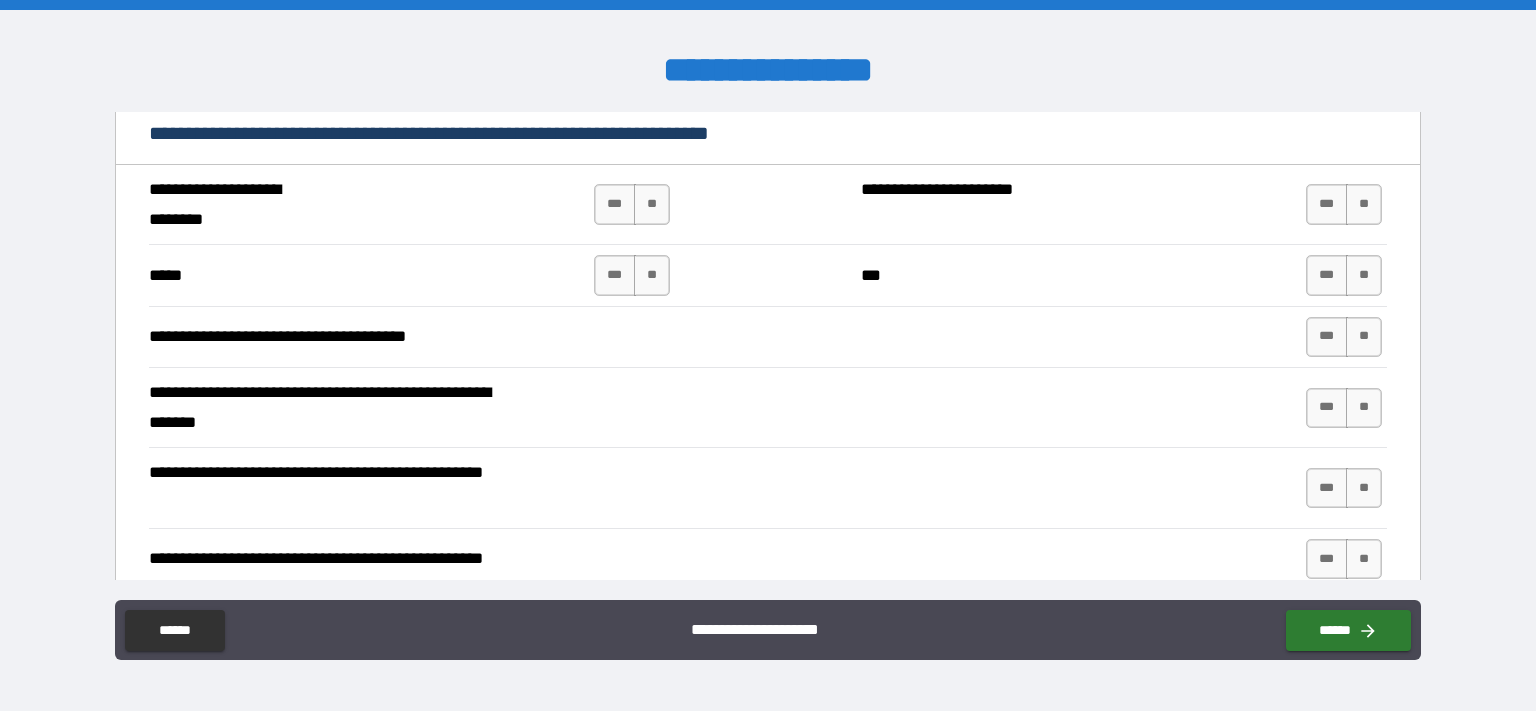 scroll, scrollTop: 425, scrollLeft: 0, axis: vertical 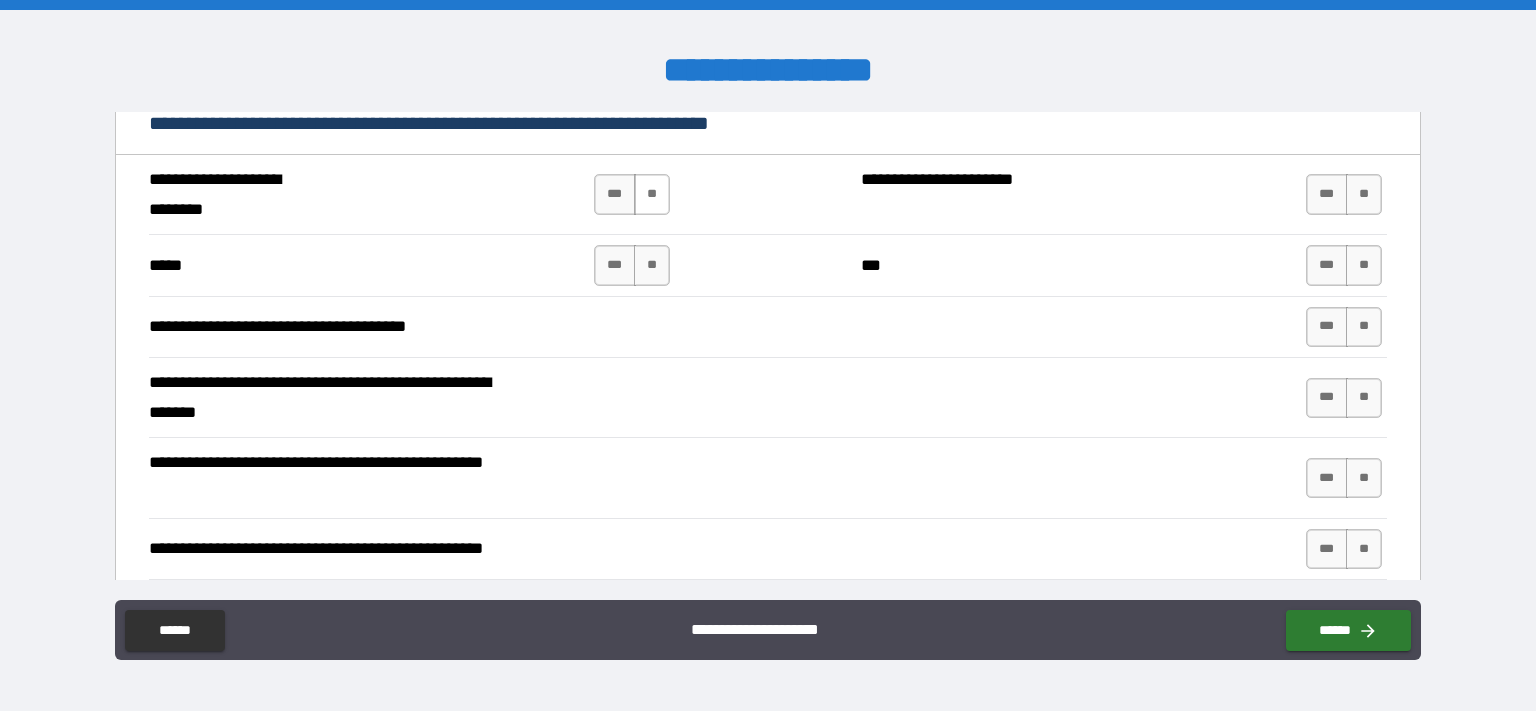 type on "*" 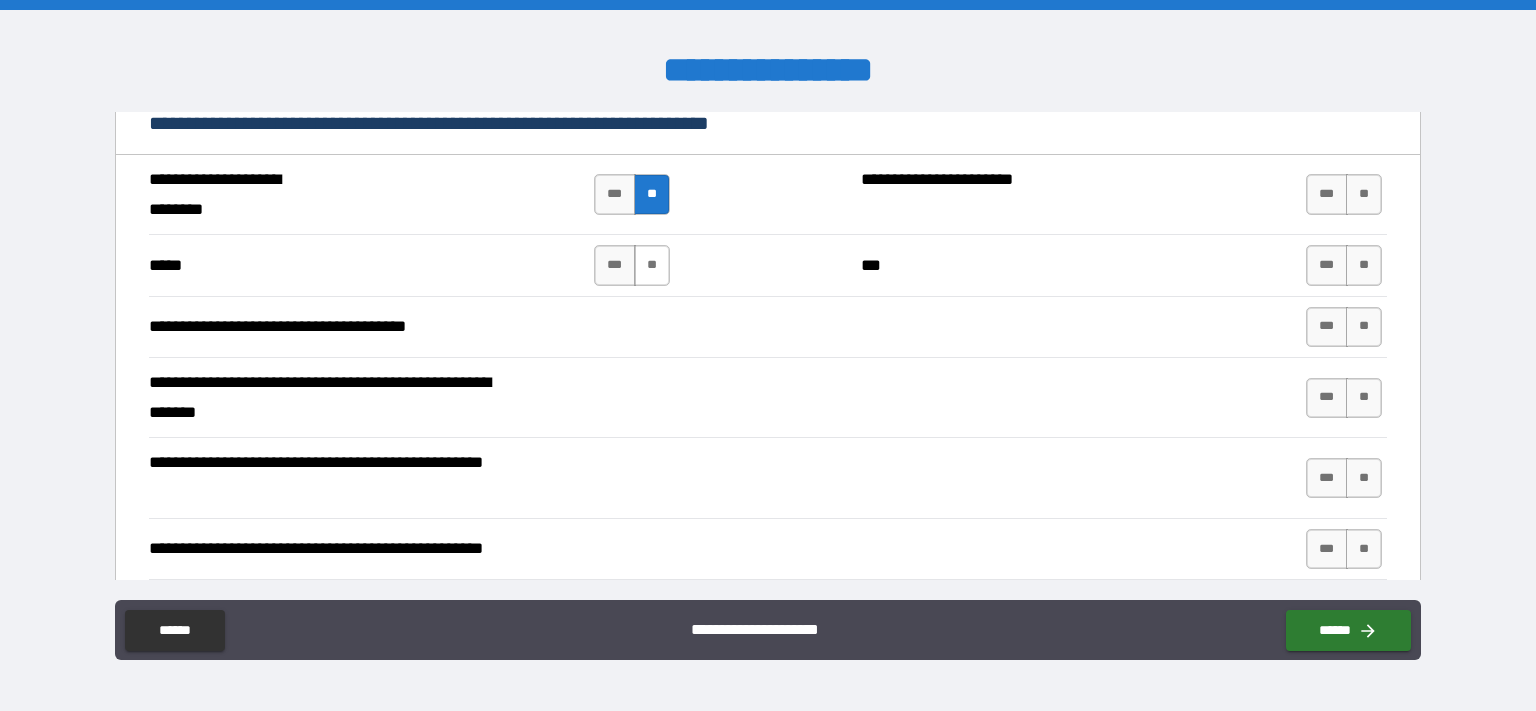 click on "**" at bounding box center (652, 265) 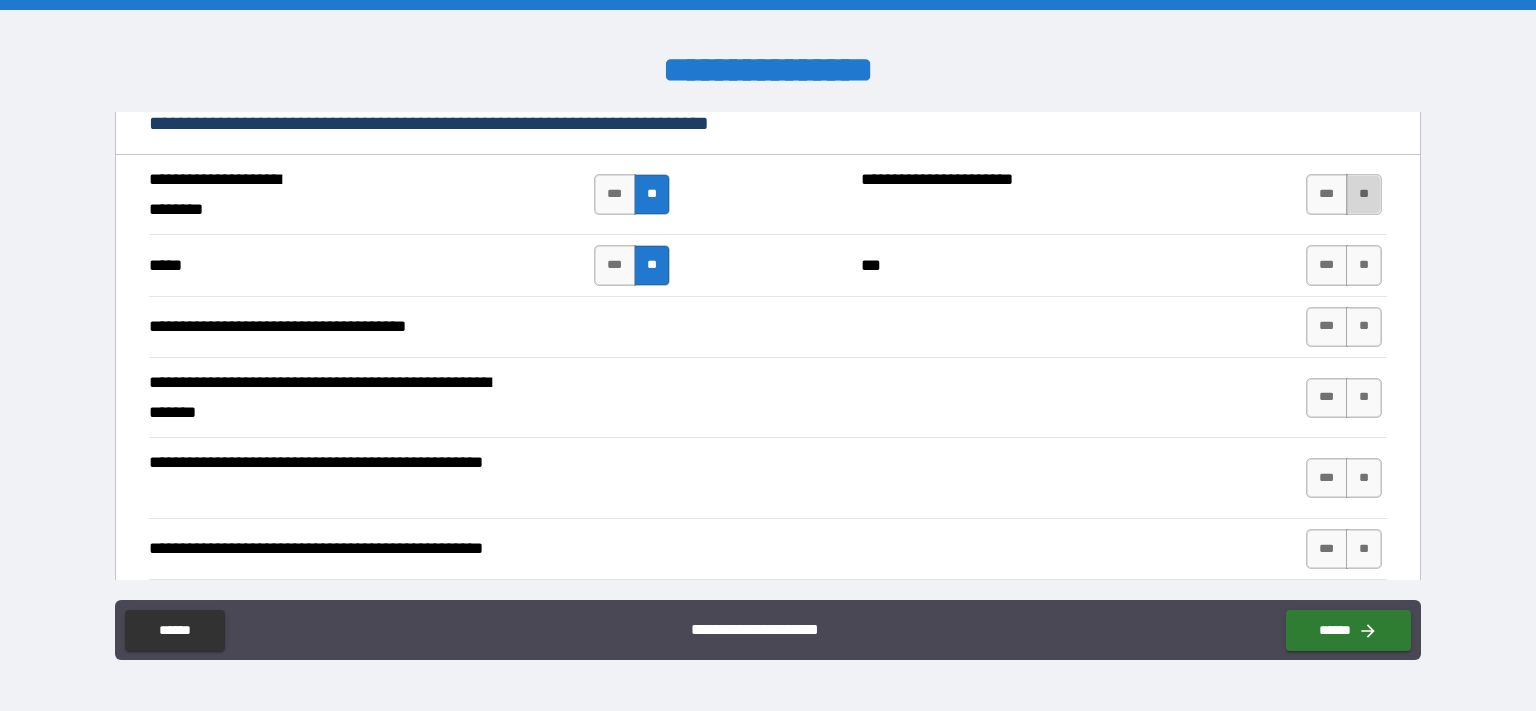 click on "**" at bounding box center (1364, 194) 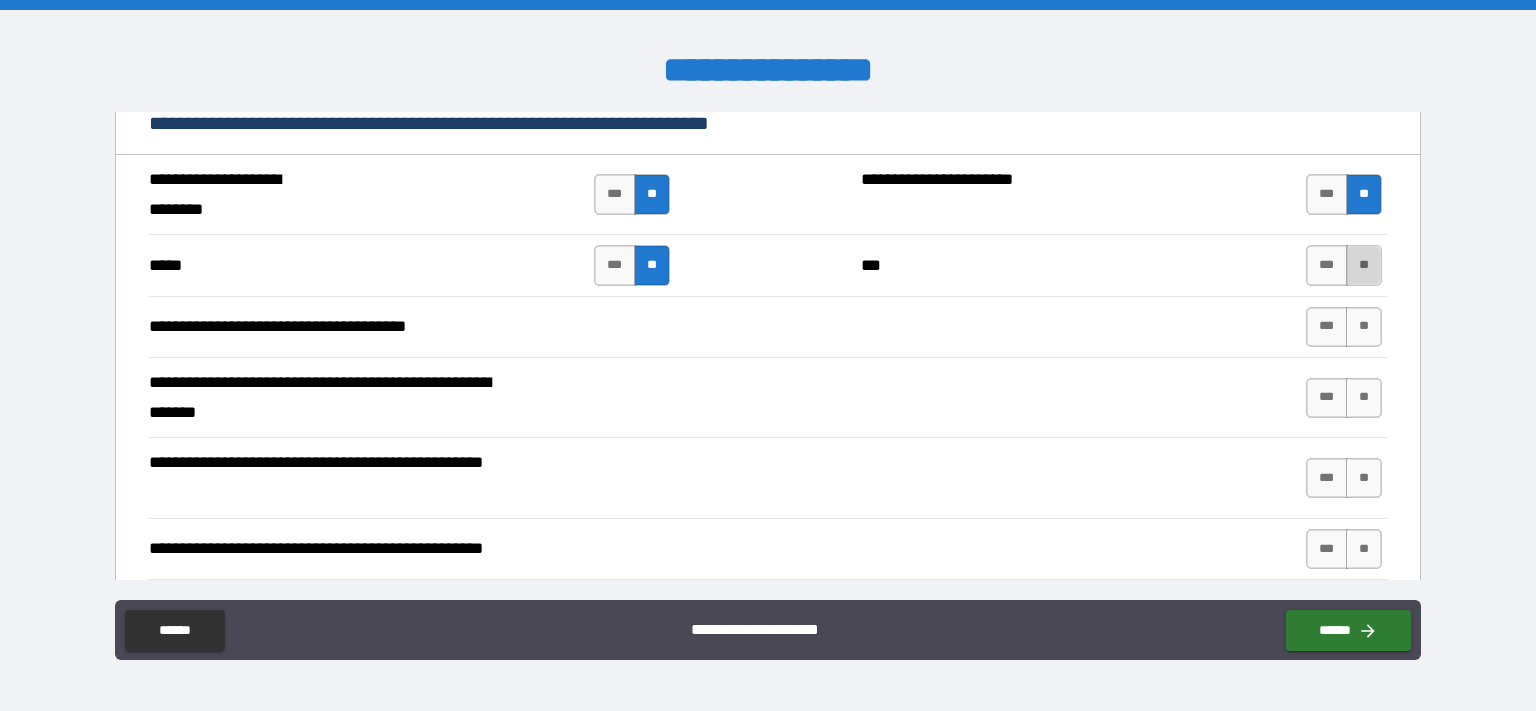 click on "**" at bounding box center (1364, 265) 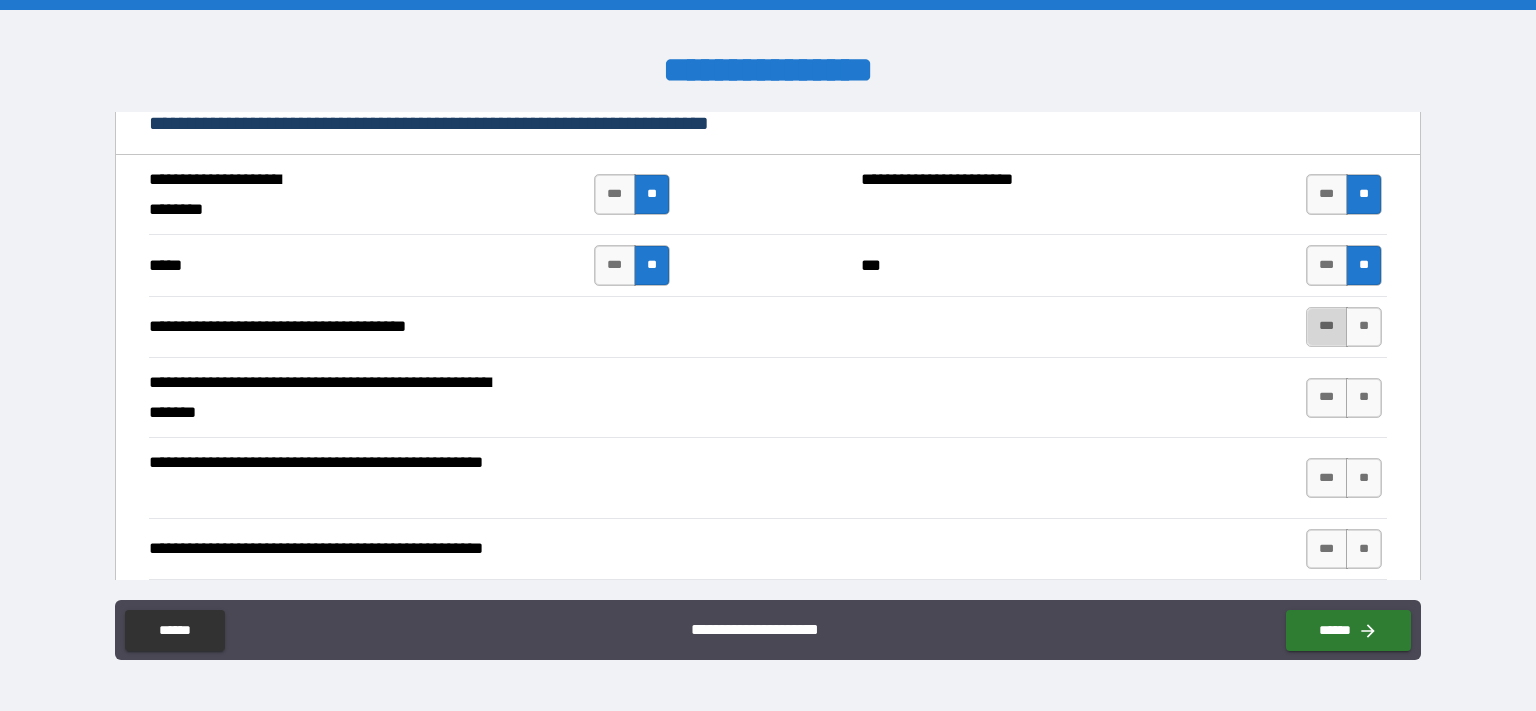 click on "***" at bounding box center (1327, 327) 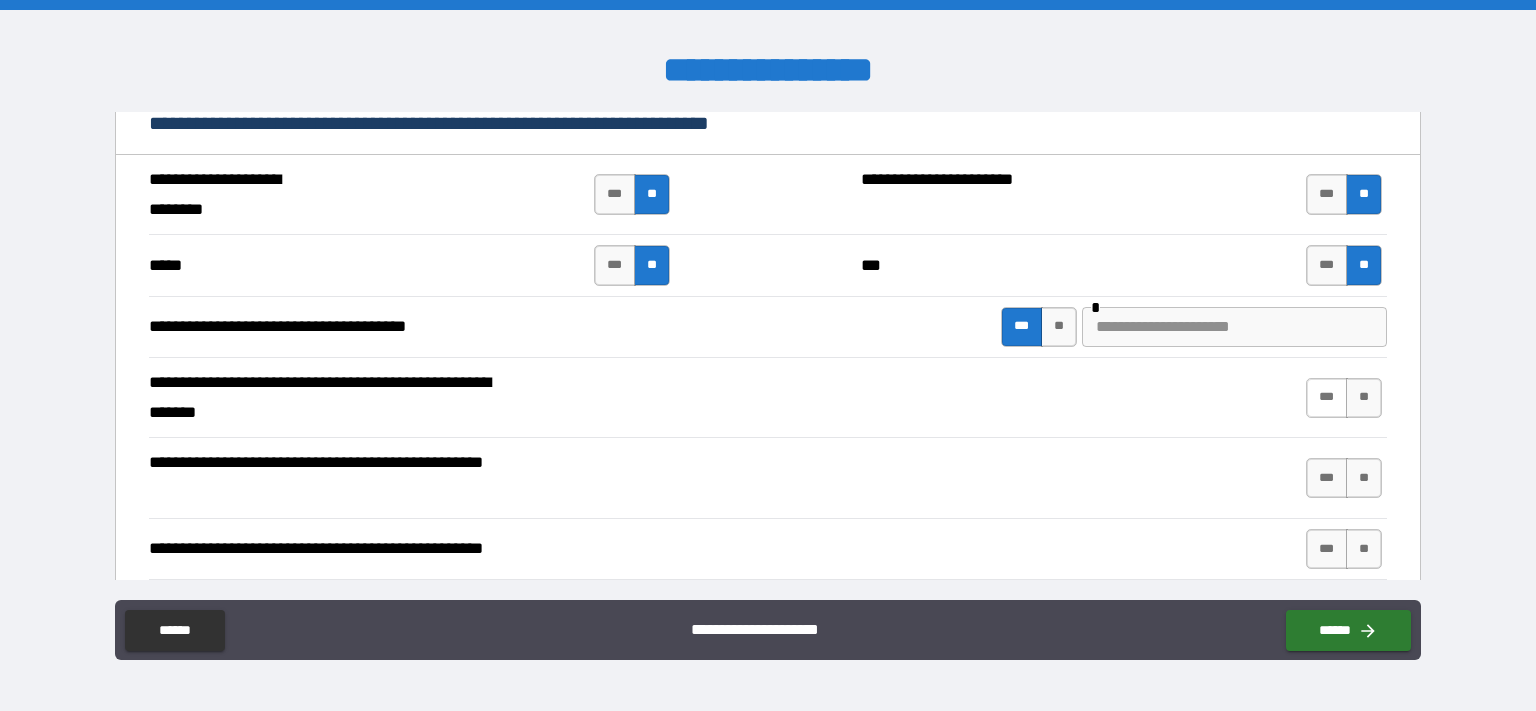 click on "***" at bounding box center (1327, 398) 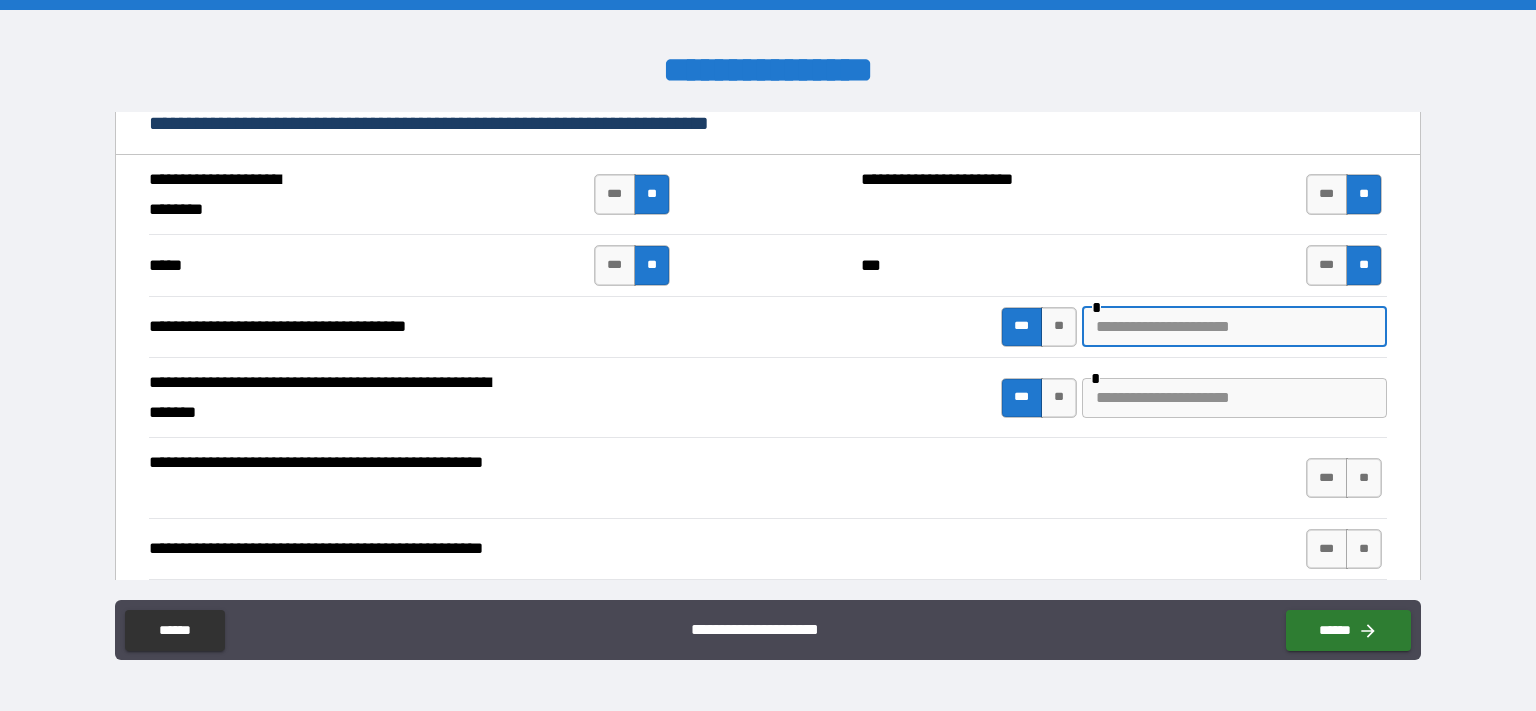 click at bounding box center [1234, 327] 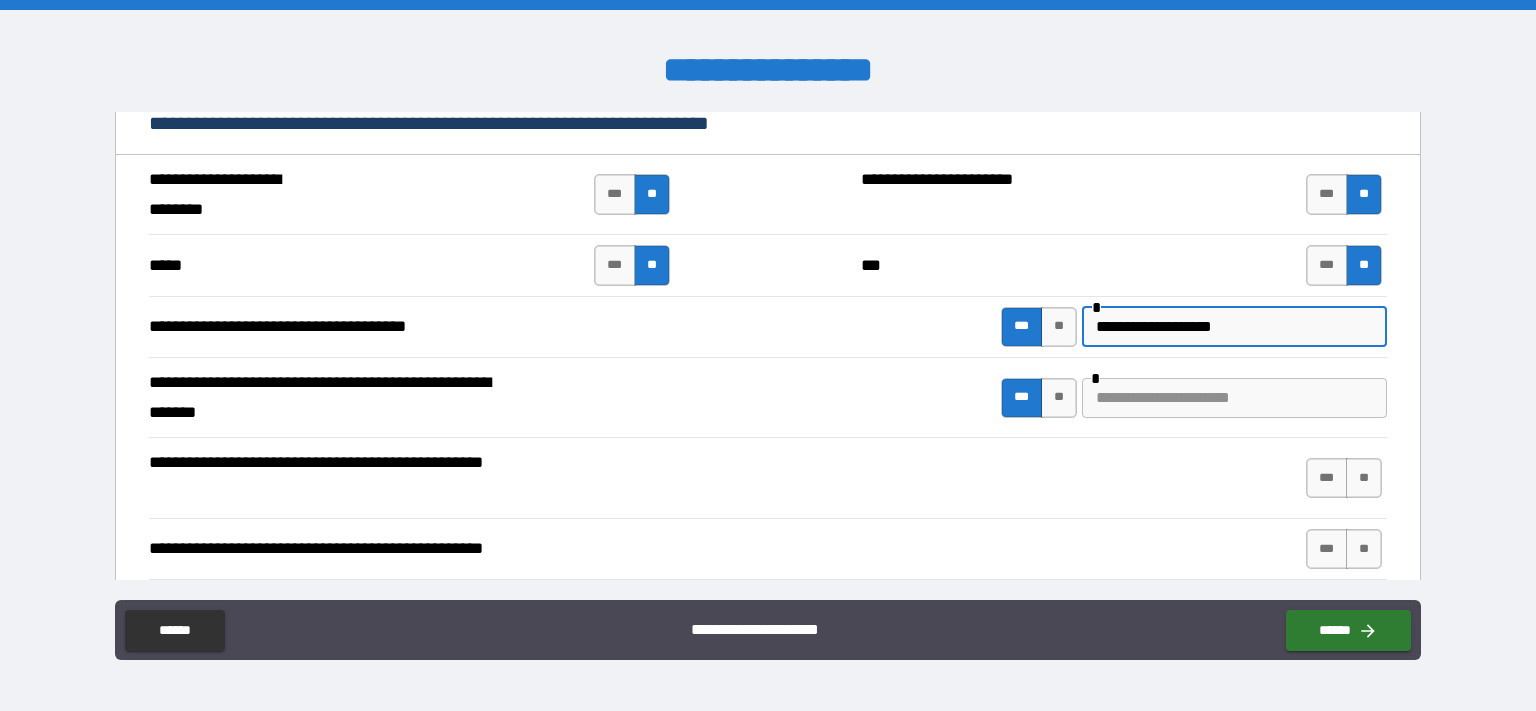 type on "**********" 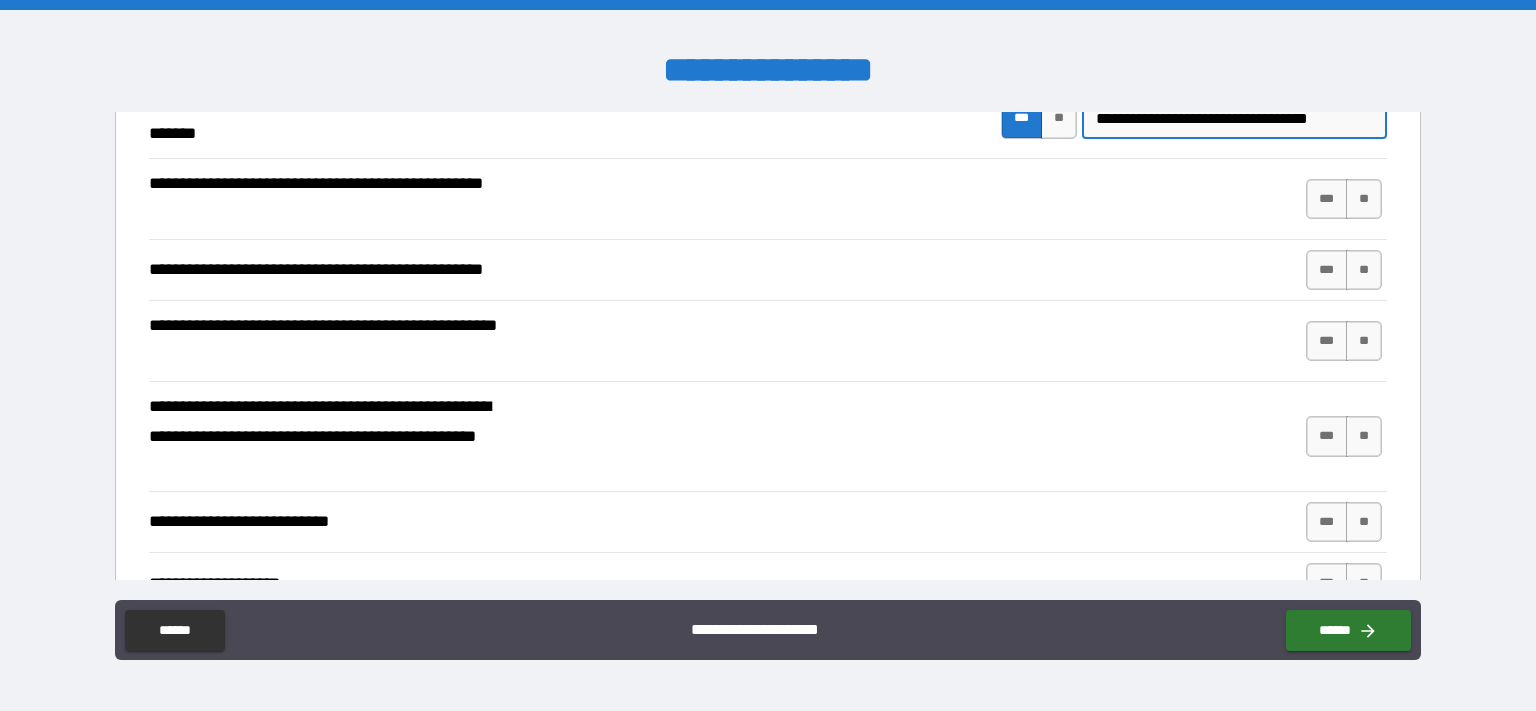 scroll, scrollTop: 723, scrollLeft: 0, axis: vertical 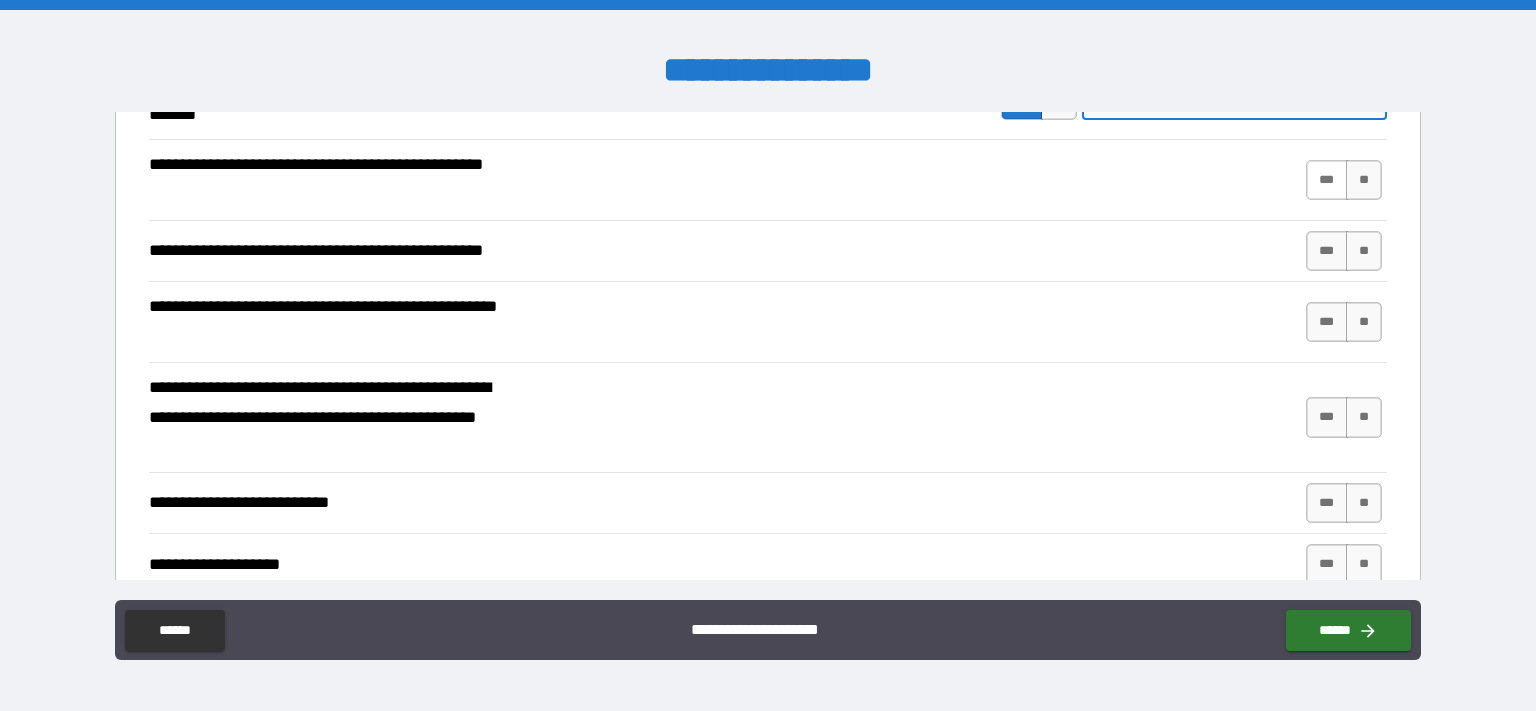 type on "**********" 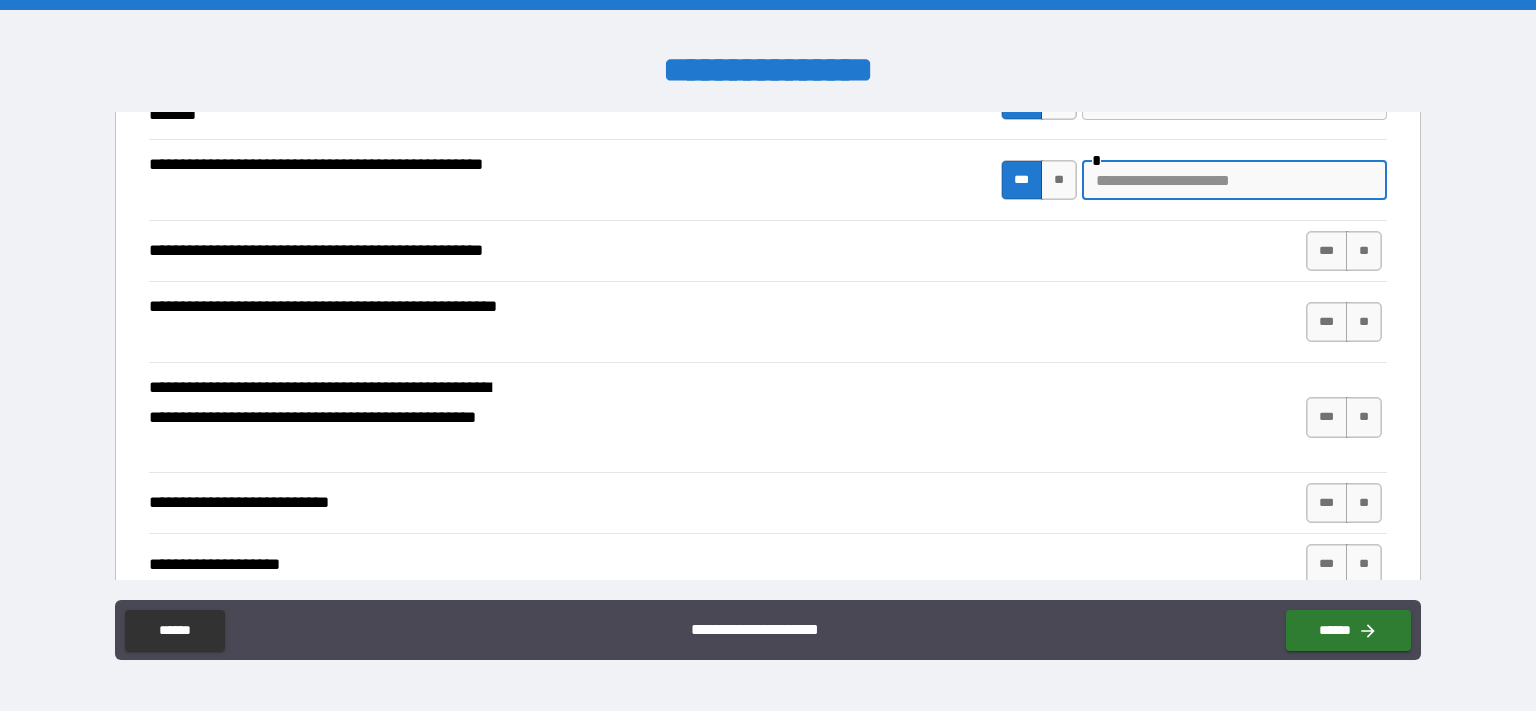 click at bounding box center [1234, 180] 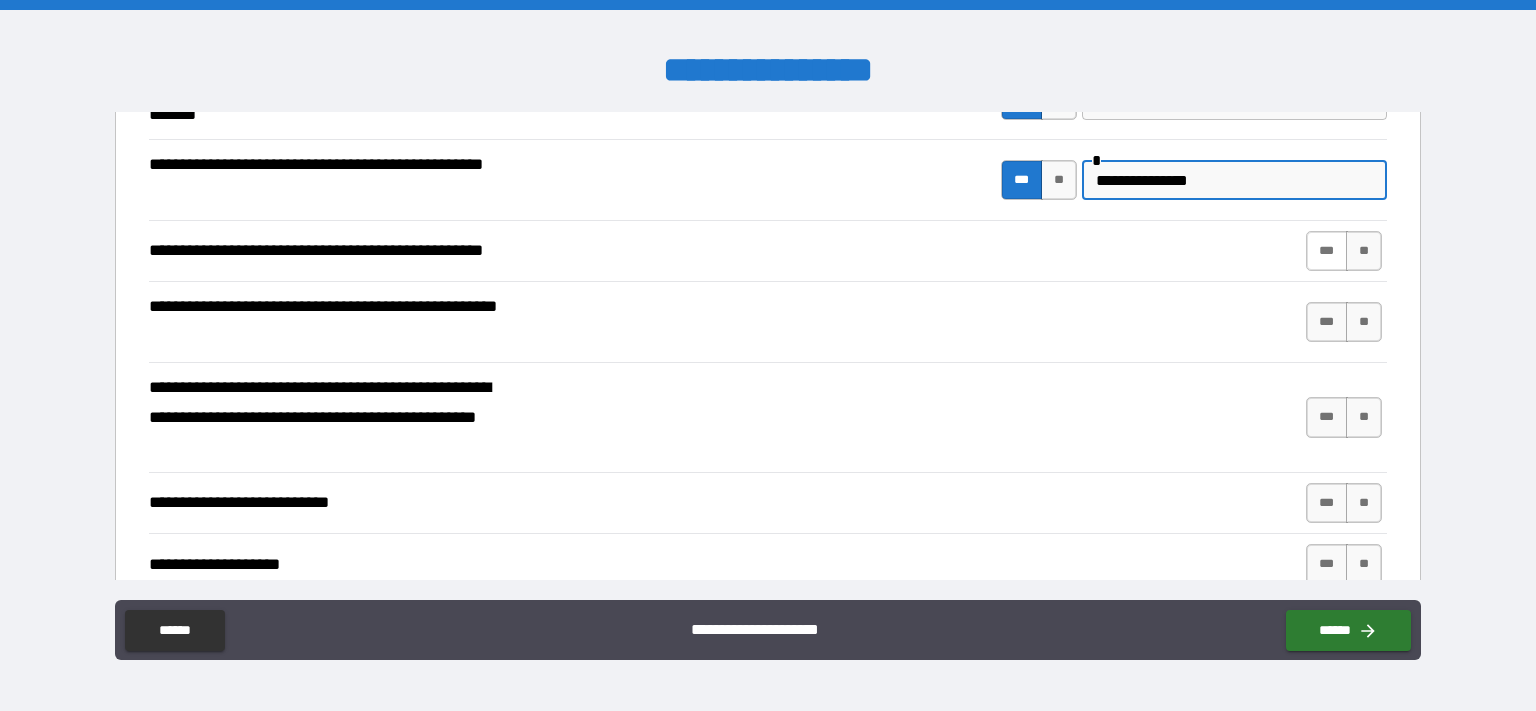type on "**********" 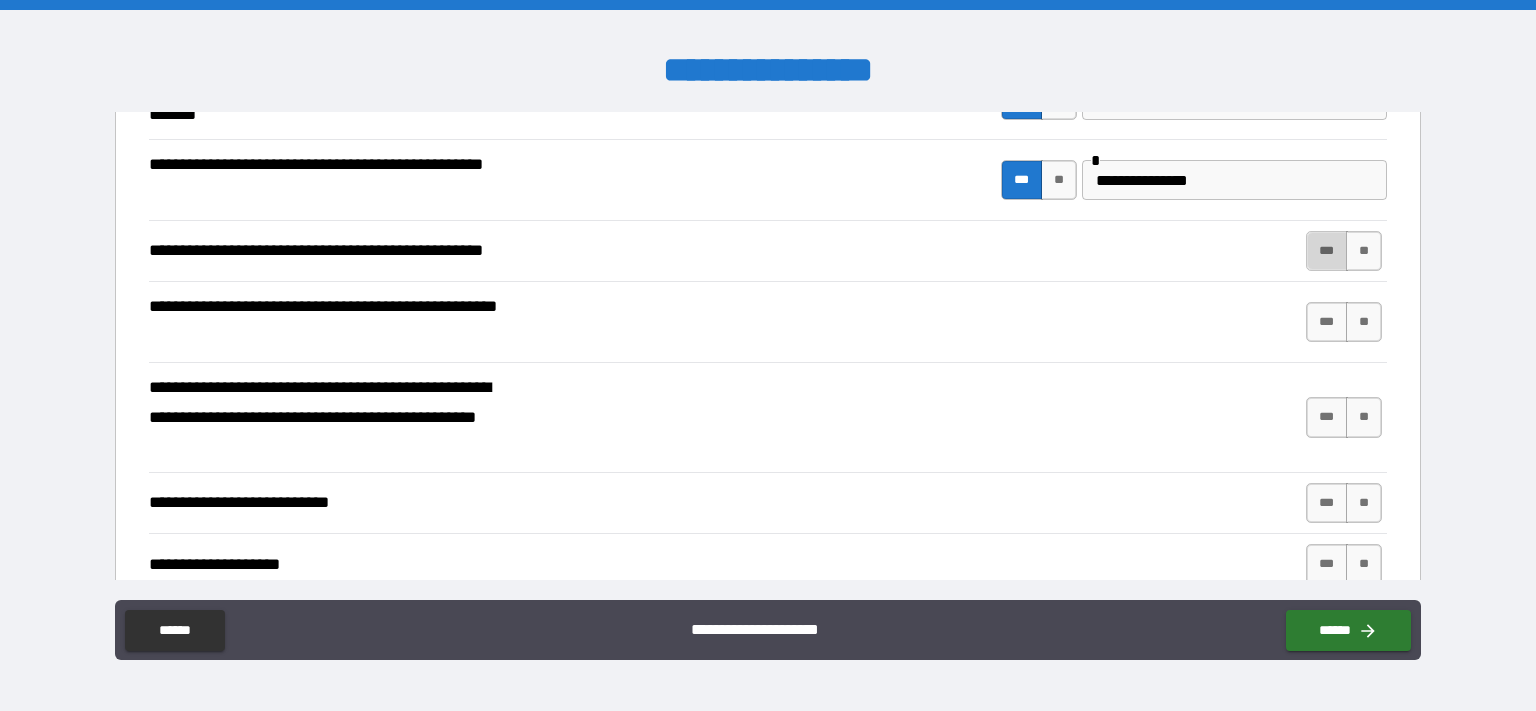 click on "***" at bounding box center [1327, 251] 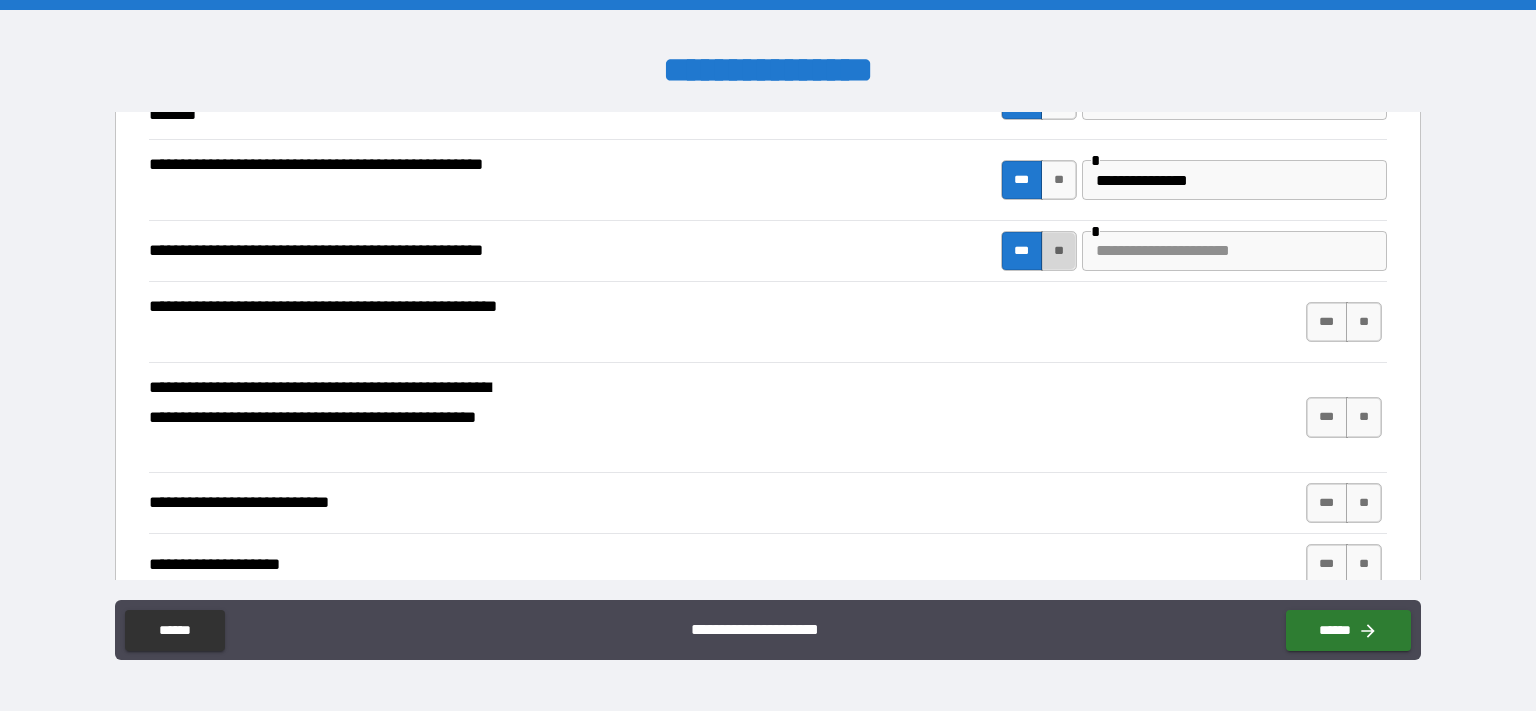 click on "**" at bounding box center [1059, 251] 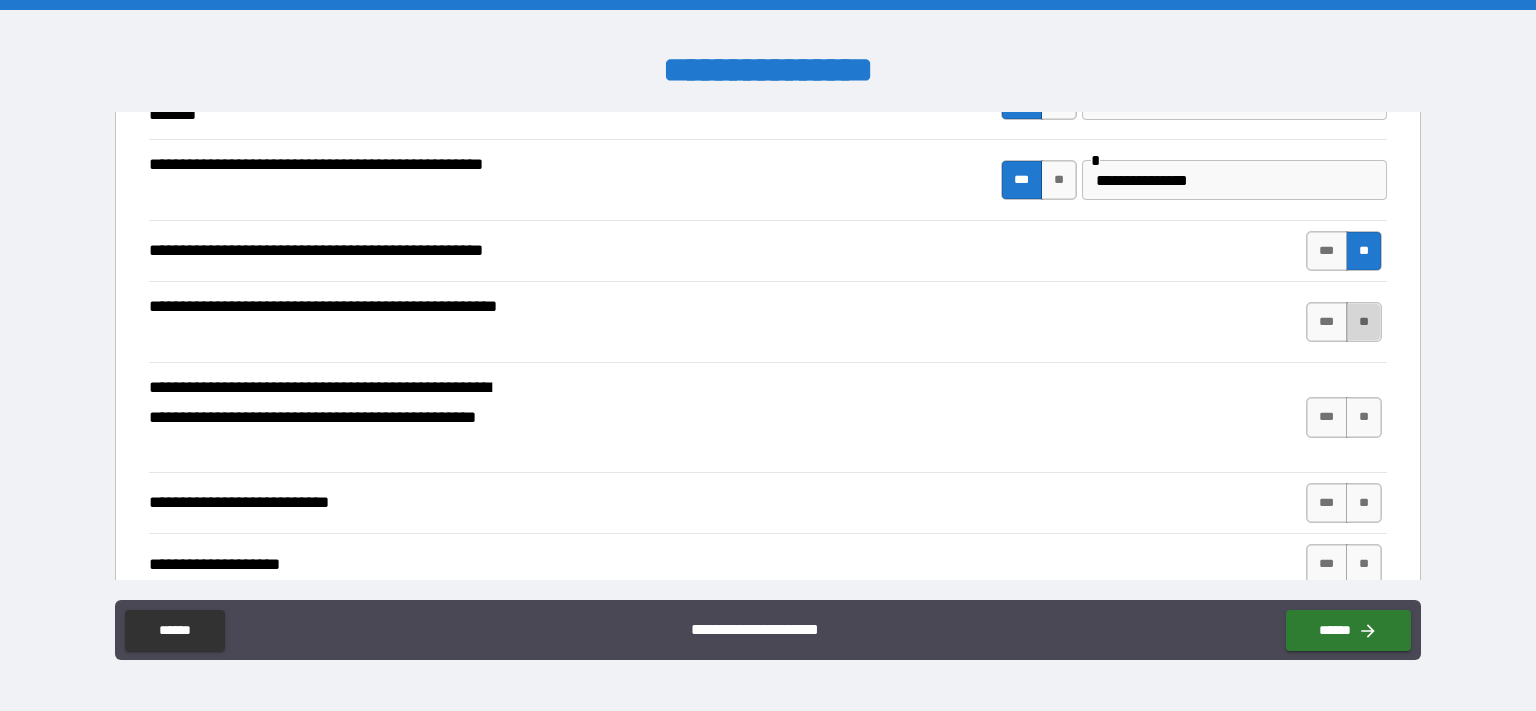 click on "**" at bounding box center (1364, 322) 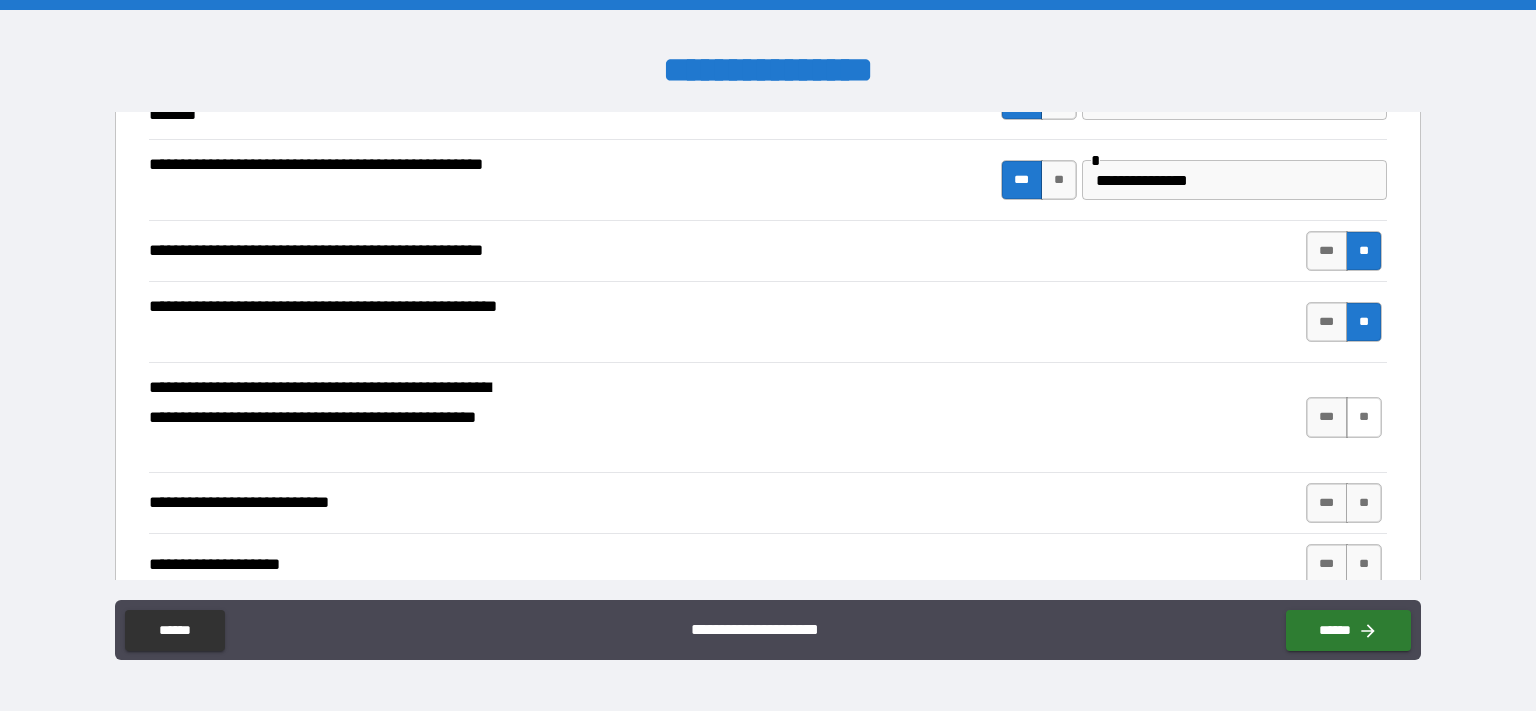 click on "**" at bounding box center (1364, 417) 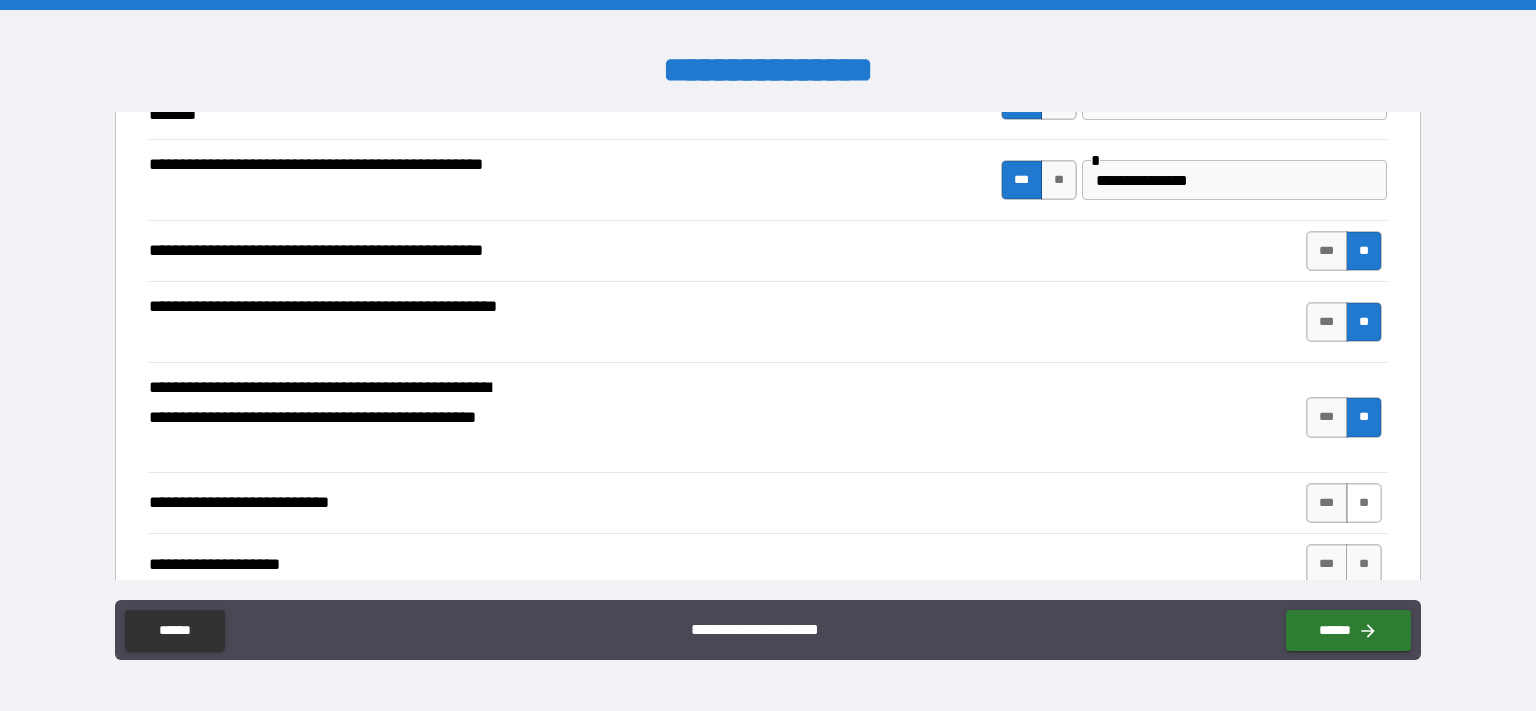 click on "**" at bounding box center [1364, 503] 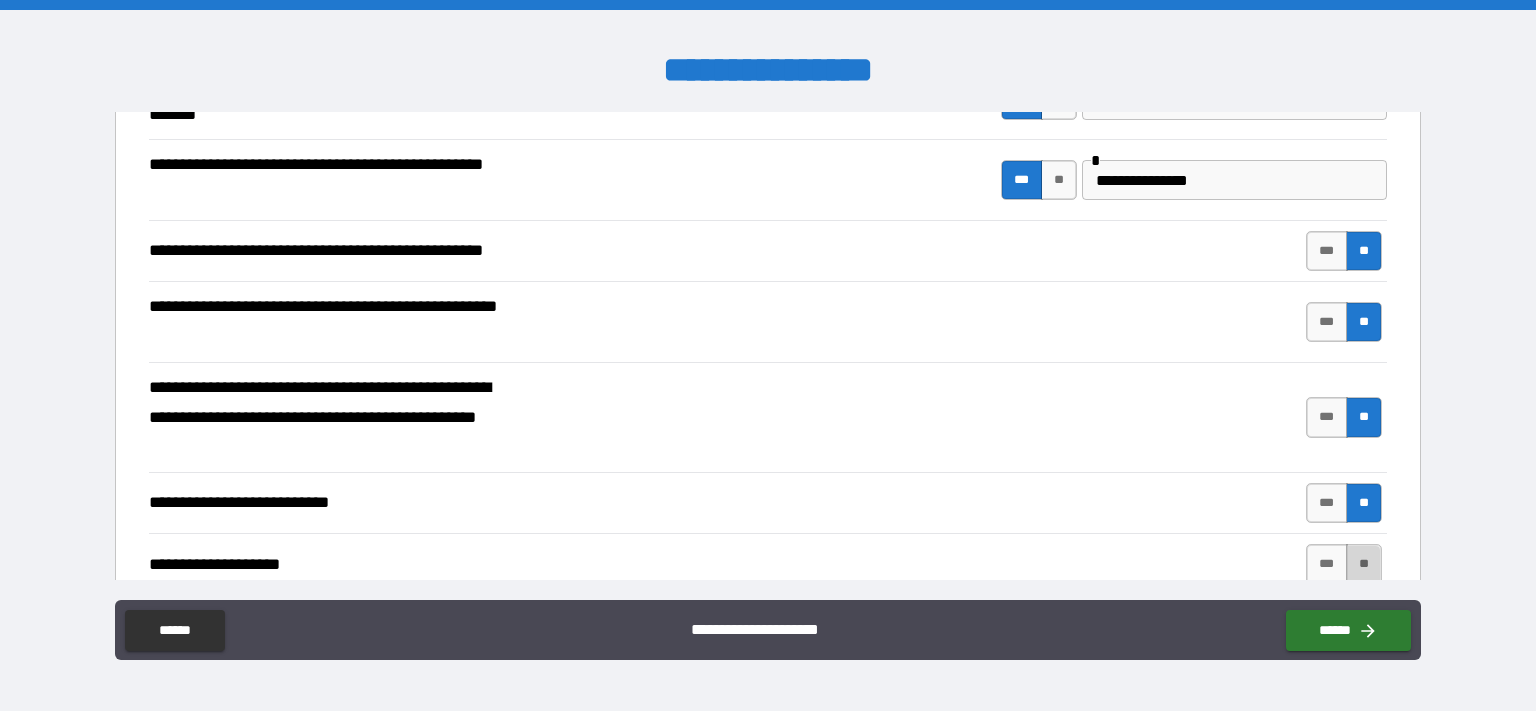 click on "**" at bounding box center [1364, 564] 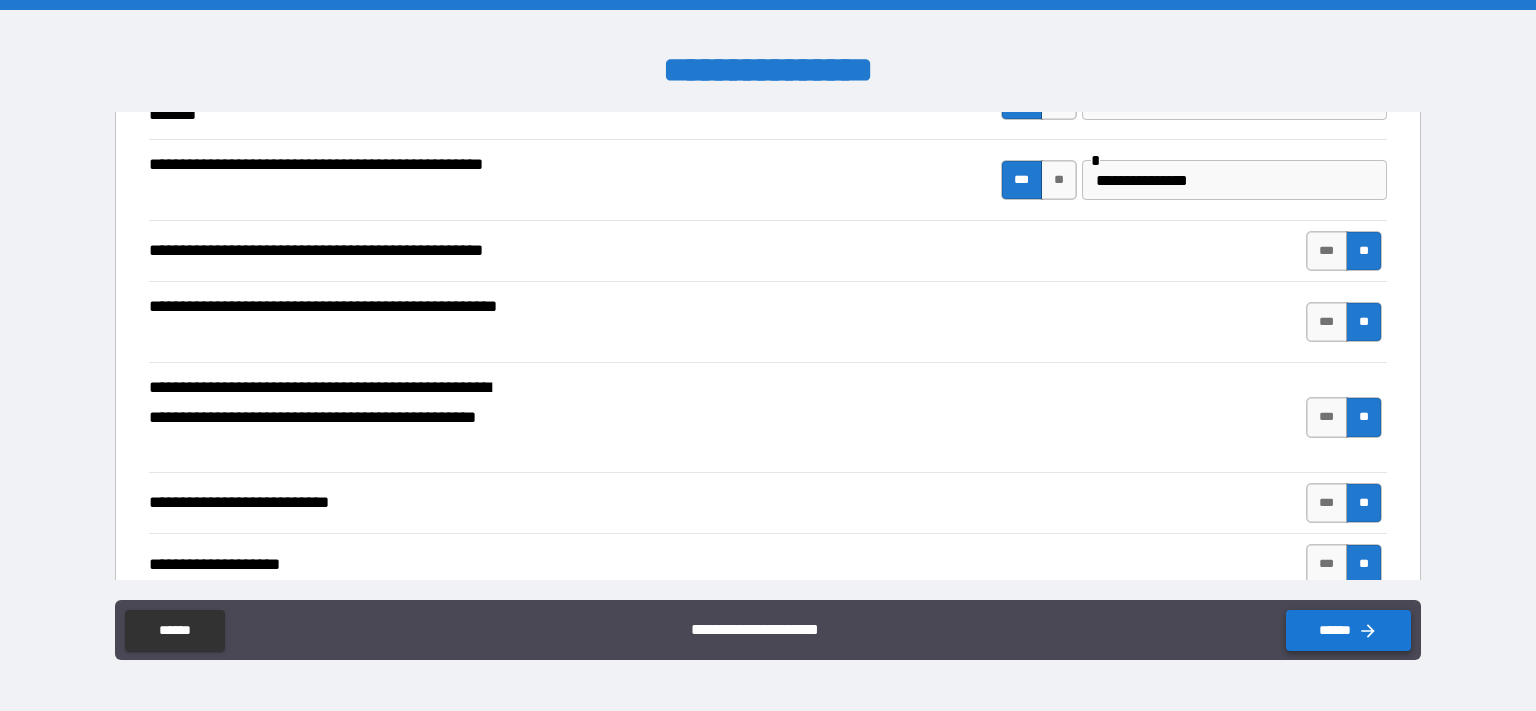 click on "******" at bounding box center (1348, 630) 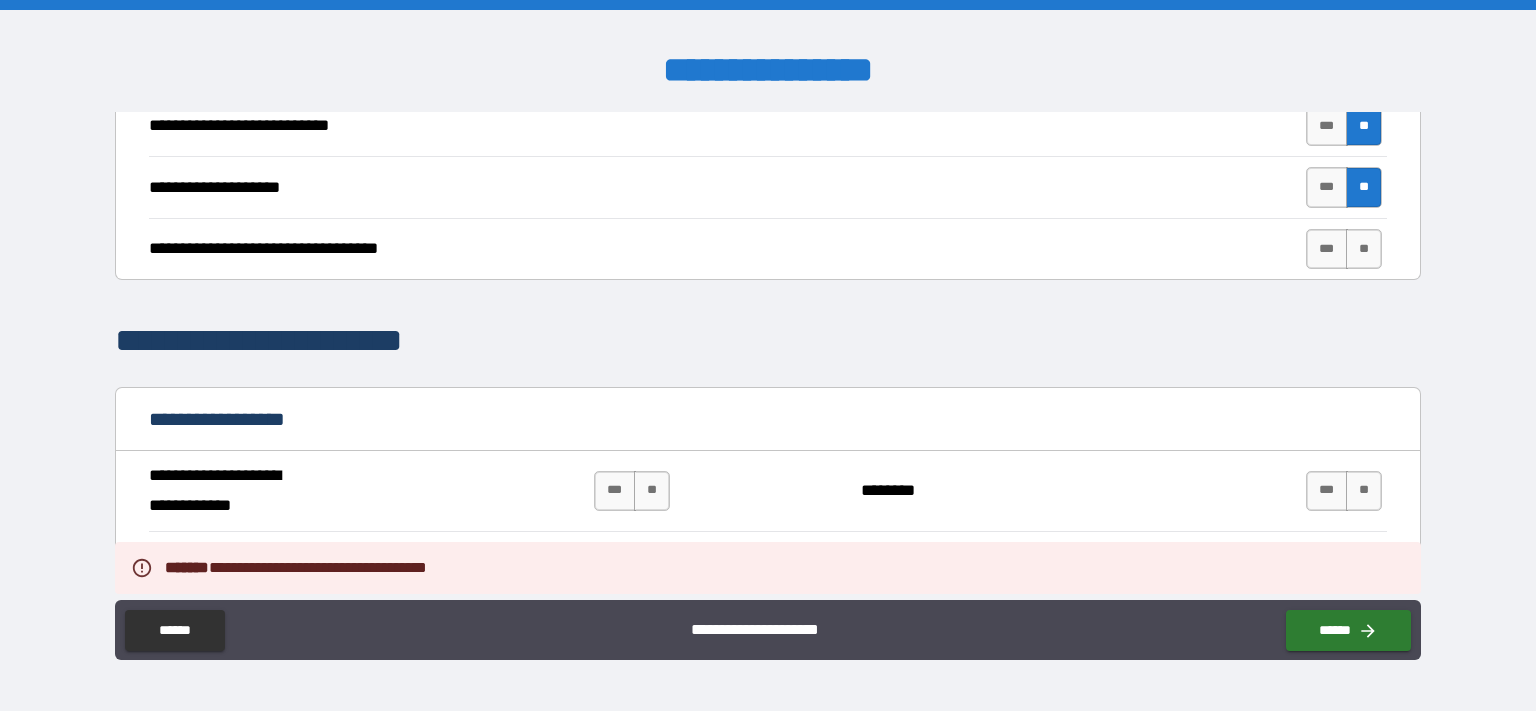 scroll, scrollTop: 1119, scrollLeft: 0, axis: vertical 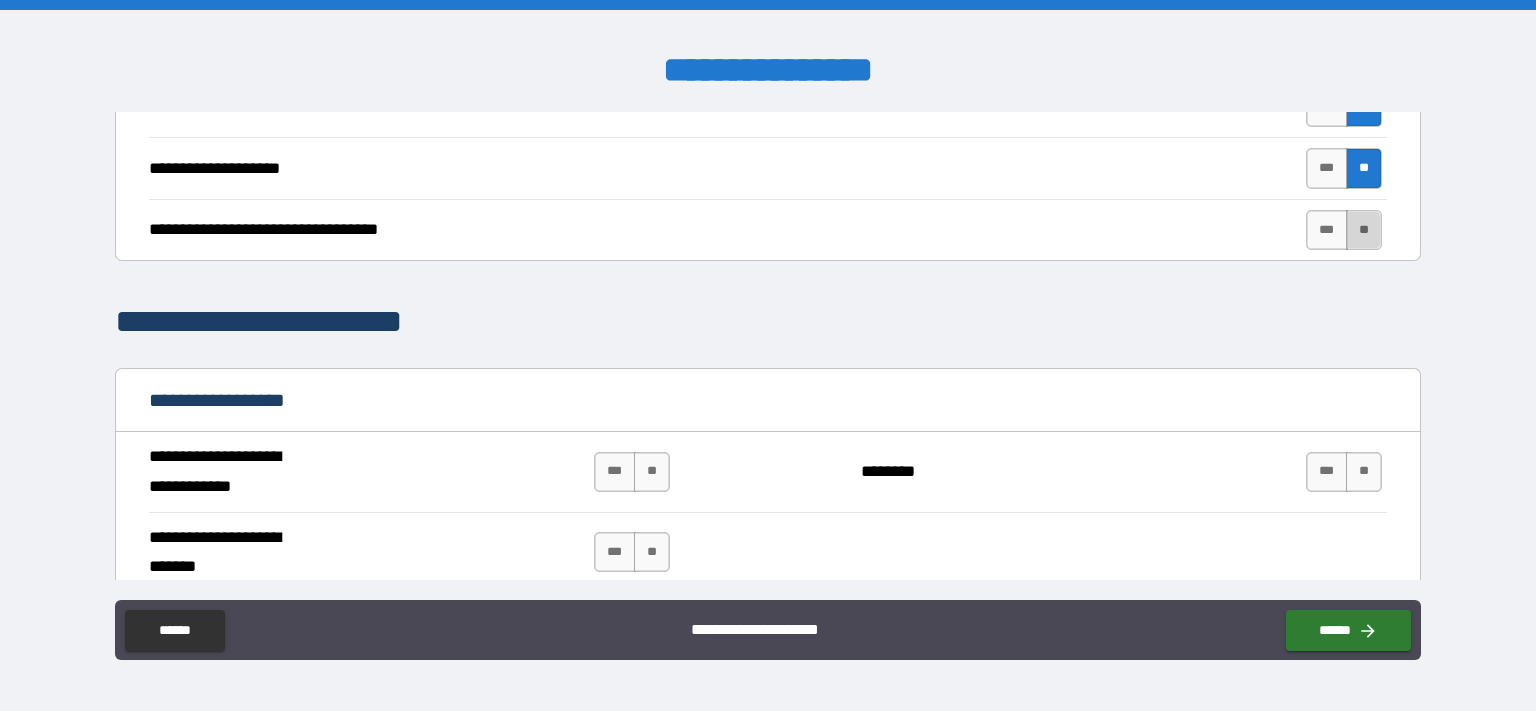 click on "**" at bounding box center (1364, 230) 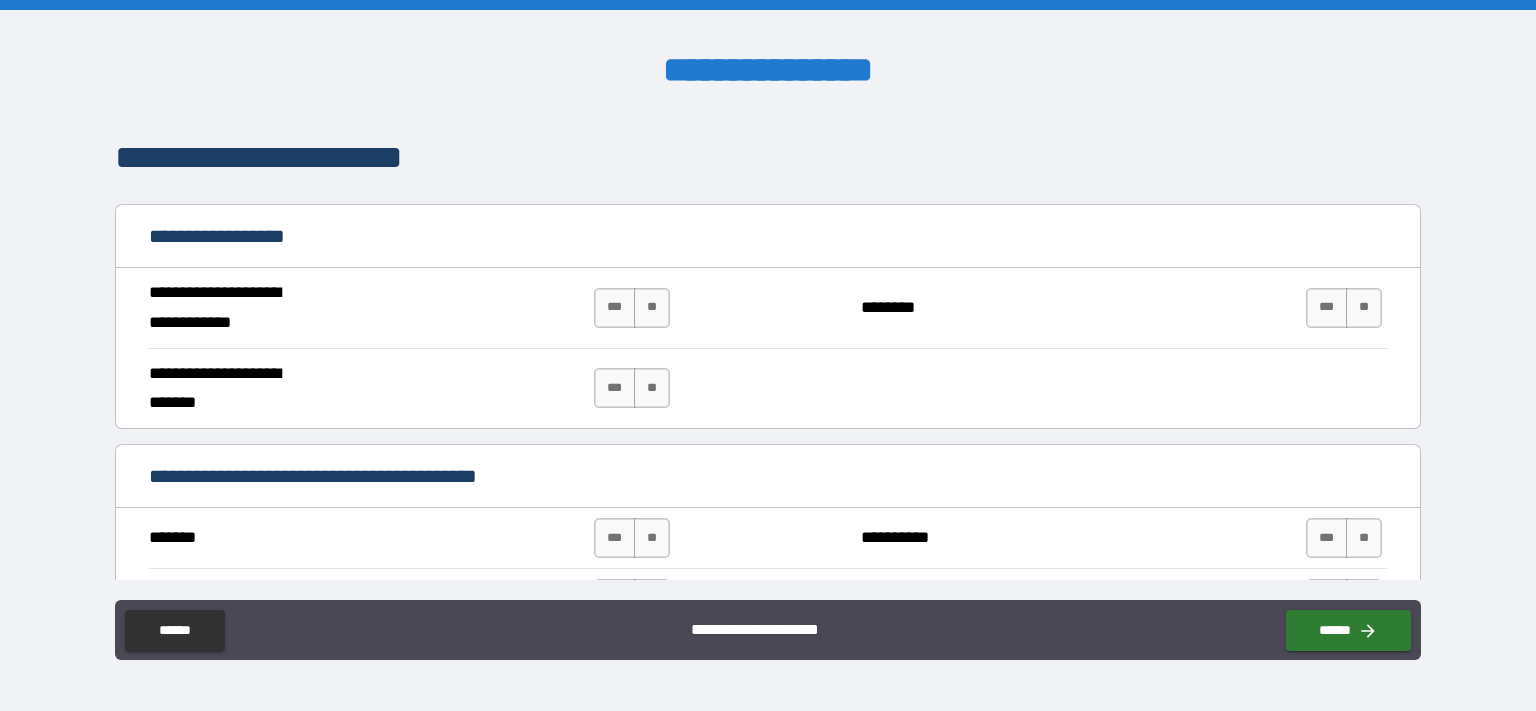 scroll, scrollTop: 1312, scrollLeft: 0, axis: vertical 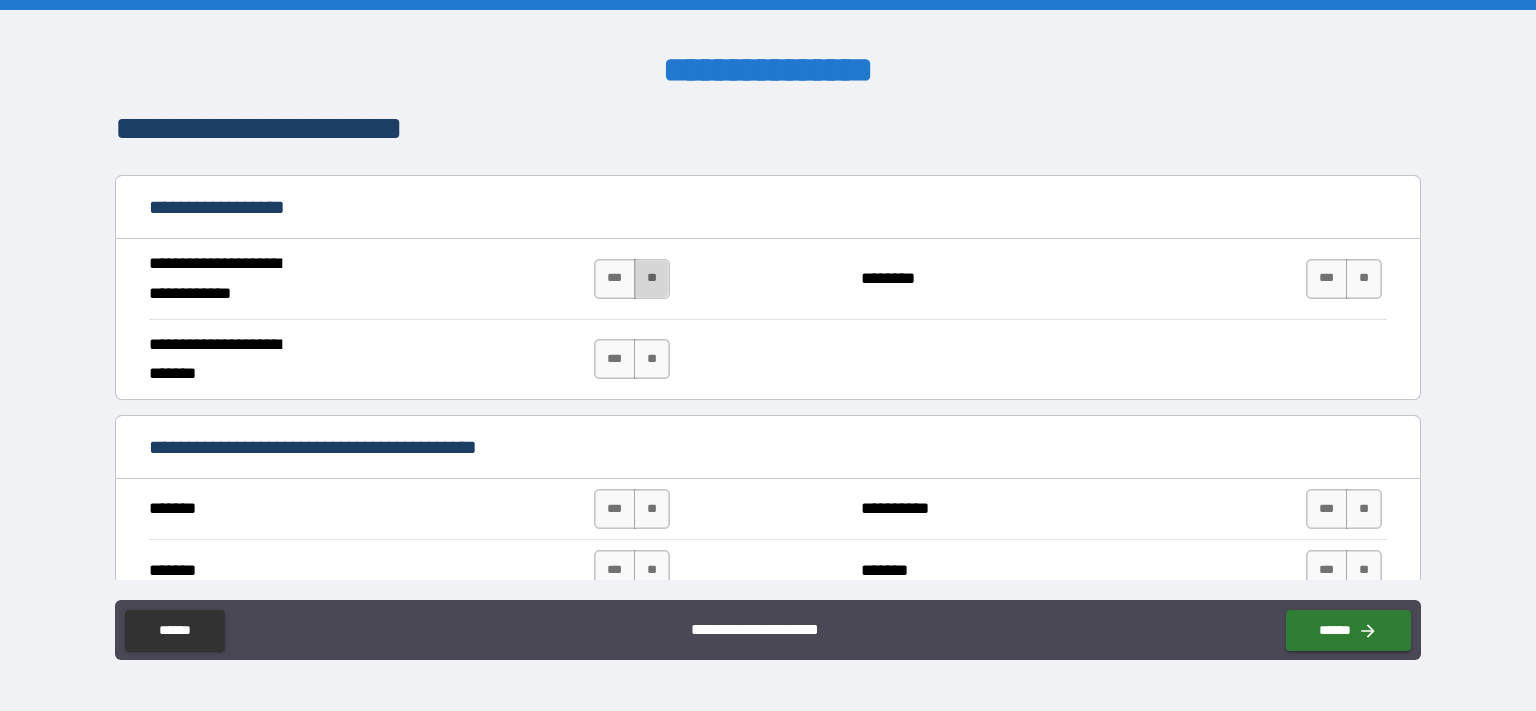 click on "**" at bounding box center (652, 279) 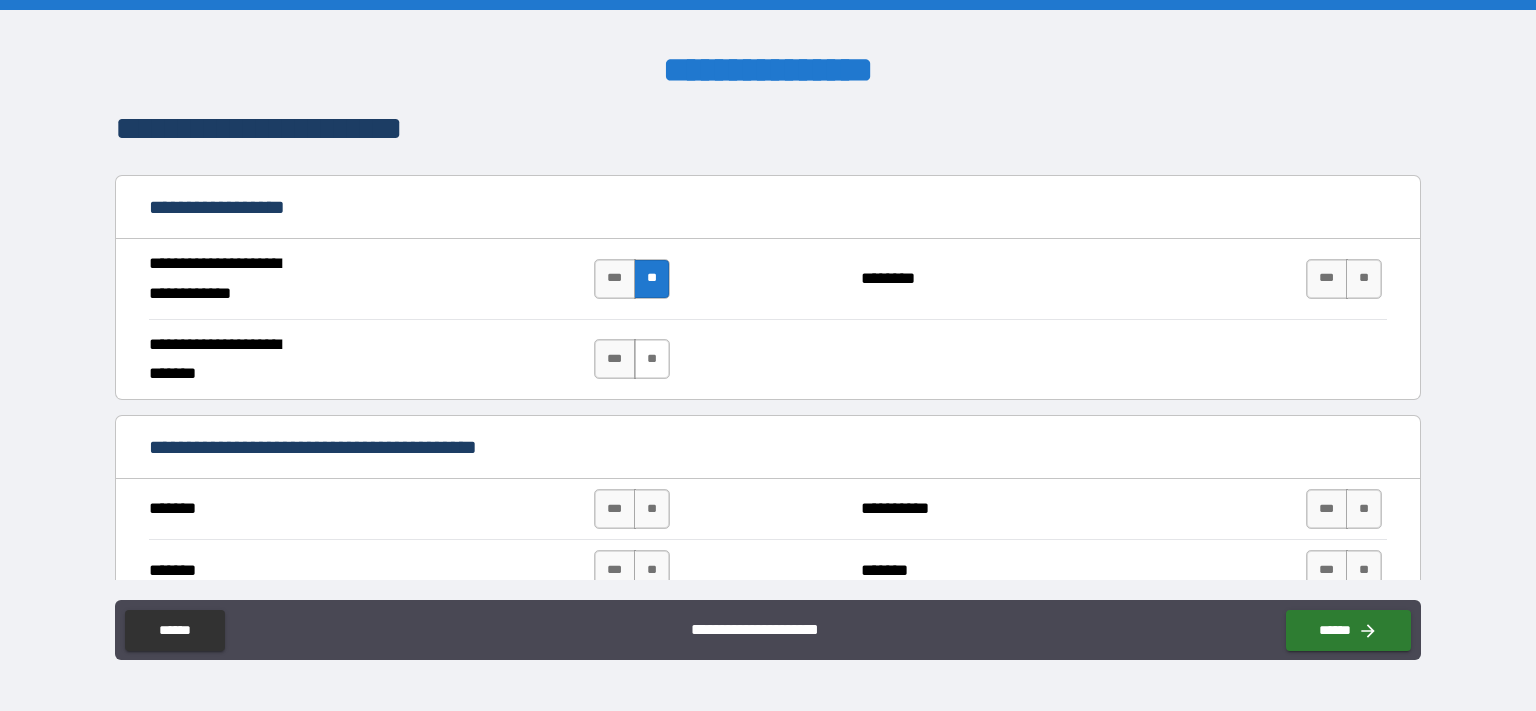 click on "**" at bounding box center (652, 359) 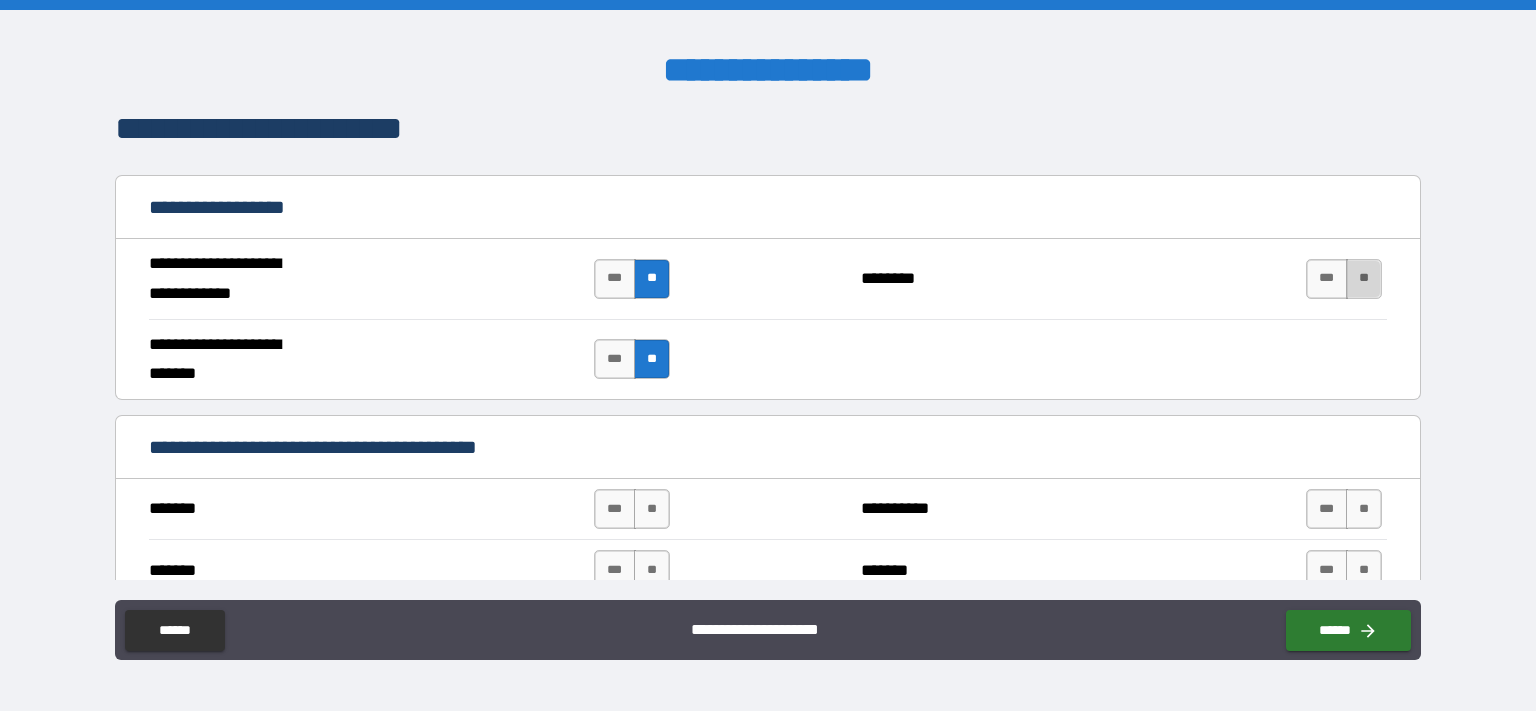 click on "**" at bounding box center (1364, 279) 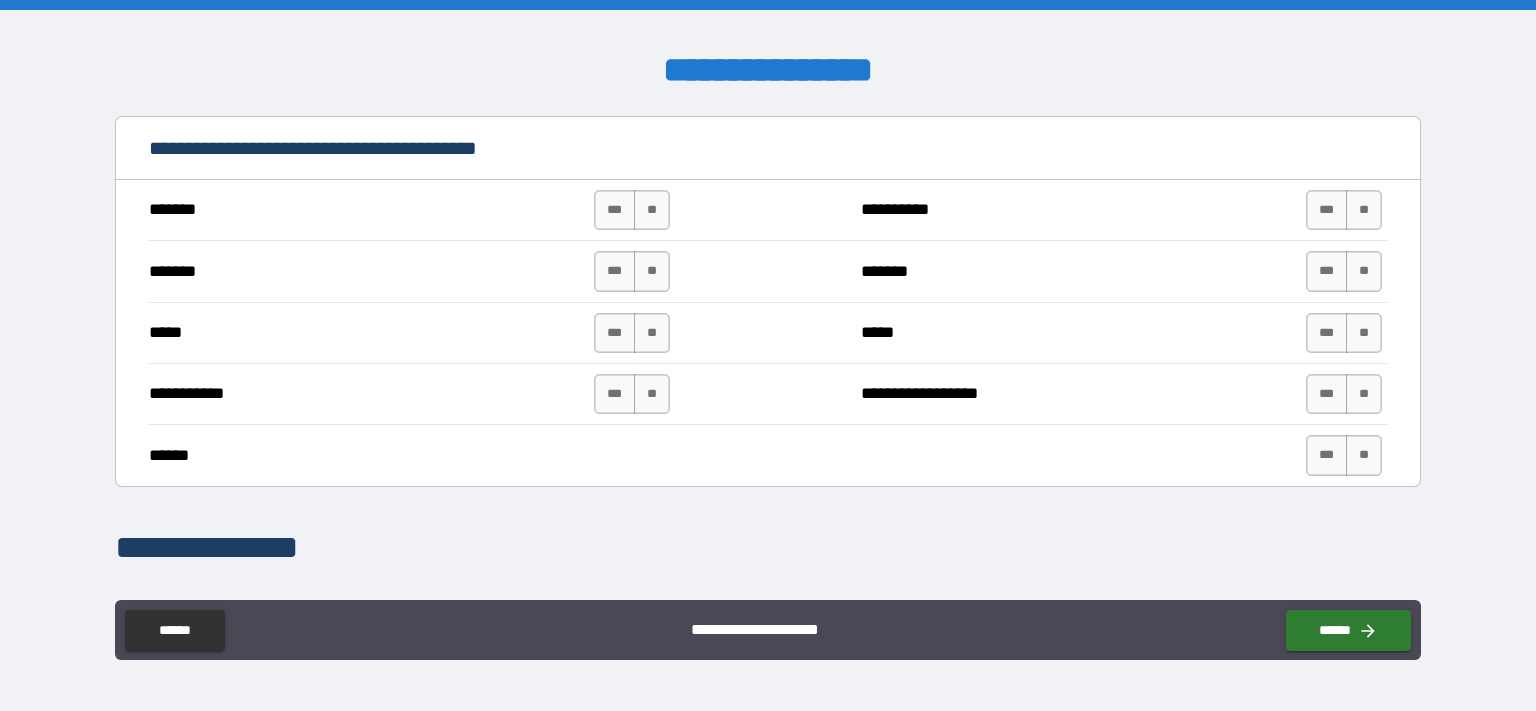 scroll, scrollTop: 1563, scrollLeft: 0, axis: vertical 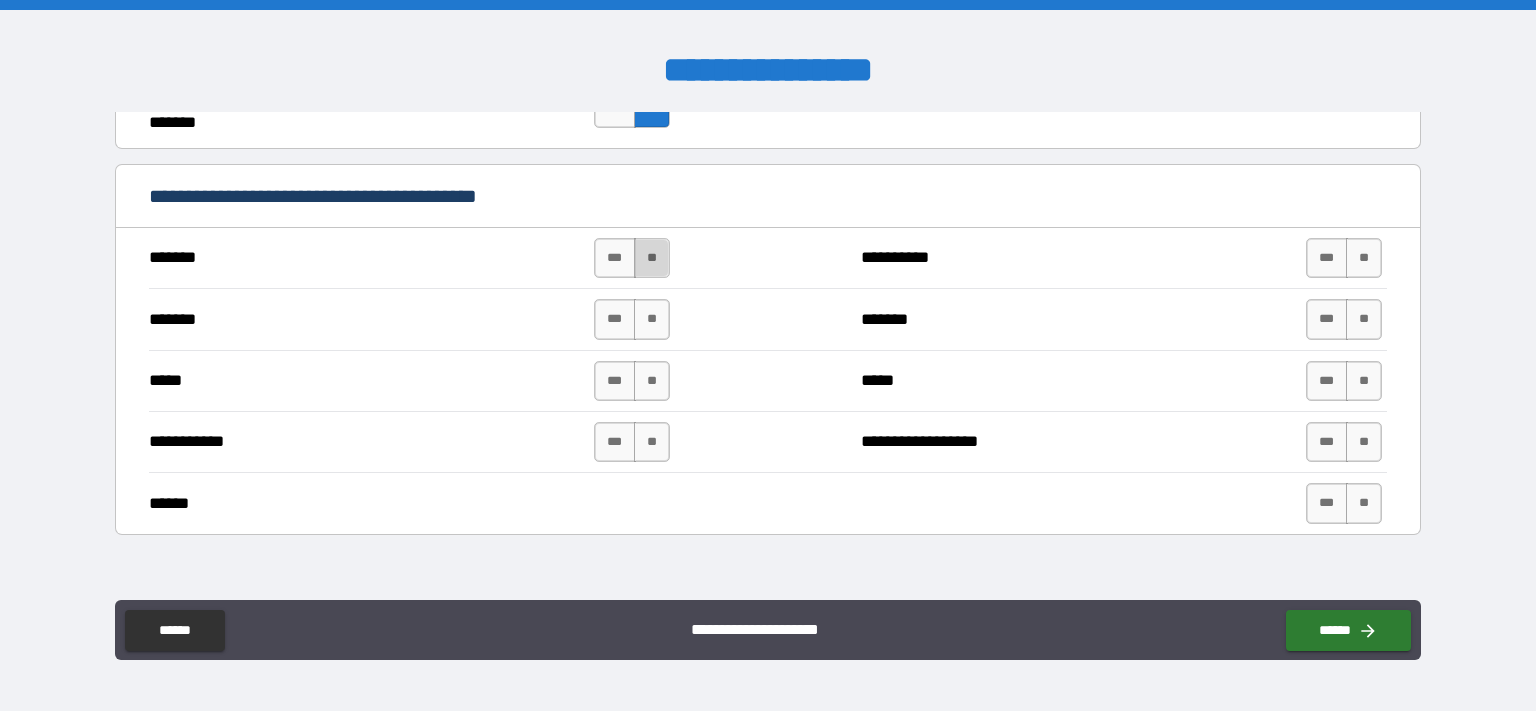 click on "**" at bounding box center (652, 258) 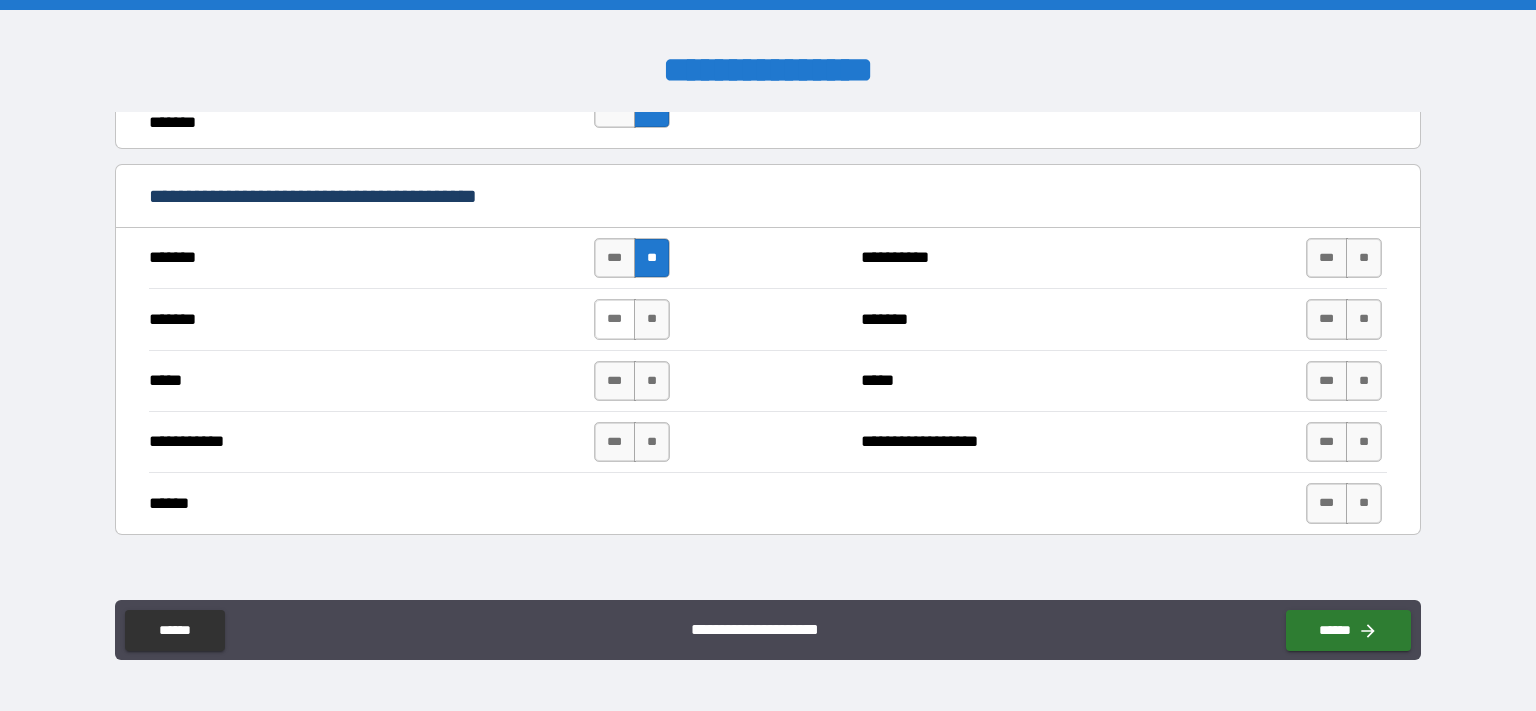 click on "***" at bounding box center [615, 319] 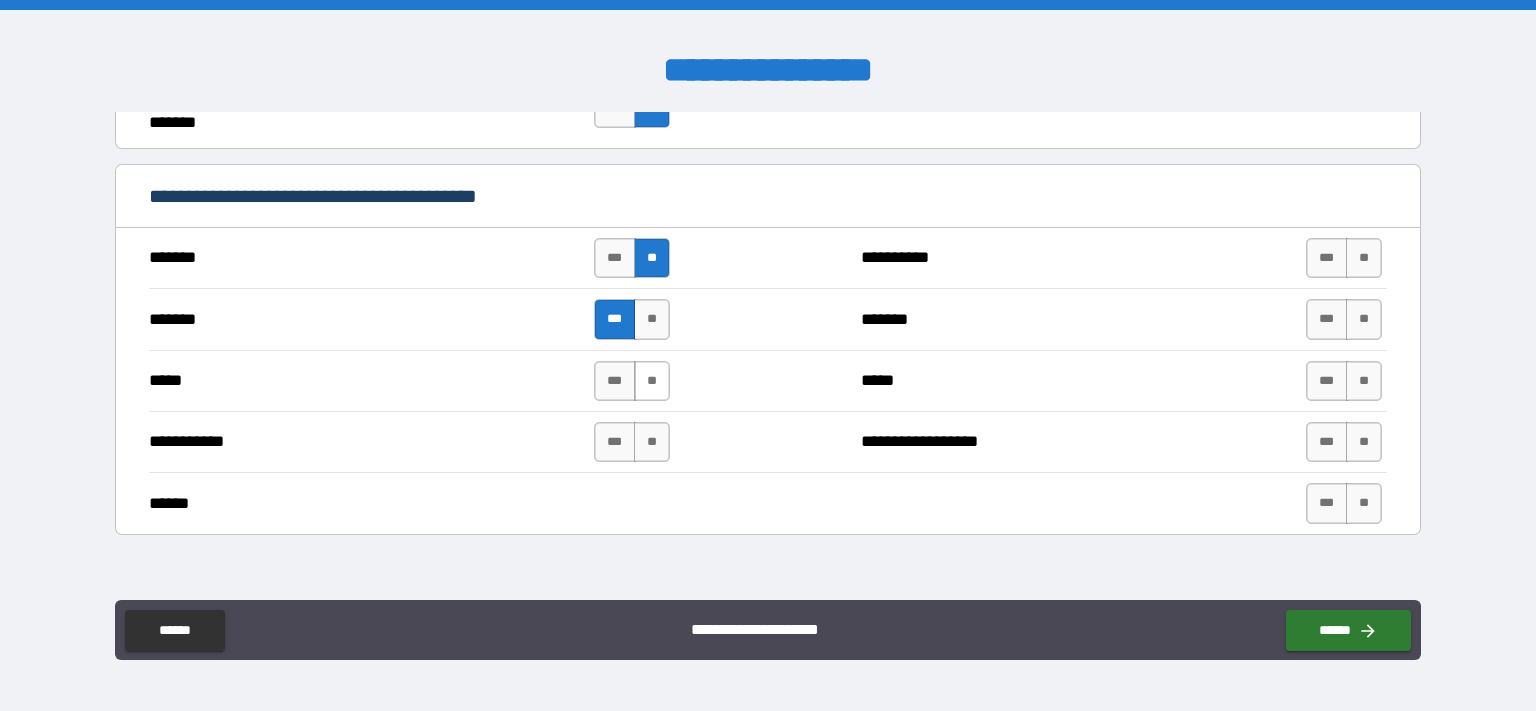 click on "**" at bounding box center (652, 381) 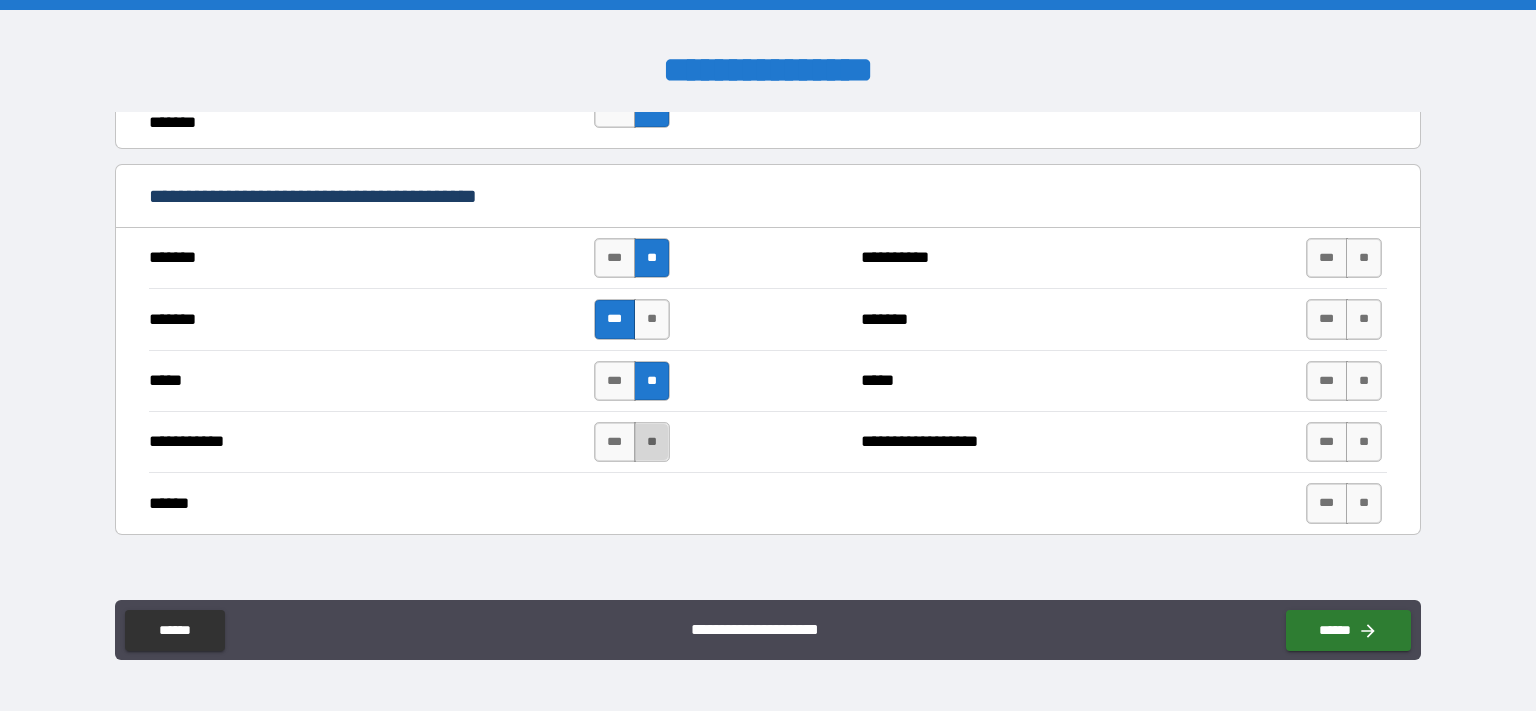 click on "**" at bounding box center [652, 442] 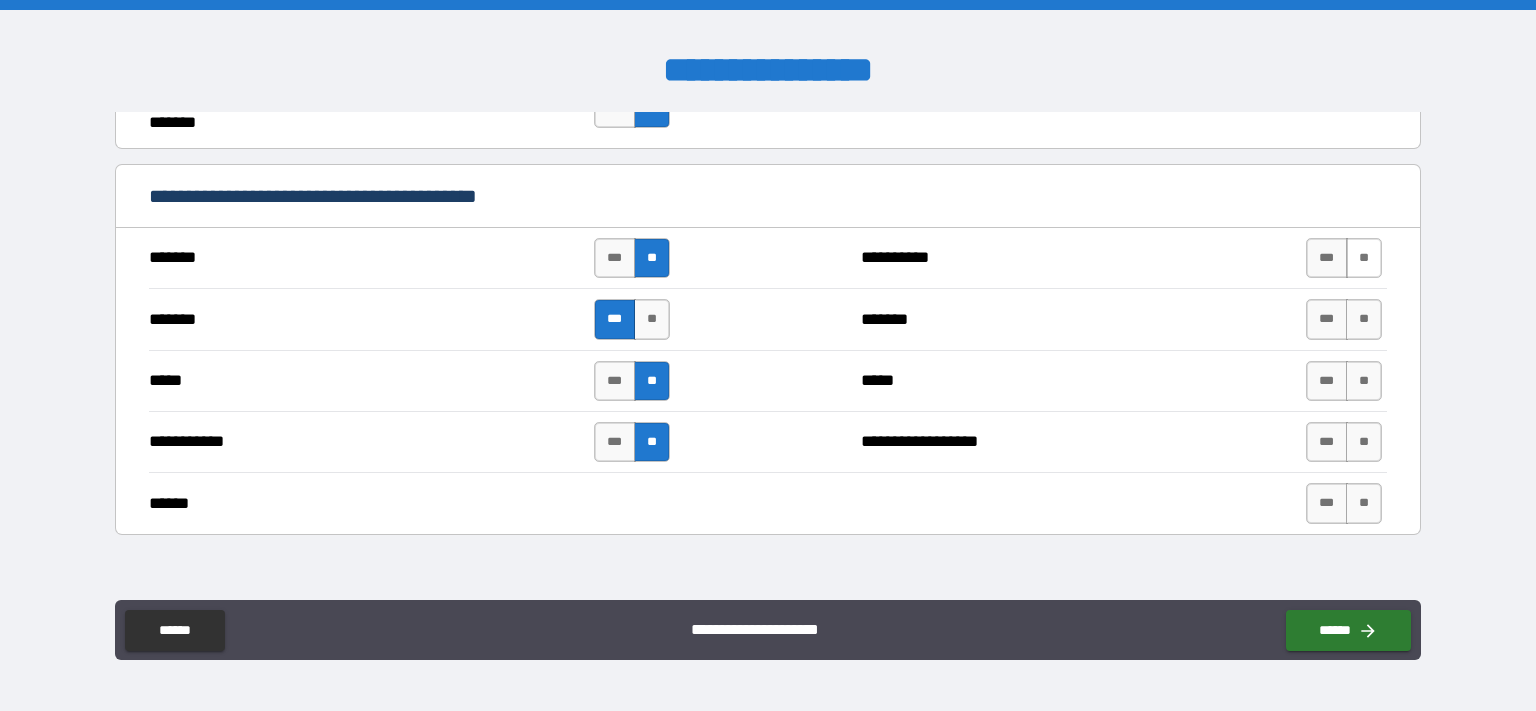 click on "**" at bounding box center [1364, 258] 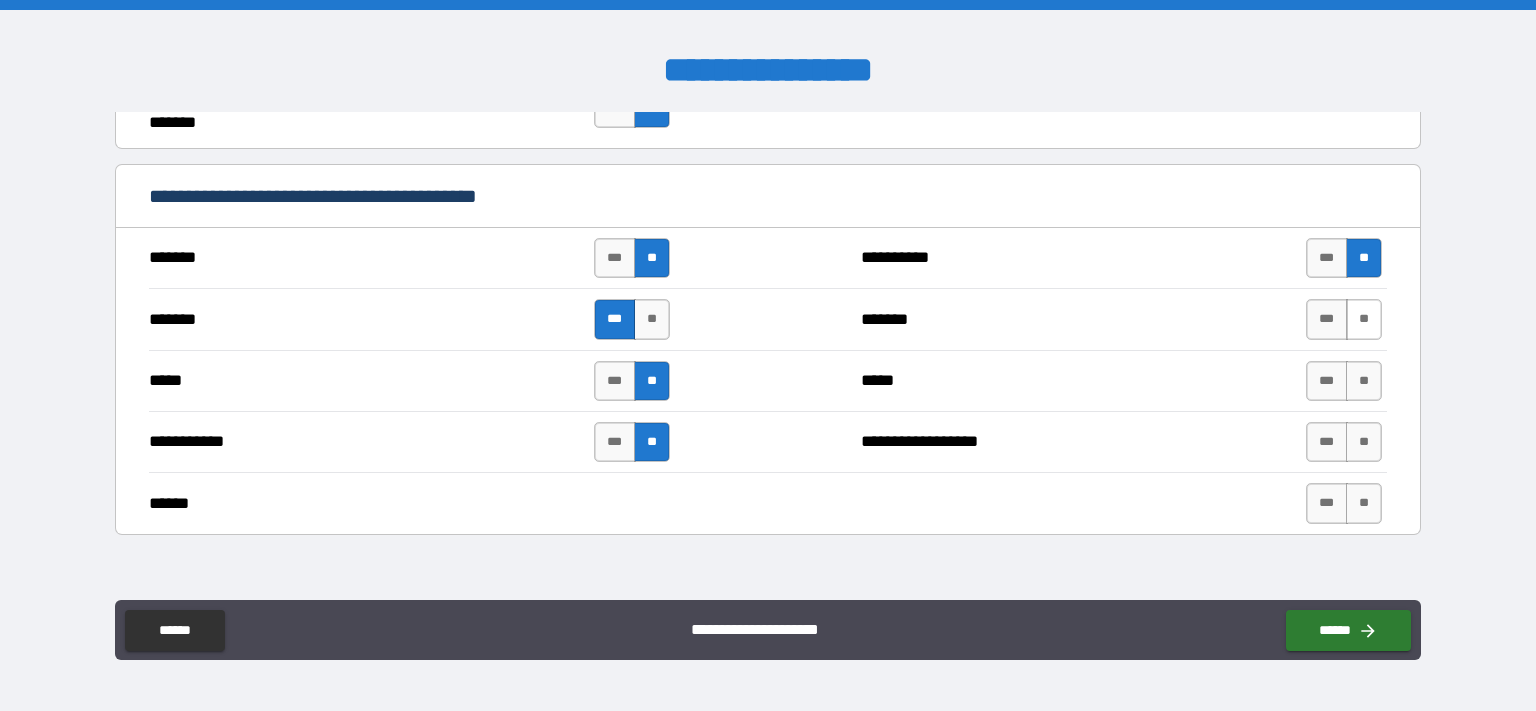 click on "**" at bounding box center [1364, 319] 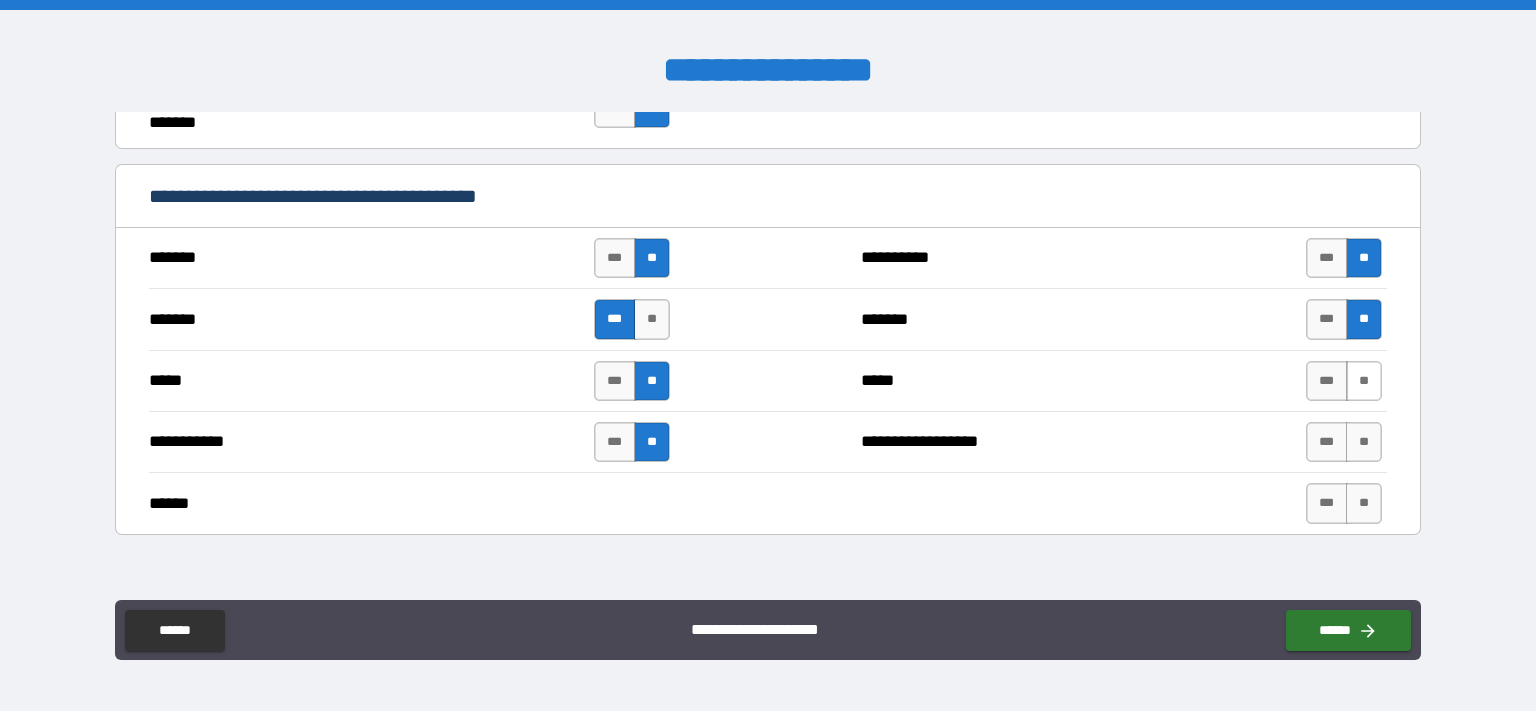 click on "**" at bounding box center (1364, 381) 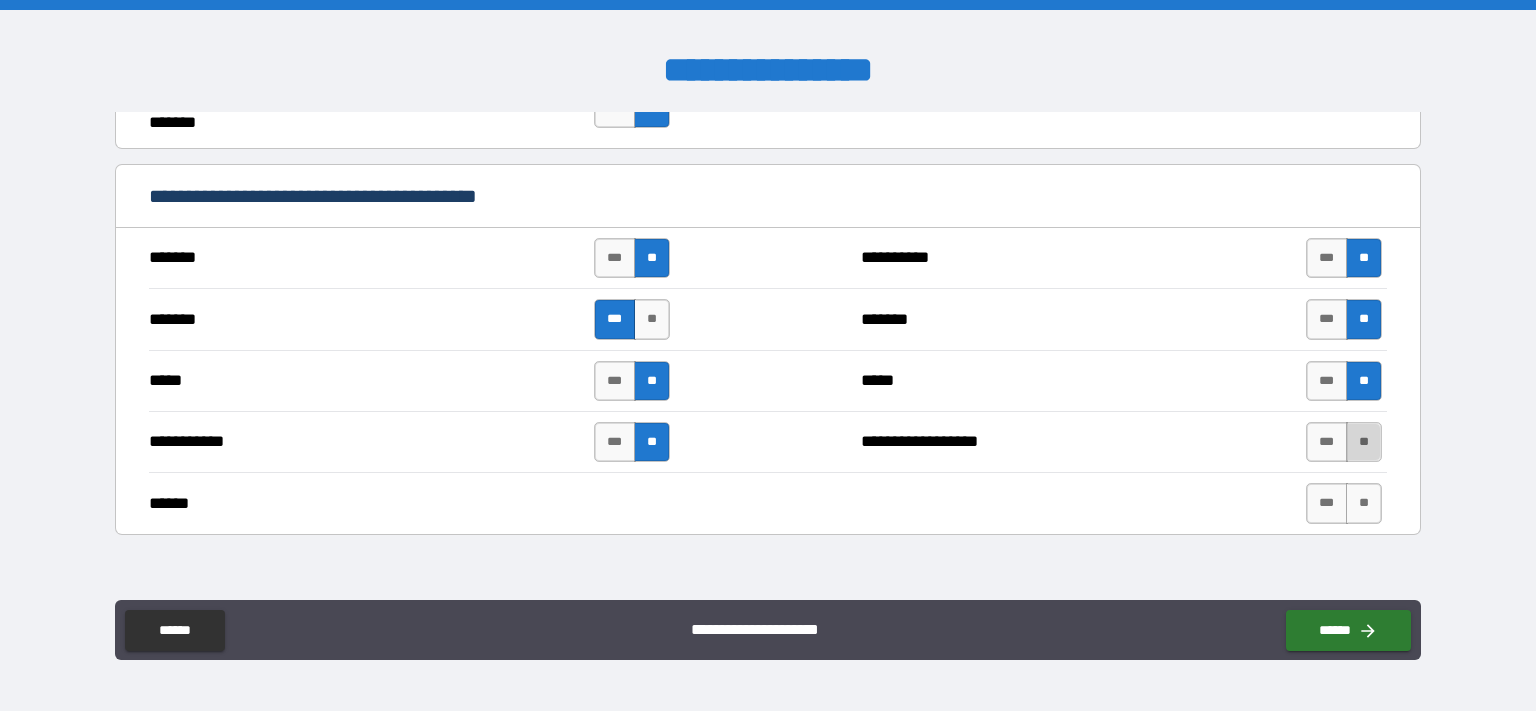click on "**" at bounding box center [1364, 442] 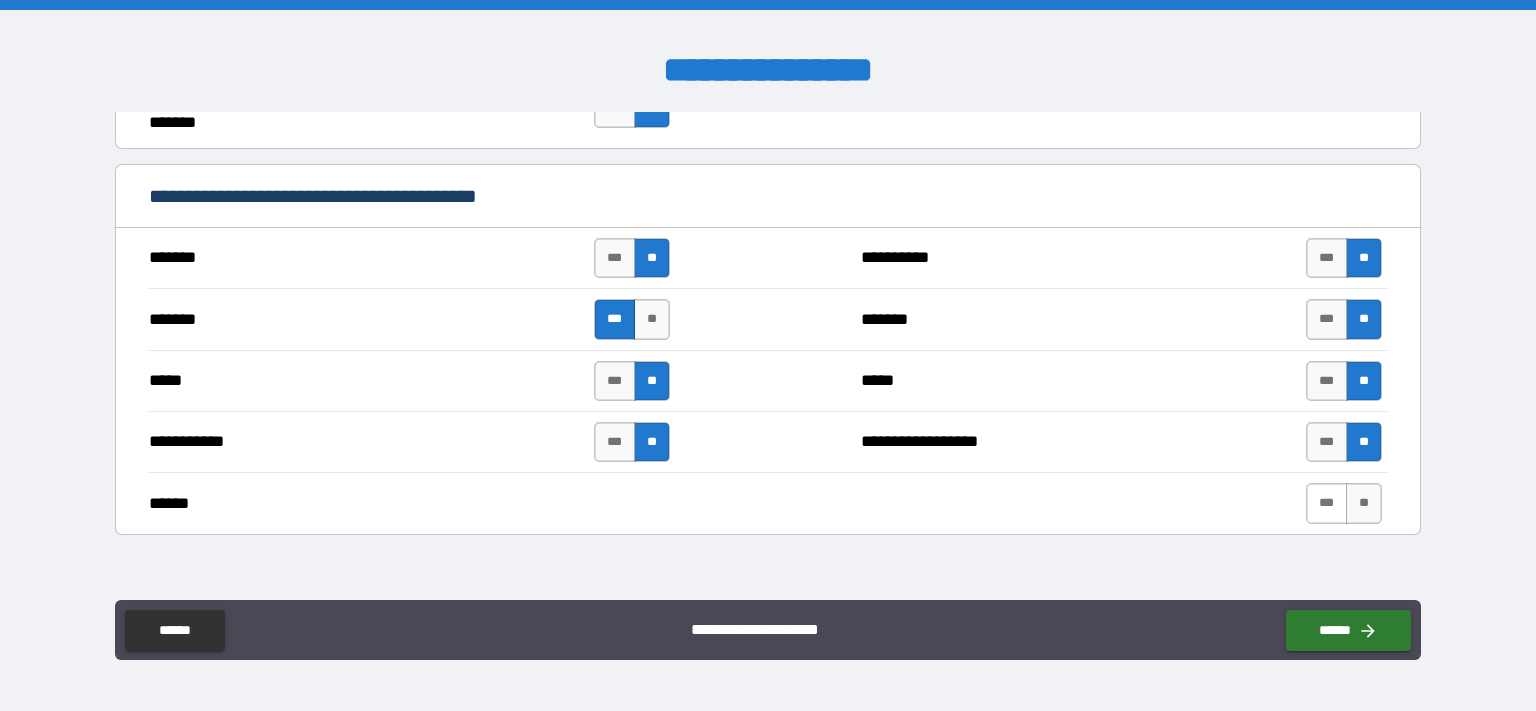 click on "***" at bounding box center [1327, 503] 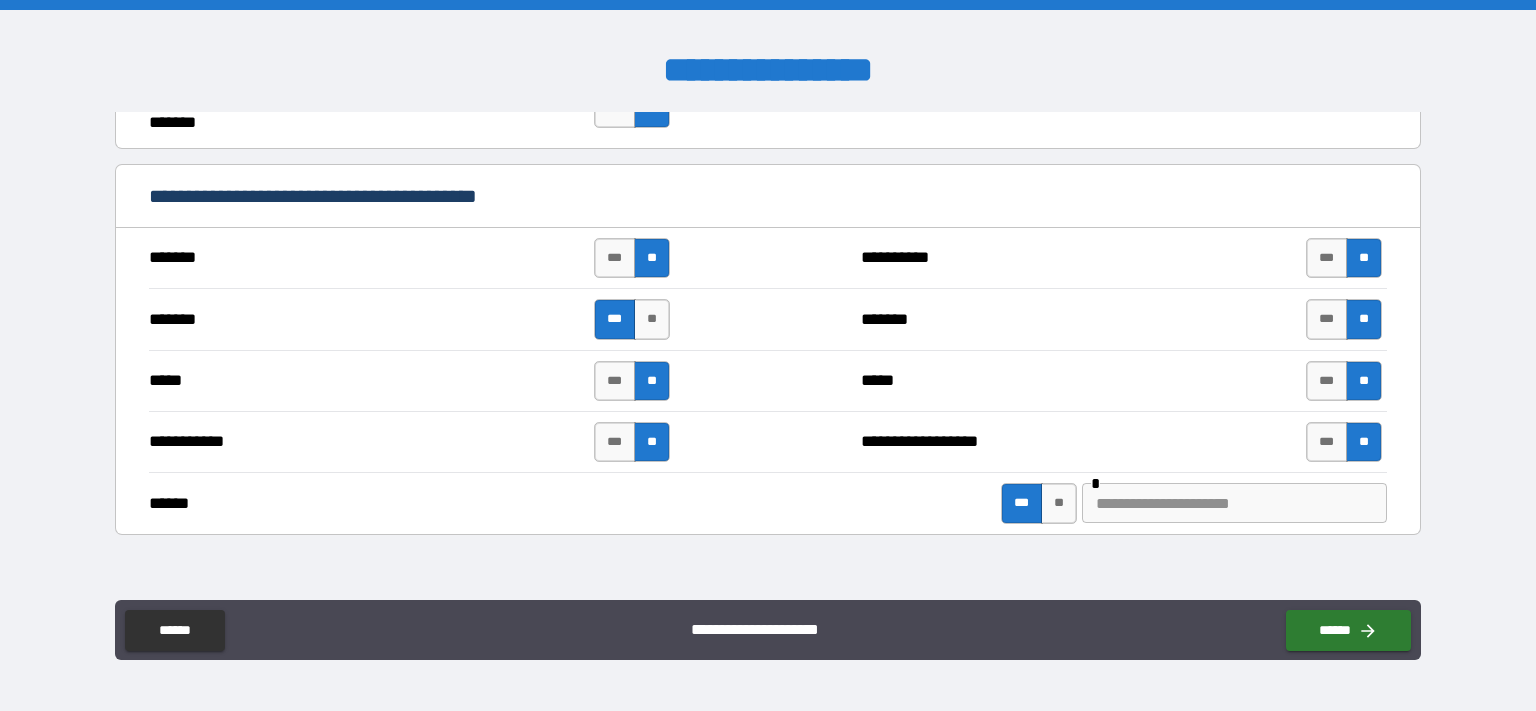 click at bounding box center (1234, 503) 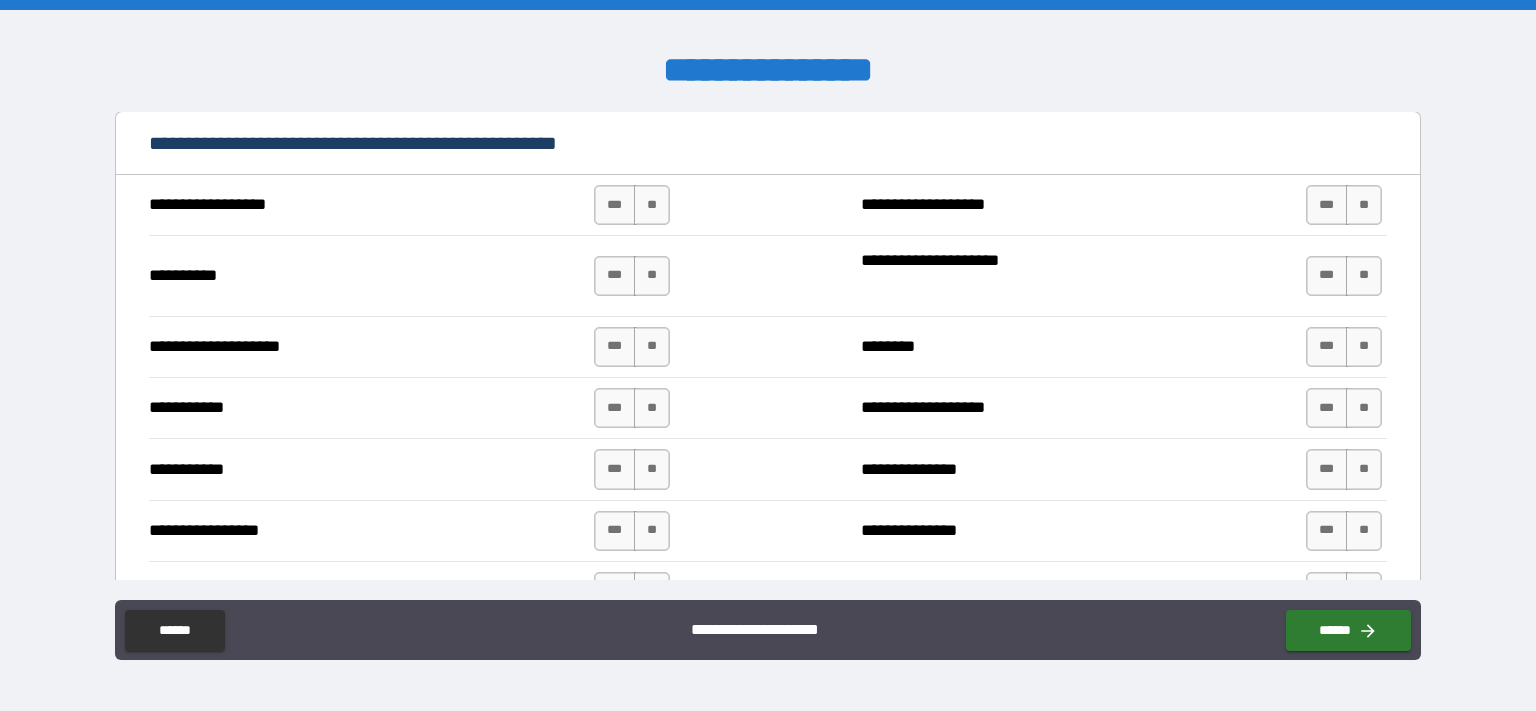 scroll, scrollTop: 2045, scrollLeft: 0, axis: vertical 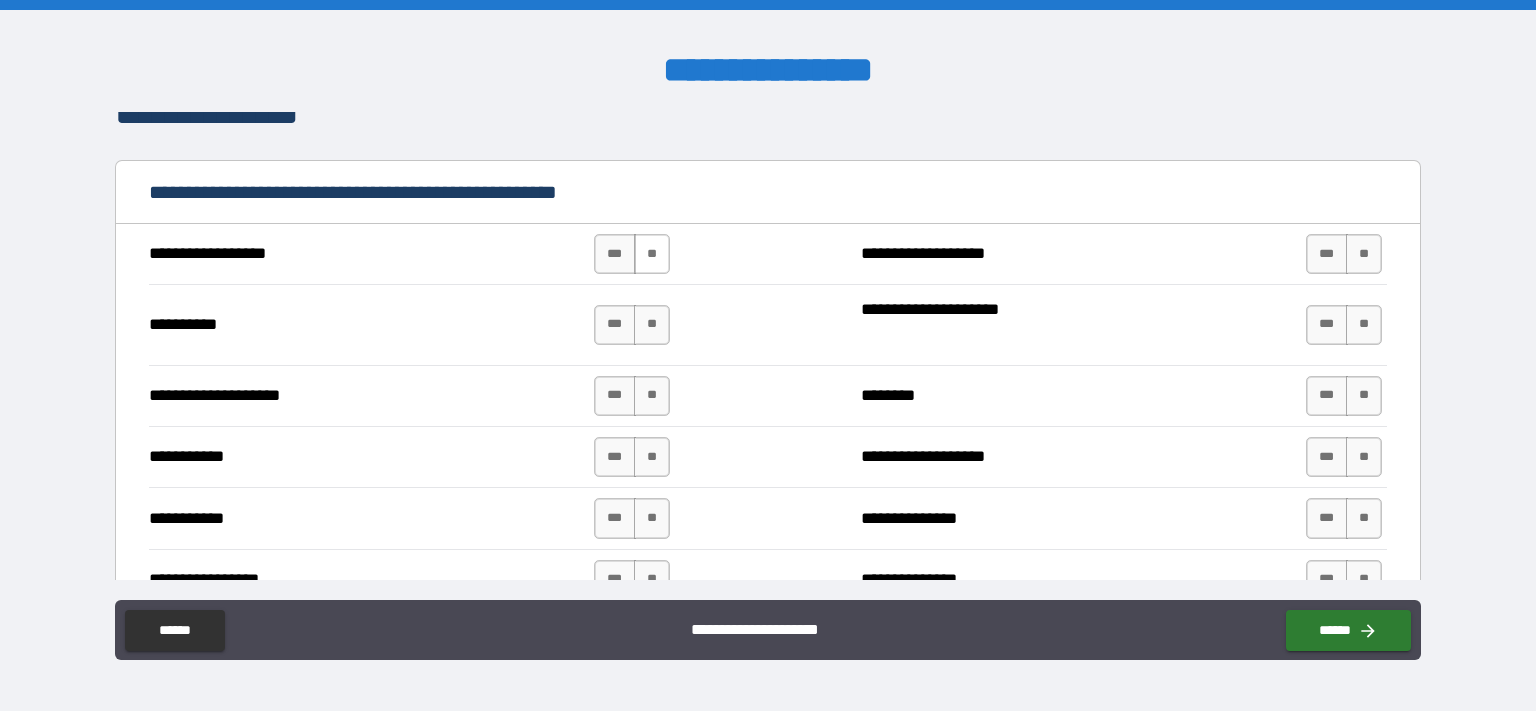type on "********" 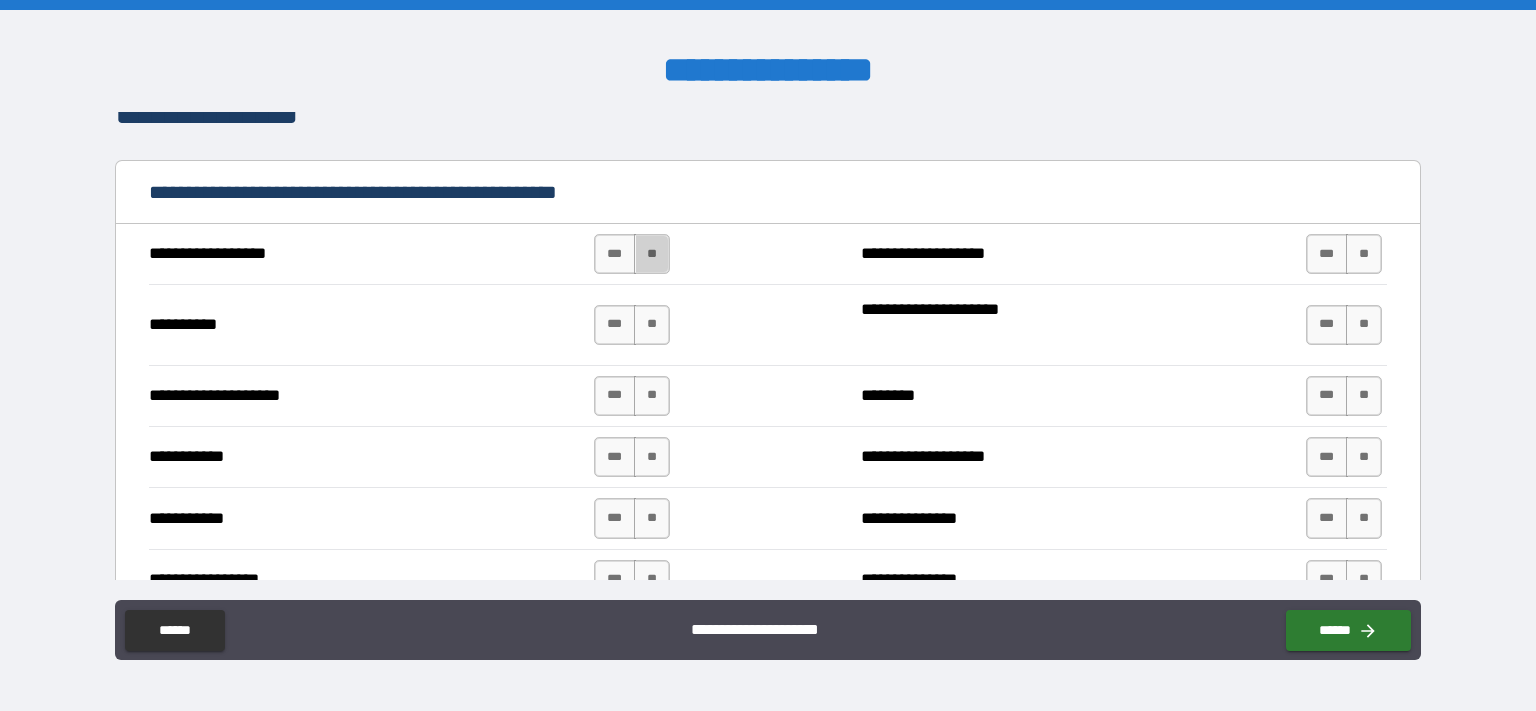drag, startPoint x: 648, startPoint y: 251, endPoint x: 666, endPoint y: 278, distance: 32.449963 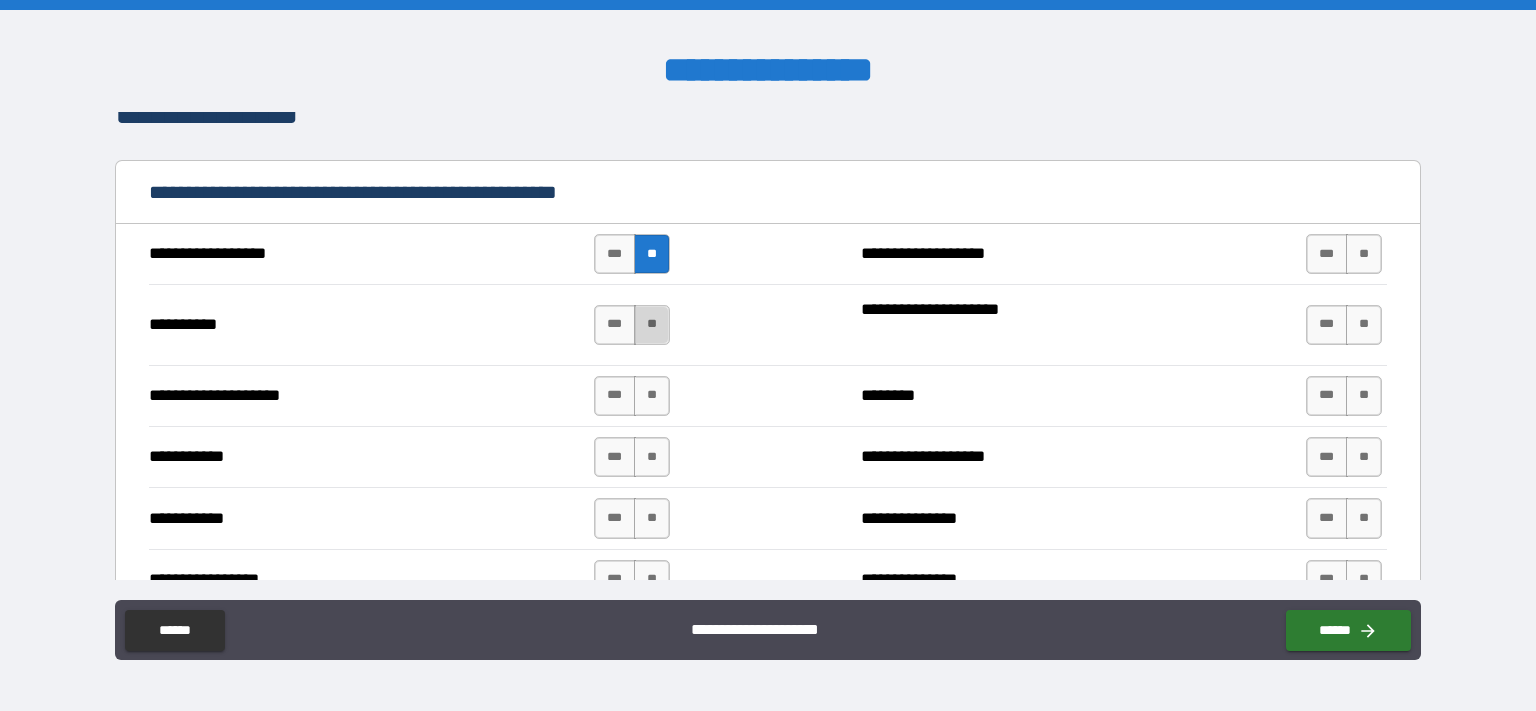 click on "**" at bounding box center [652, 325] 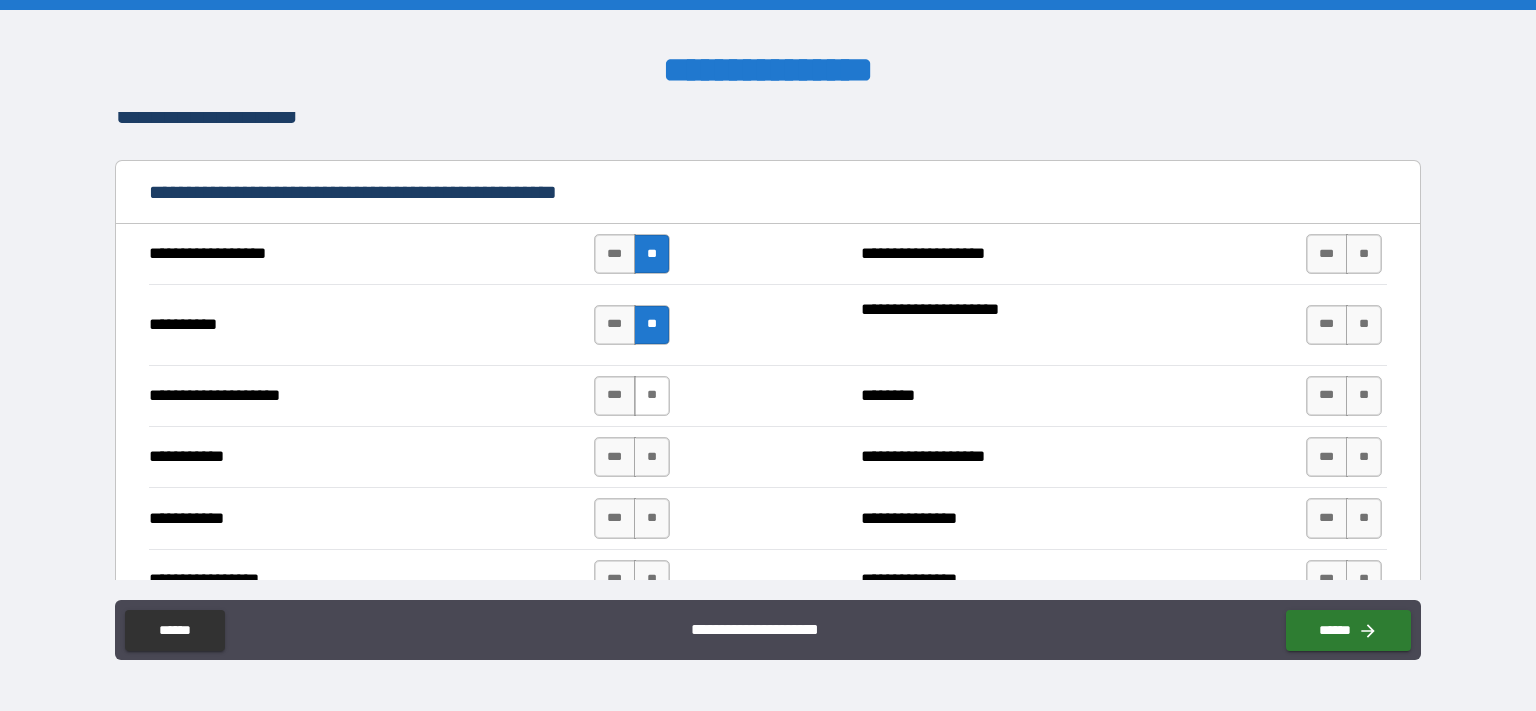 click on "**" at bounding box center (652, 396) 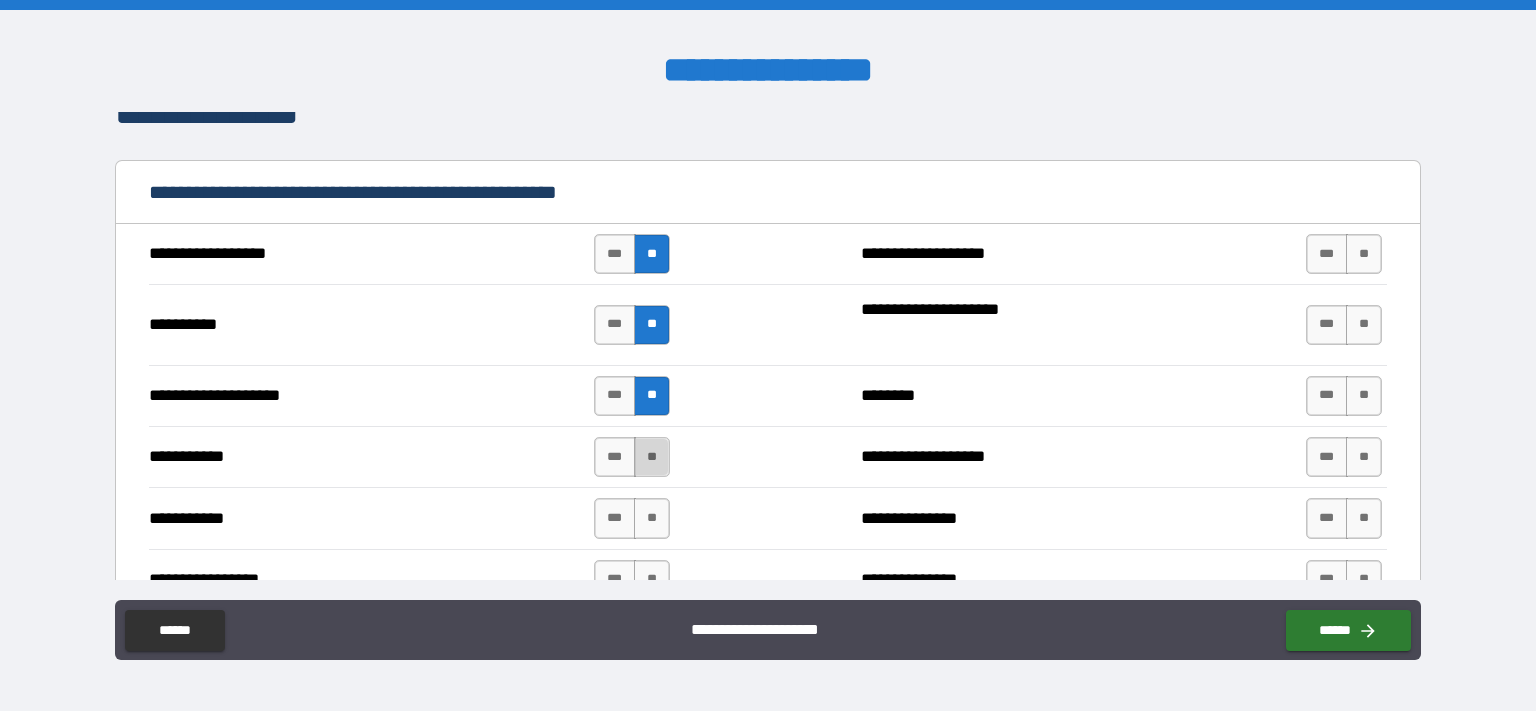 click on "**" at bounding box center (652, 457) 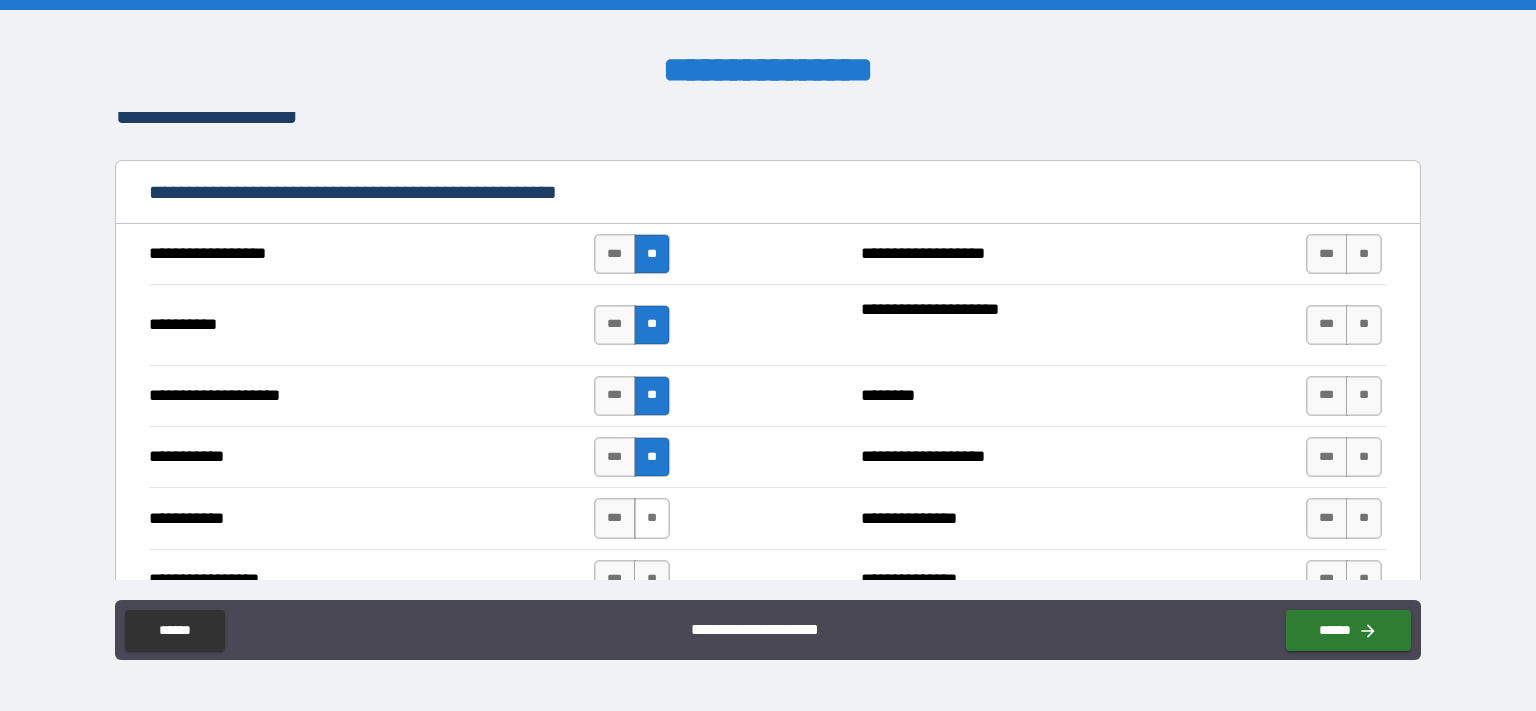 click on "**" at bounding box center (652, 518) 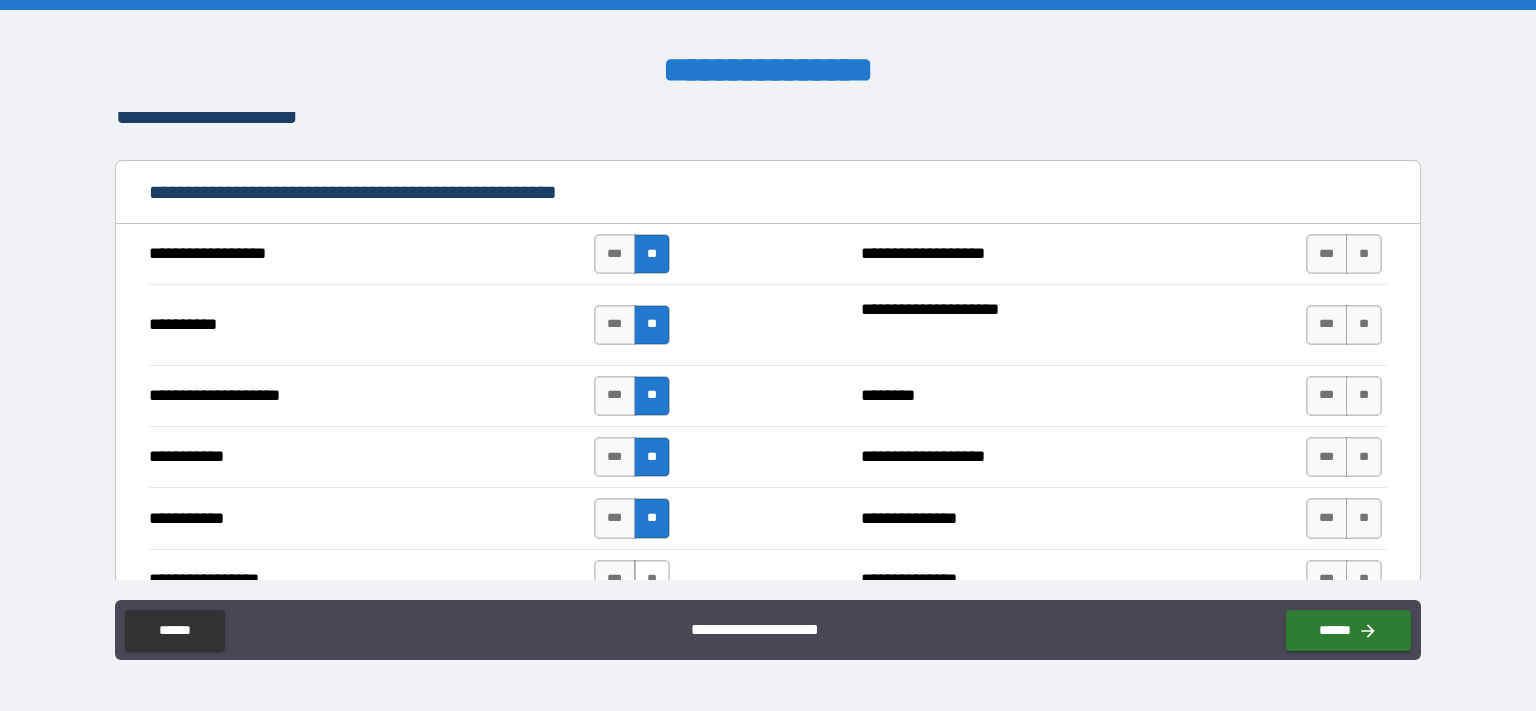 click on "**" at bounding box center [652, 580] 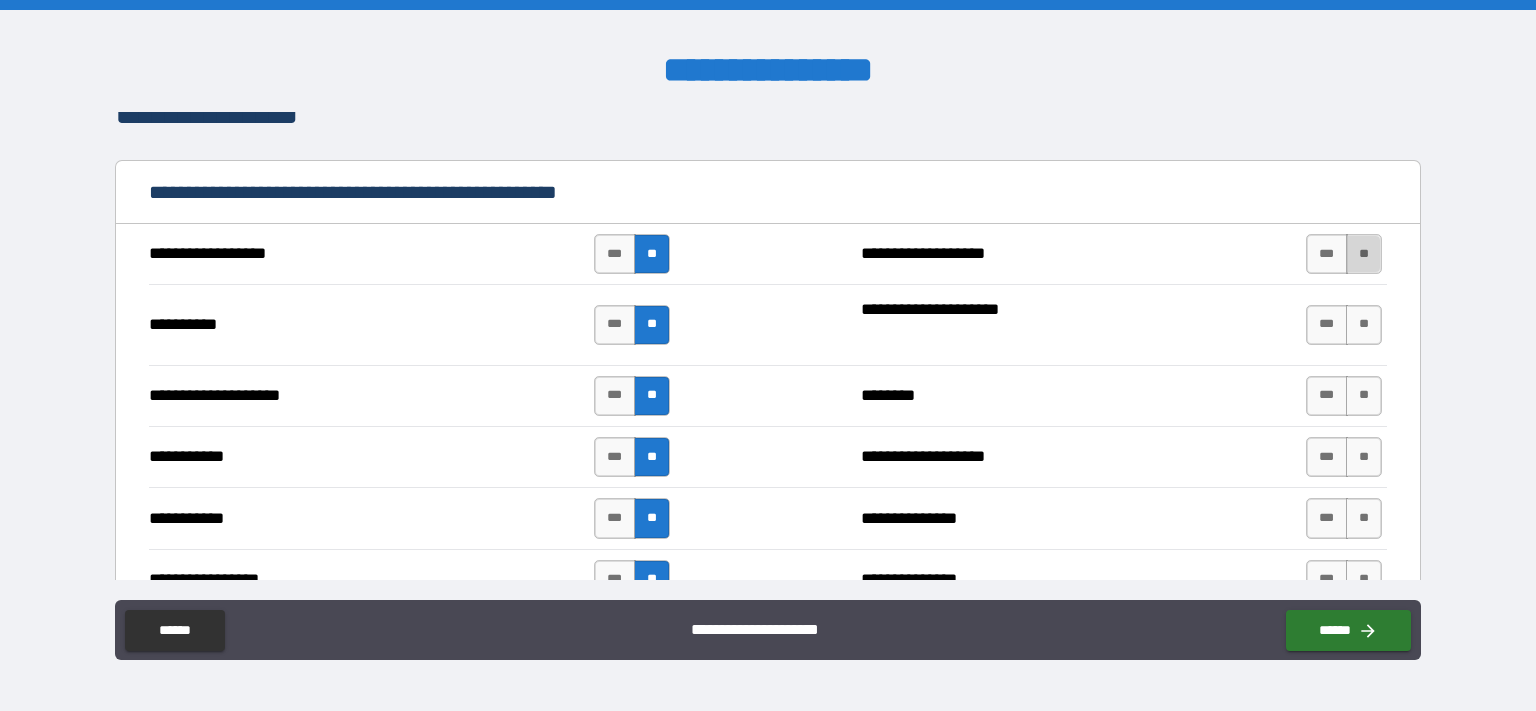 click on "**" at bounding box center [1364, 254] 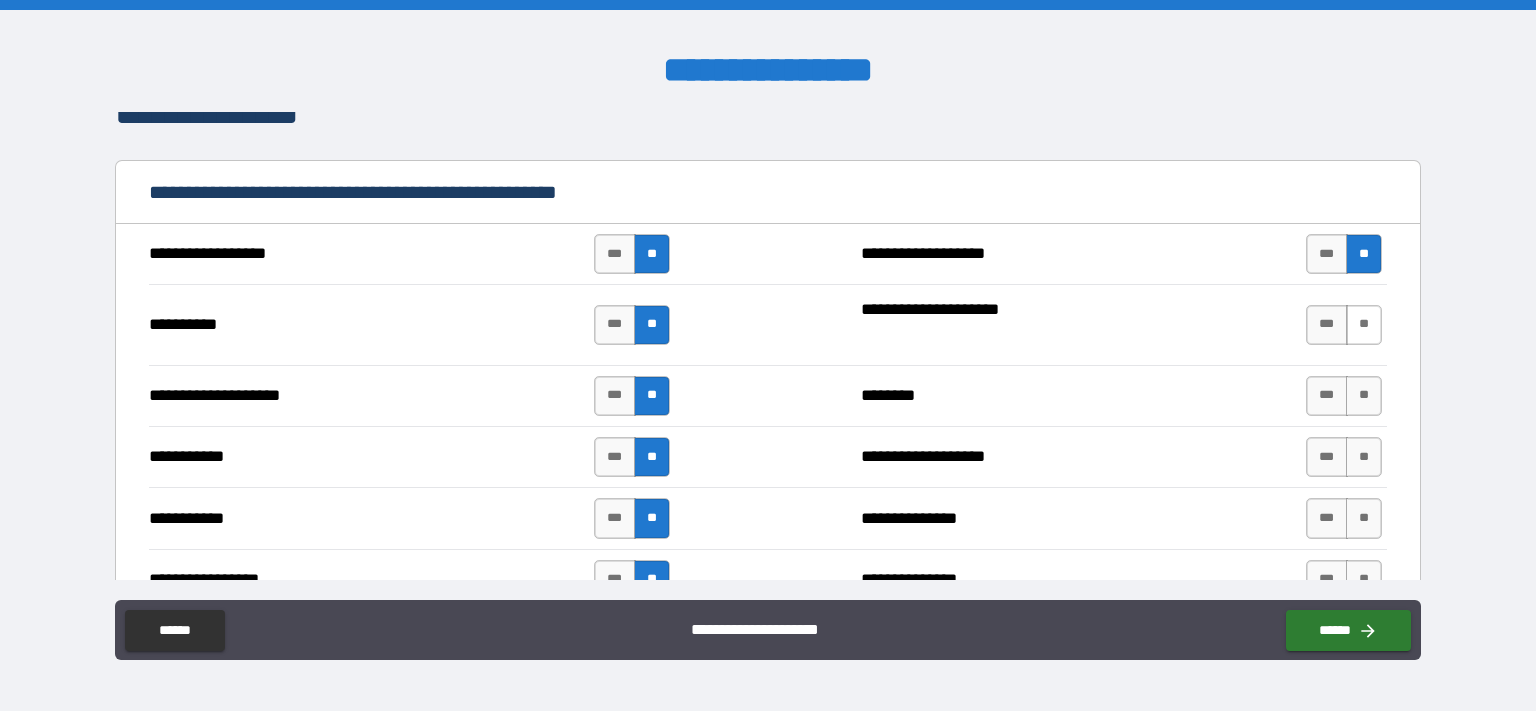 click on "**" at bounding box center (1364, 325) 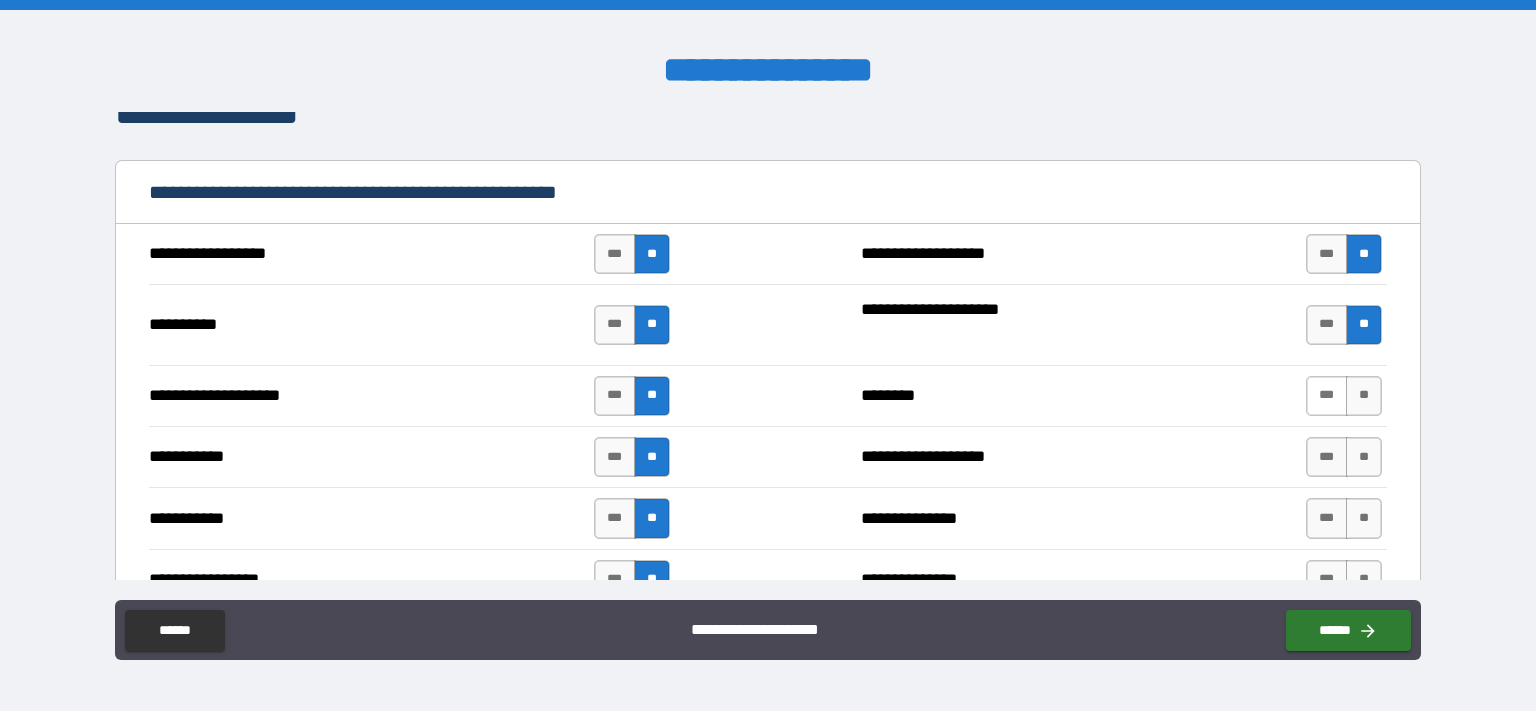 click on "***" at bounding box center (1327, 396) 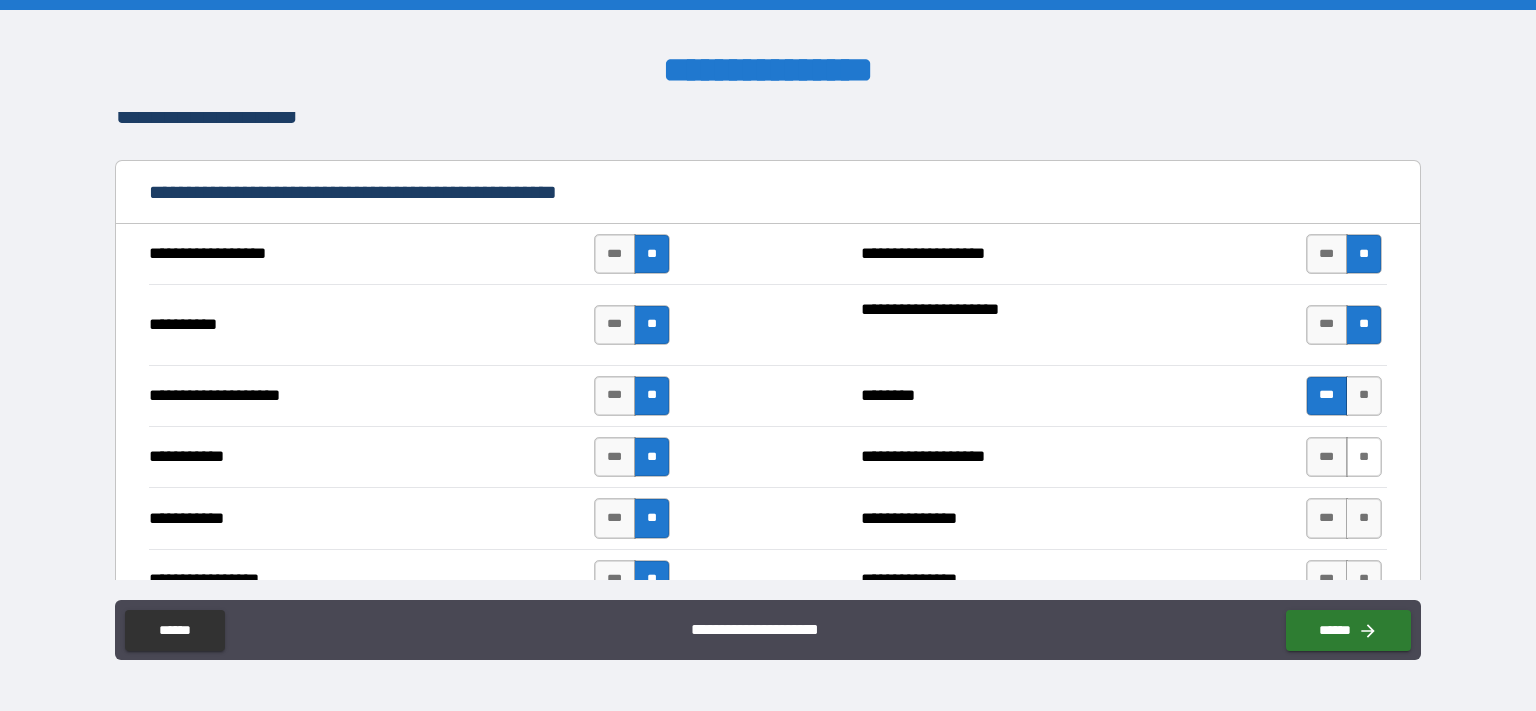 click on "**" at bounding box center (1364, 457) 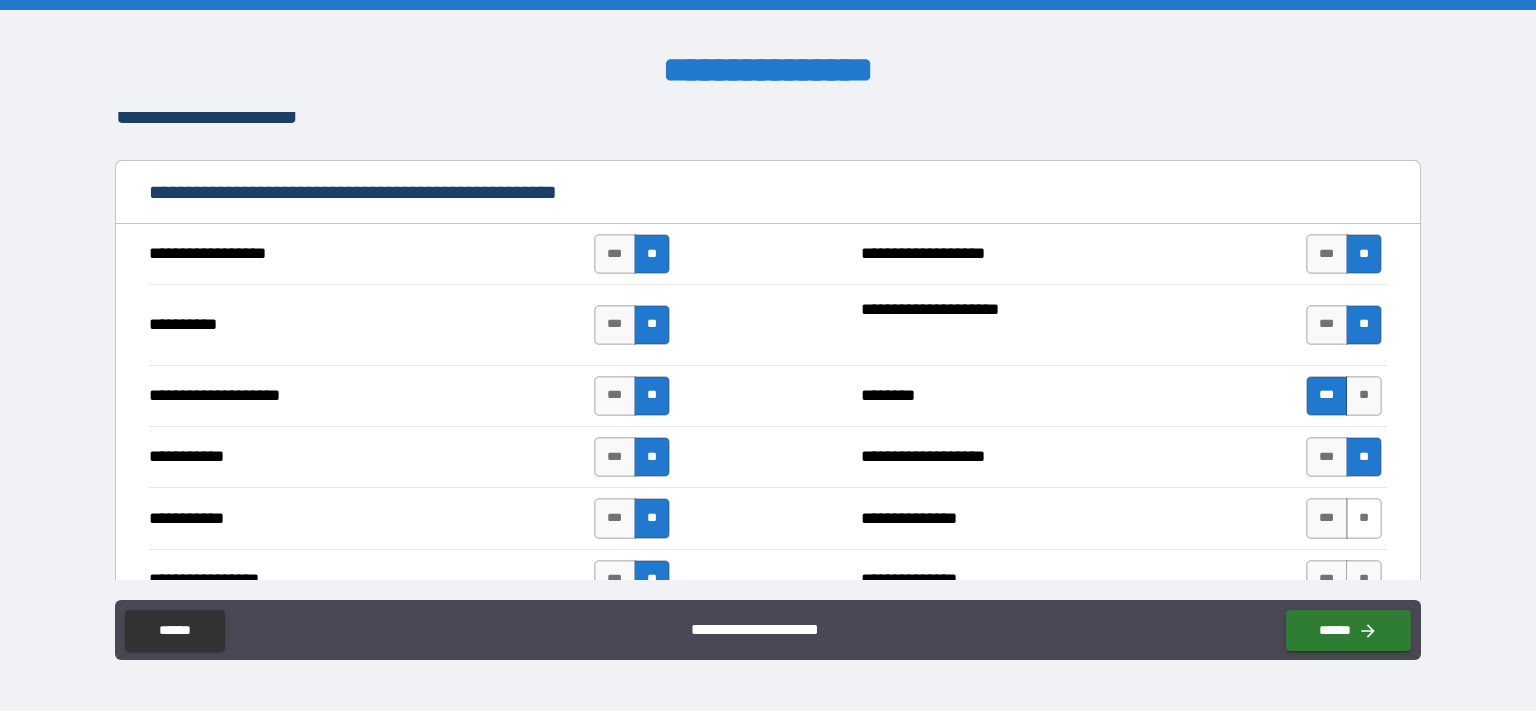 click on "**" at bounding box center [1364, 518] 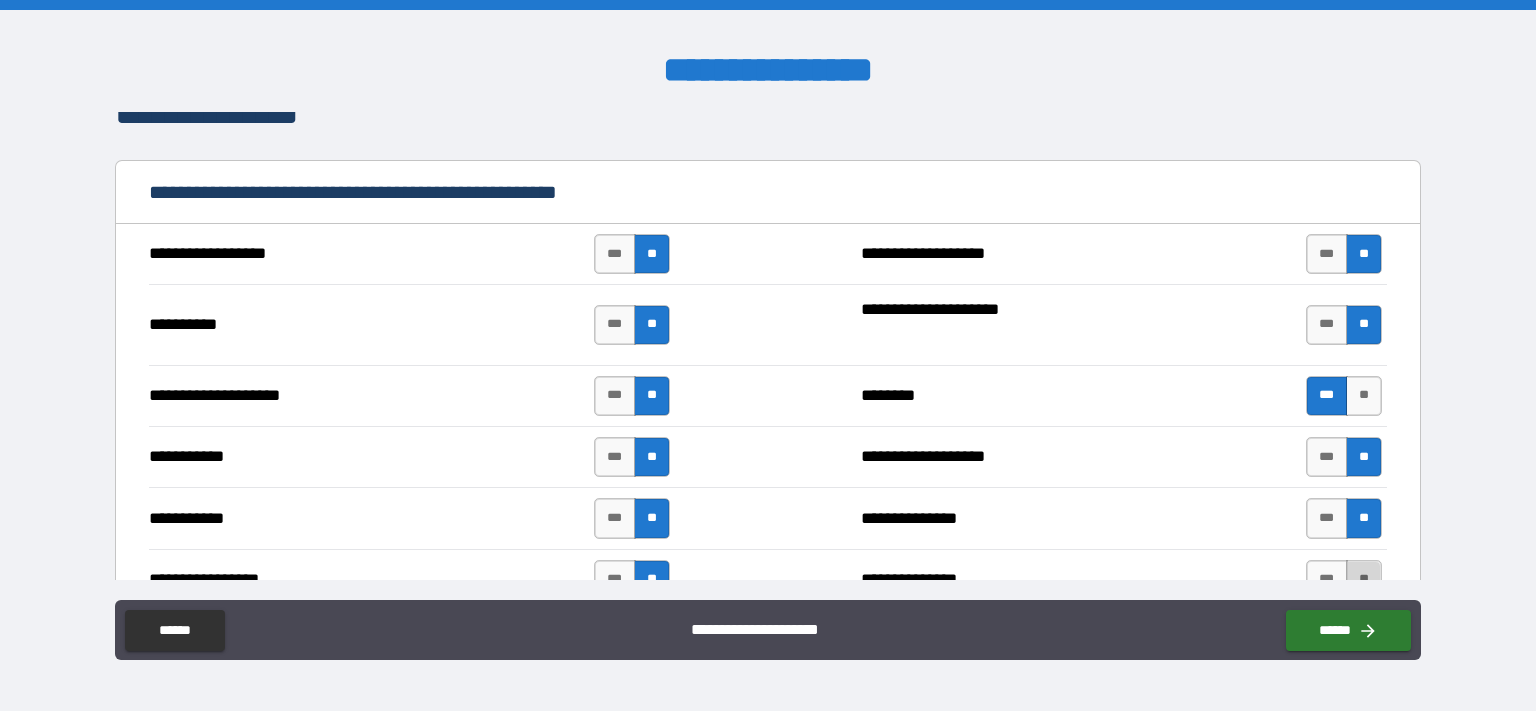 click on "**" at bounding box center [1364, 580] 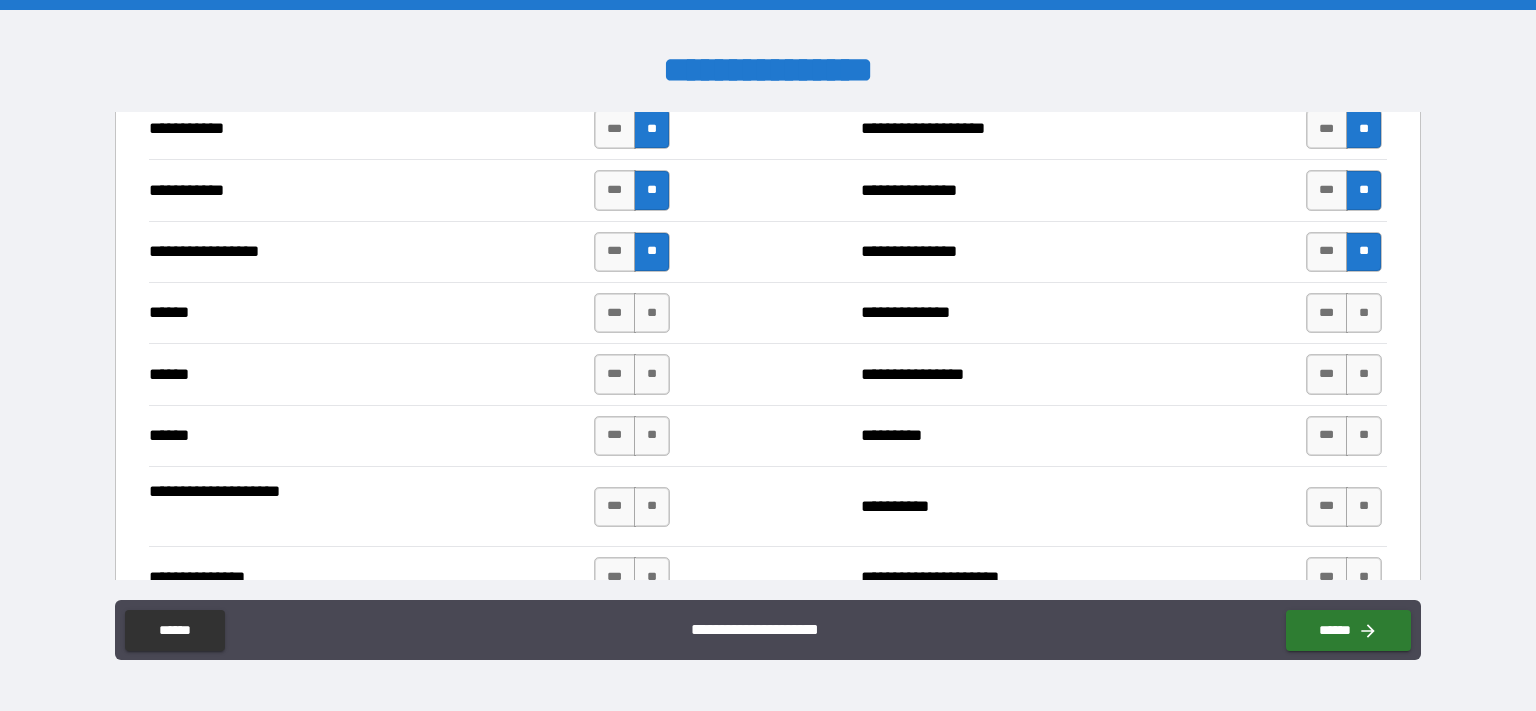 scroll, scrollTop: 2441, scrollLeft: 0, axis: vertical 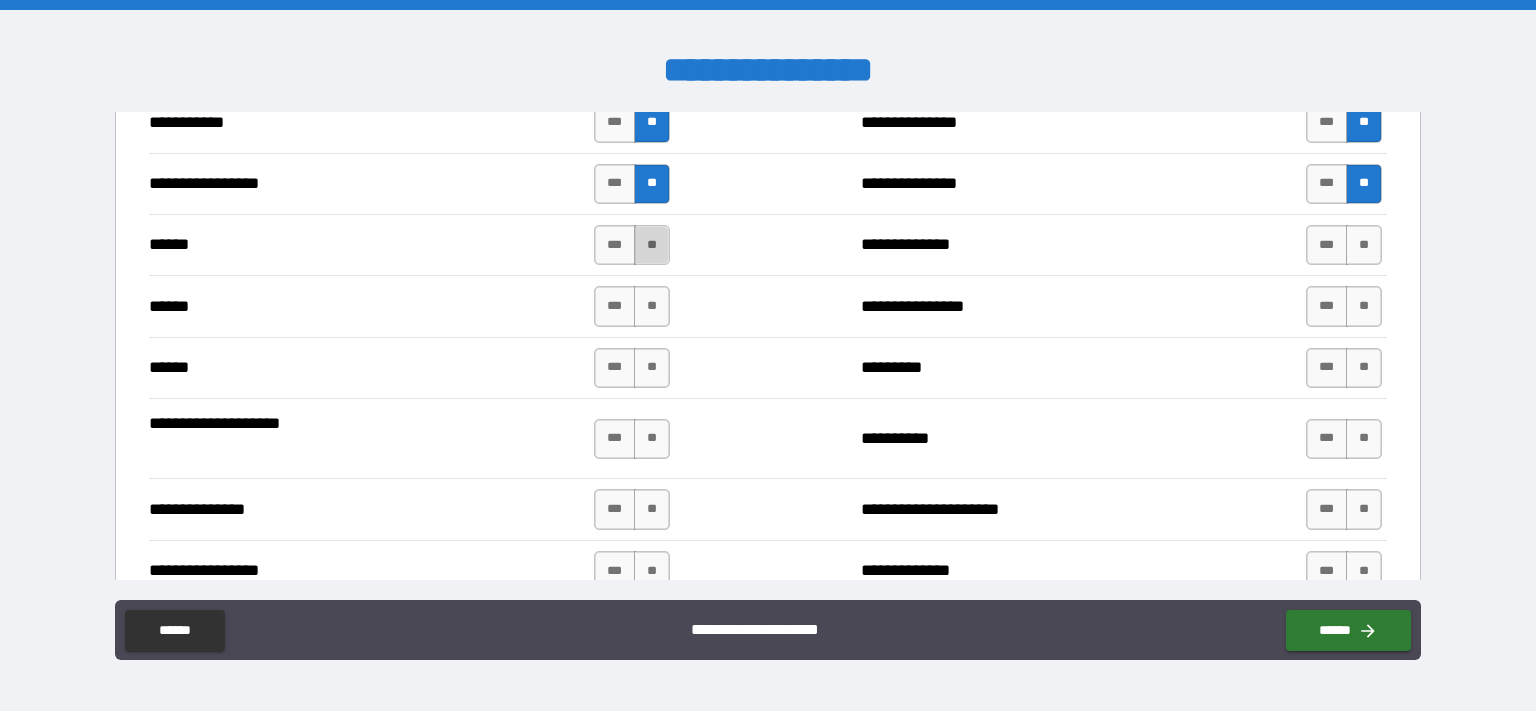 click on "**" at bounding box center [652, 245] 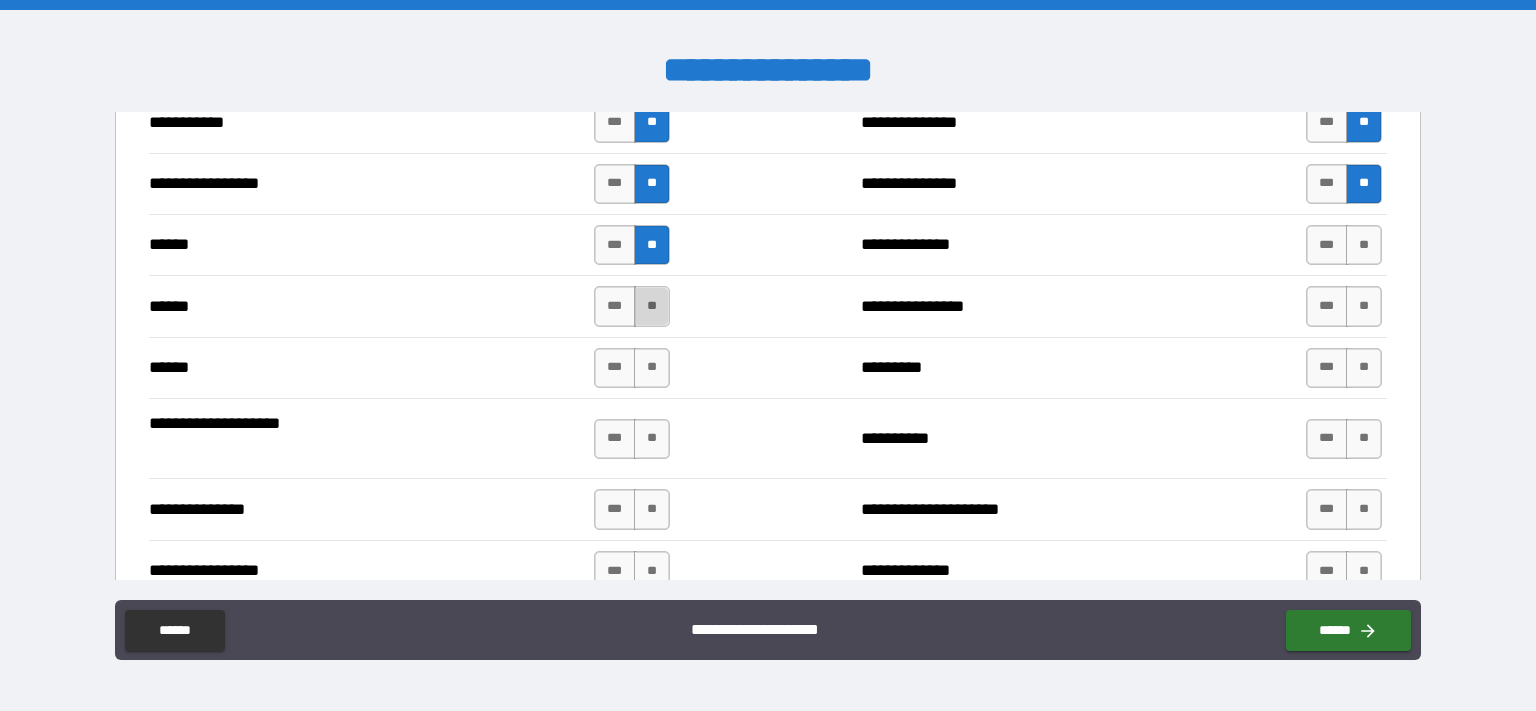 click on "**" at bounding box center (652, 306) 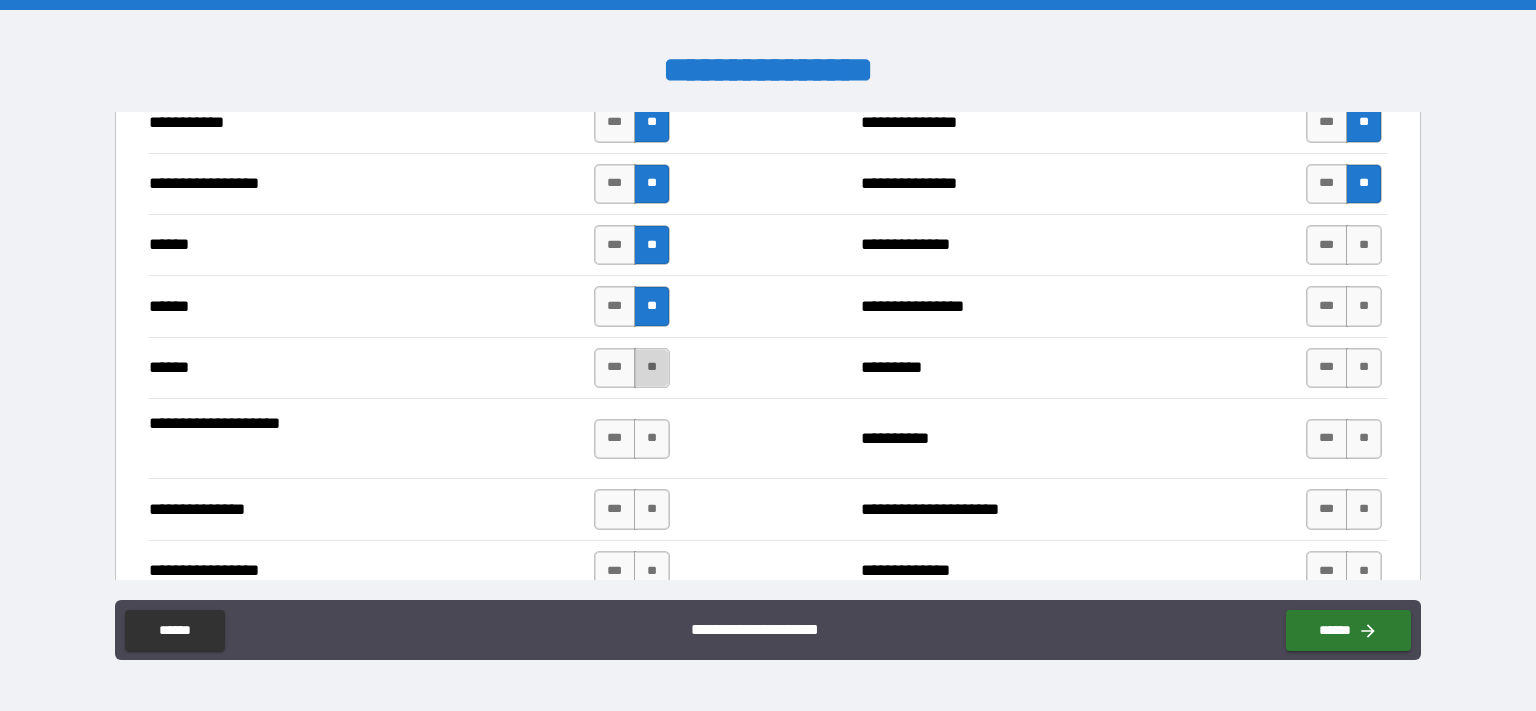 click on "**" at bounding box center (652, 368) 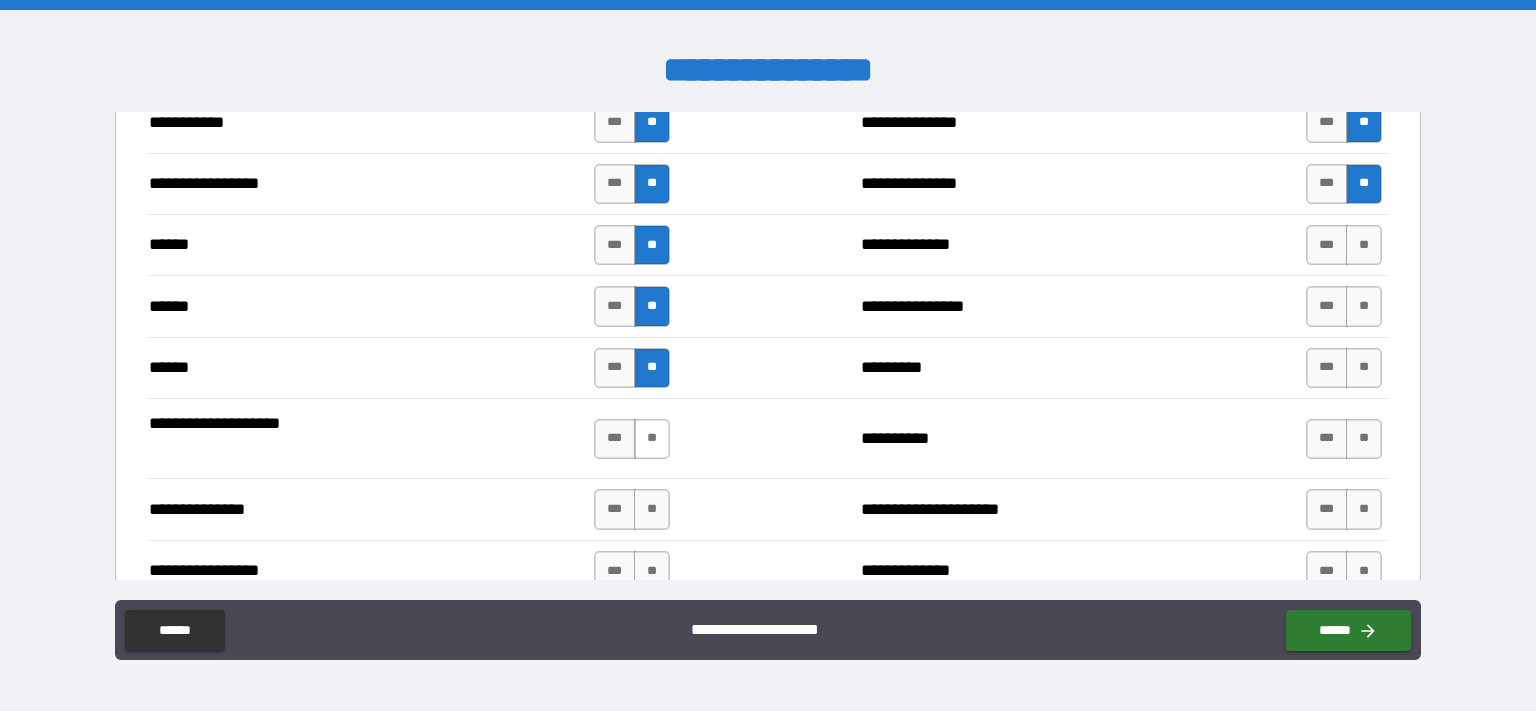 click on "**" at bounding box center [652, 439] 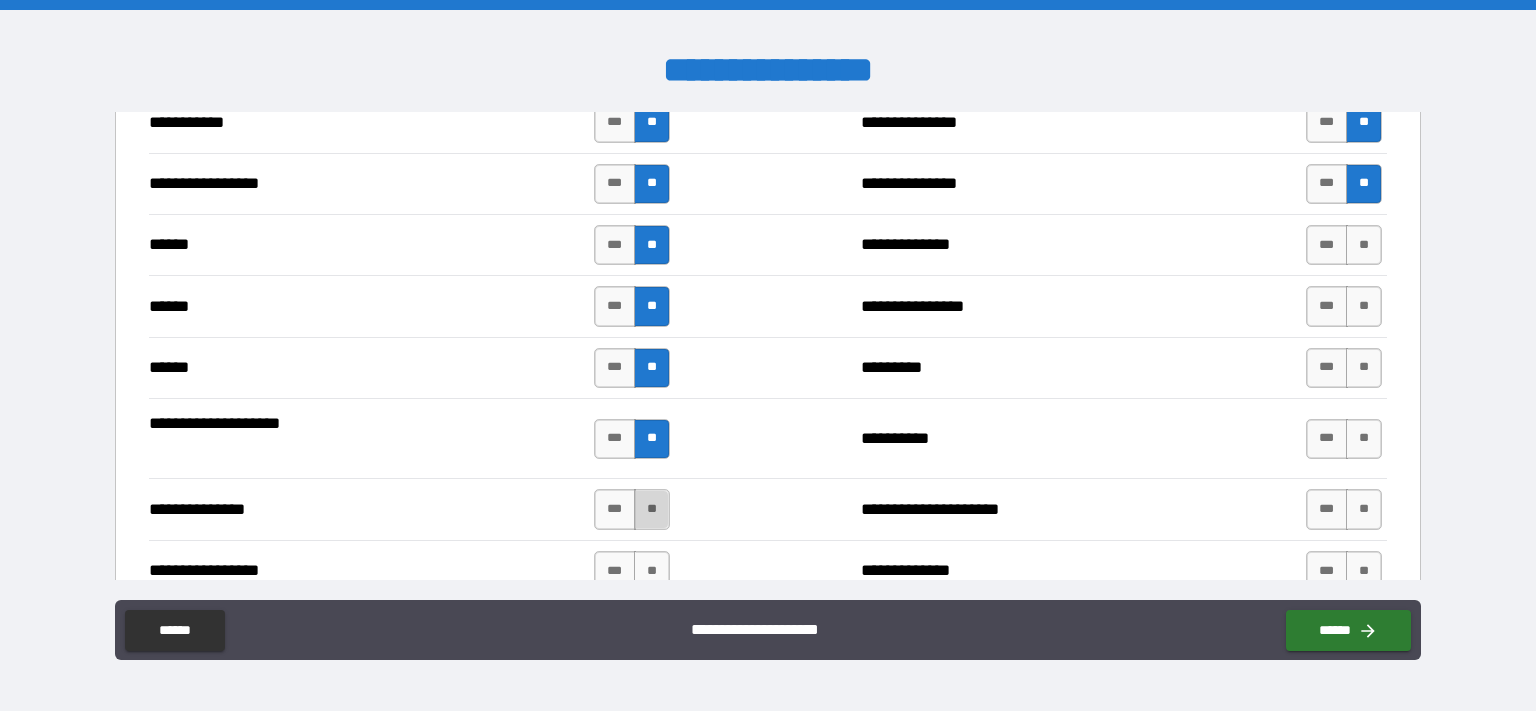 click on "**" at bounding box center (652, 509) 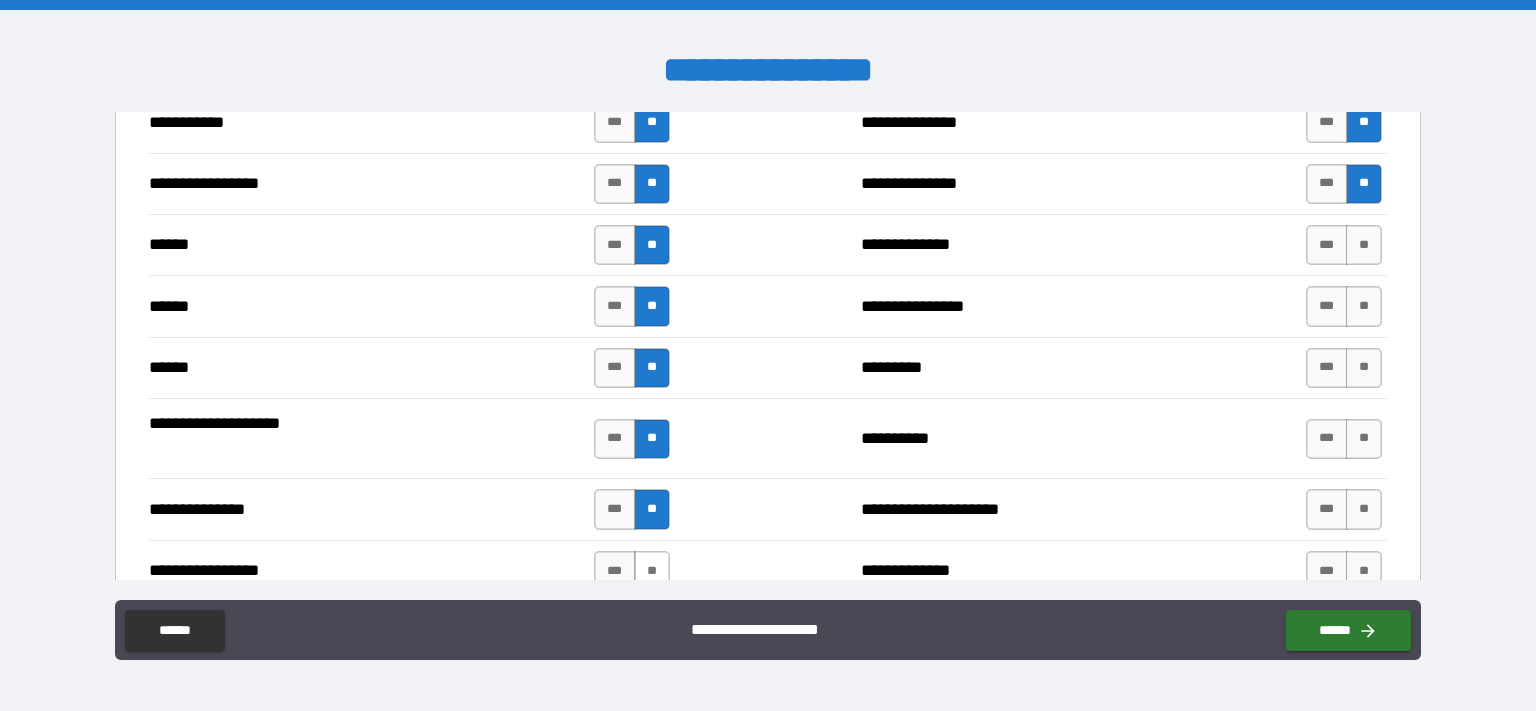 click on "**" at bounding box center [652, 571] 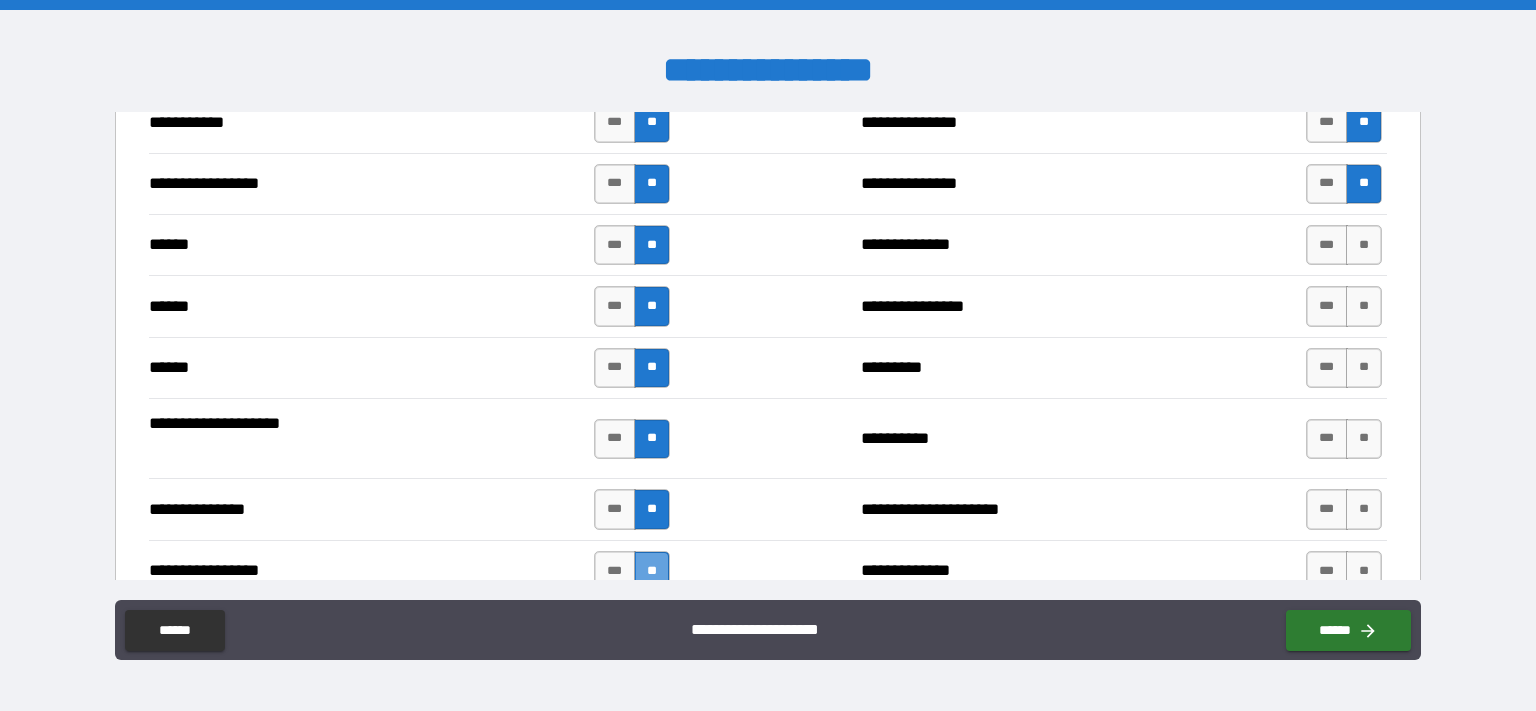click on "**" at bounding box center (652, 571) 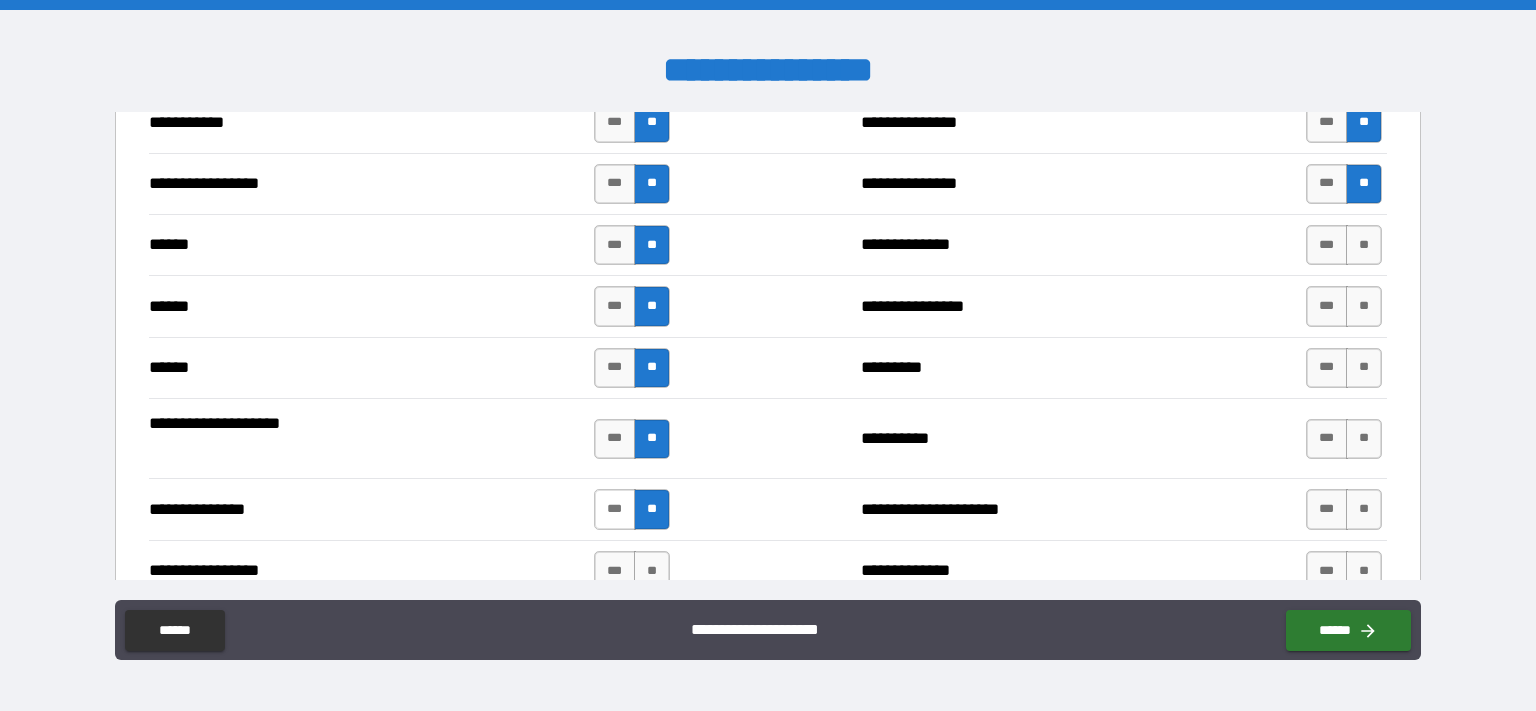 click on "***" at bounding box center [615, 509] 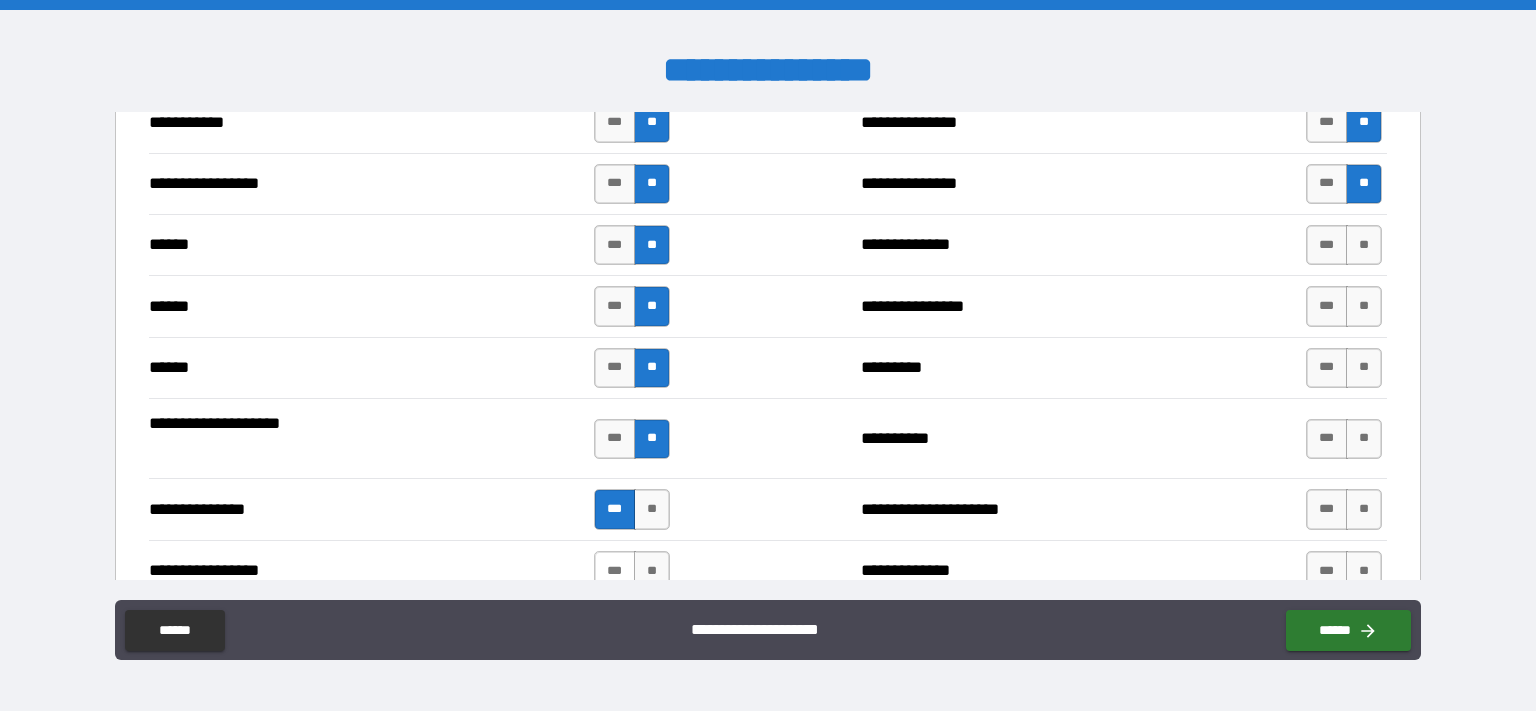 click on "***" at bounding box center (615, 571) 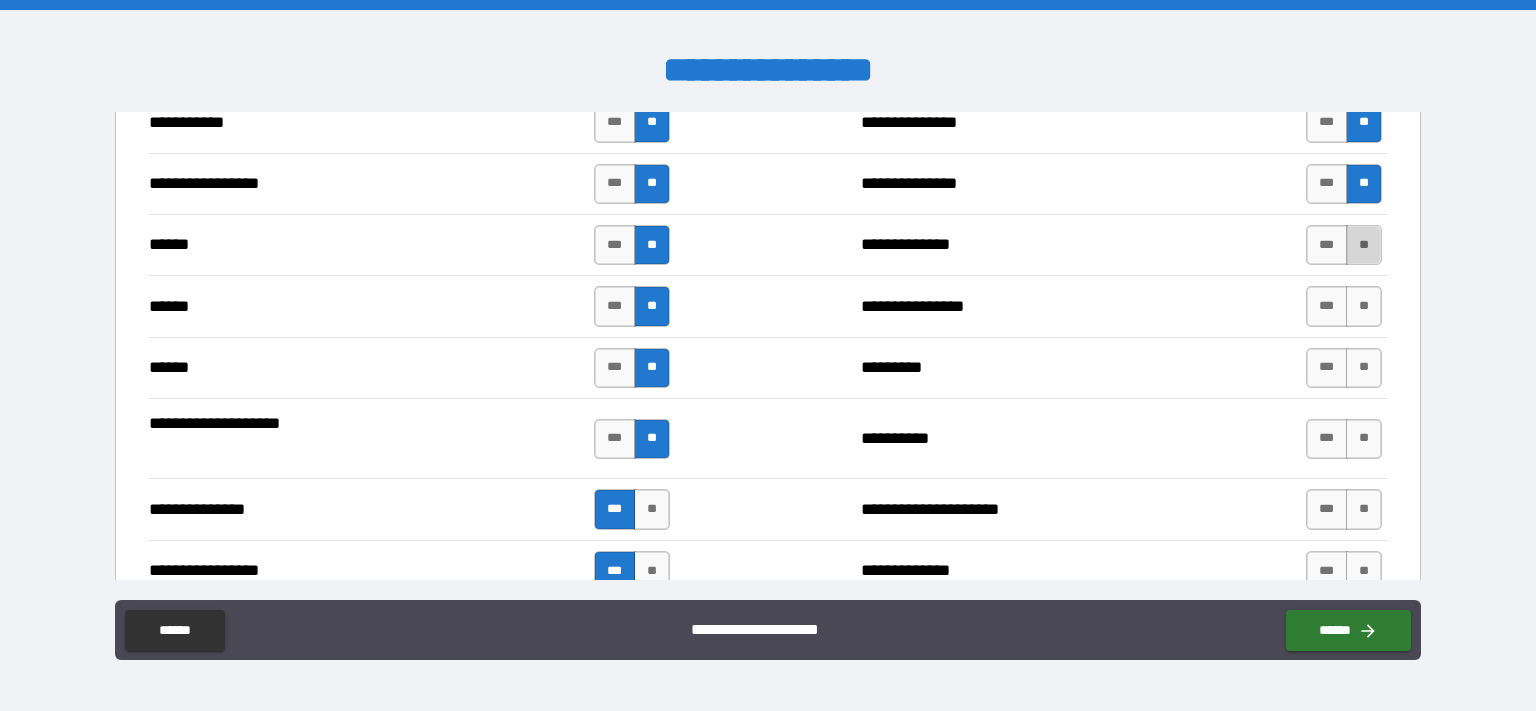 click on "**" at bounding box center [1364, 245] 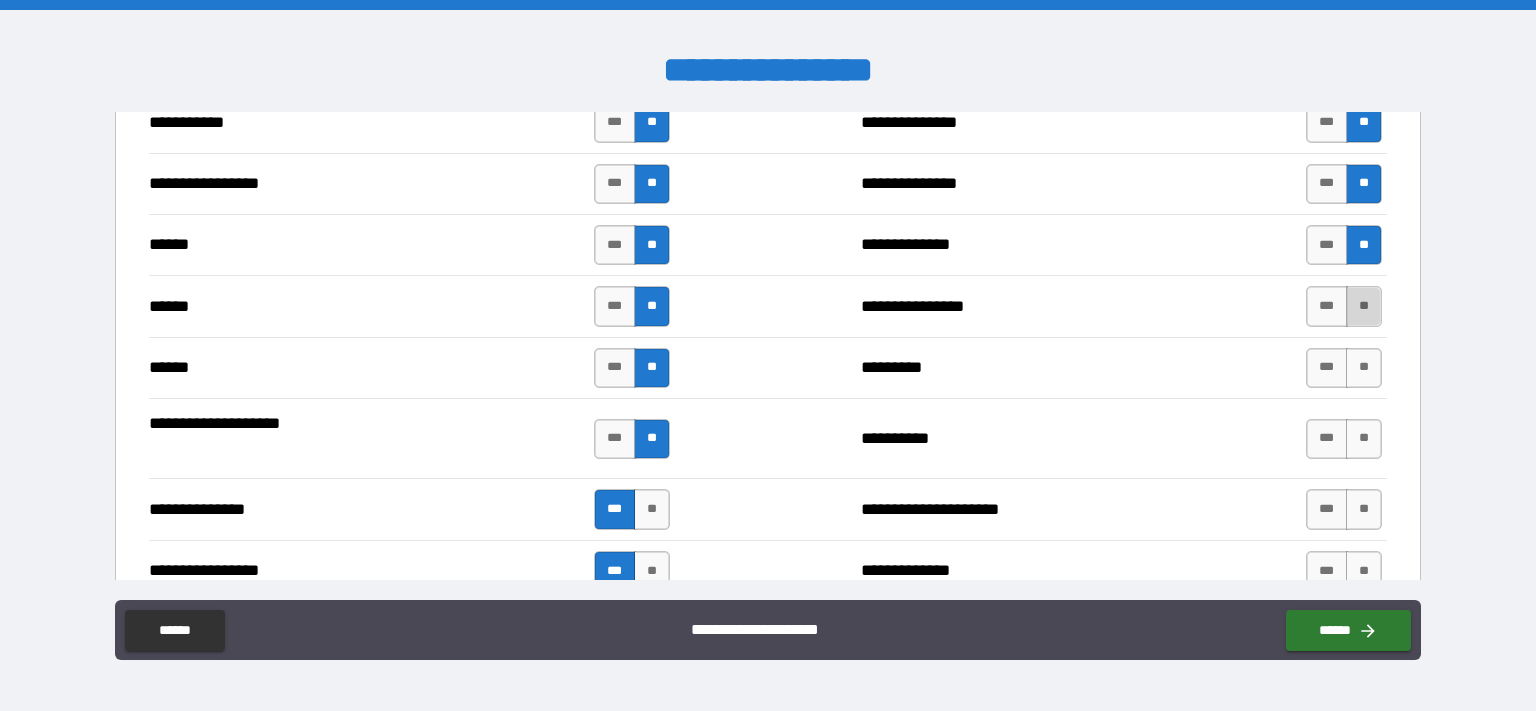 click on "**" at bounding box center [1364, 306] 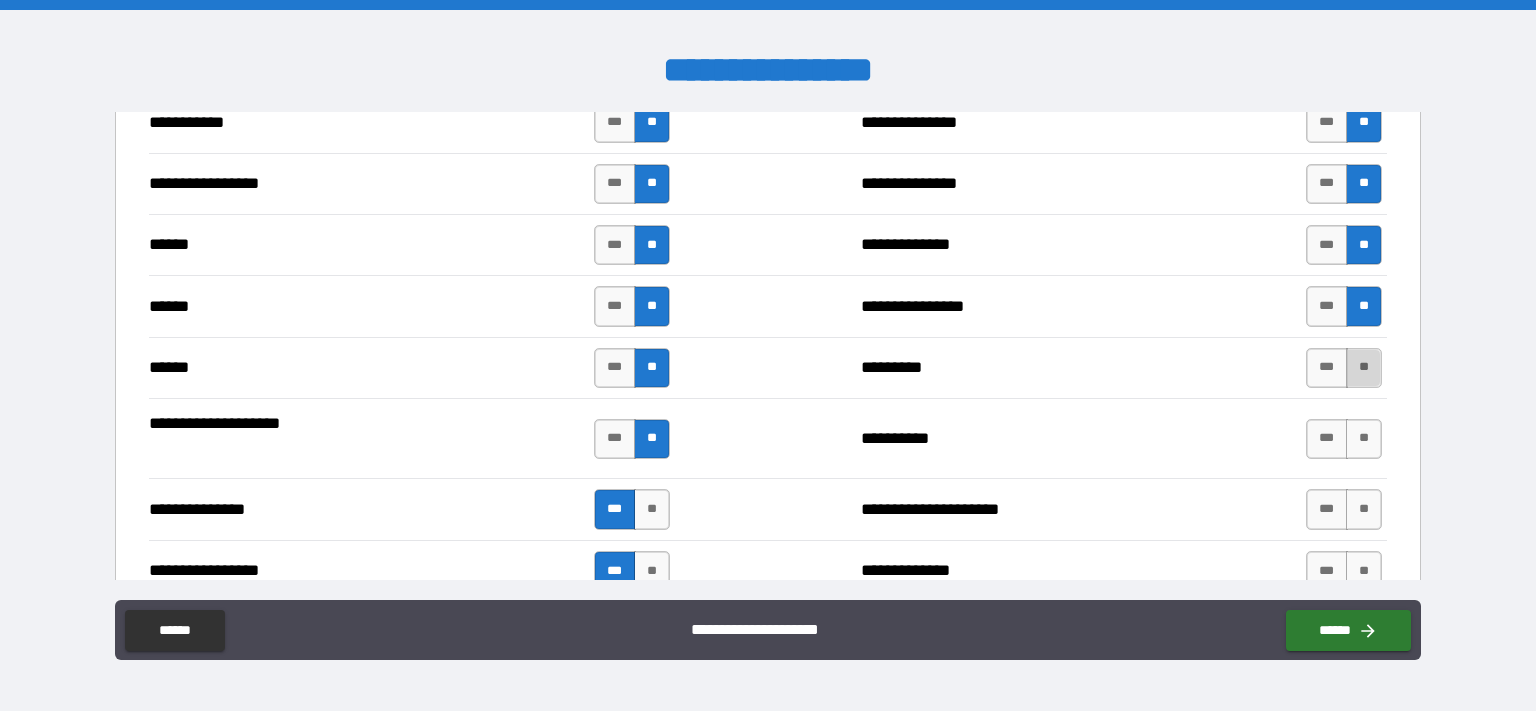 click on "**" at bounding box center (1364, 368) 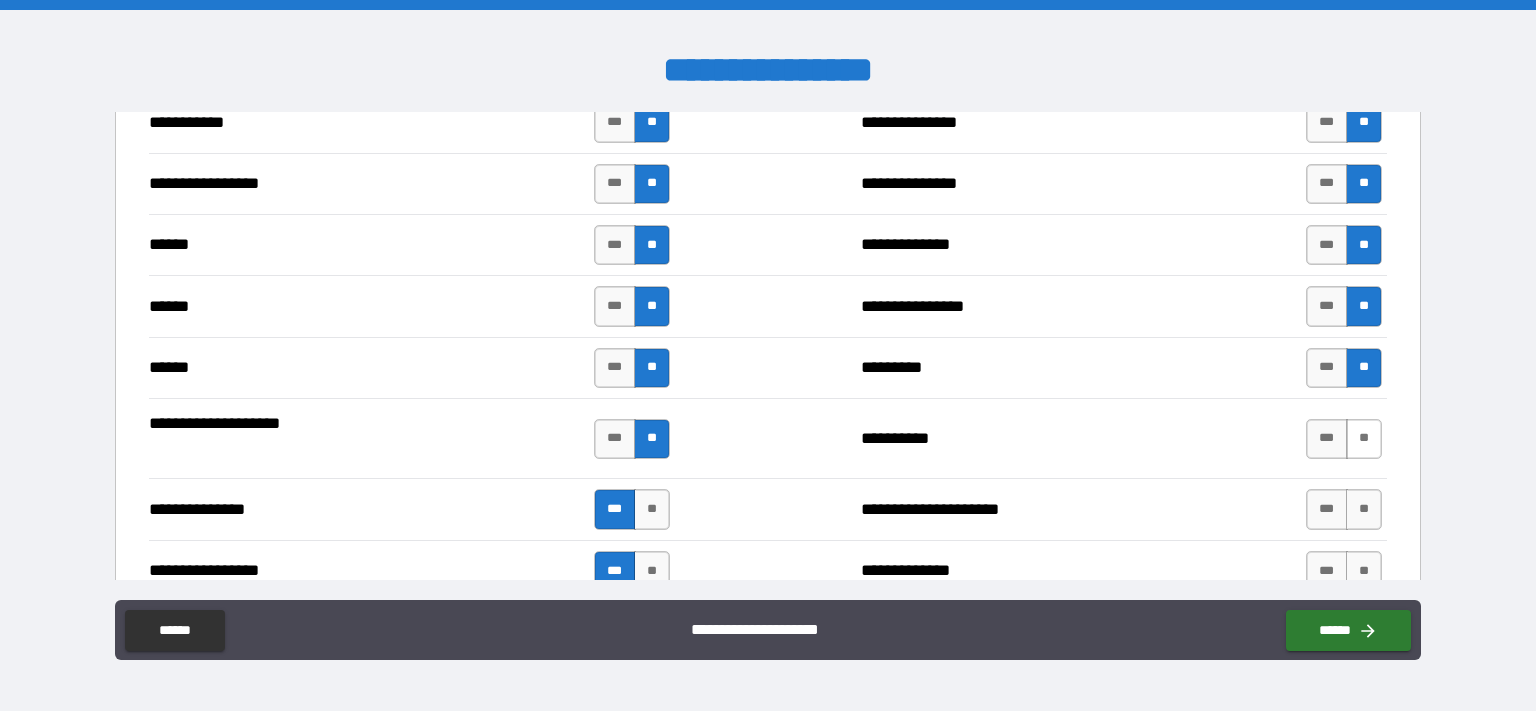 click on "**" at bounding box center (1364, 439) 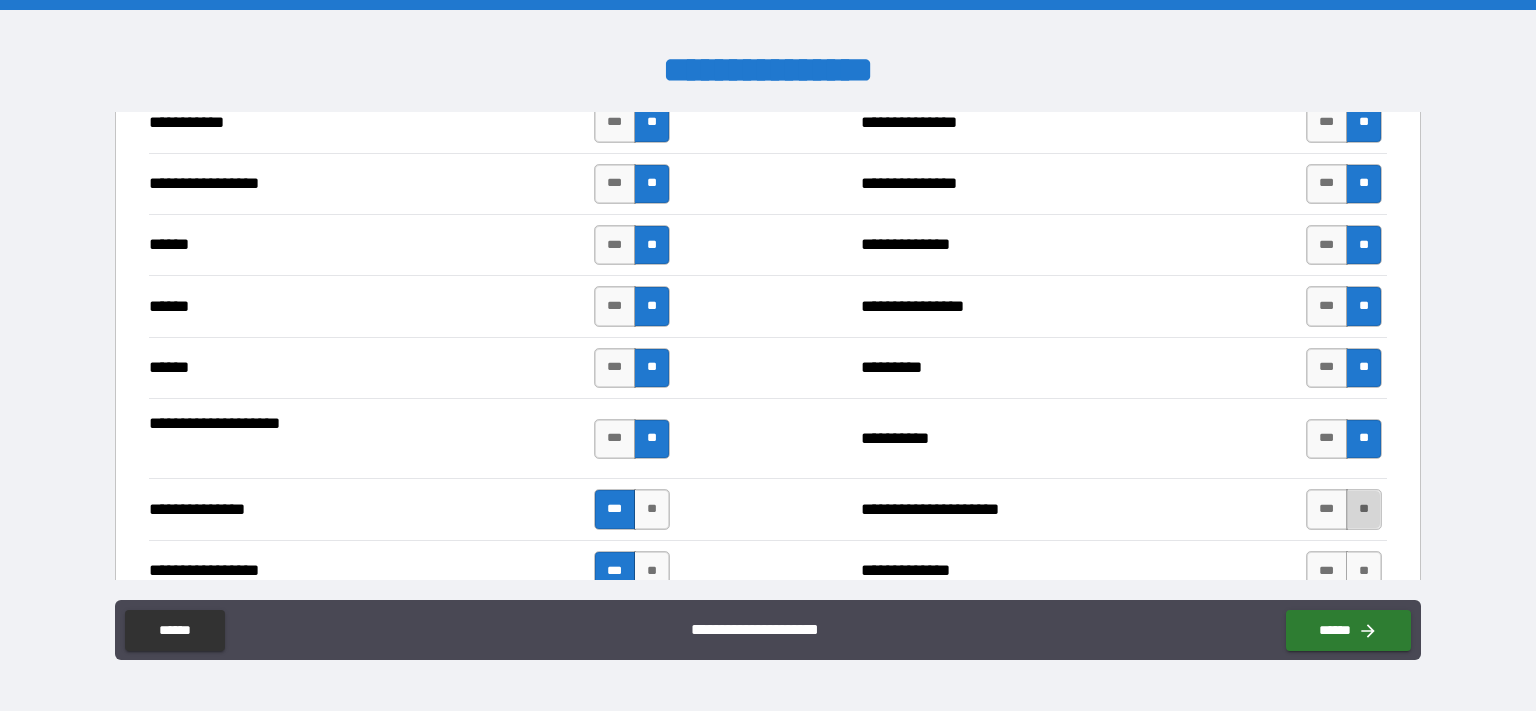 click on "**" at bounding box center (1364, 509) 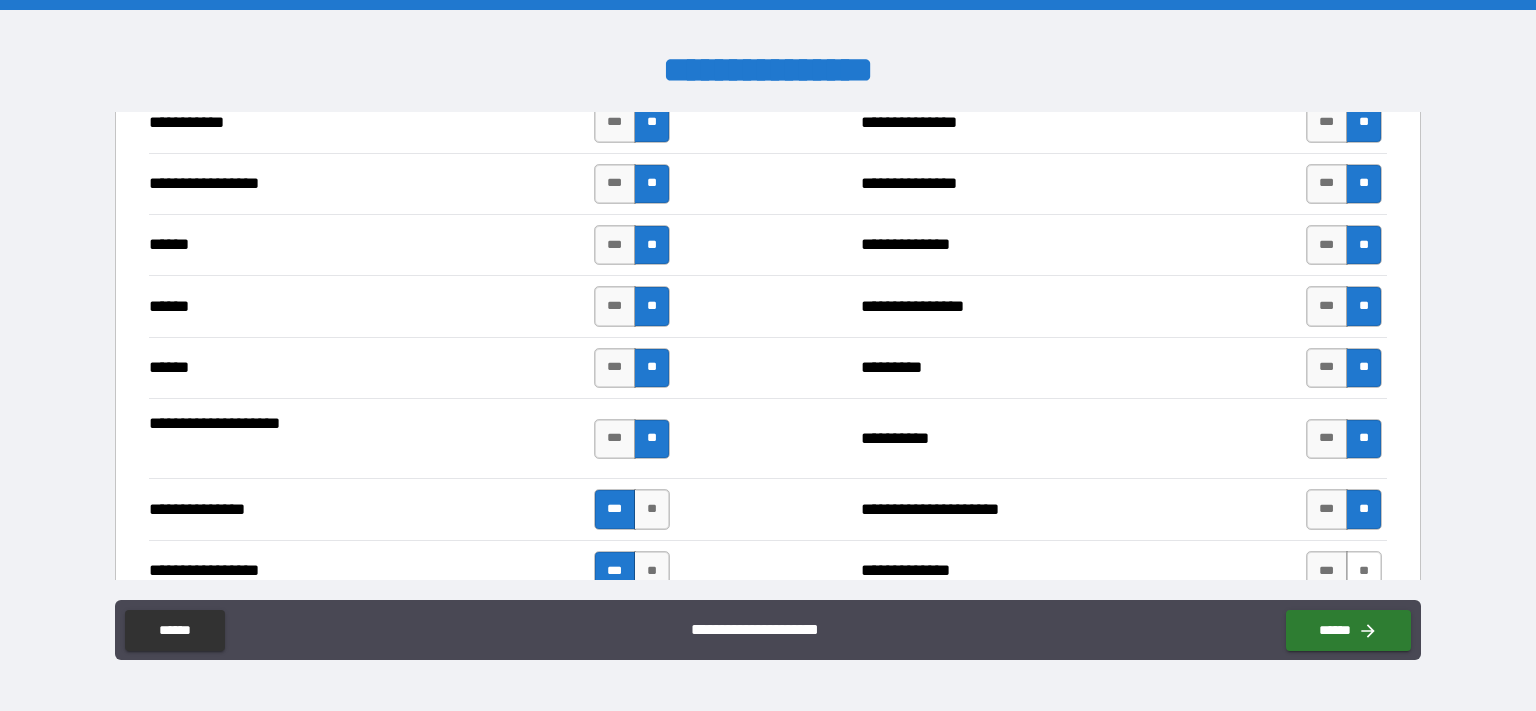 click on "**" at bounding box center (1364, 571) 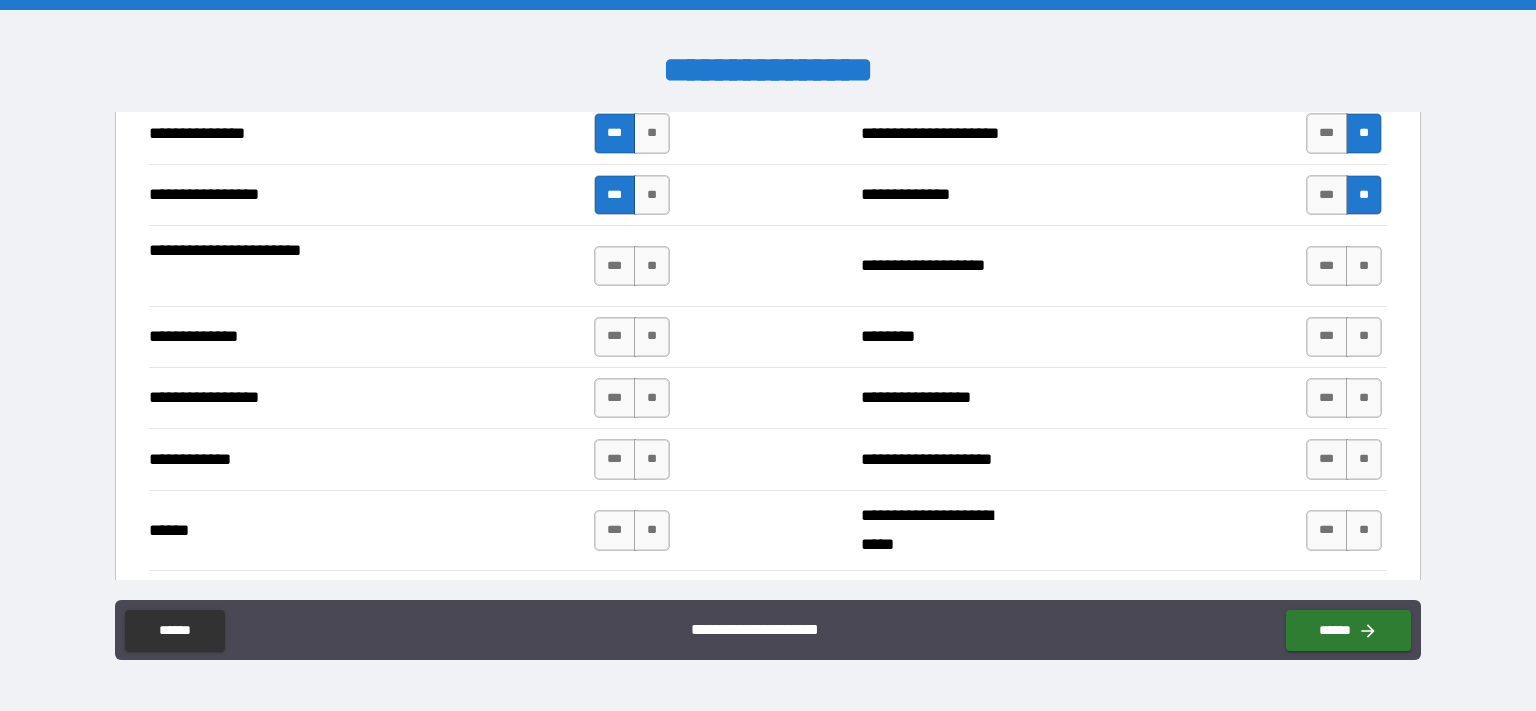 scroll, scrollTop: 2836, scrollLeft: 0, axis: vertical 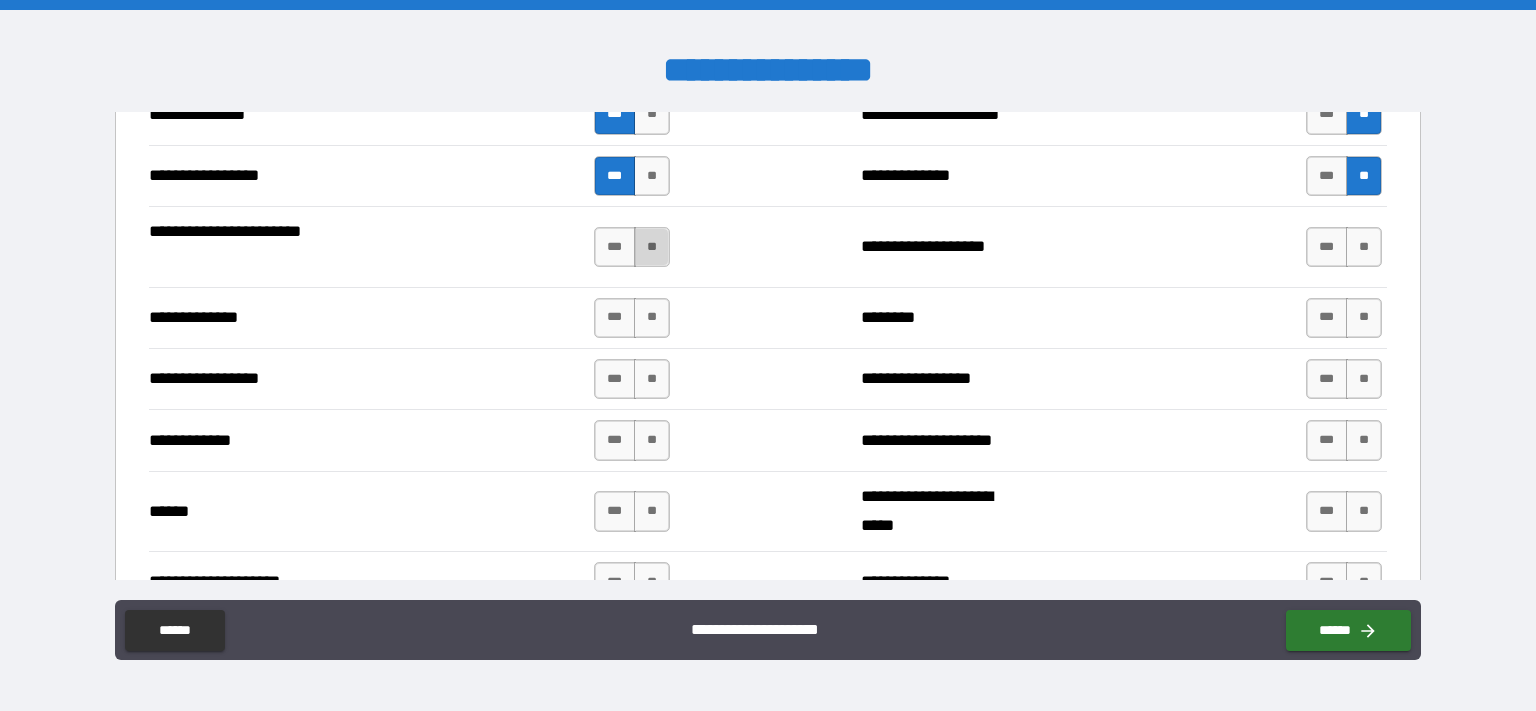 click on "**" at bounding box center [652, 247] 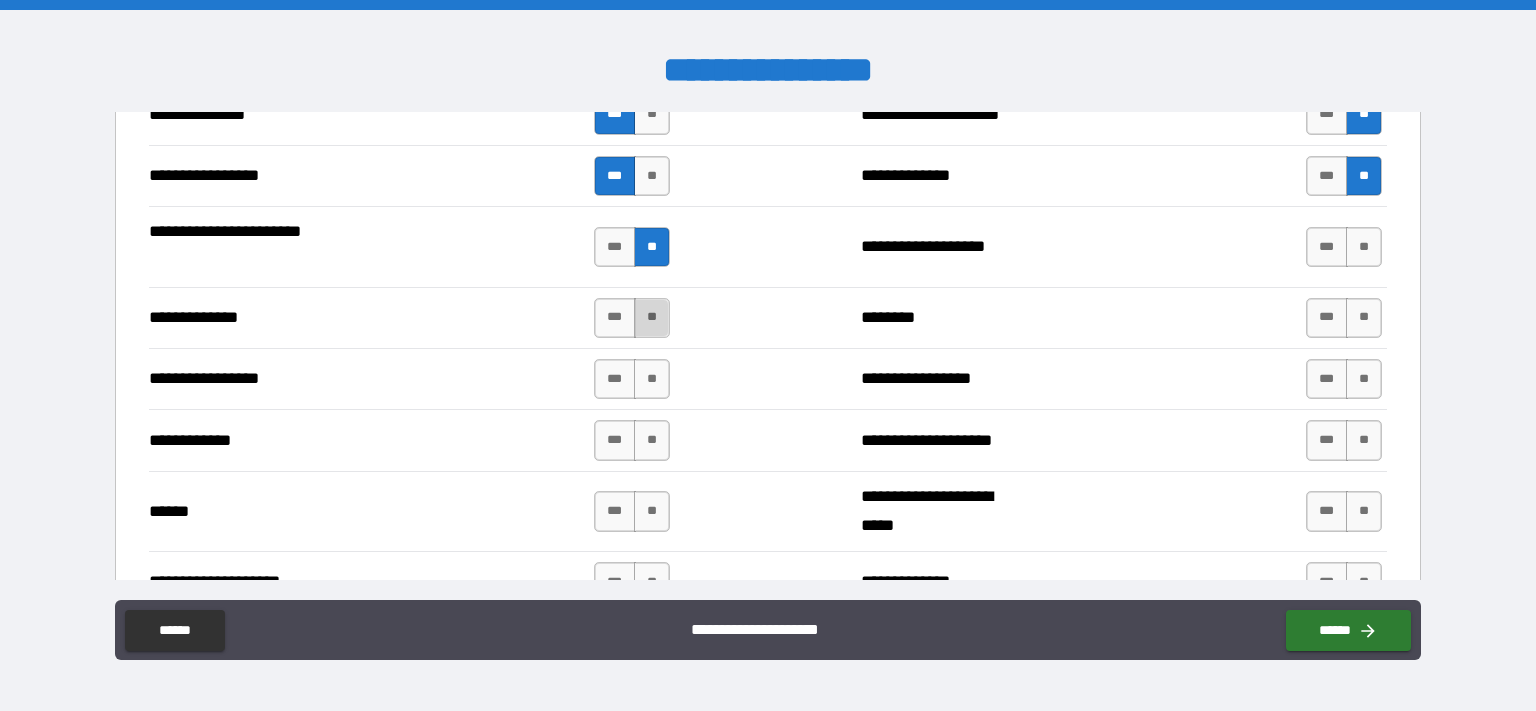 click on "**" at bounding box center [652, 318] 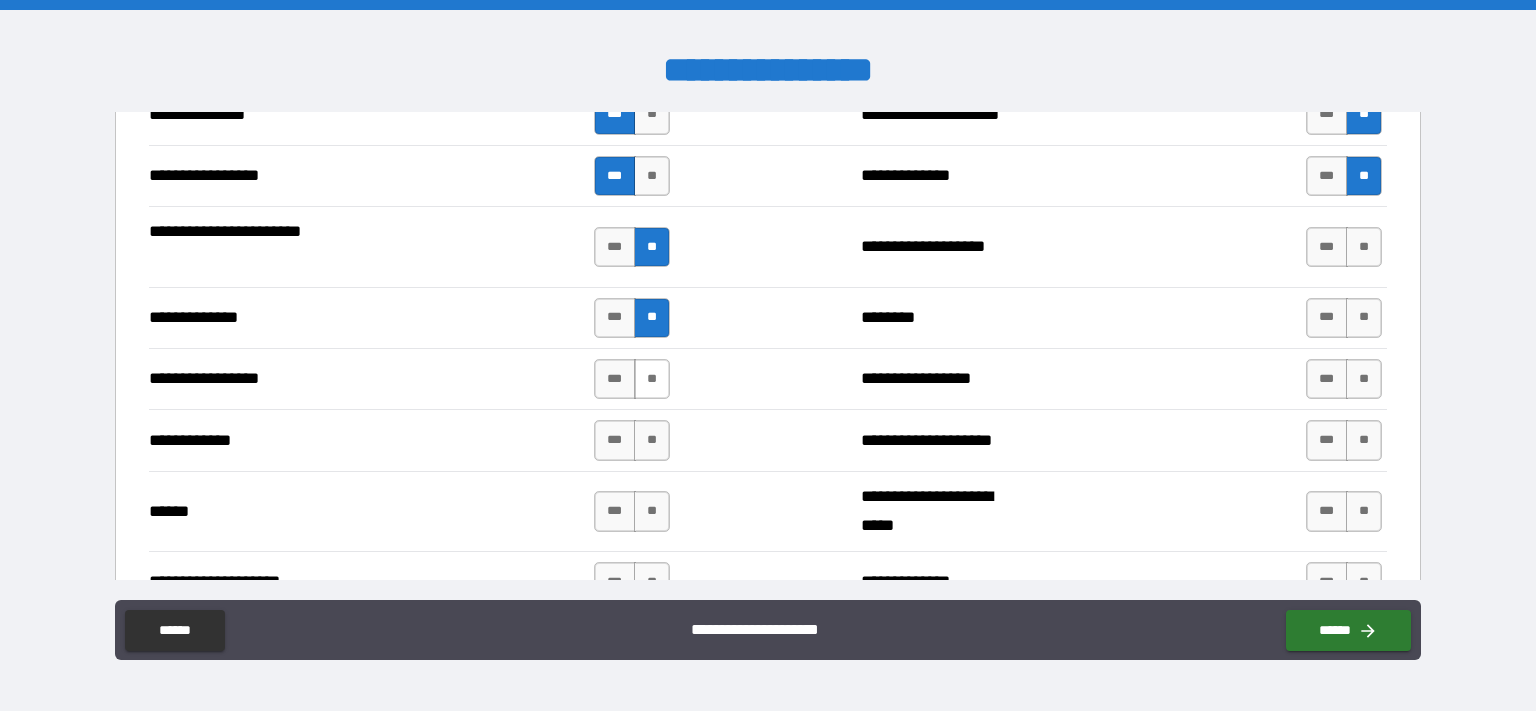 click on "**" at bounding box center [652, 379] 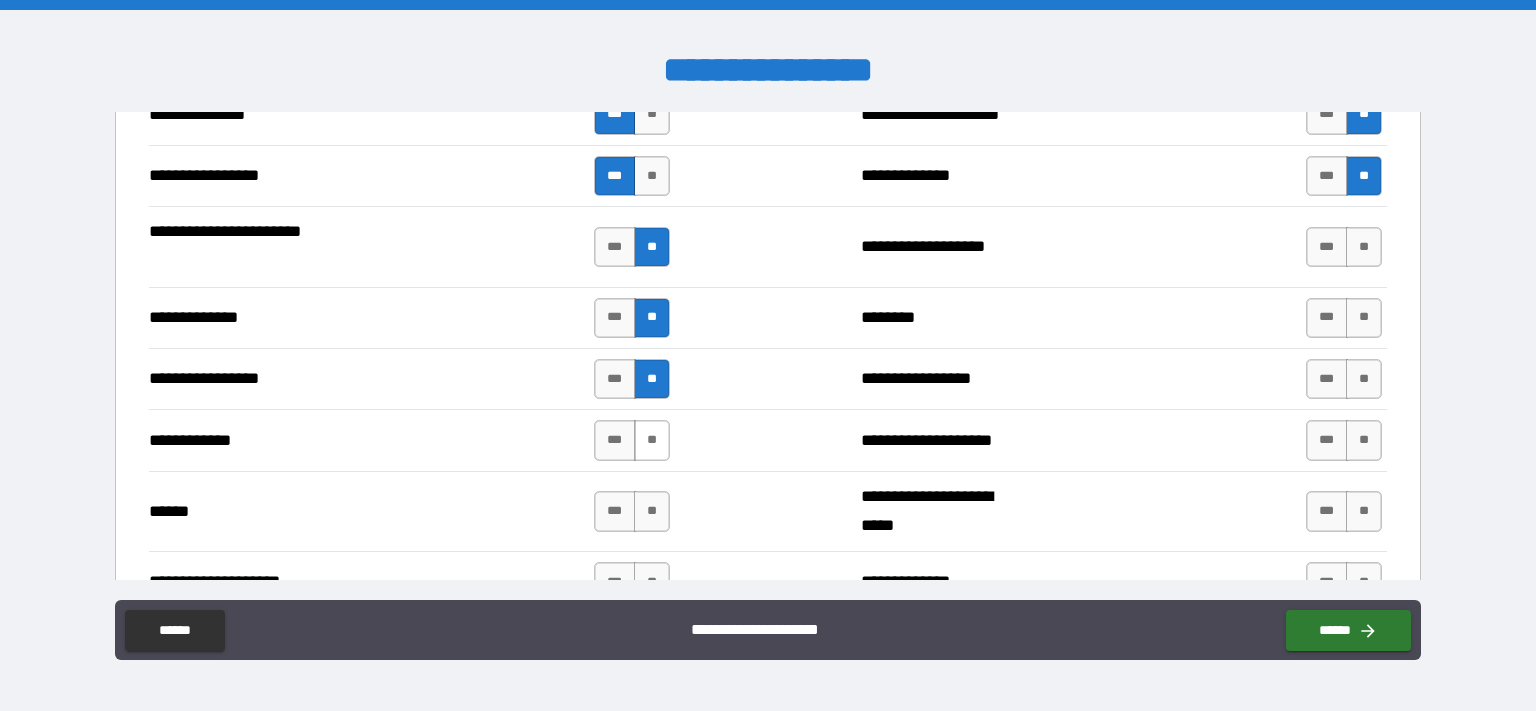click on "**" at bounding box center (652, 440) 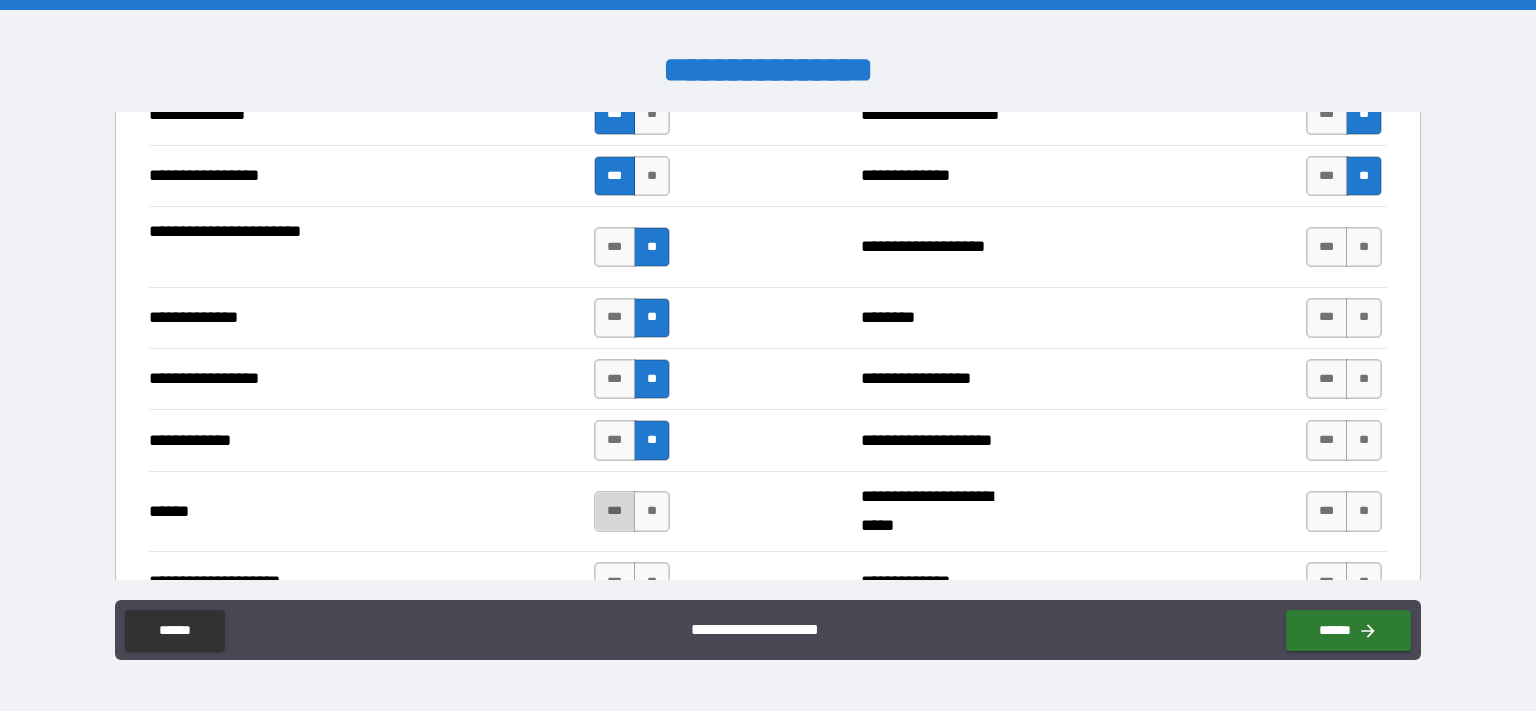click on "***" at bounding box center (615, 511) 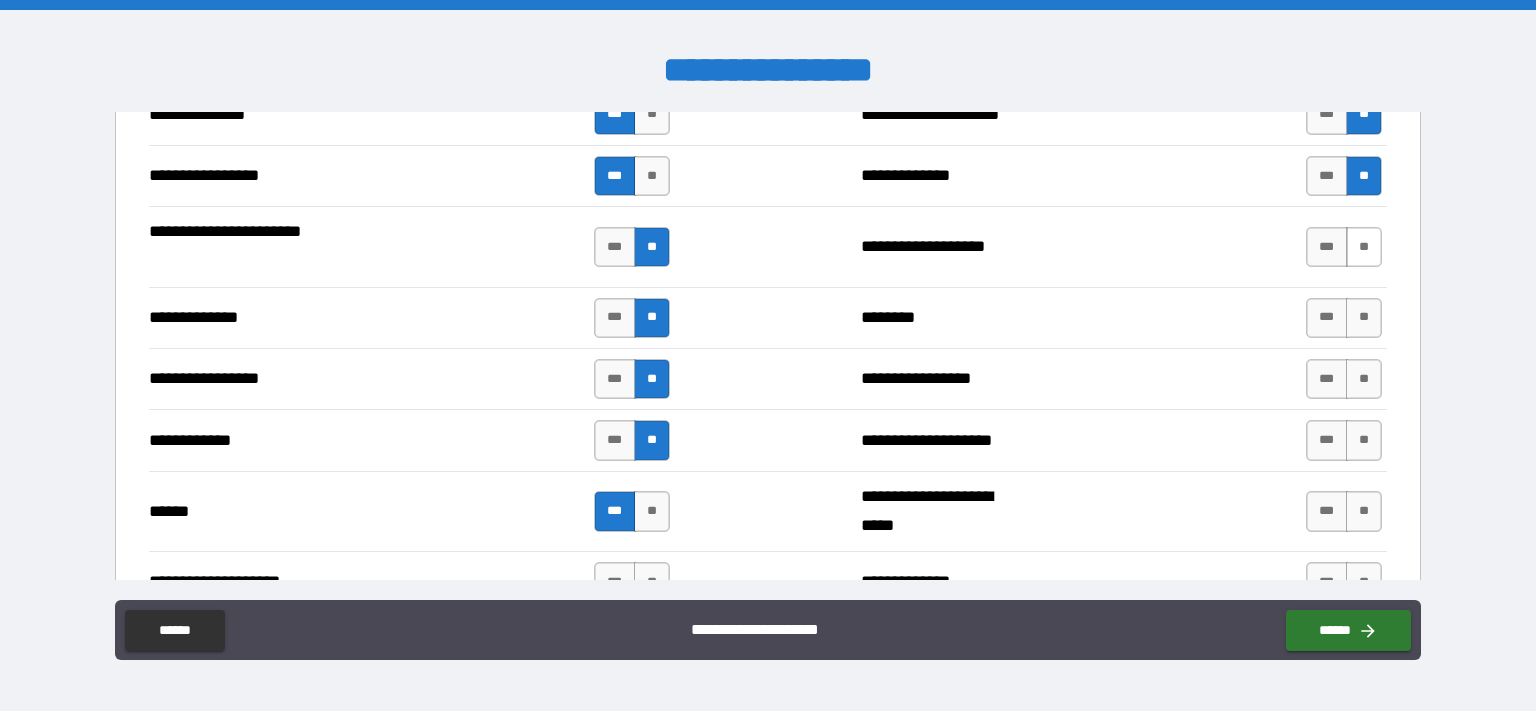 click on "**" at bounding box center [1364, 247] 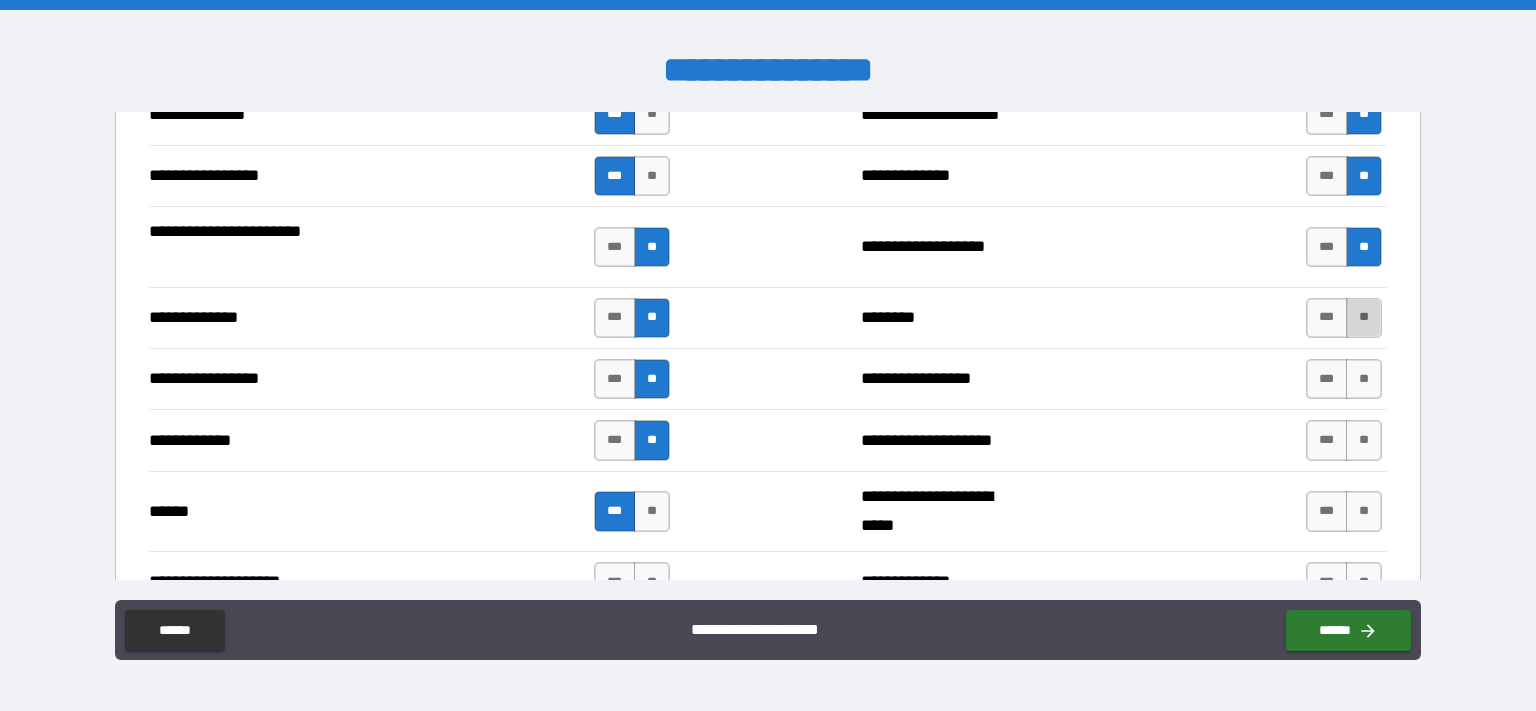 click on "**" at bounding box center [1364, 318] 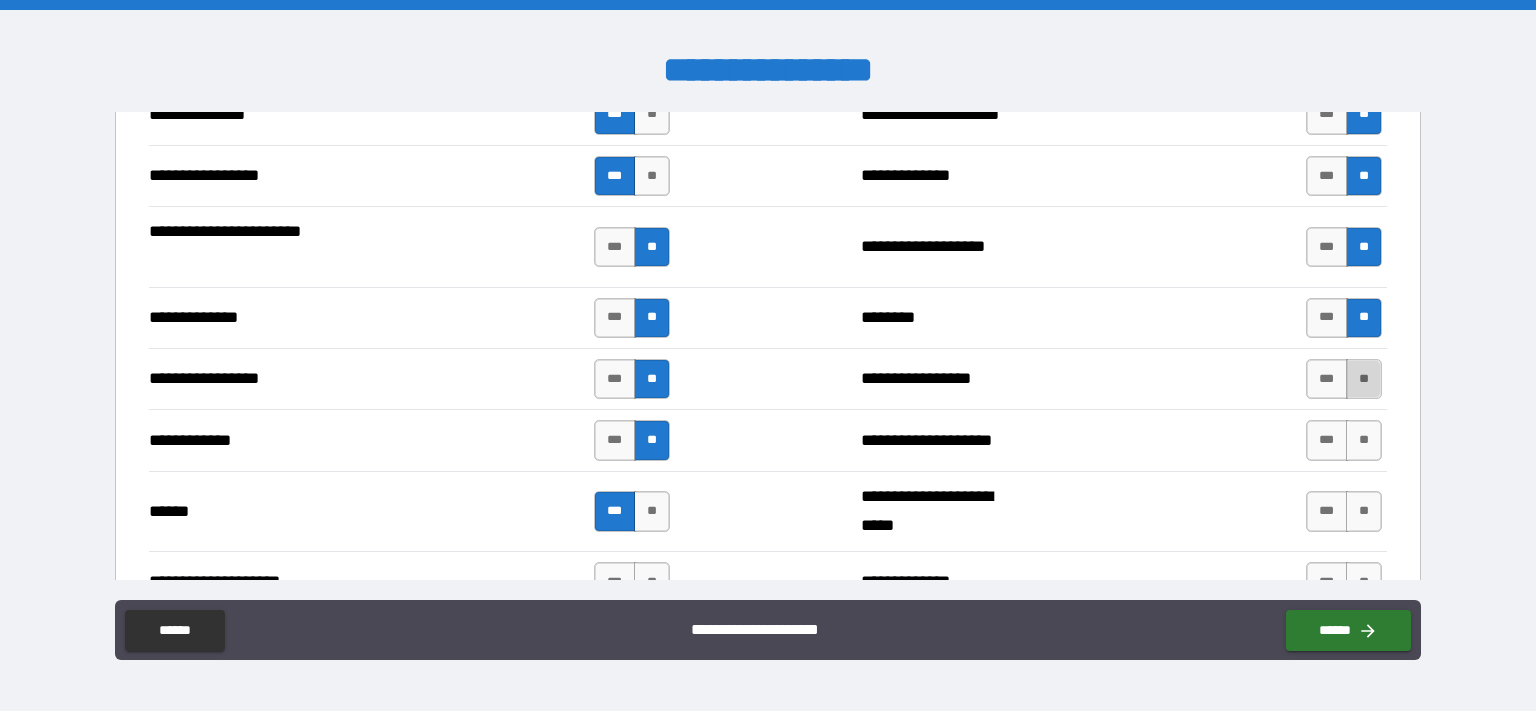 click on "**" at bounding box center [1364, 379] 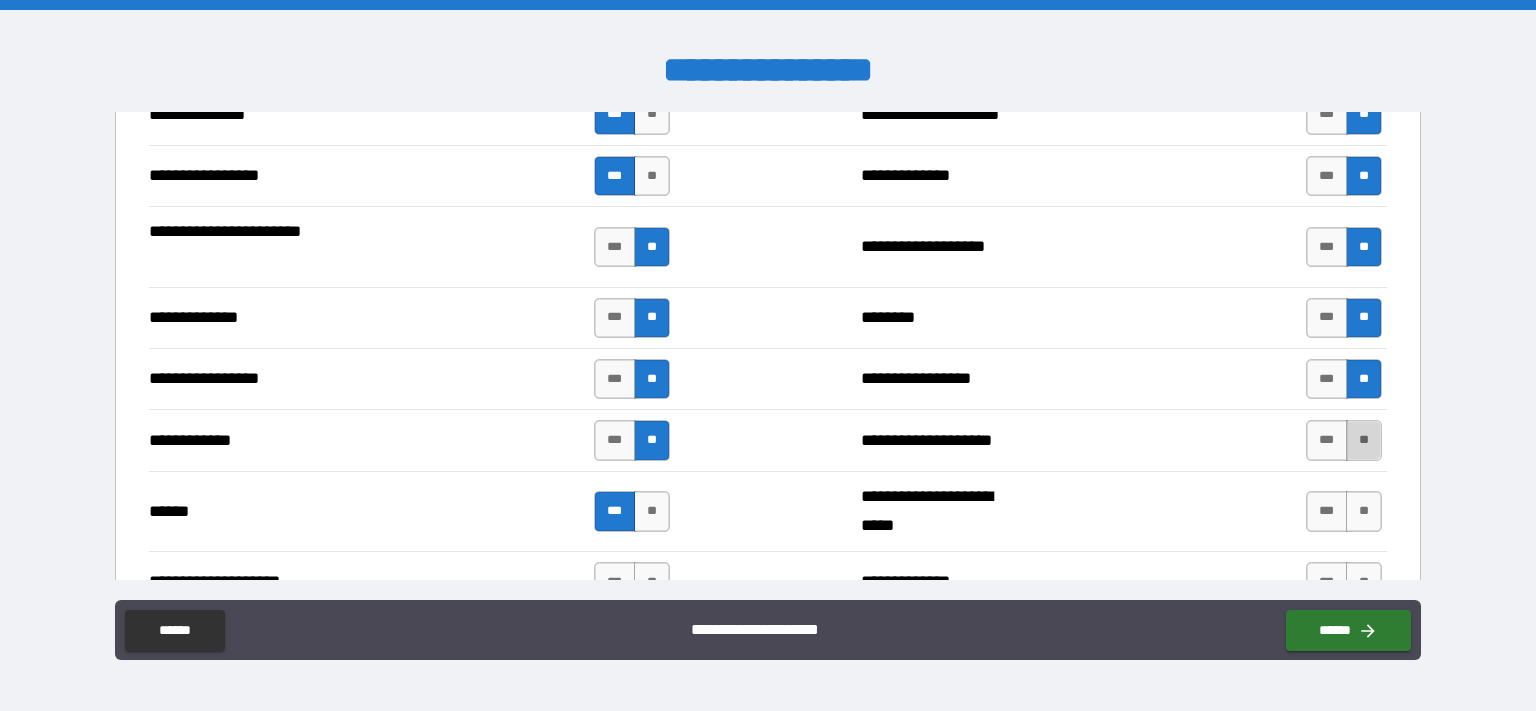 click on "**" at bounding box center [1364, 440] 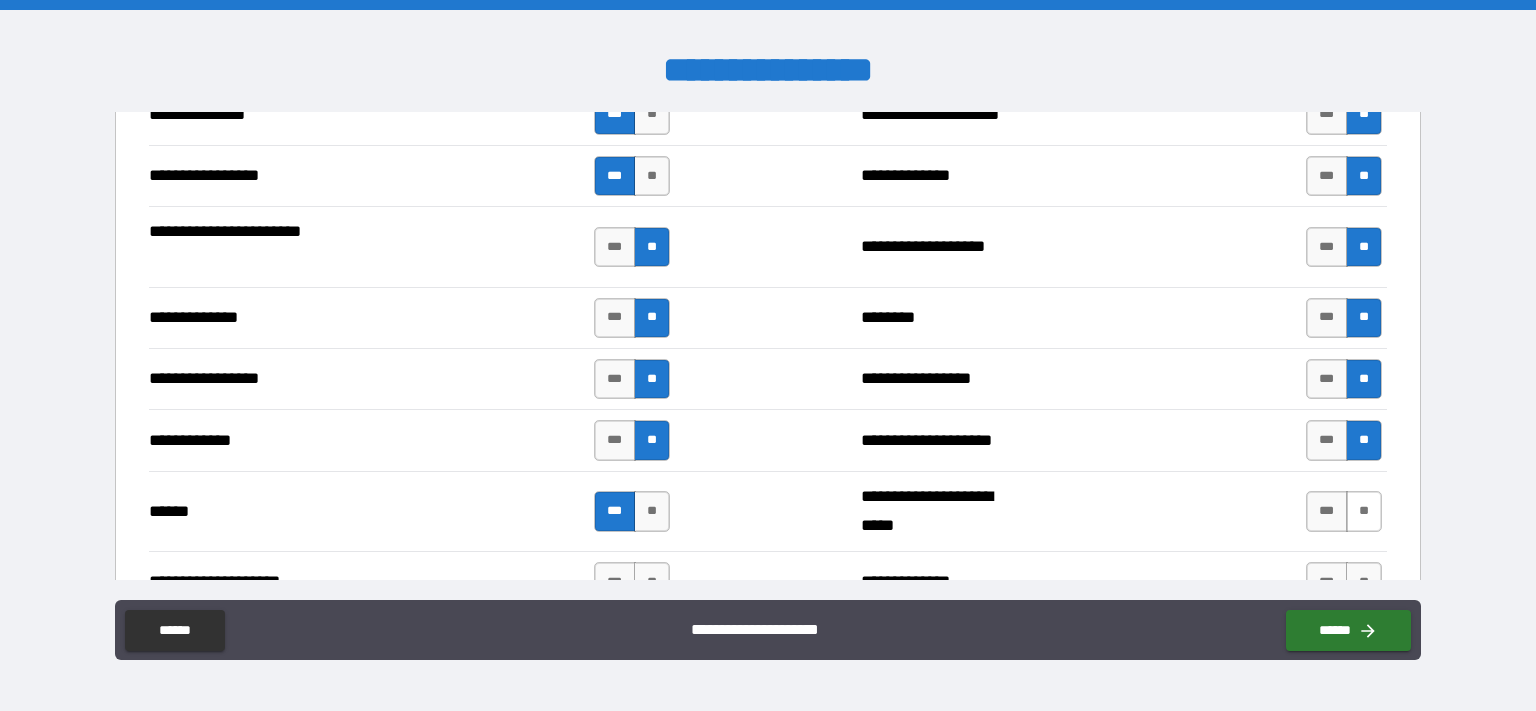 click on "**" at bounding box center (1364, 511) 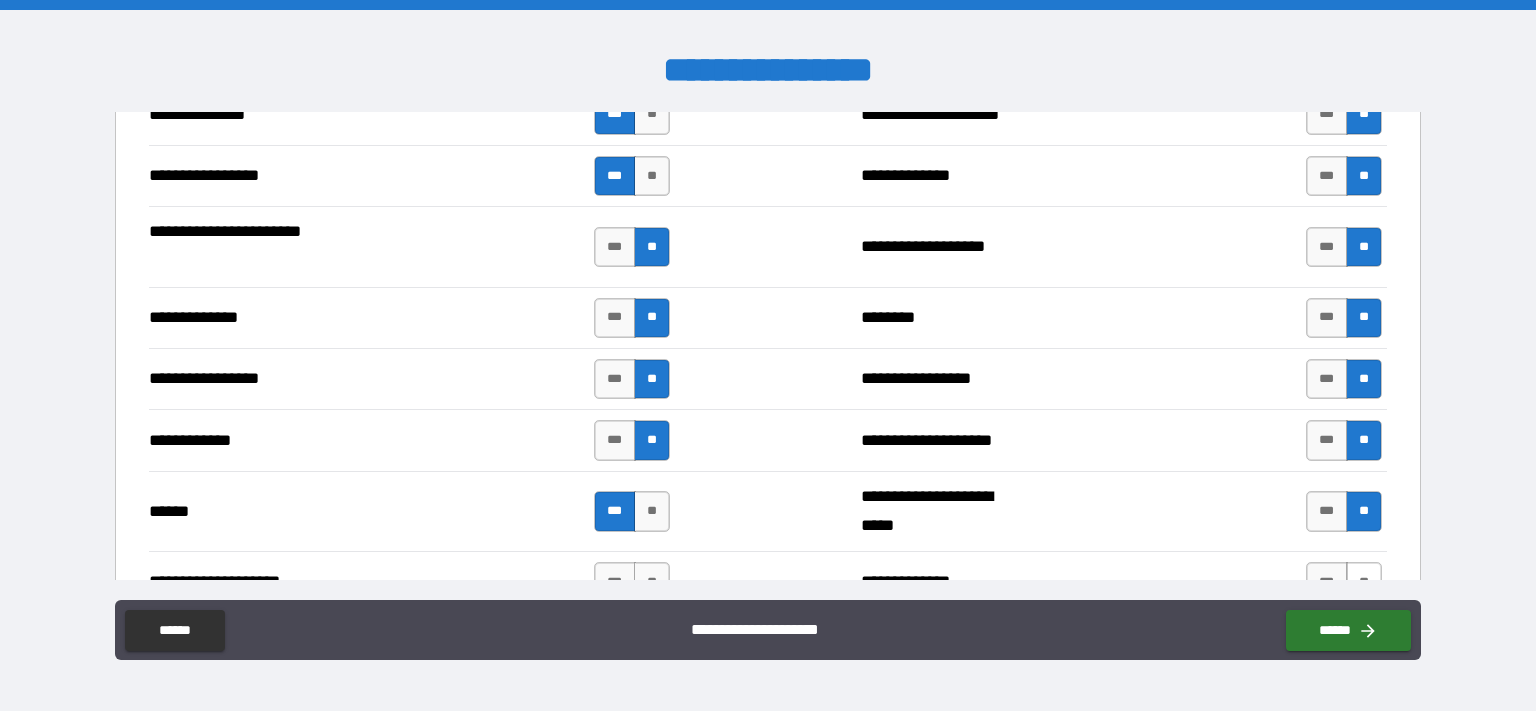 click on "**" at bounding box center (1364, 582) 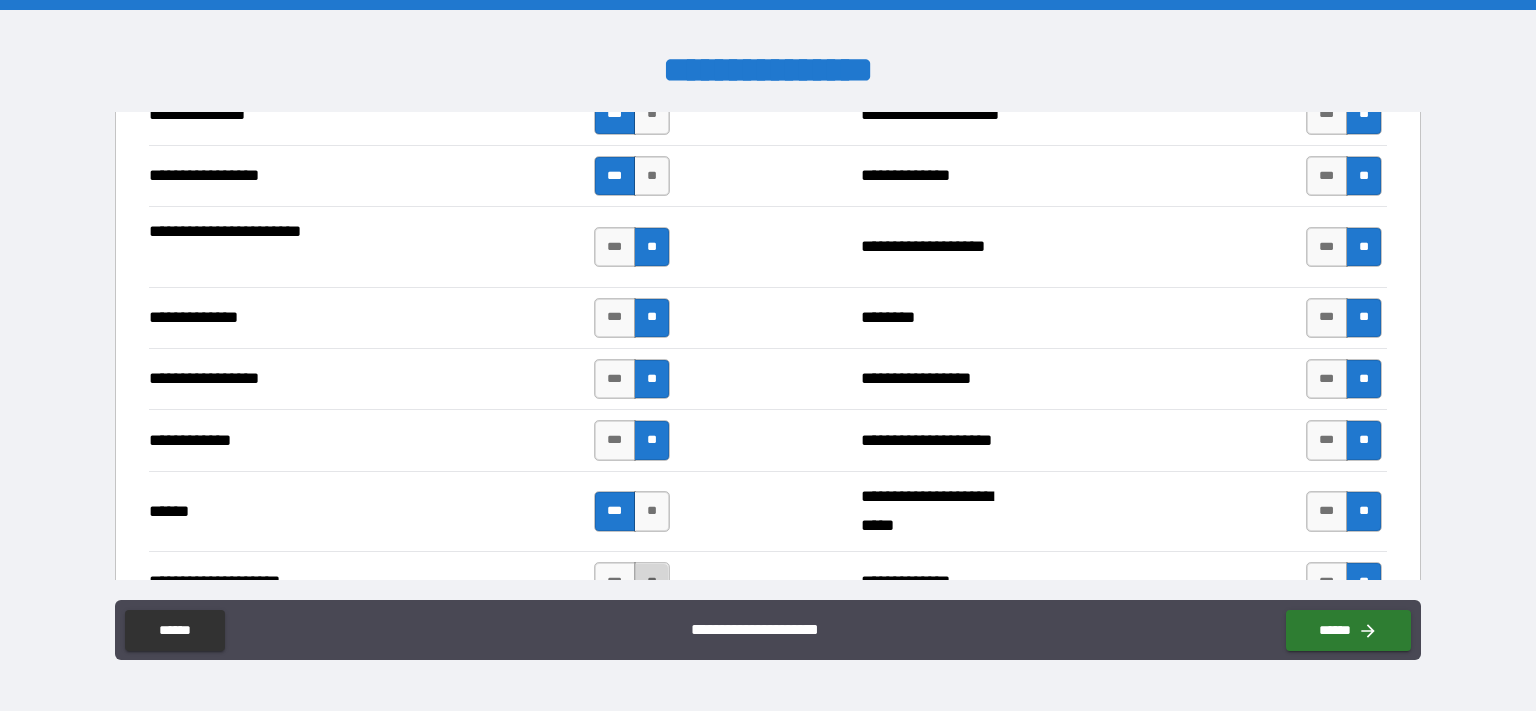 drag, startPoint x: 646, startPoint y: 566, endPoint x: 784, endPoint y: 566, distance: 138 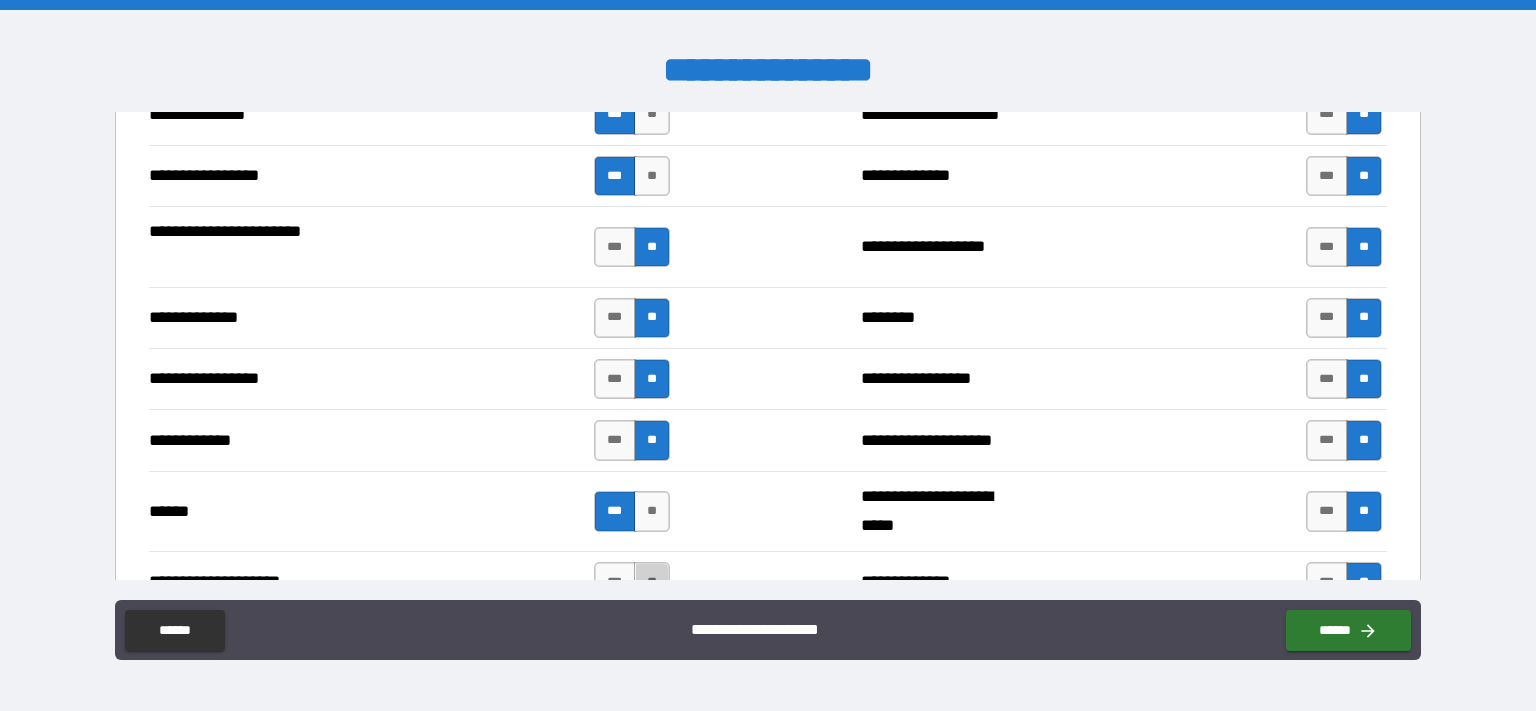 click on "**" at bounding box center (652, 582) 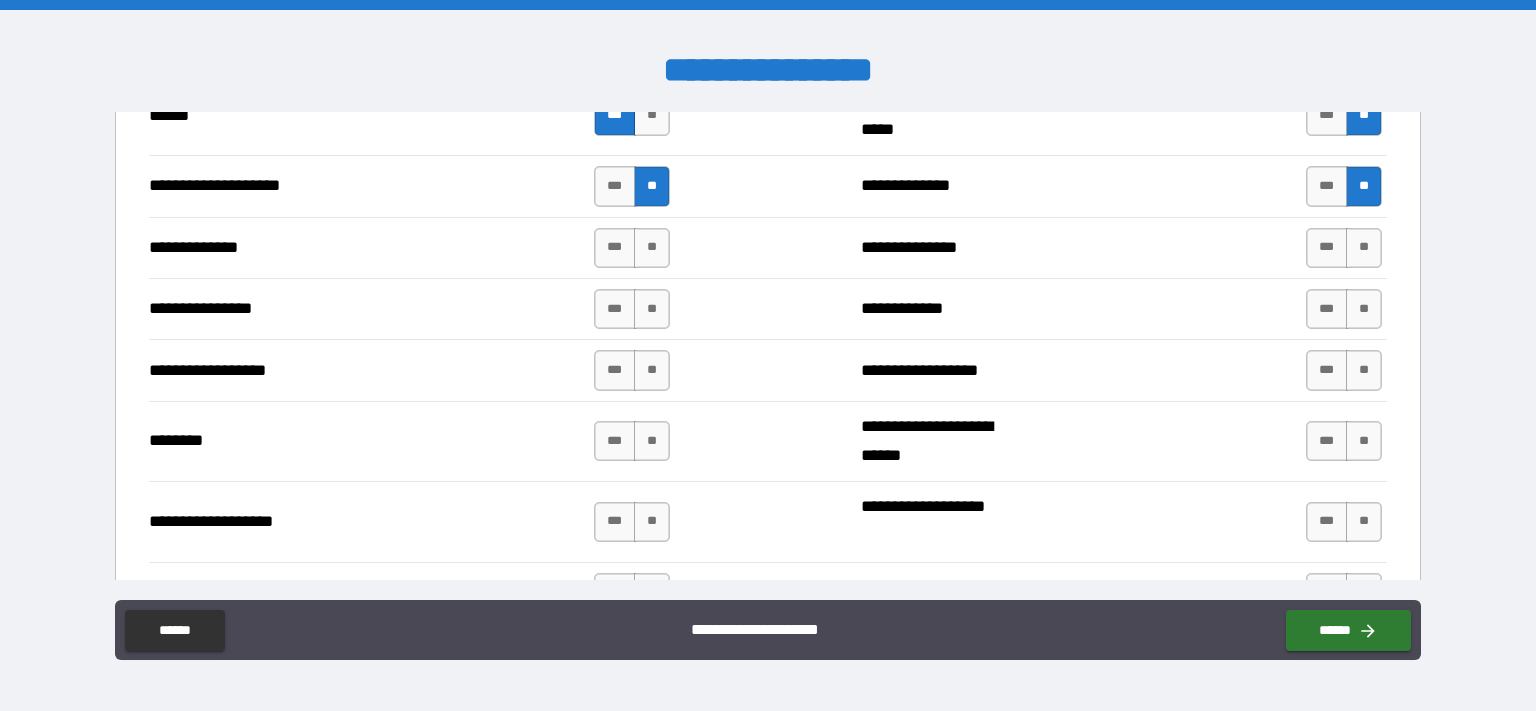 scroll, scrollTop: 3251, scrollLeft: 0, axis: vertical 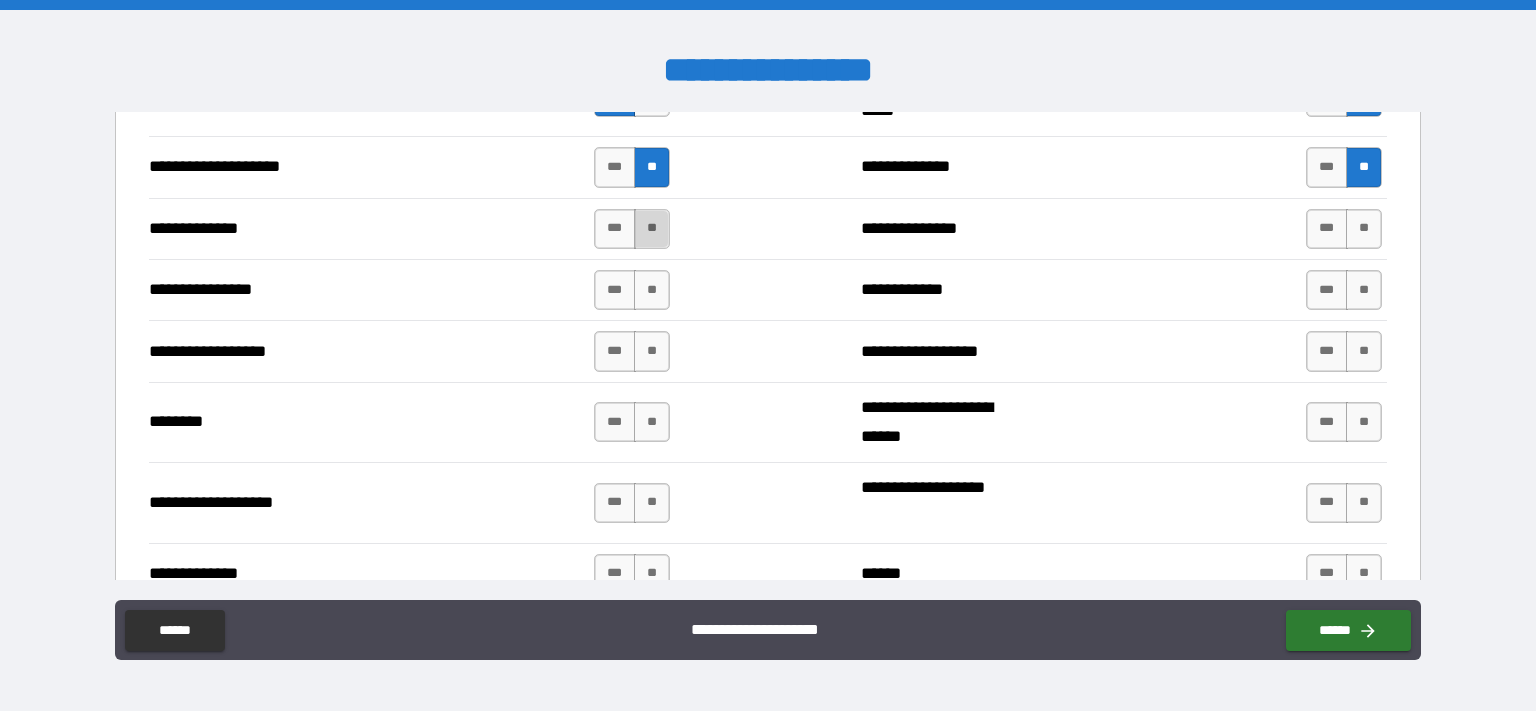 click on "**" at bounding box center [652, 229] 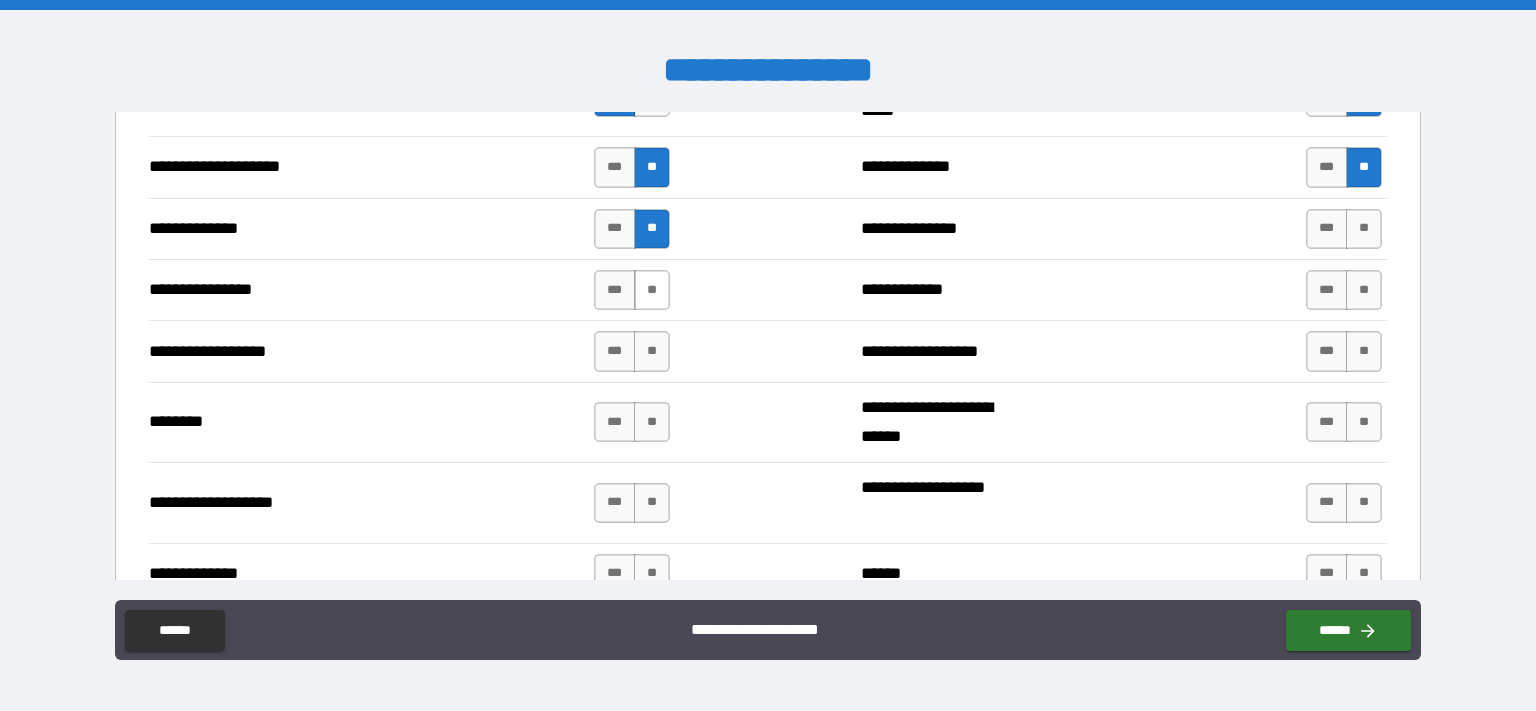 click on "**" at bounding box center (652, 290) 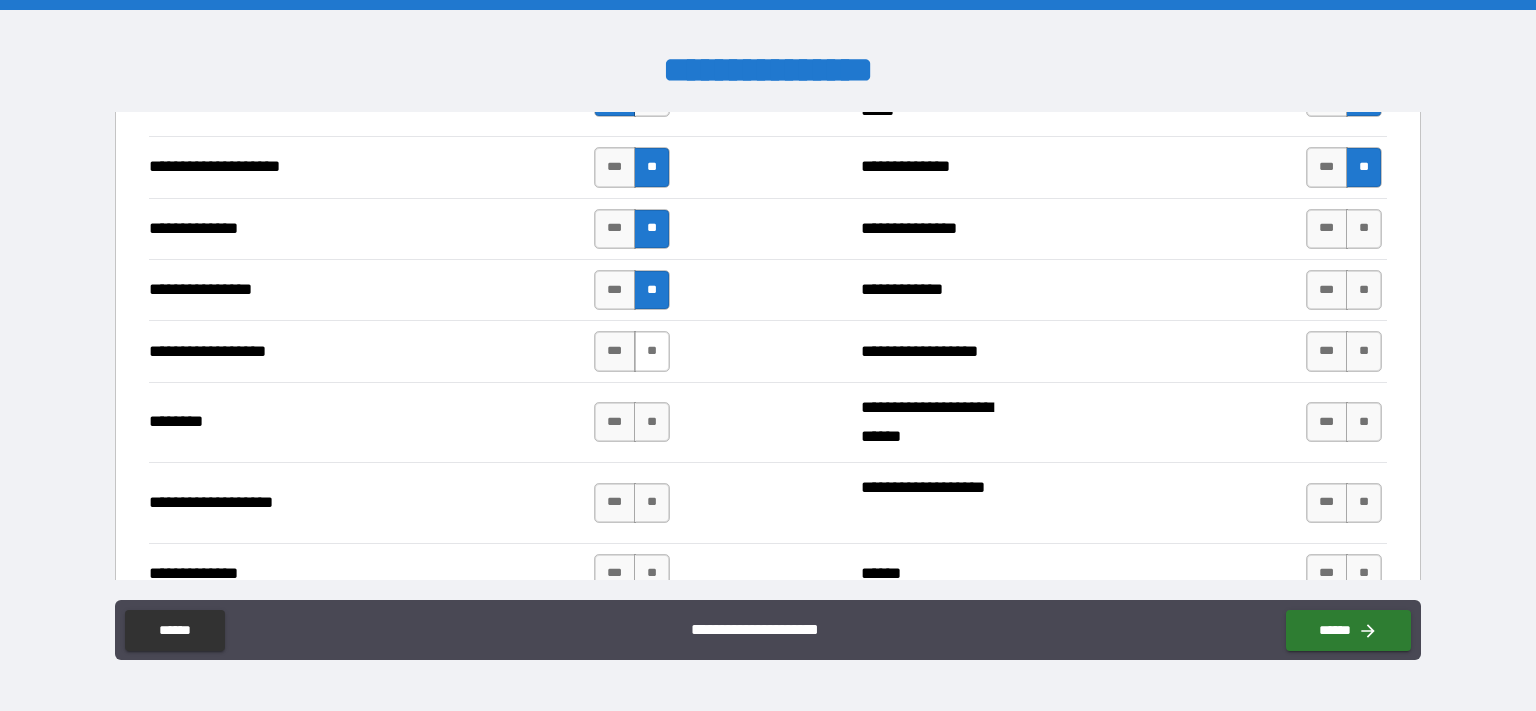 click on "**" at bounding box center (652, 351) 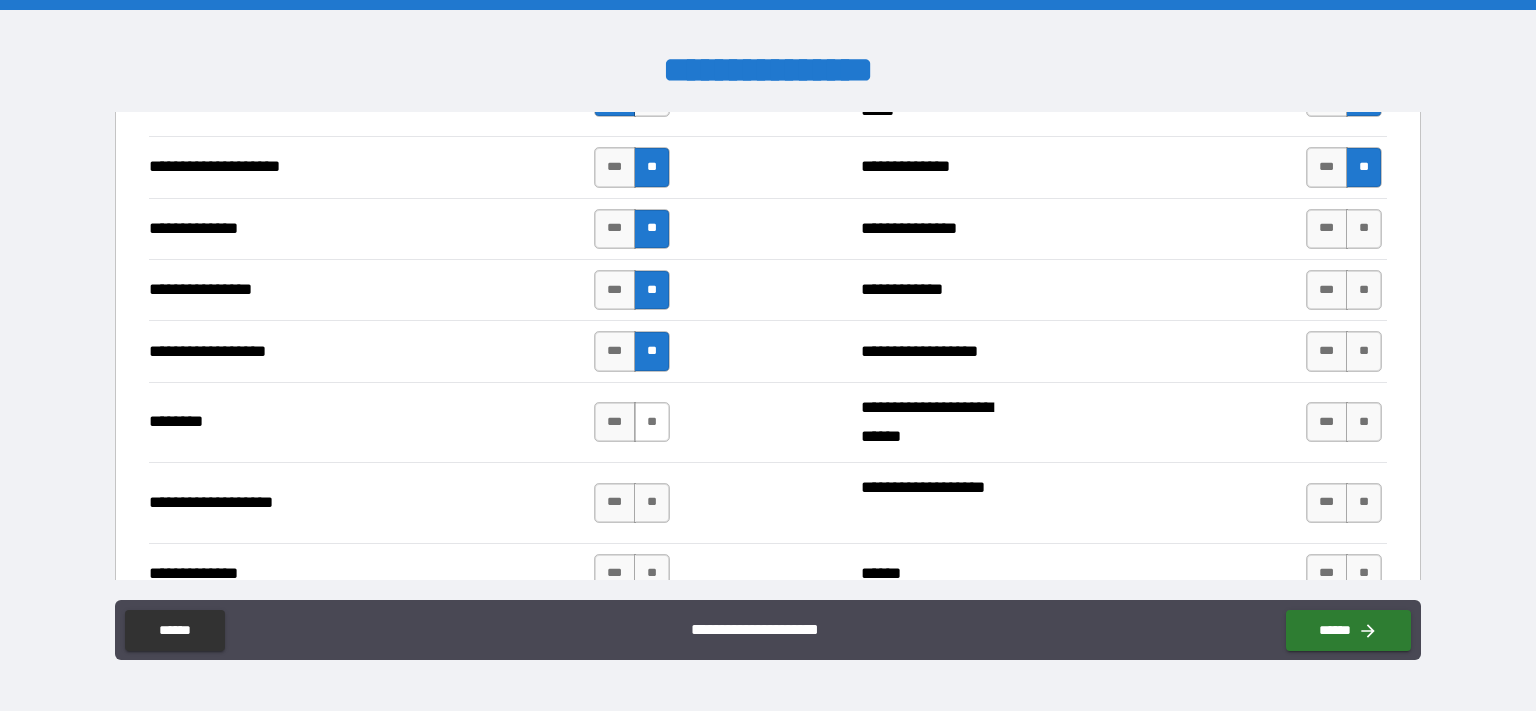 click on "**" at bounding box center (652, 422) 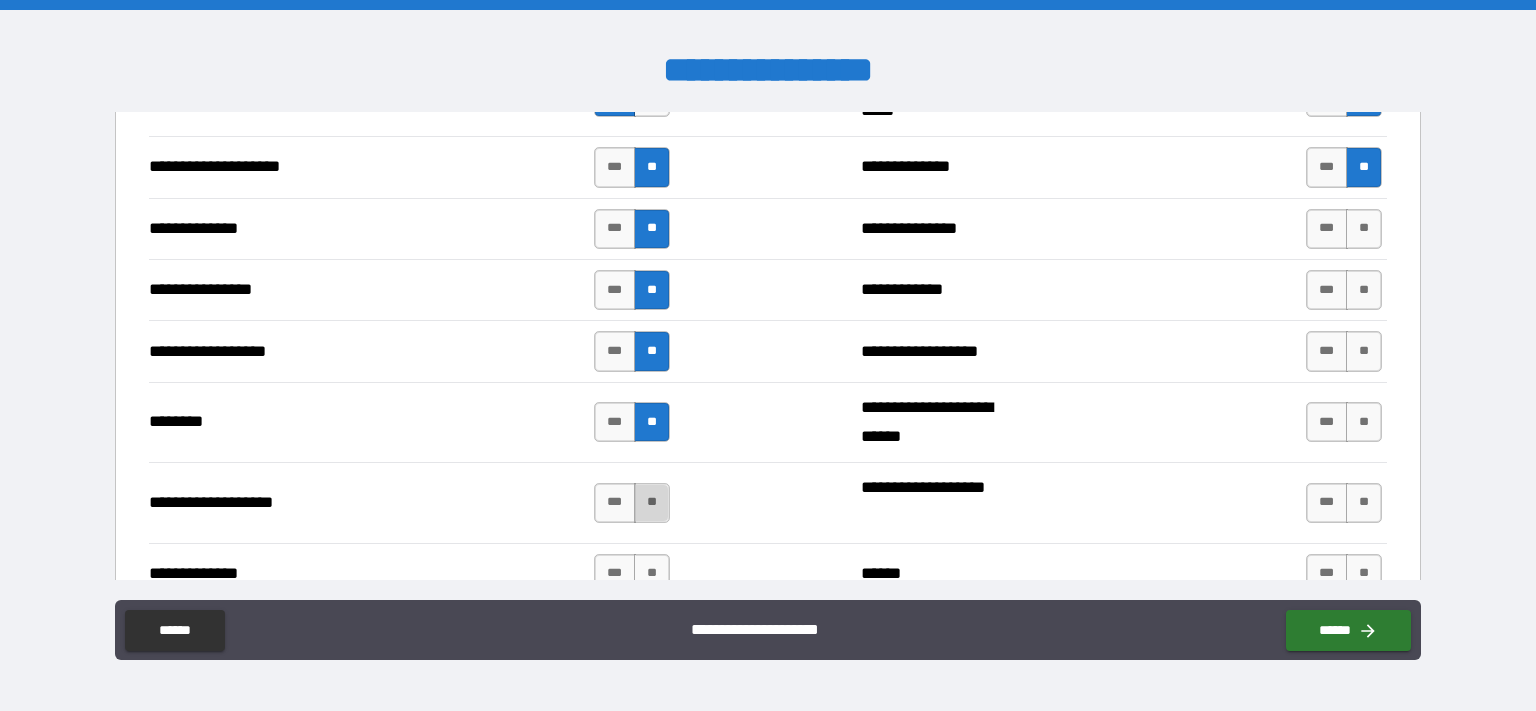 click on "**" at bounding box center [652, 503] 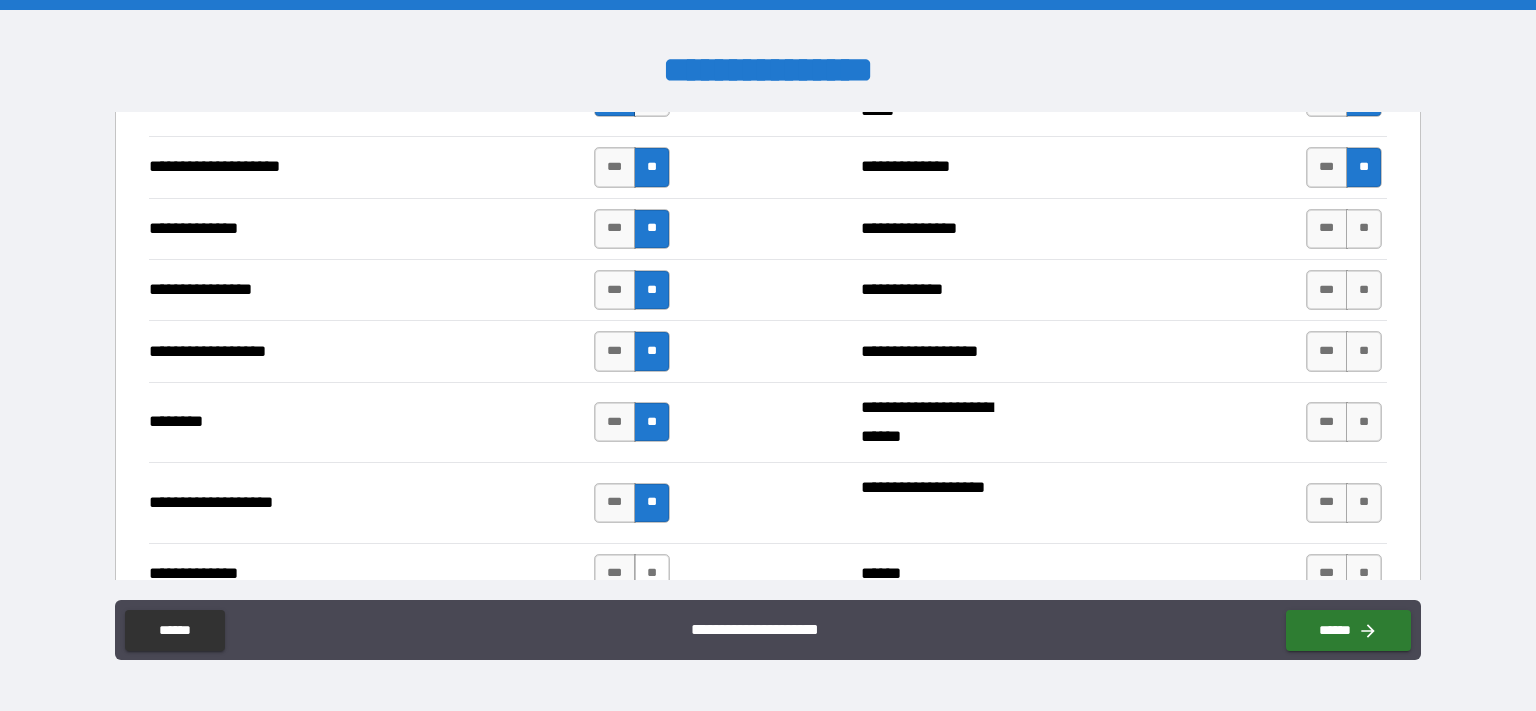 click on "**" at bounding box center [652, 574] 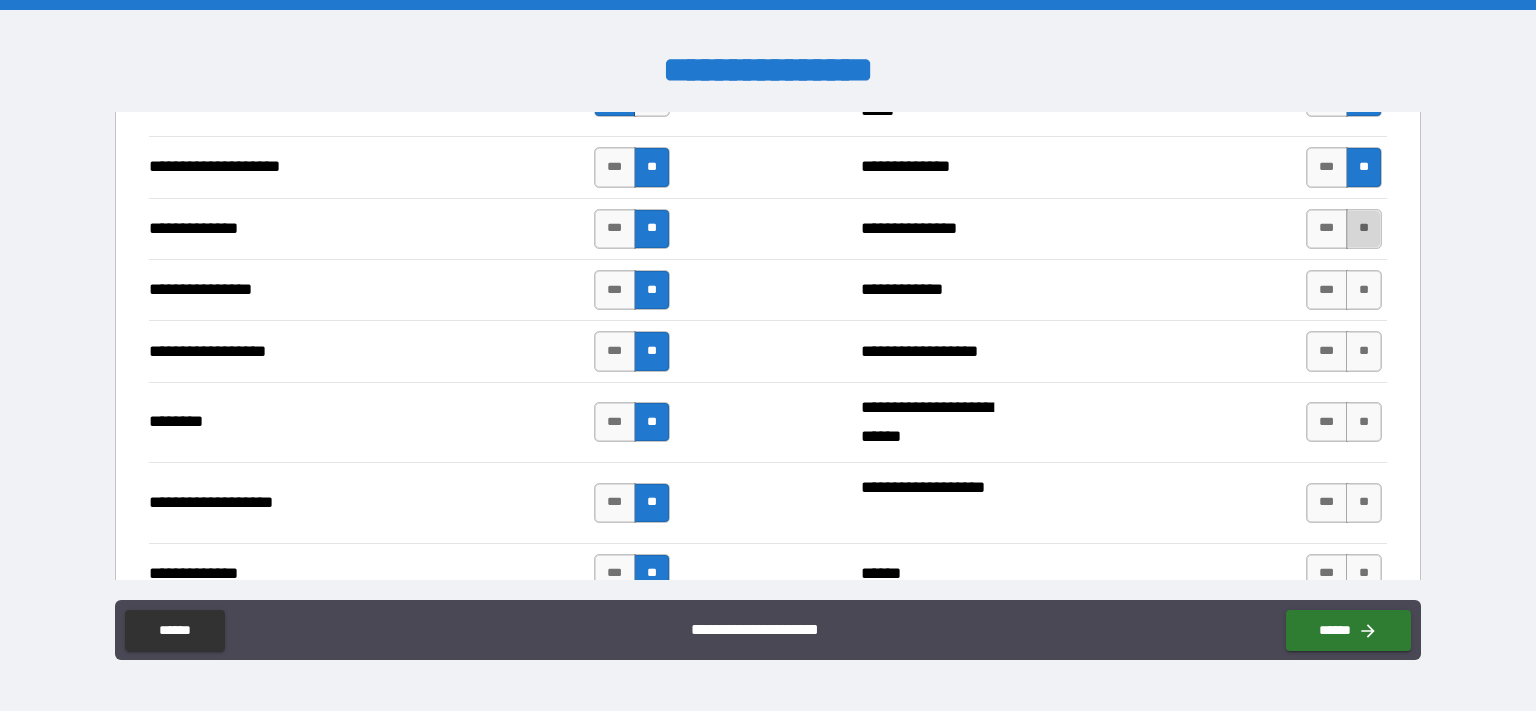 click on "**" at bounding box center (1364, 229) 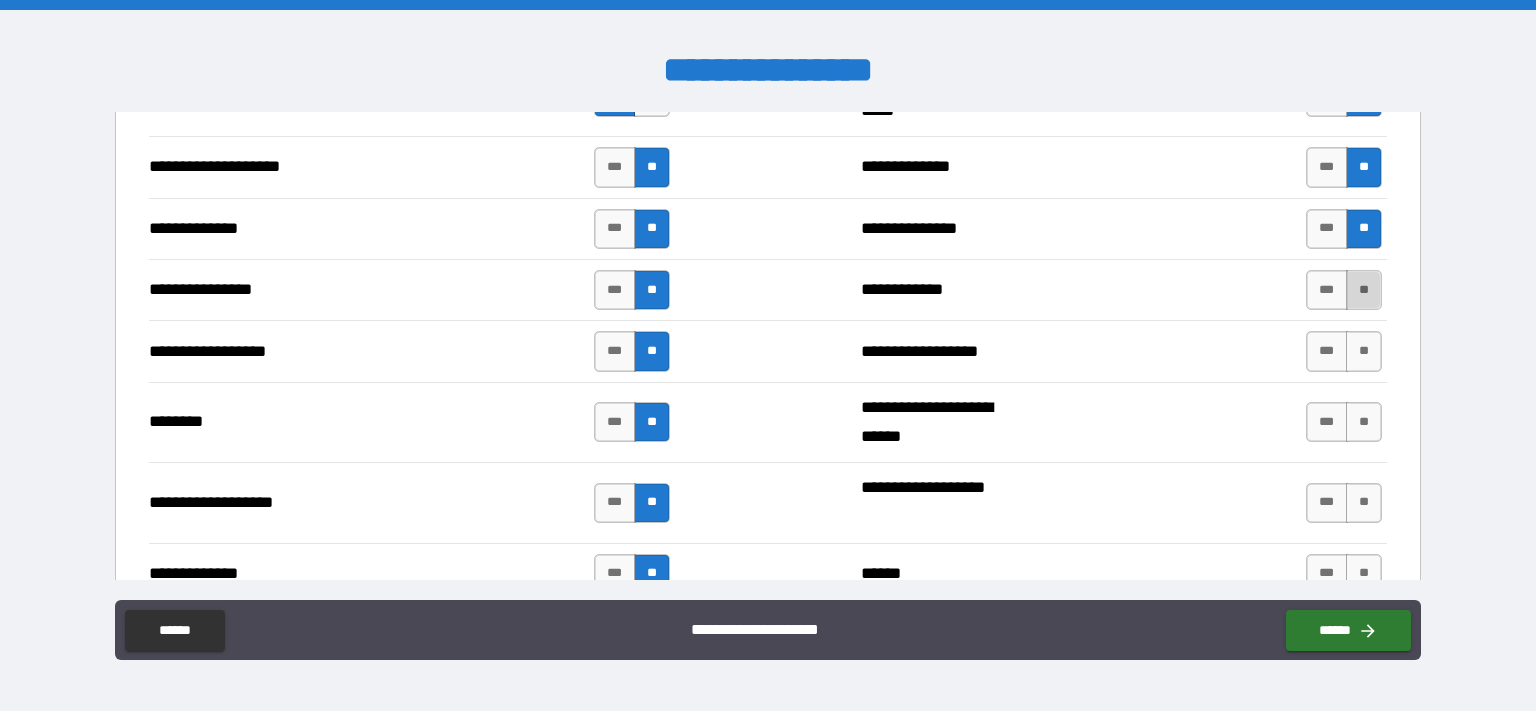 click on "**" at bounding box center (1364, 290) 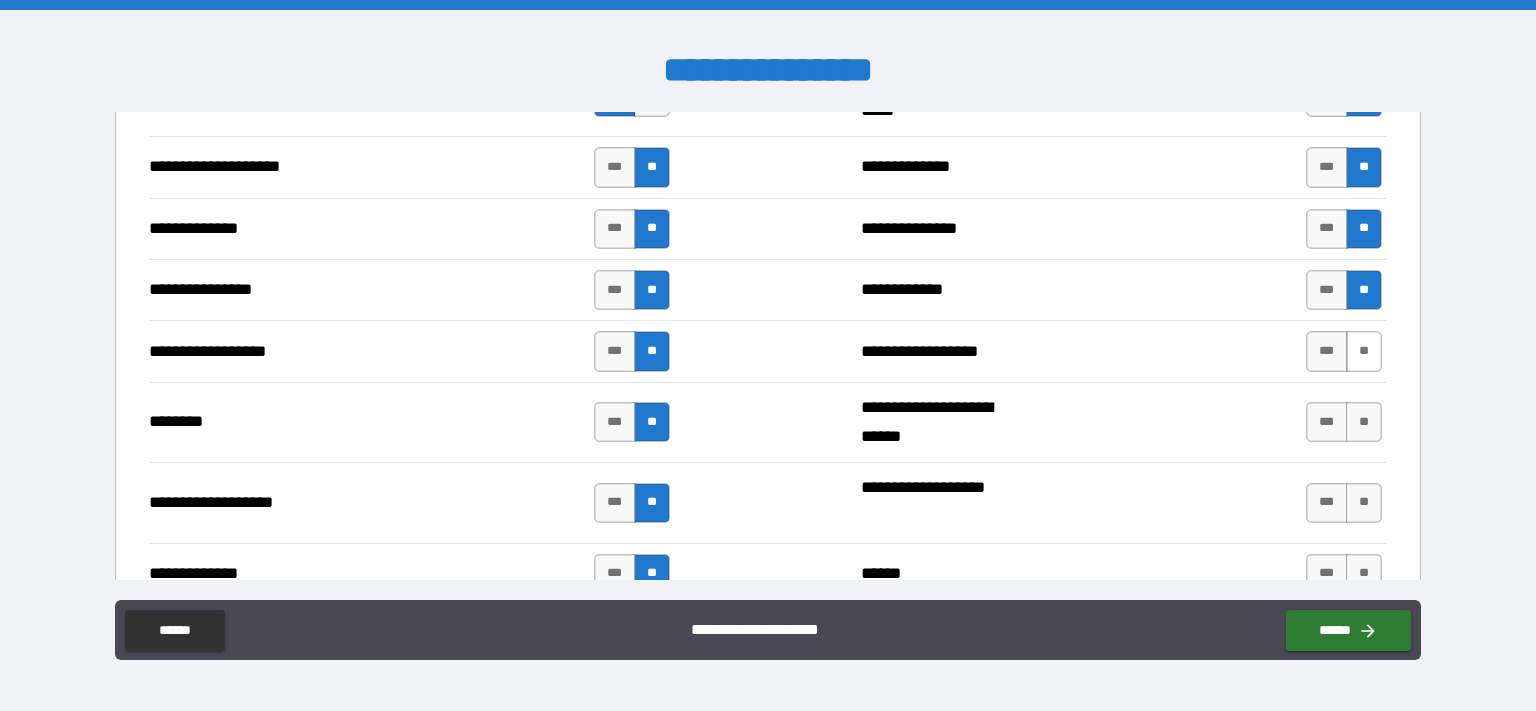 click on "**" at bounding box center (1364, 351) 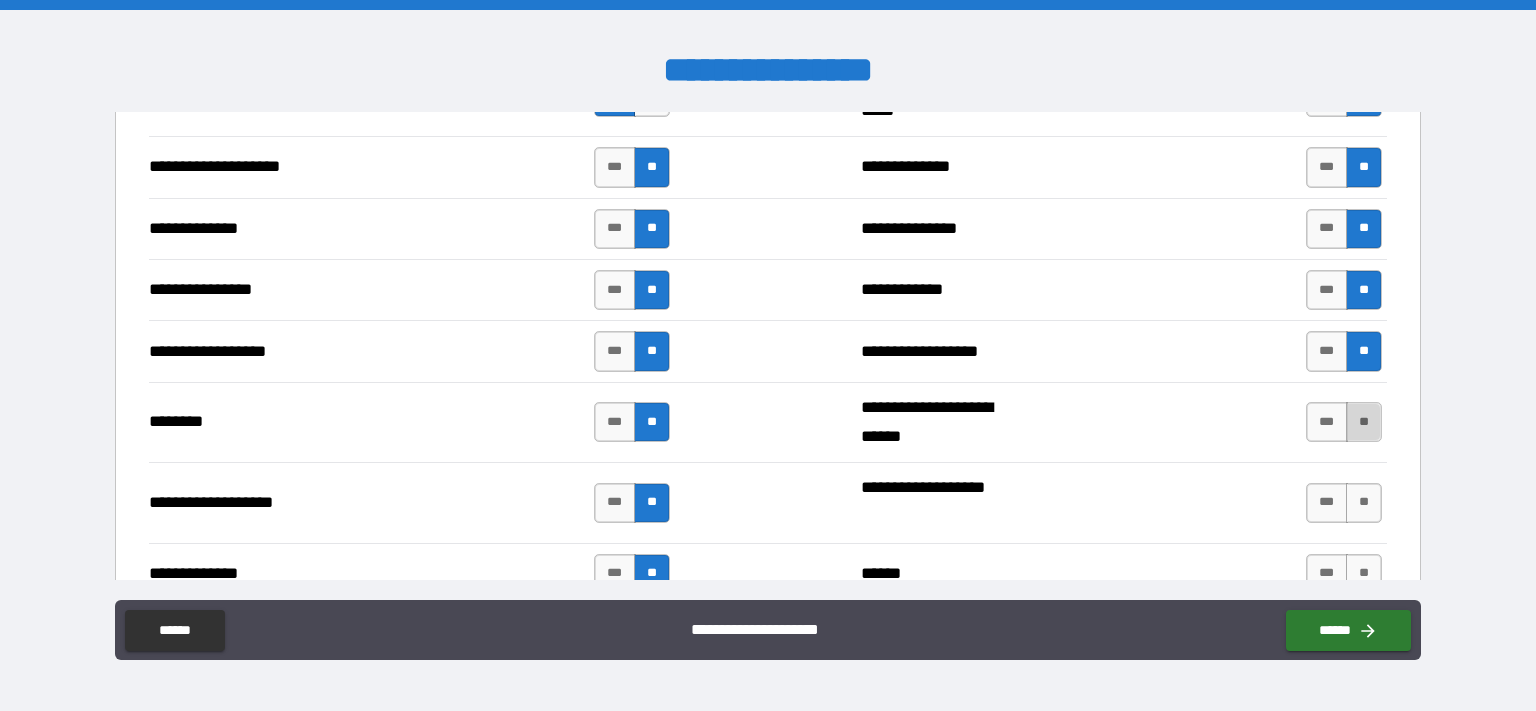 click on "**" at bounding box center [1364, 422] 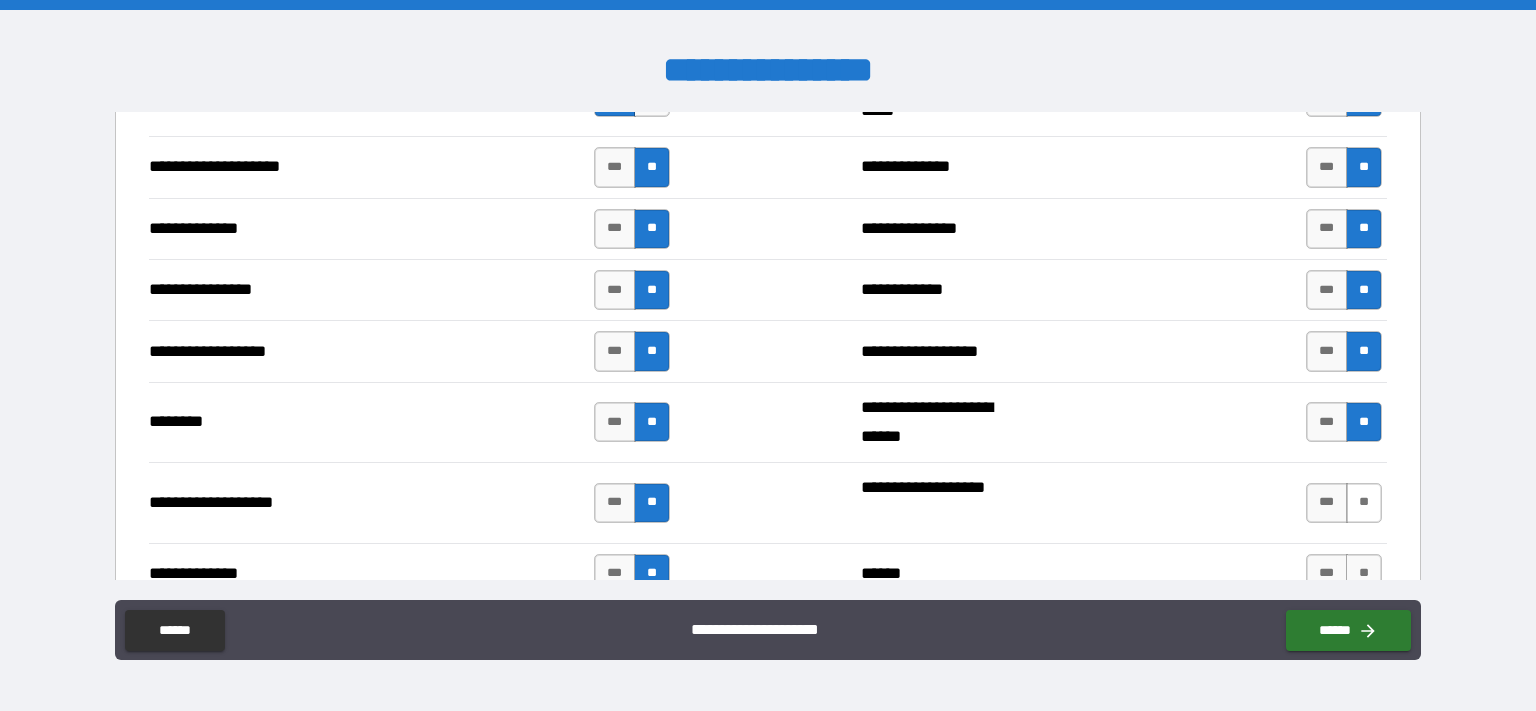 click on "**" at bounding box center [1364, 503] 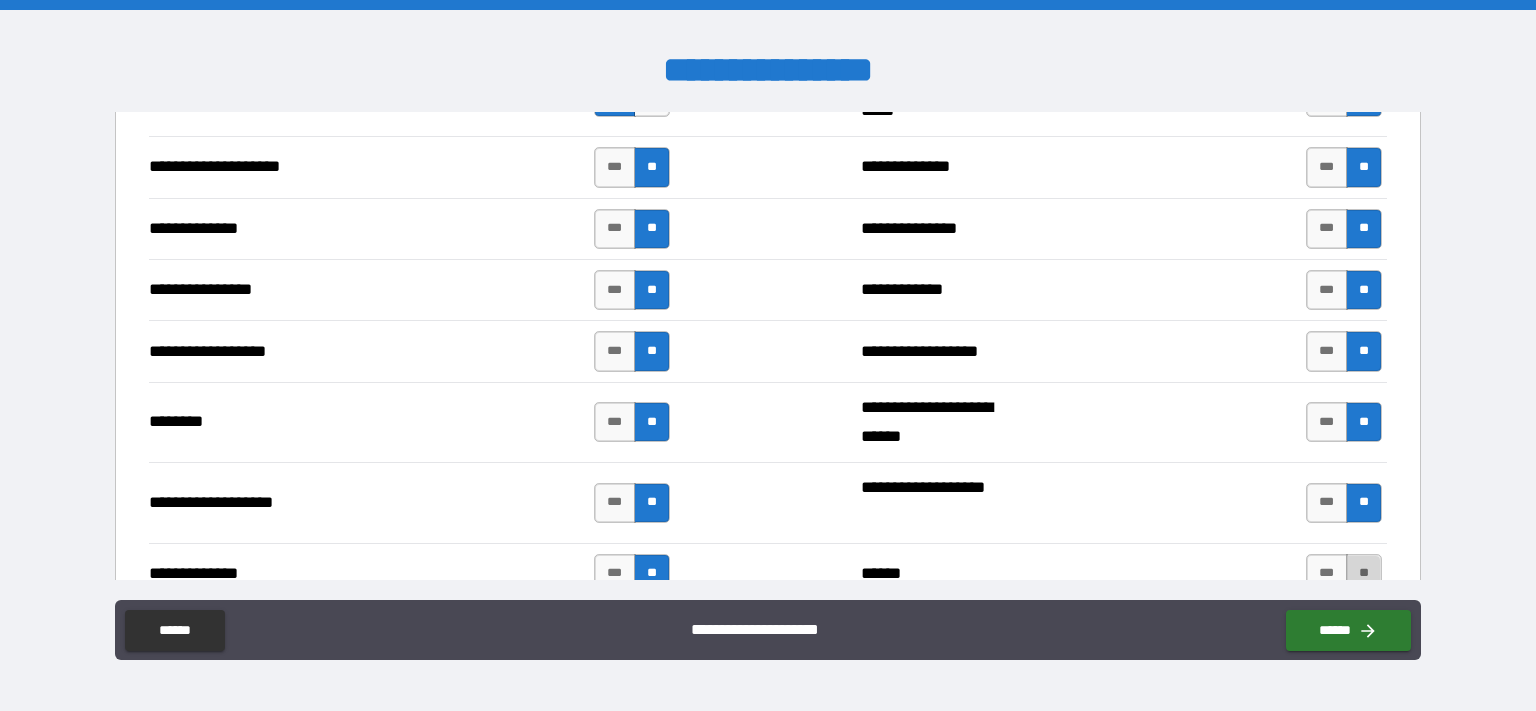 click on "**" at bounding box center (1364, 574) 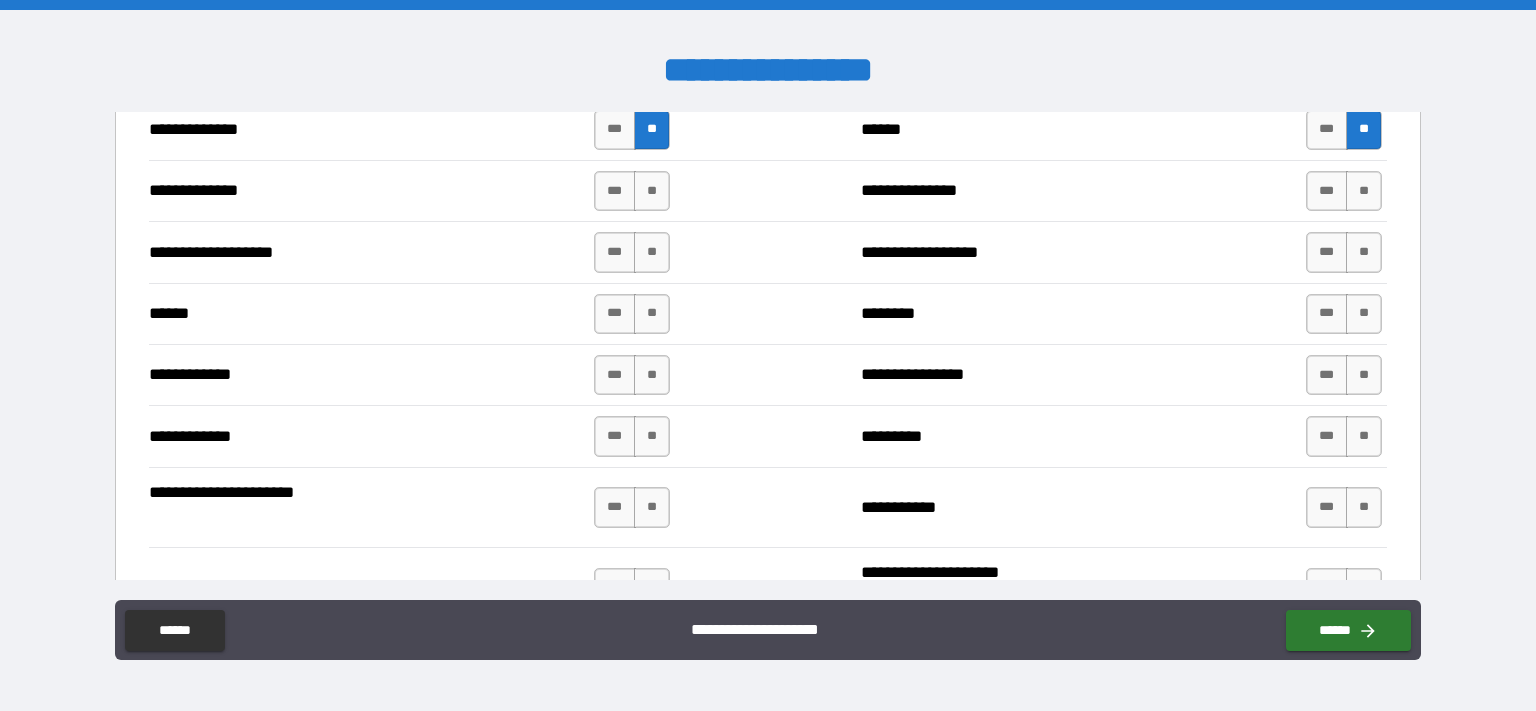 scroll, scrollTop: 3724, scrollLeft: 0, axis: vertical 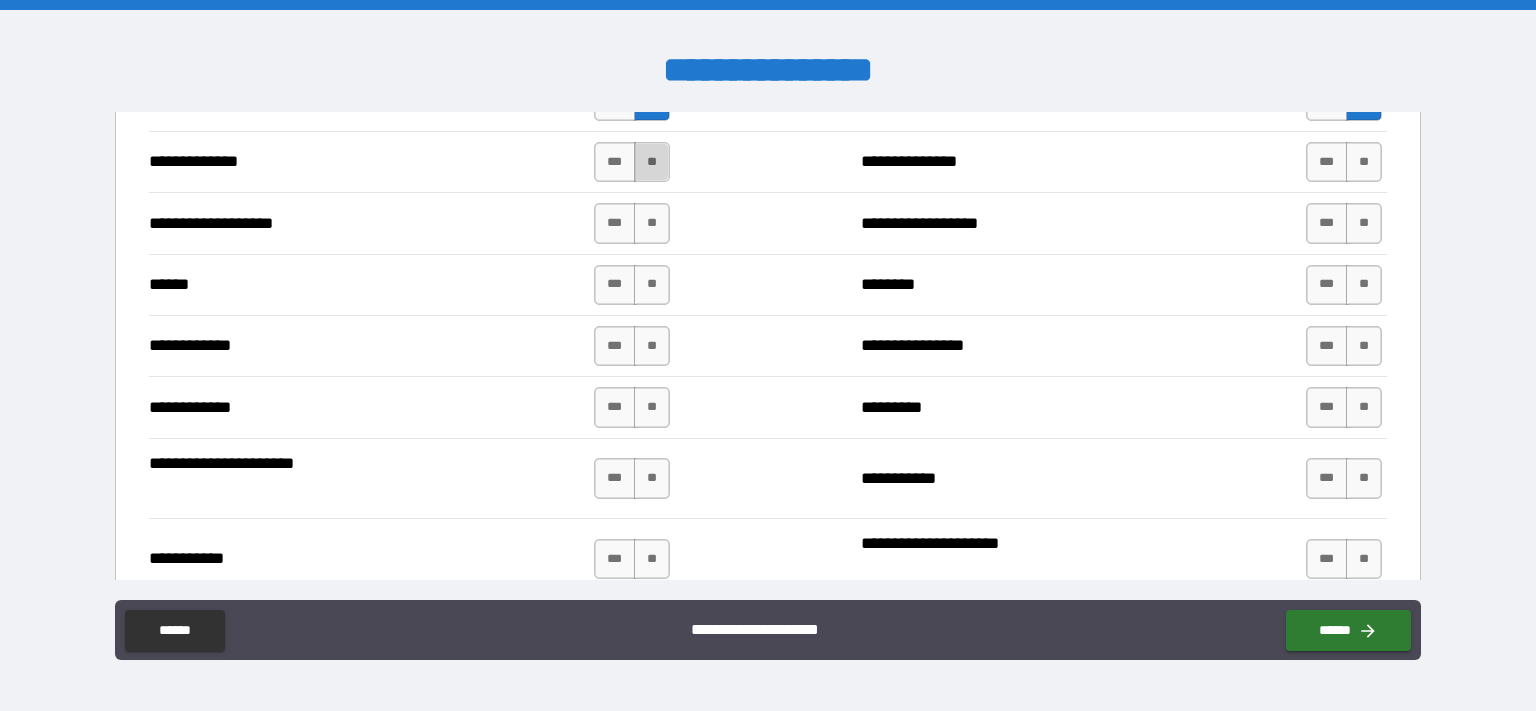 click on "**" at bounding box center [652, 162] 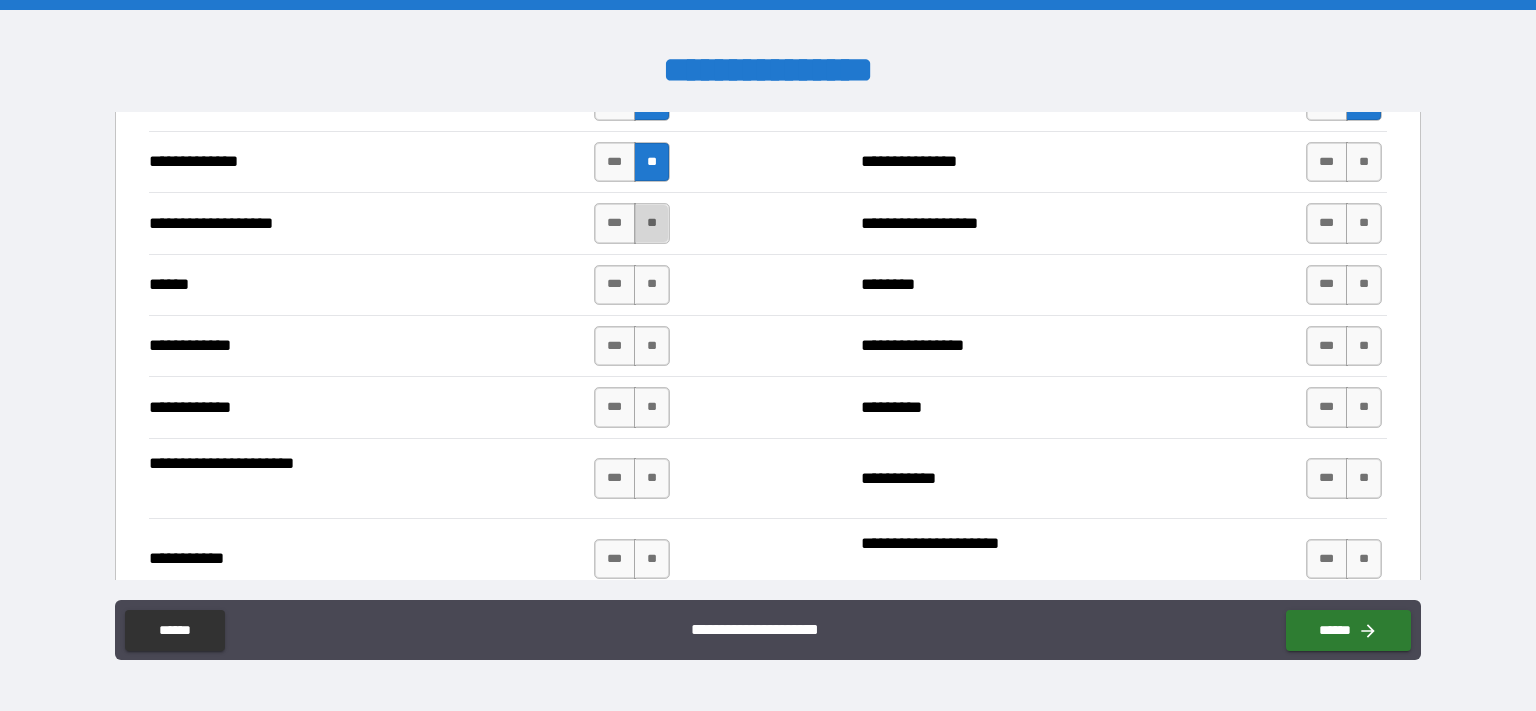 click on "**" at bounding box center [652, 223] 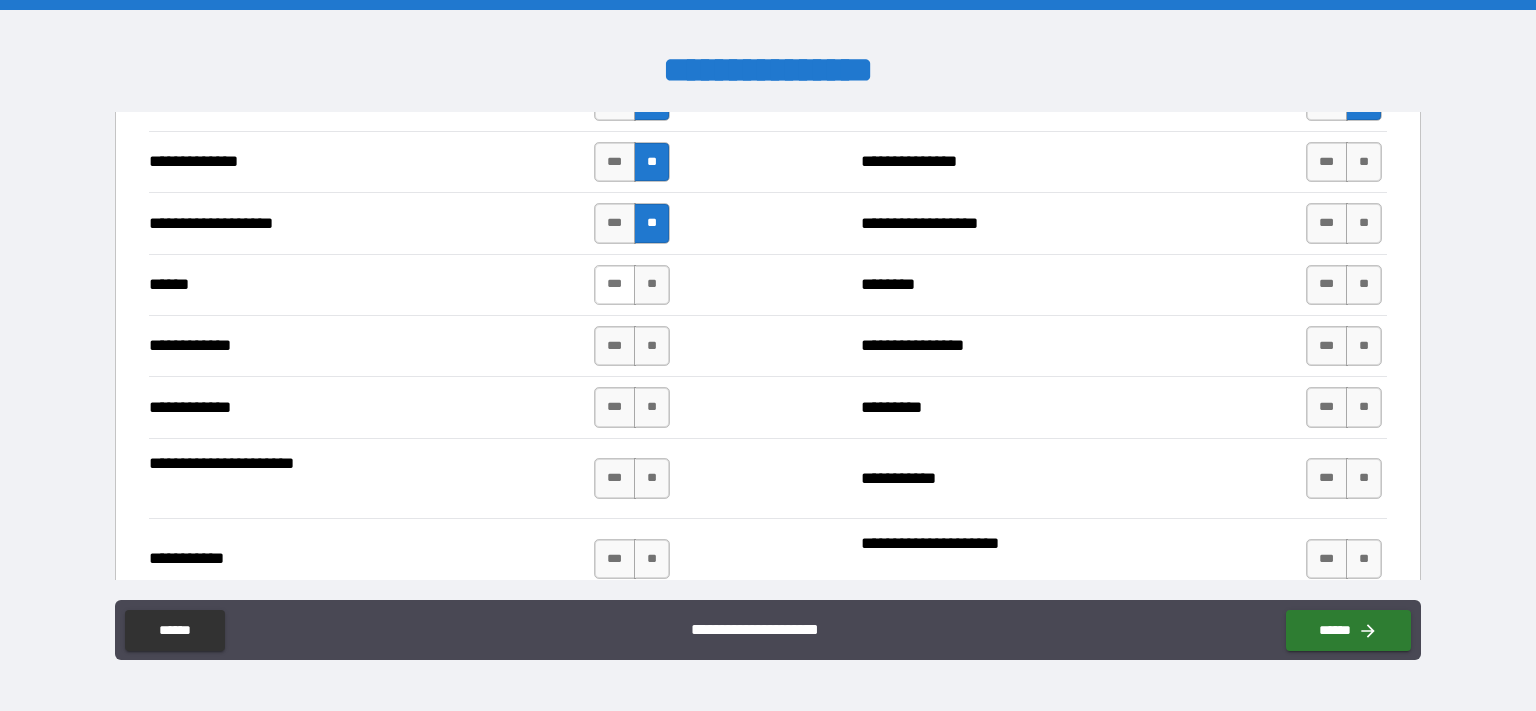 click on "***" at bounding box center [615, 285] 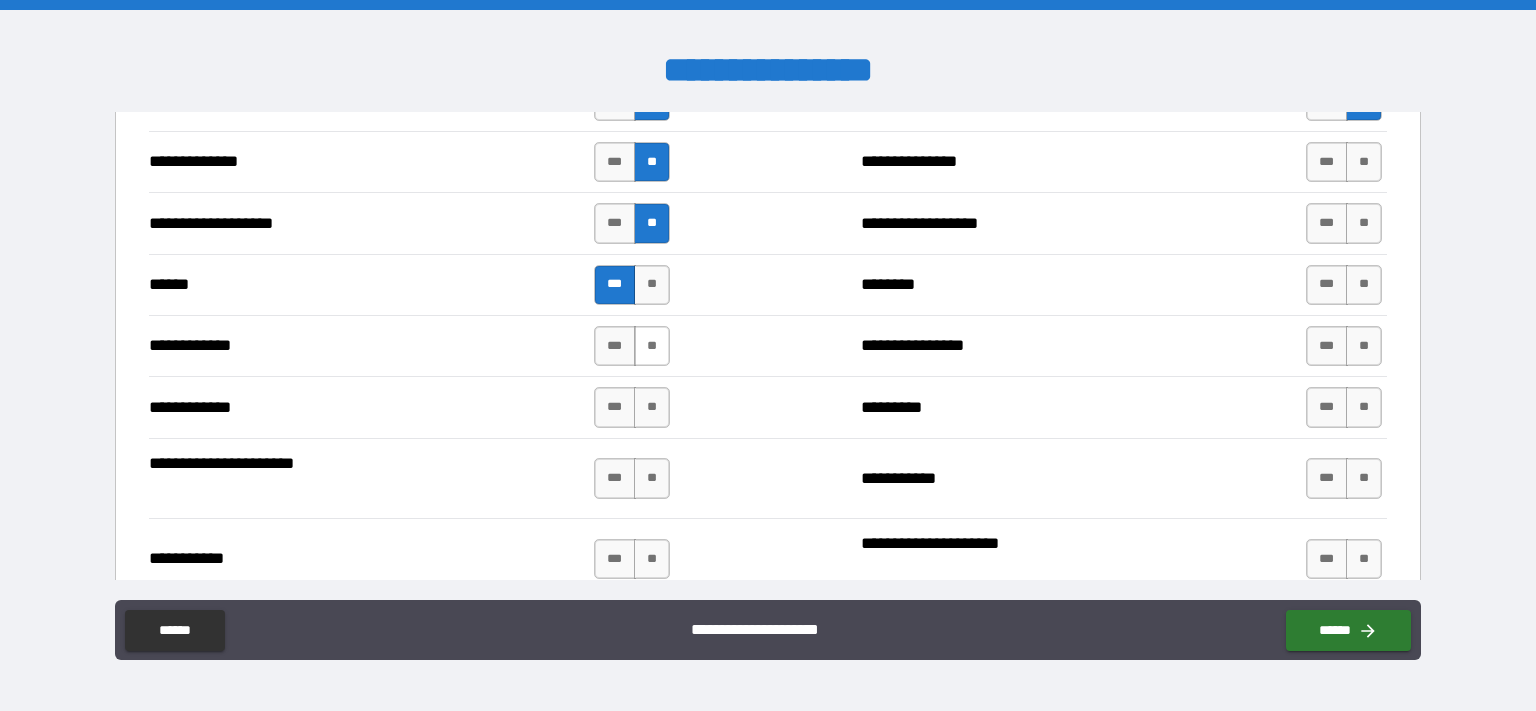 click on "**" at bounding box center (652, 346) 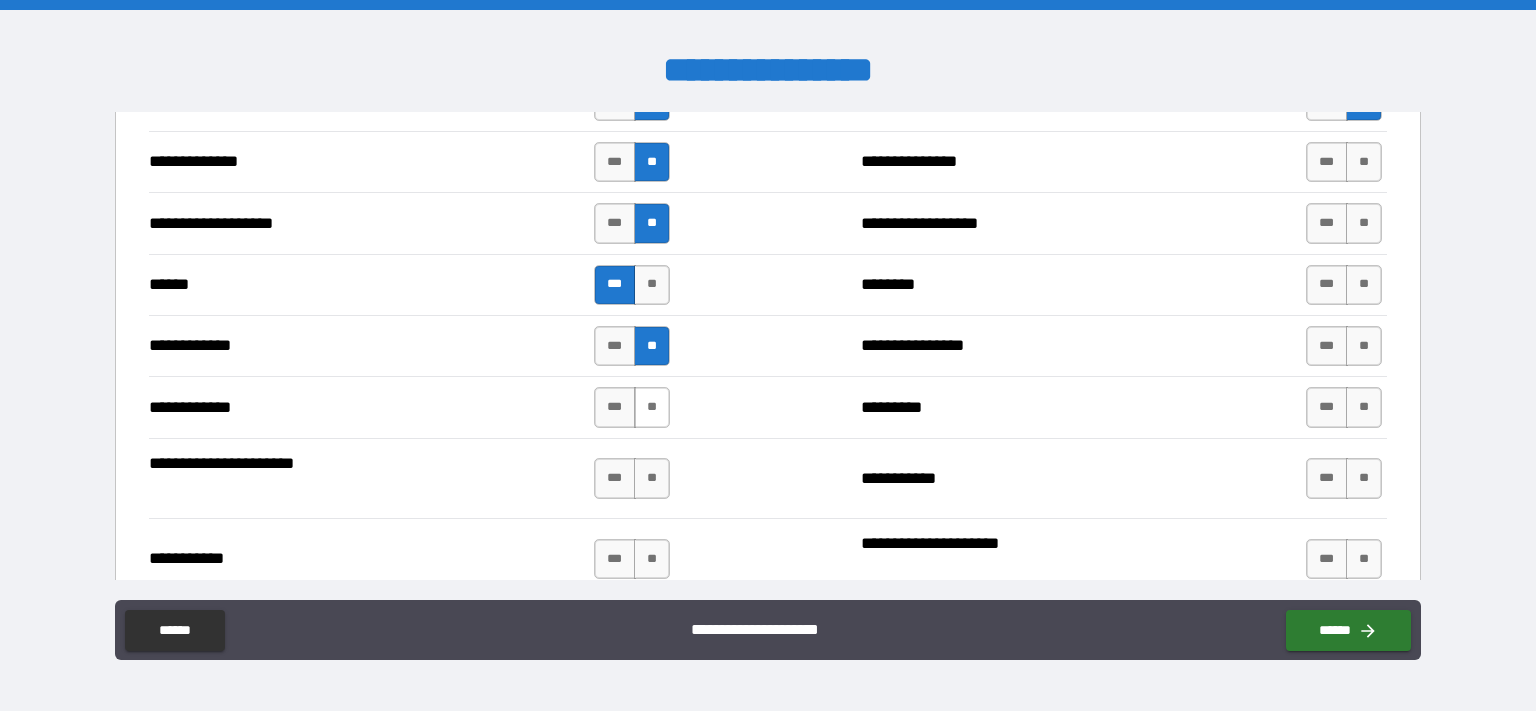 click on "**" at bounding box center [652, 407] 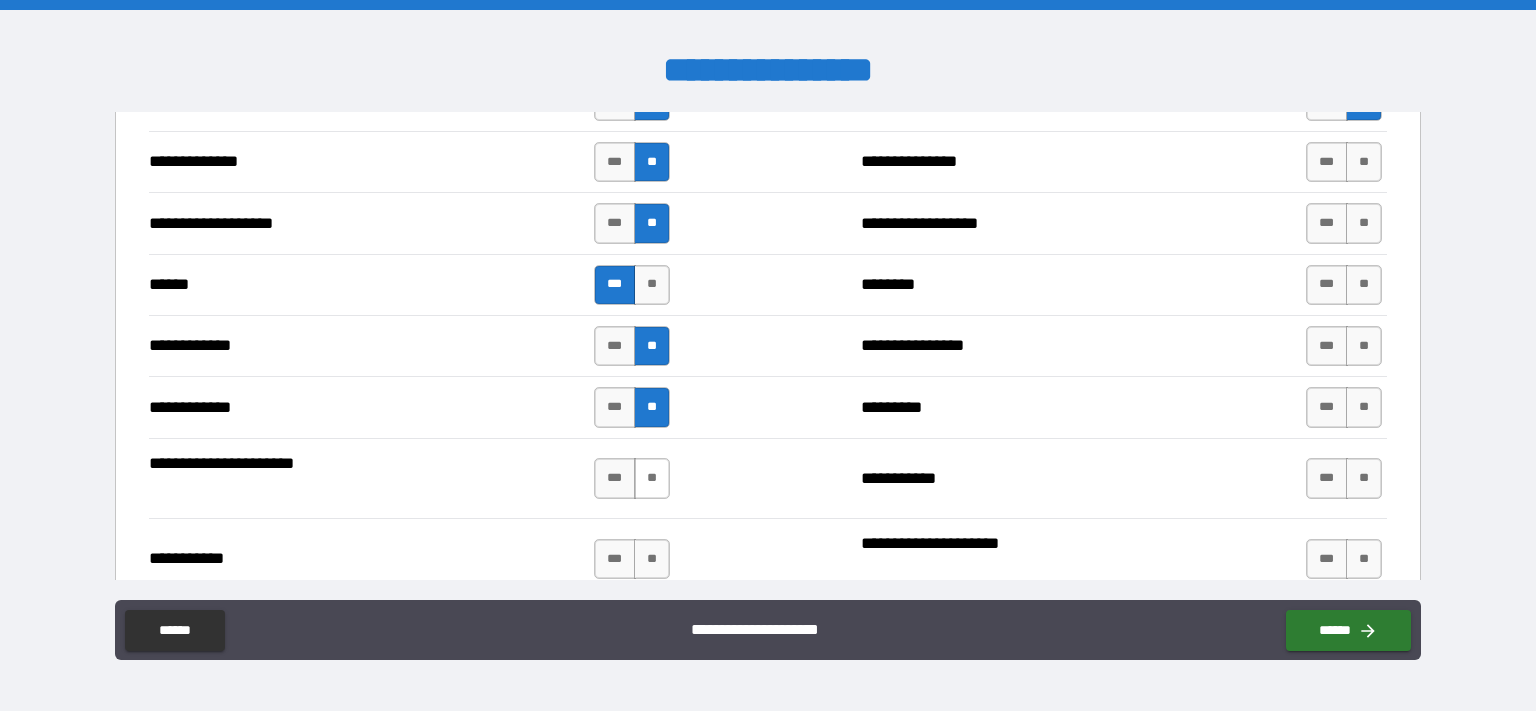 click on "**" at bounding box center [652, 478] 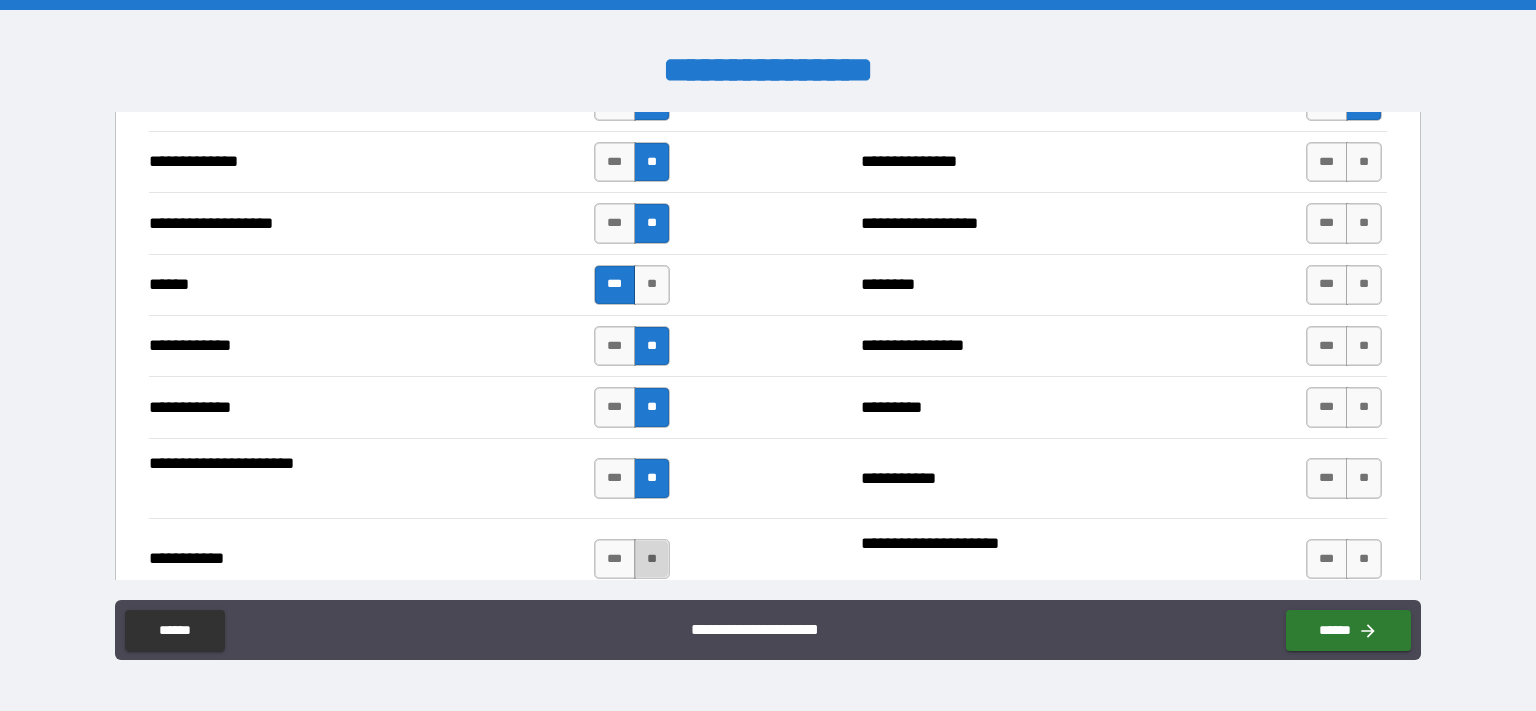 click on "**" at bounding box center [652, 559] 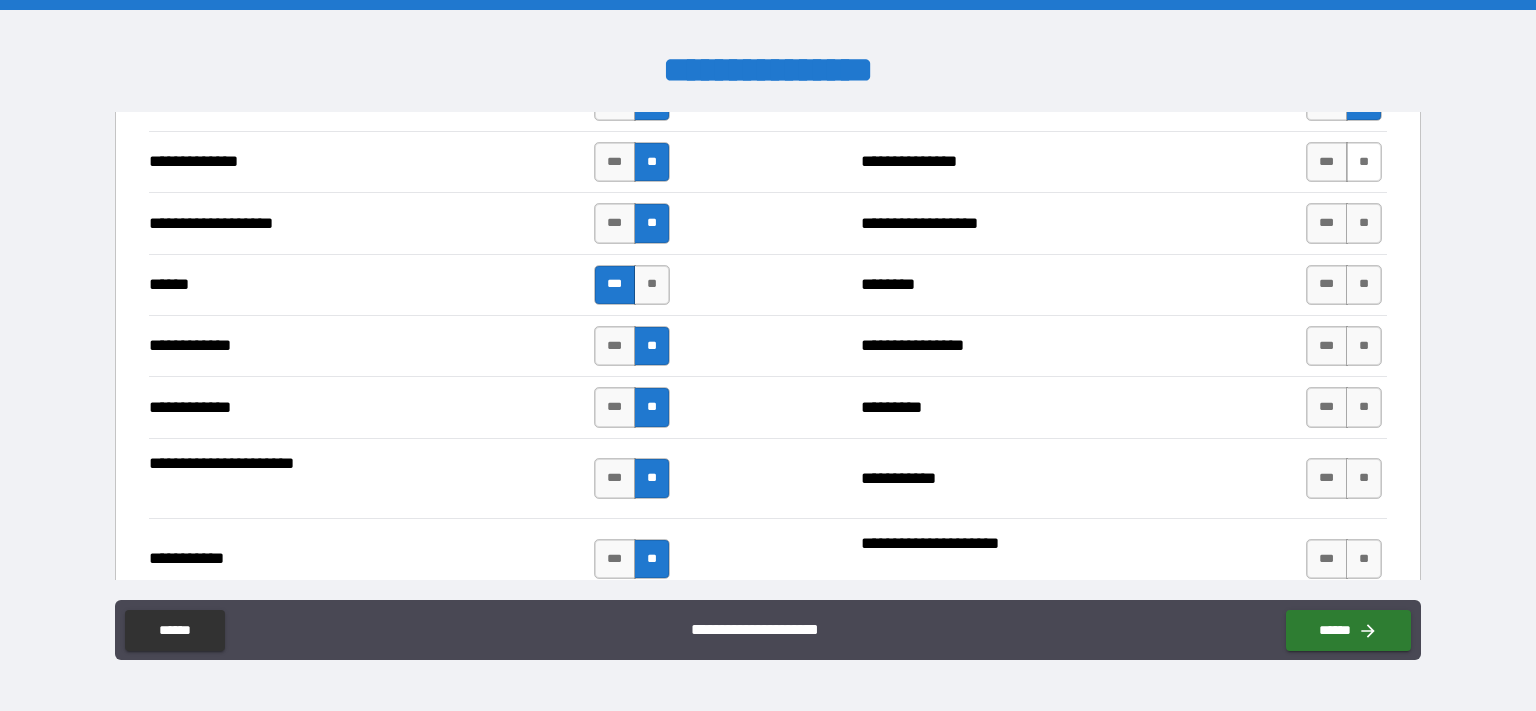click on "**" at bounding box center (1364, 162) 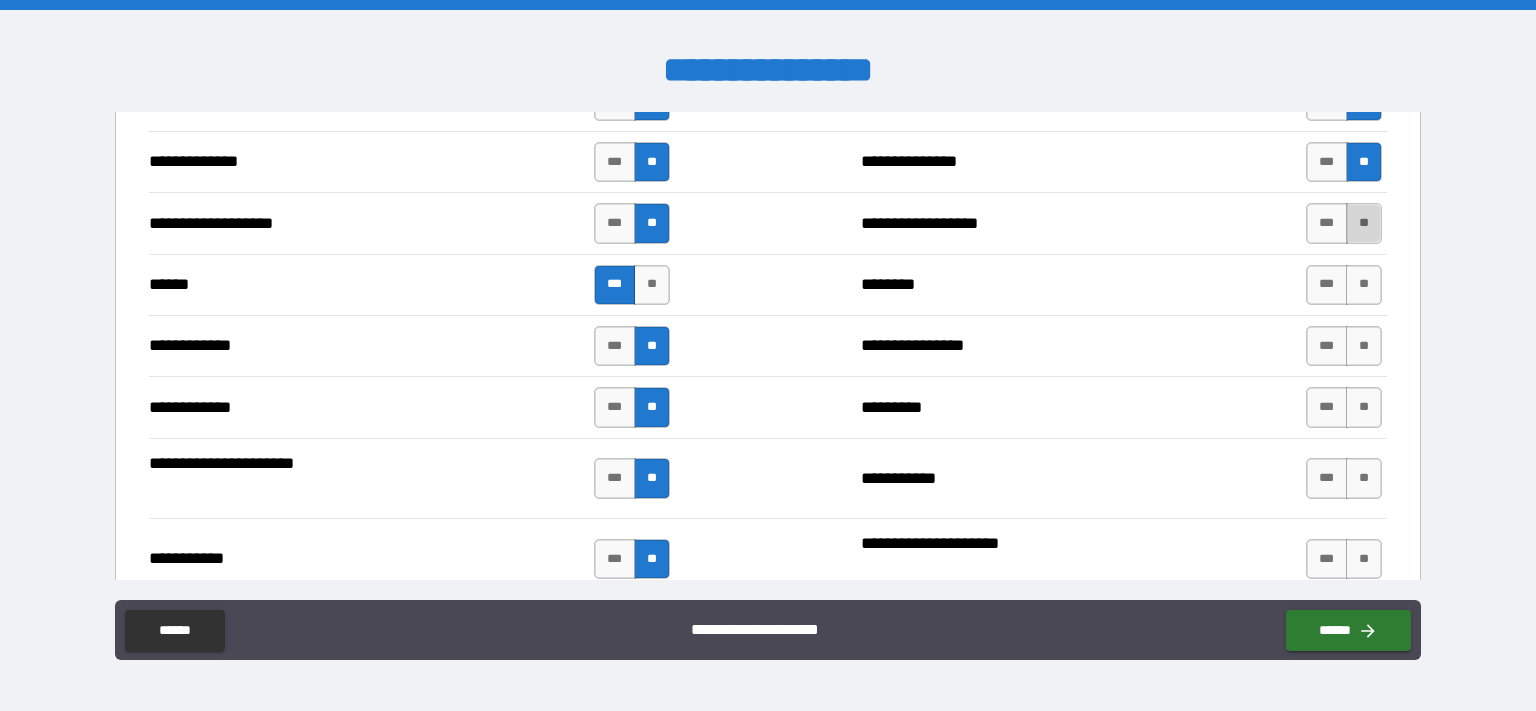 click on "**" at bounding box center [1364, 223] 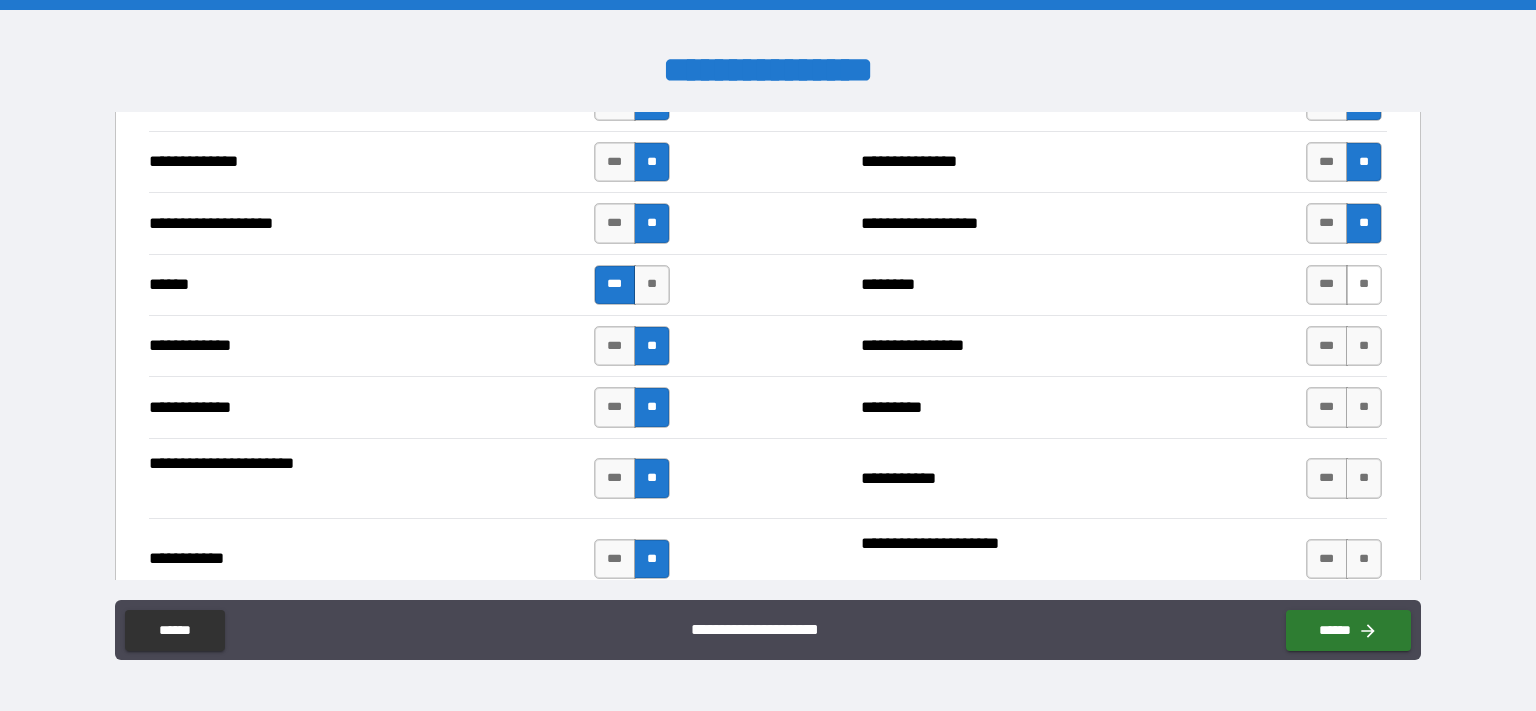 click on "**" at bounding box center [1364, 285] 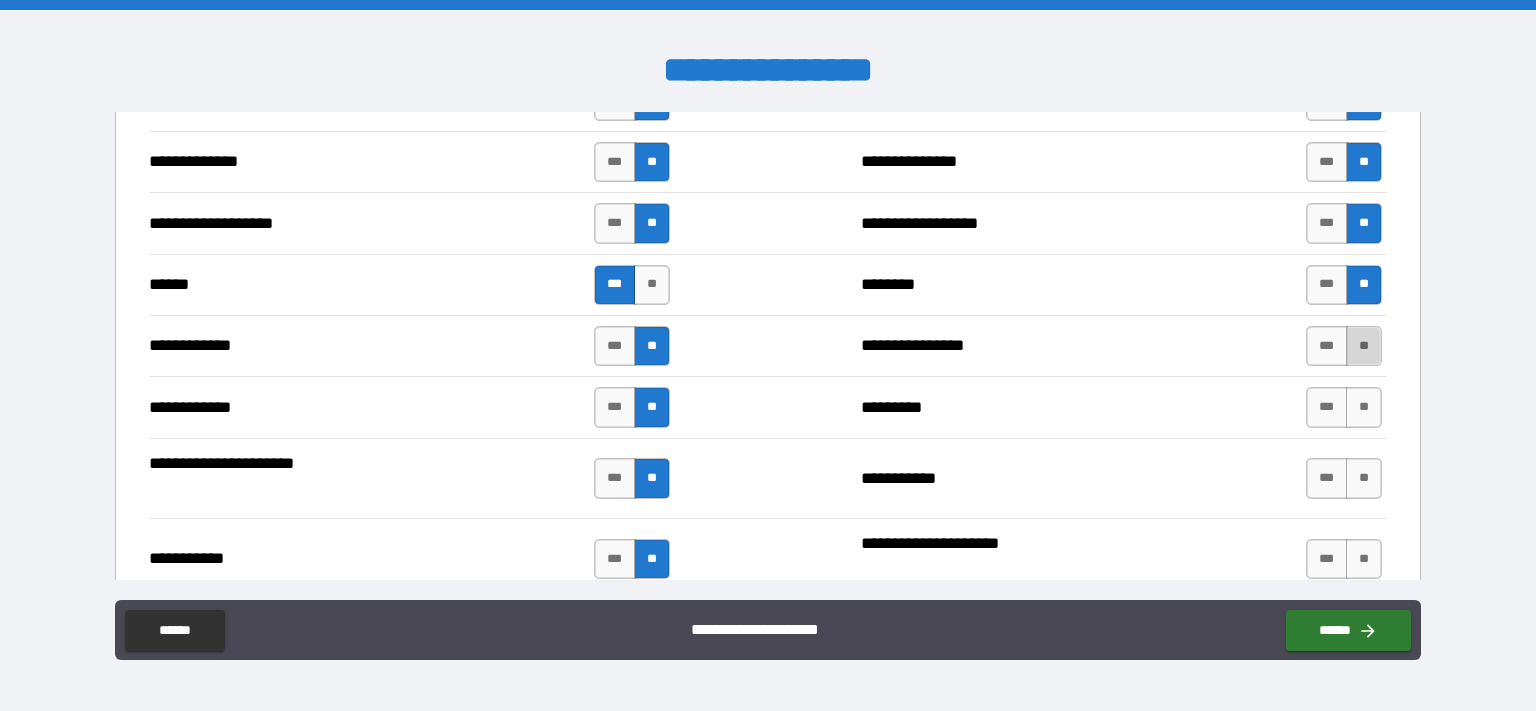 click on "**" at bounding box center [1364, 346] 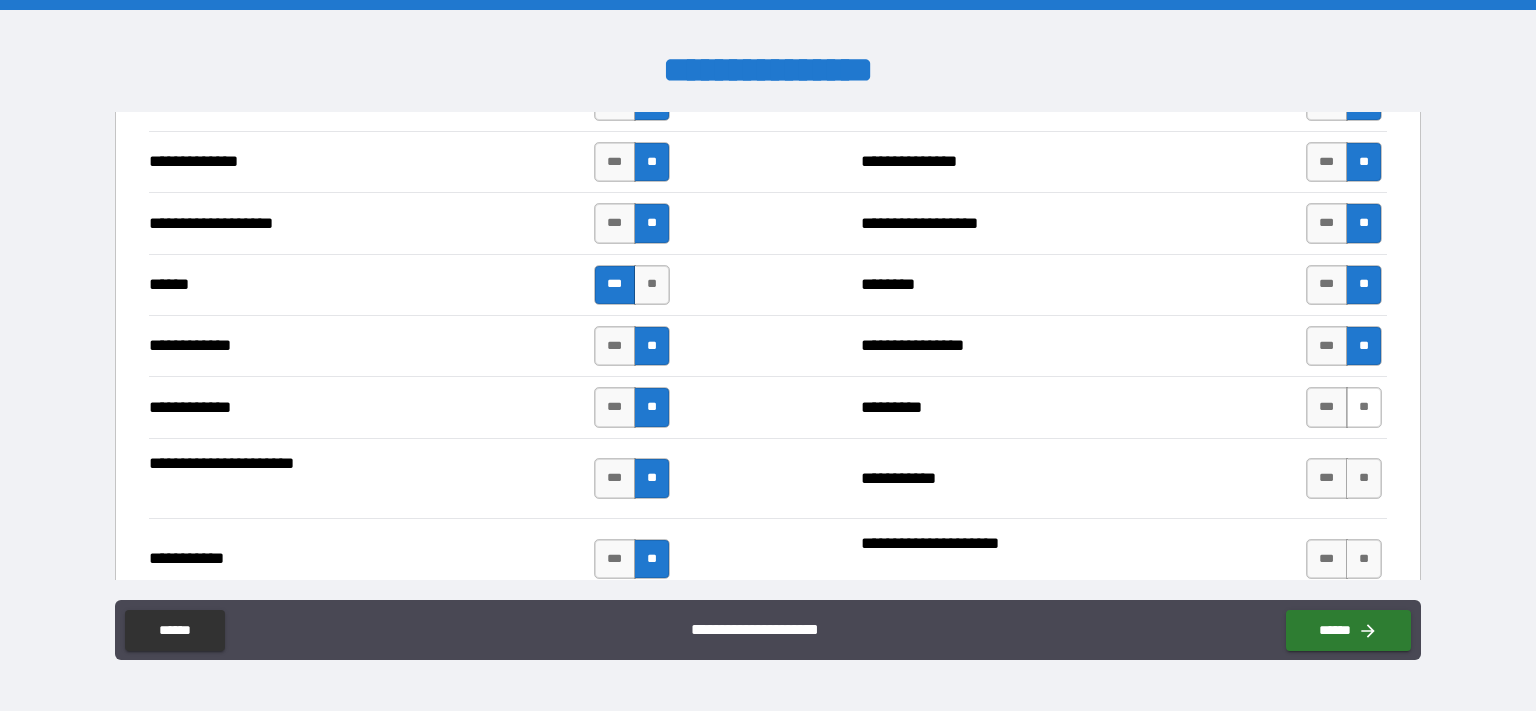drag, startPoint x: 1353, startPoint y: 394, endPoint x: 1351, endPoint y: 406, distance: 12.165525 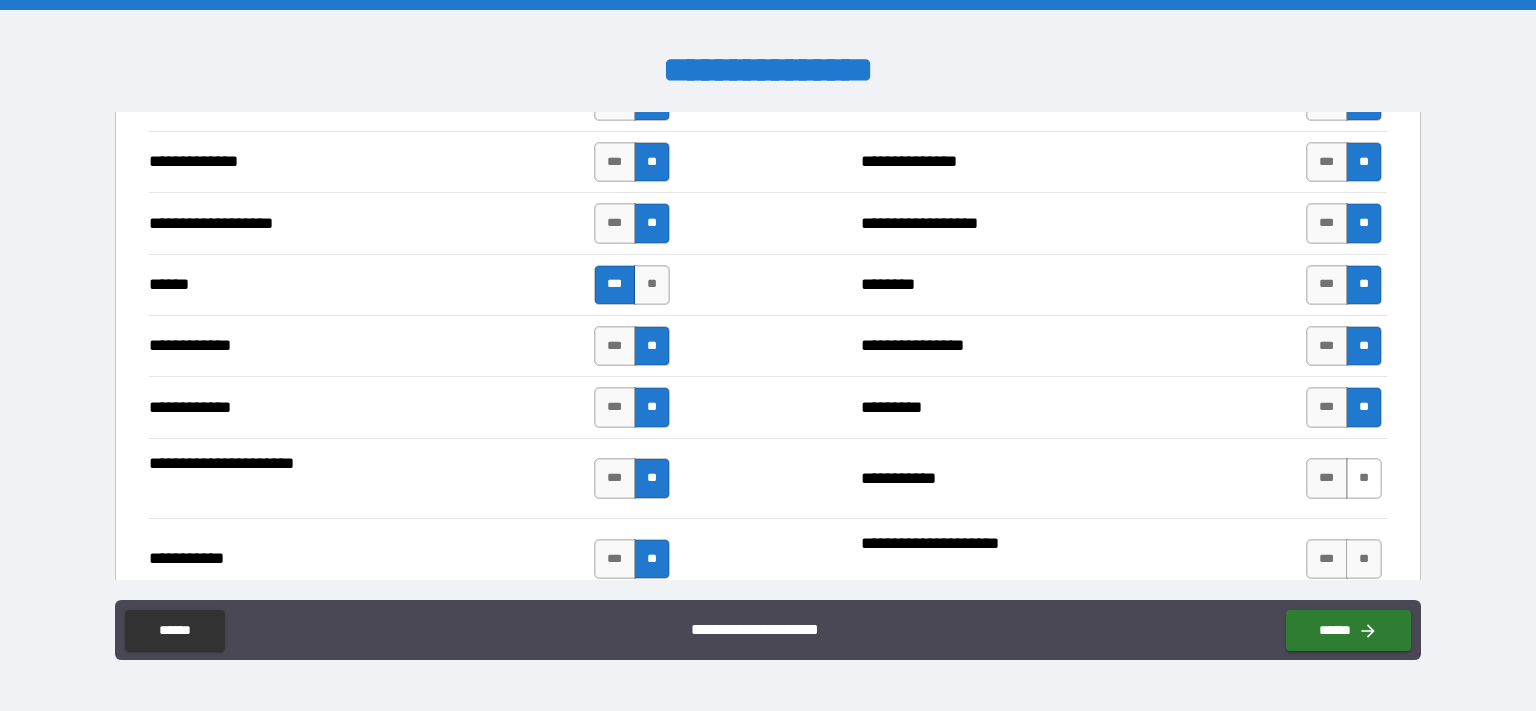 click on "**" at bounding box center (1364, 478) 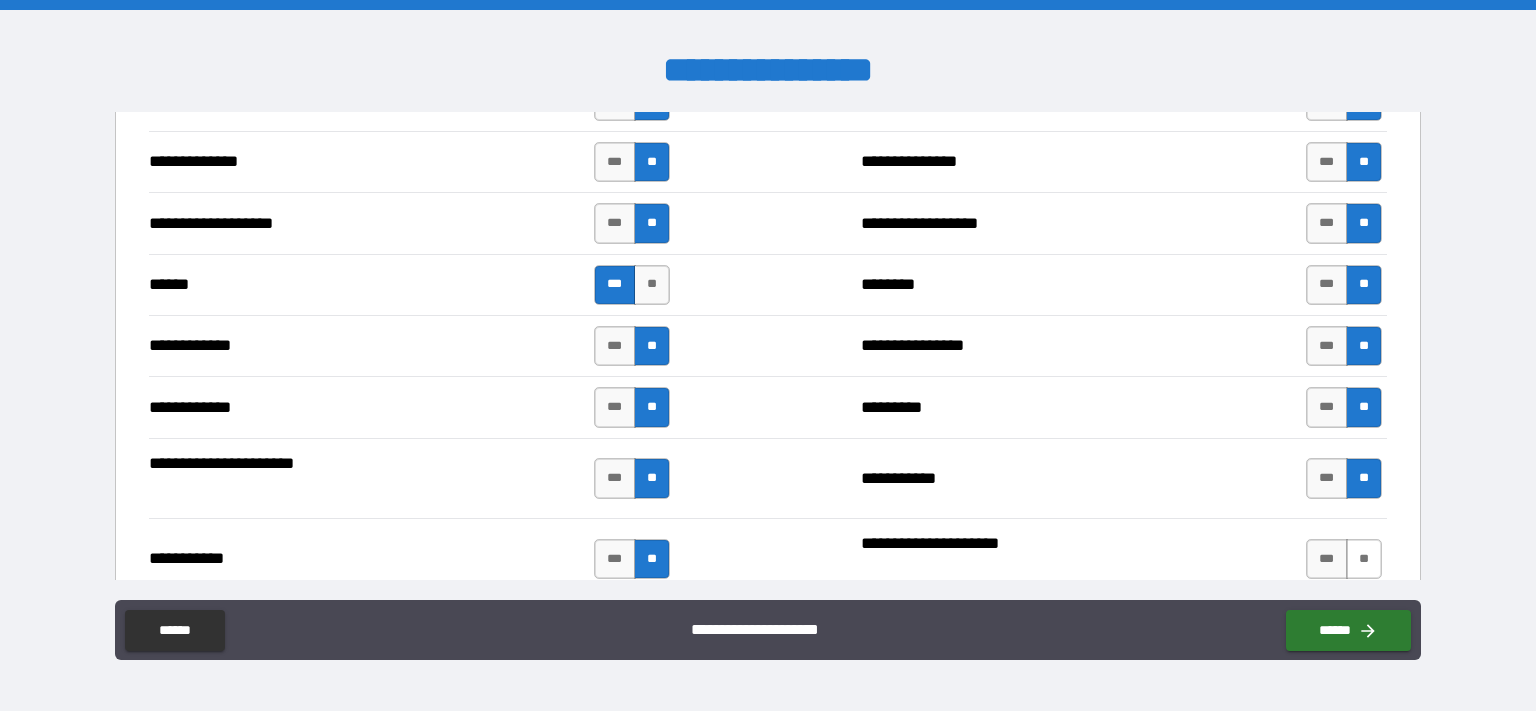 click on "**" at bounding box center [1364, 559] 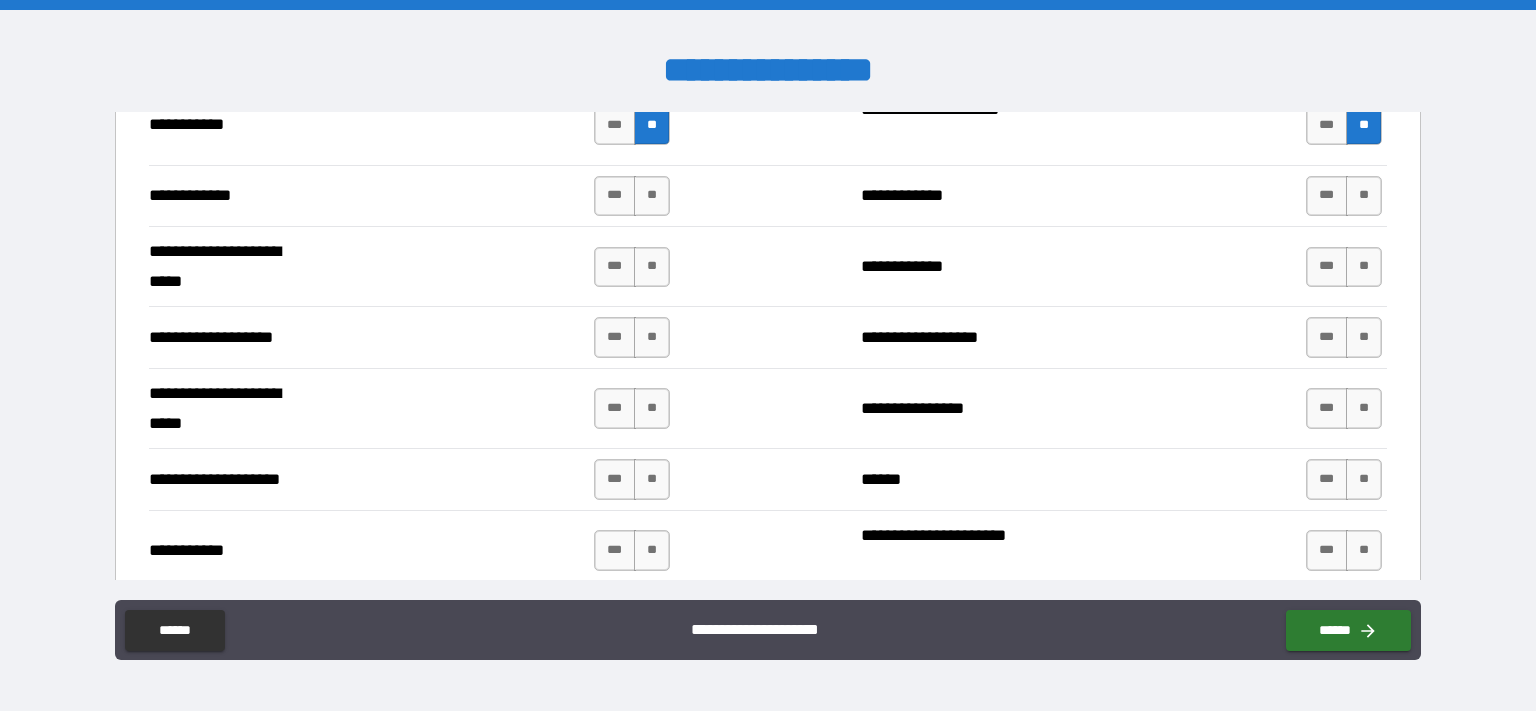 scroll, scrollTop: 4197, scrollLeft: 0, axis: vertical 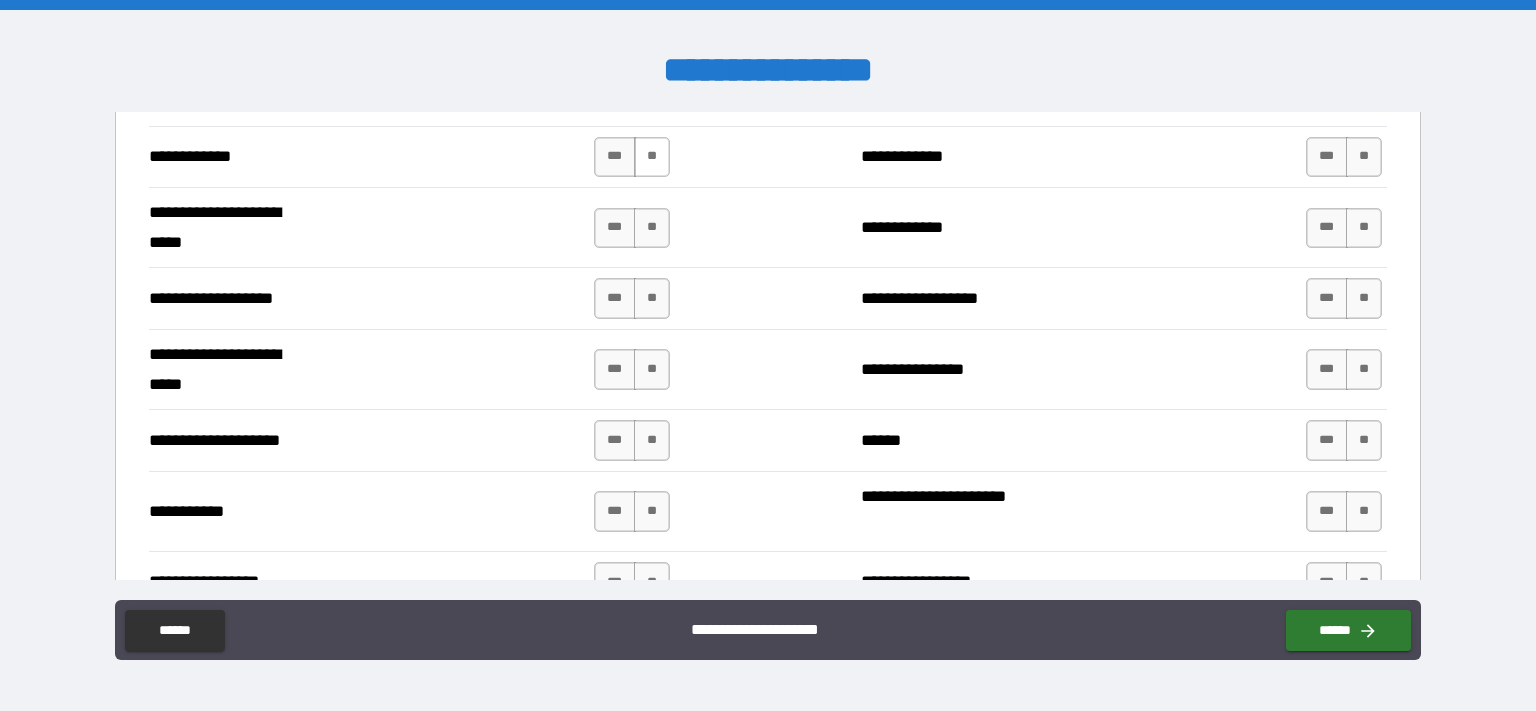 click on "**" at bounding box center (652, 157) 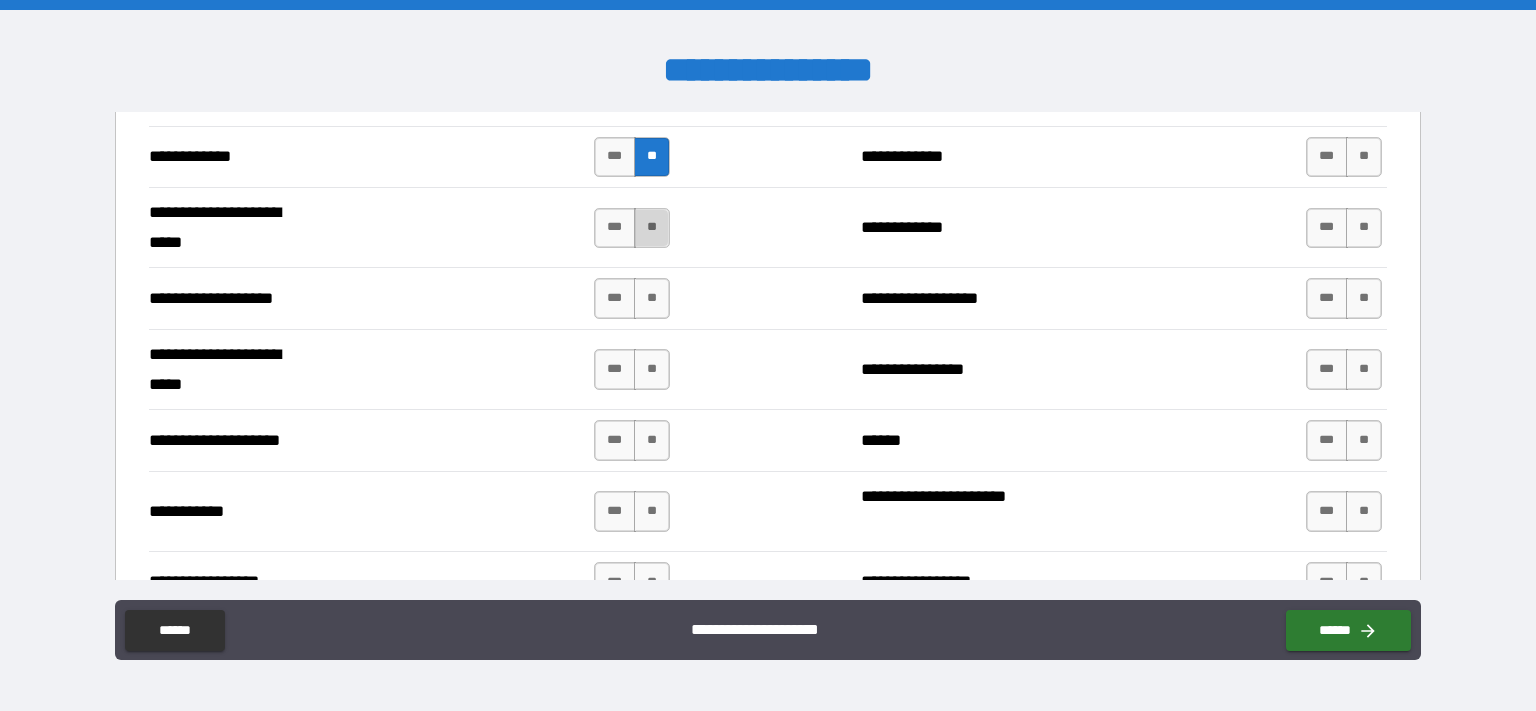 click on "**" at bounding box center (652, 228) 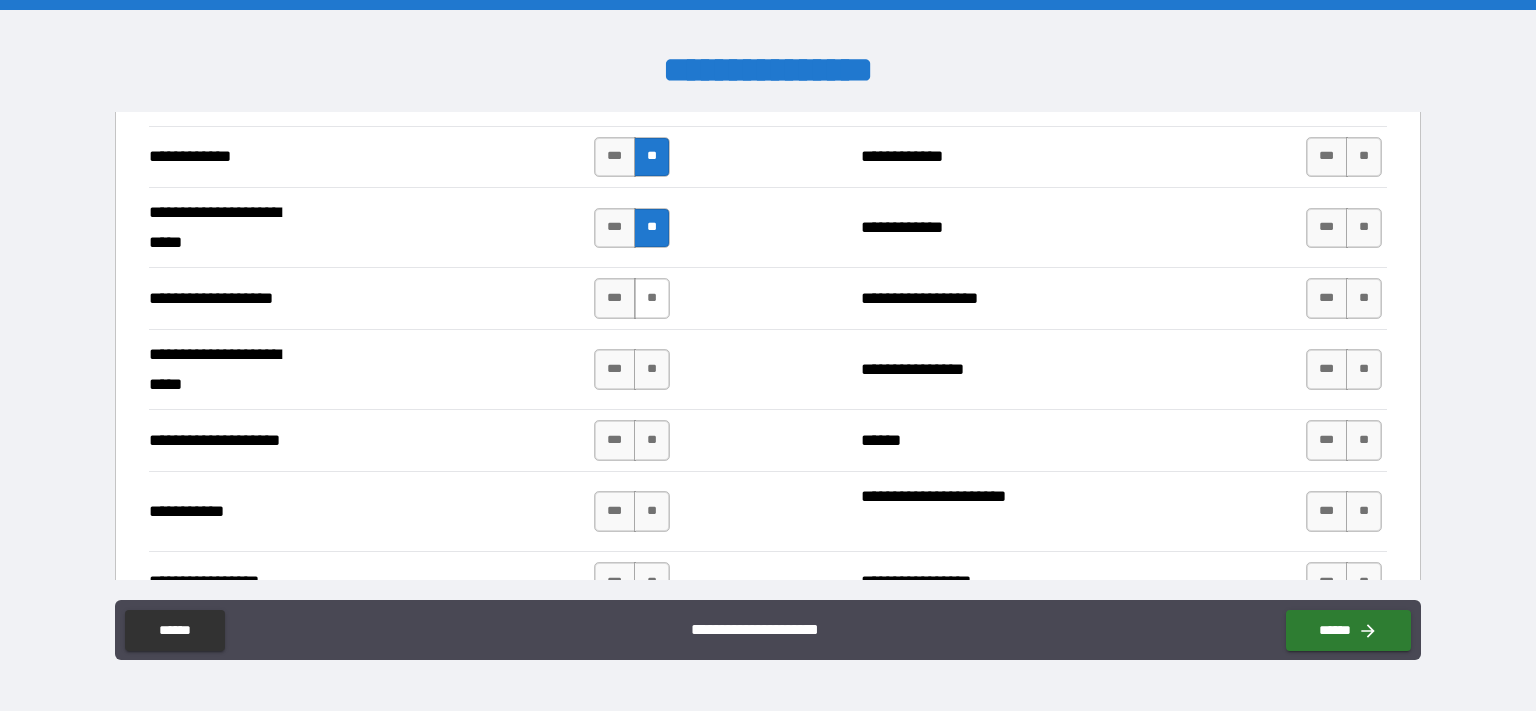 click on "**" at bounding box center [652, 298] 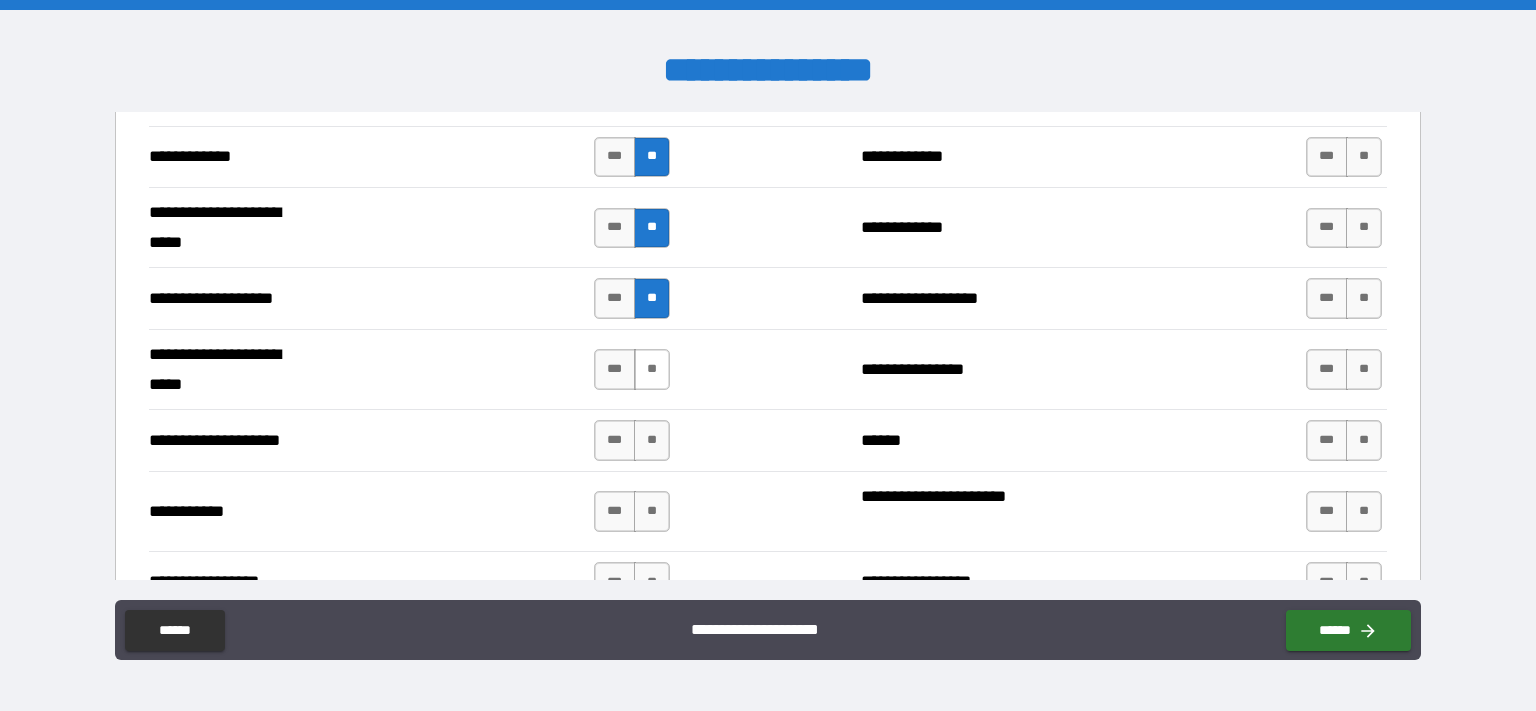click on "**" at bounding box center [652, 369] 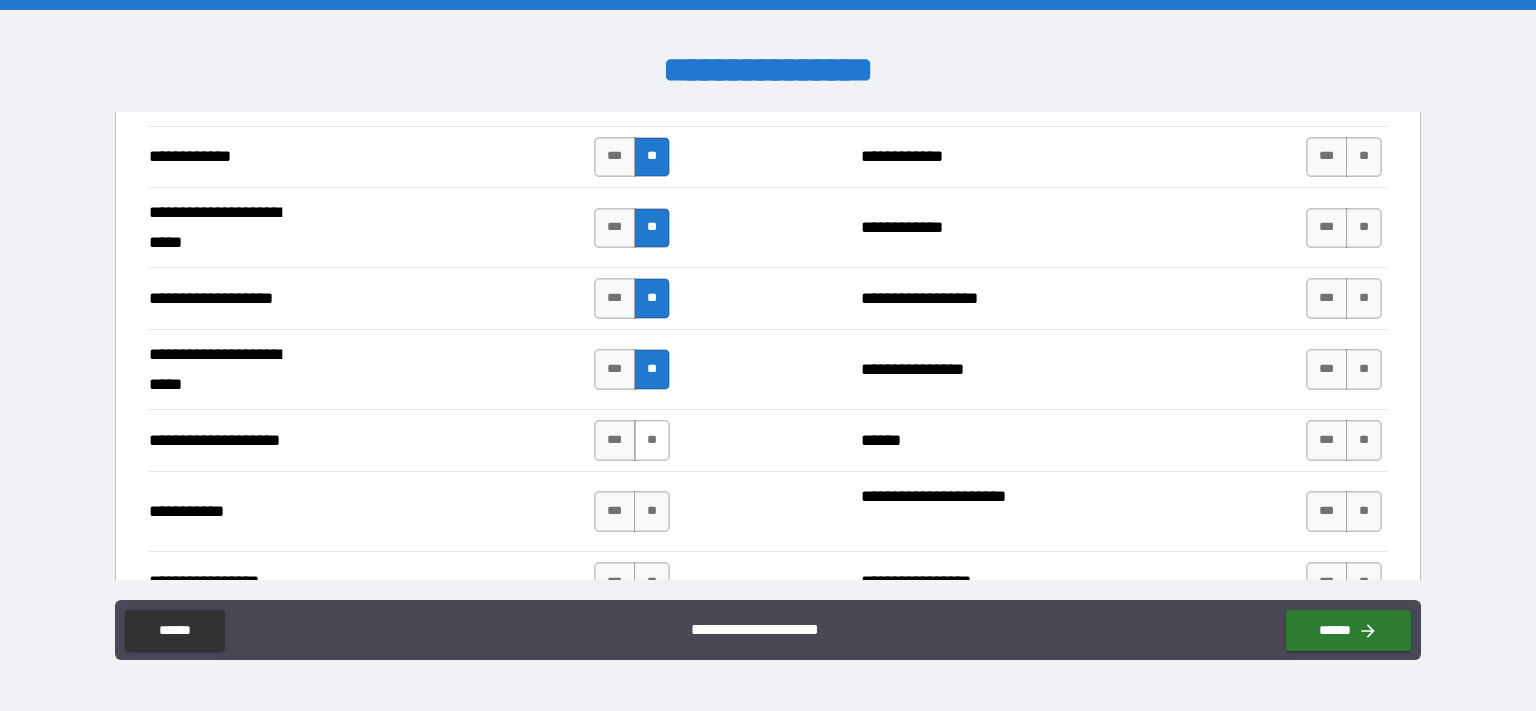 click on "**" at bounding box center (652, 440) 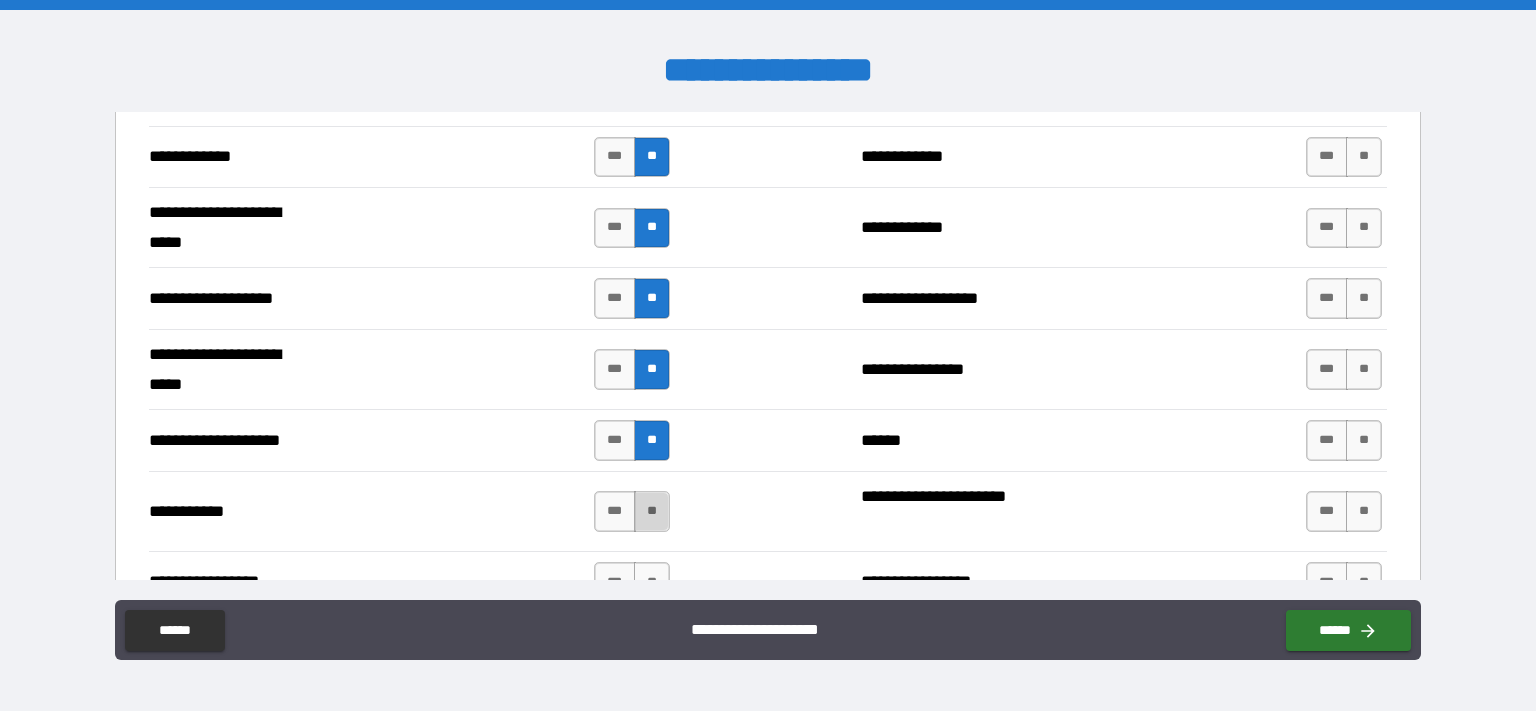 click on "**" at bounding box center [652, 511] 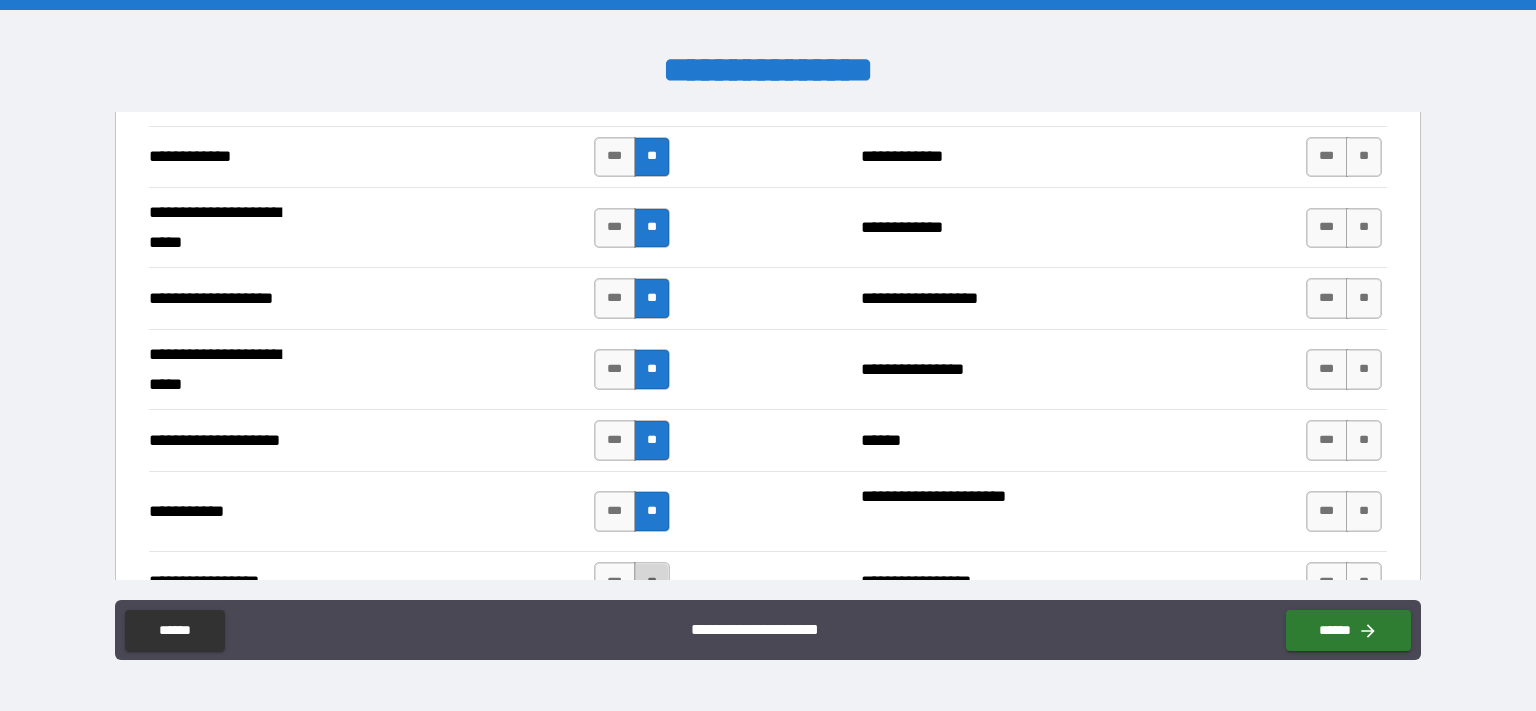 click on "**" at bounding box center (652, 582) 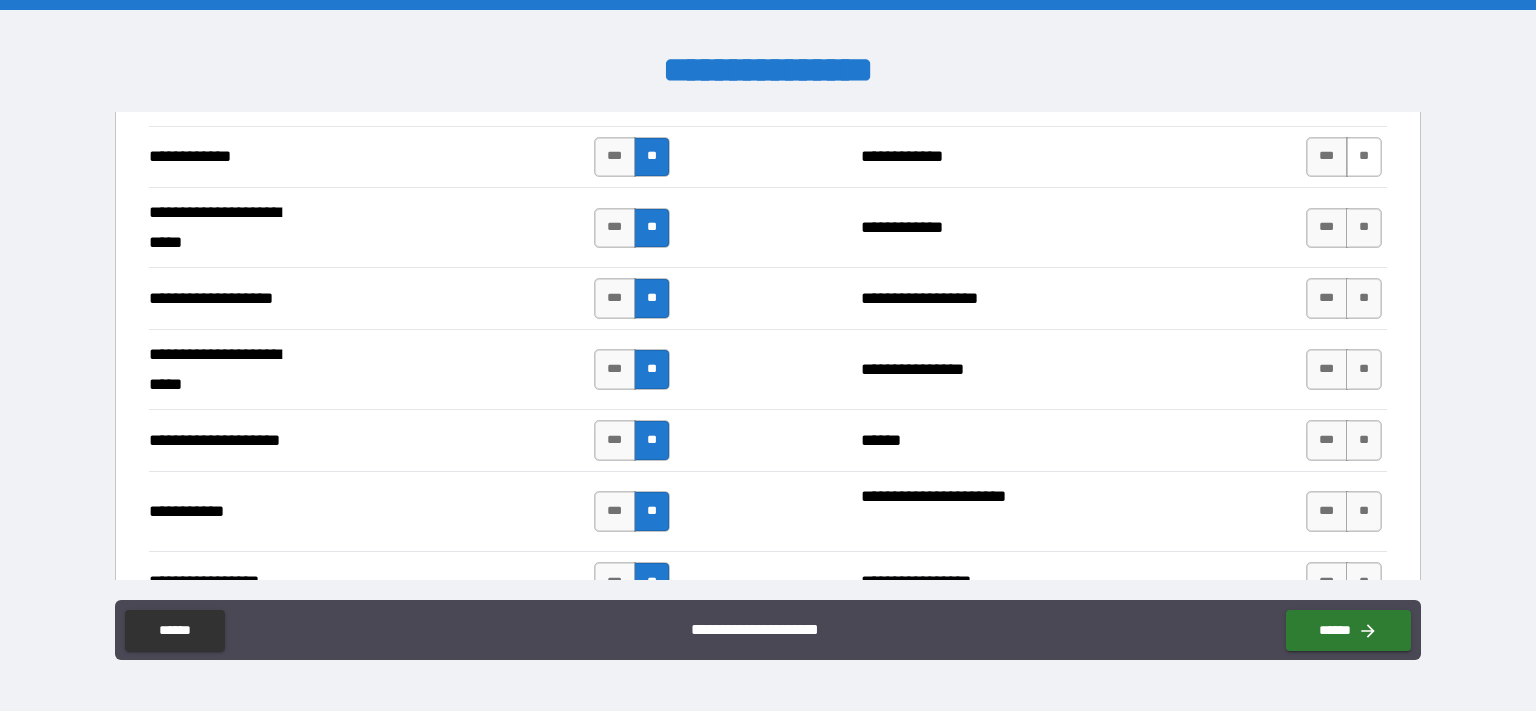 click on "**" at bounding box center [1364, 157] 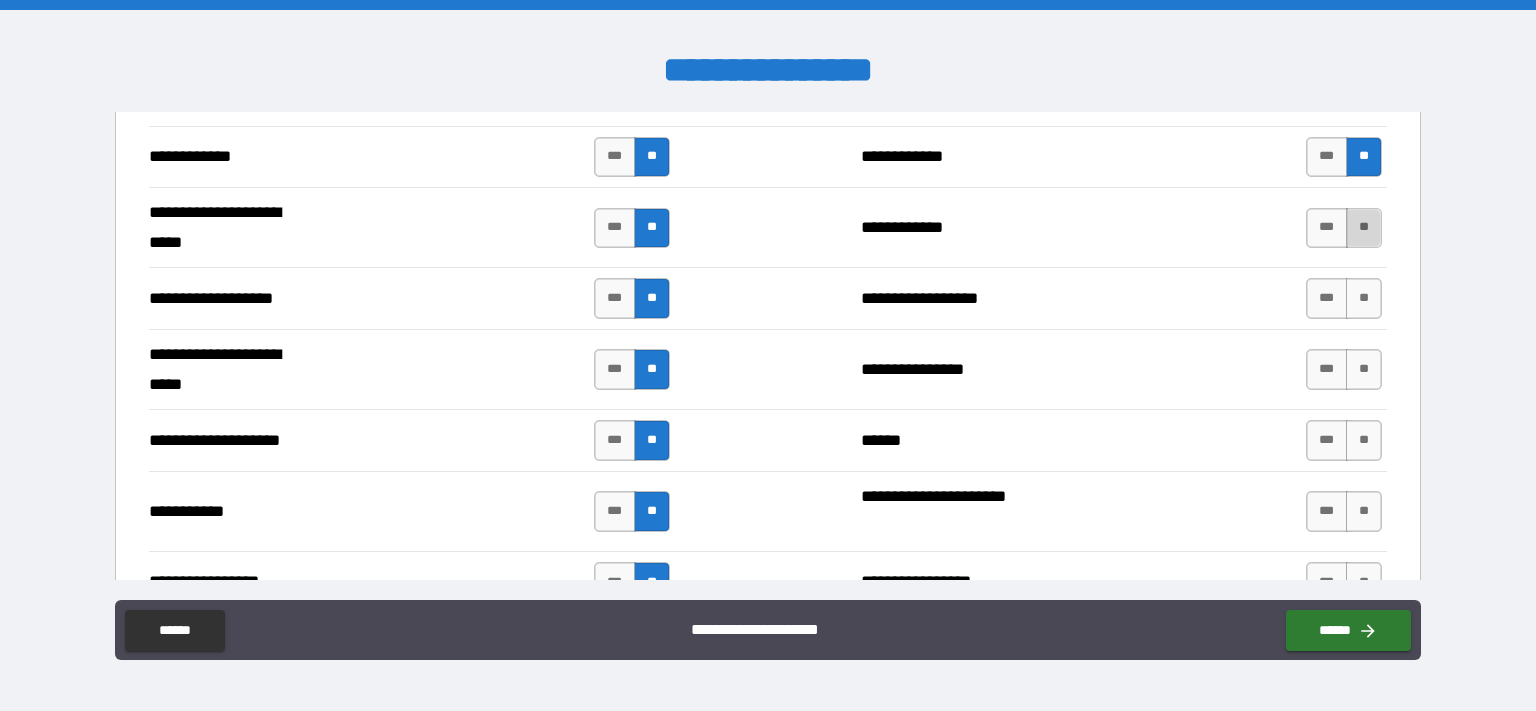 click on "**" at bounding box center [1364, 228] 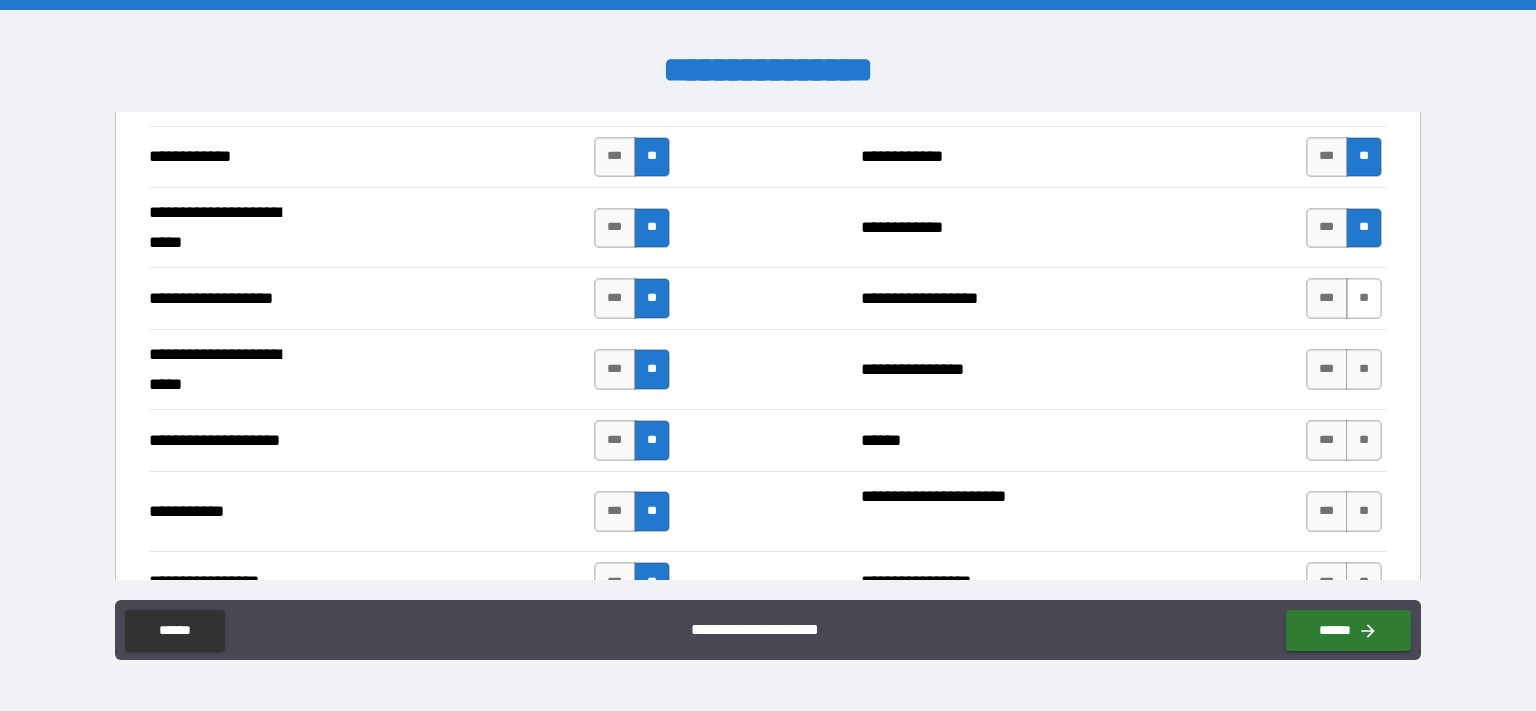 click on "**" at bounding box center (1364, 298) 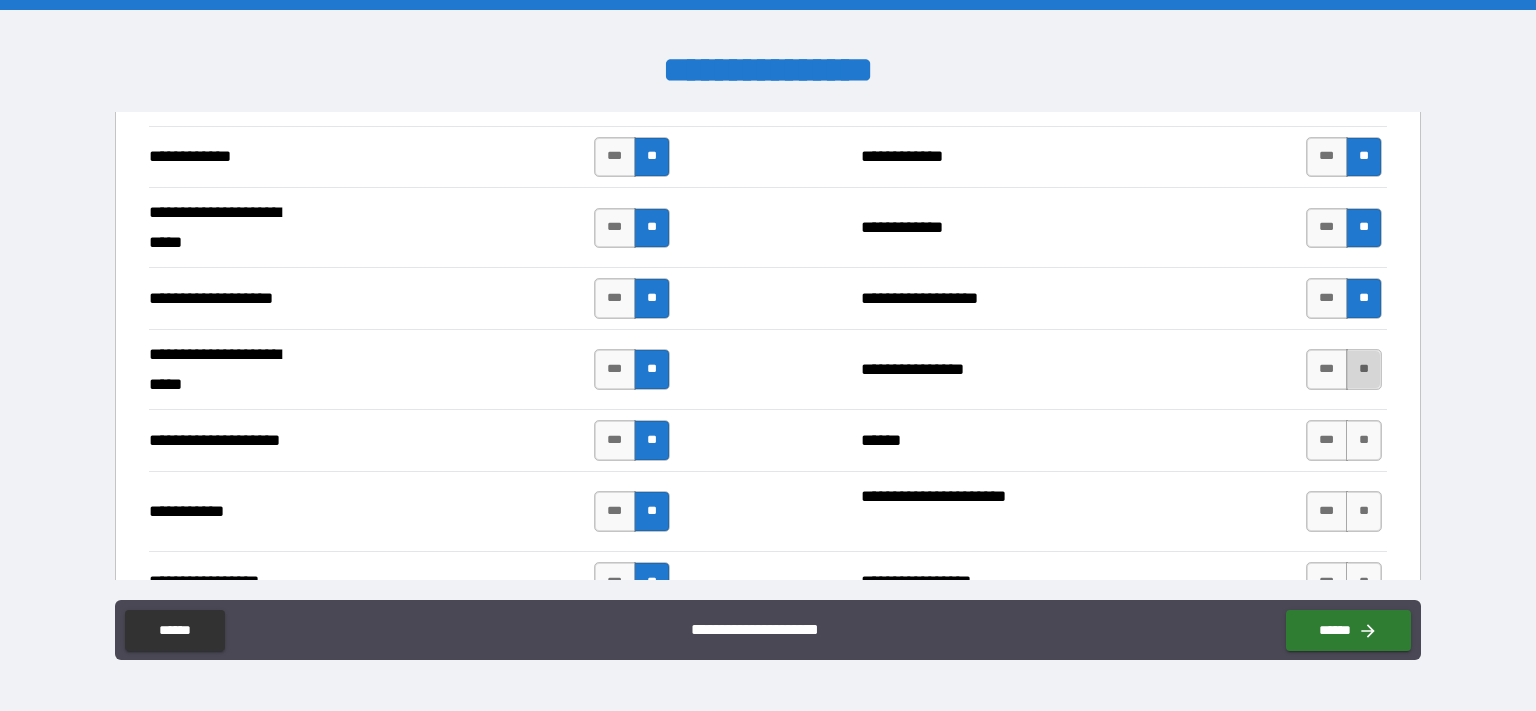 click on "**" at bounding box center (1364, 369) 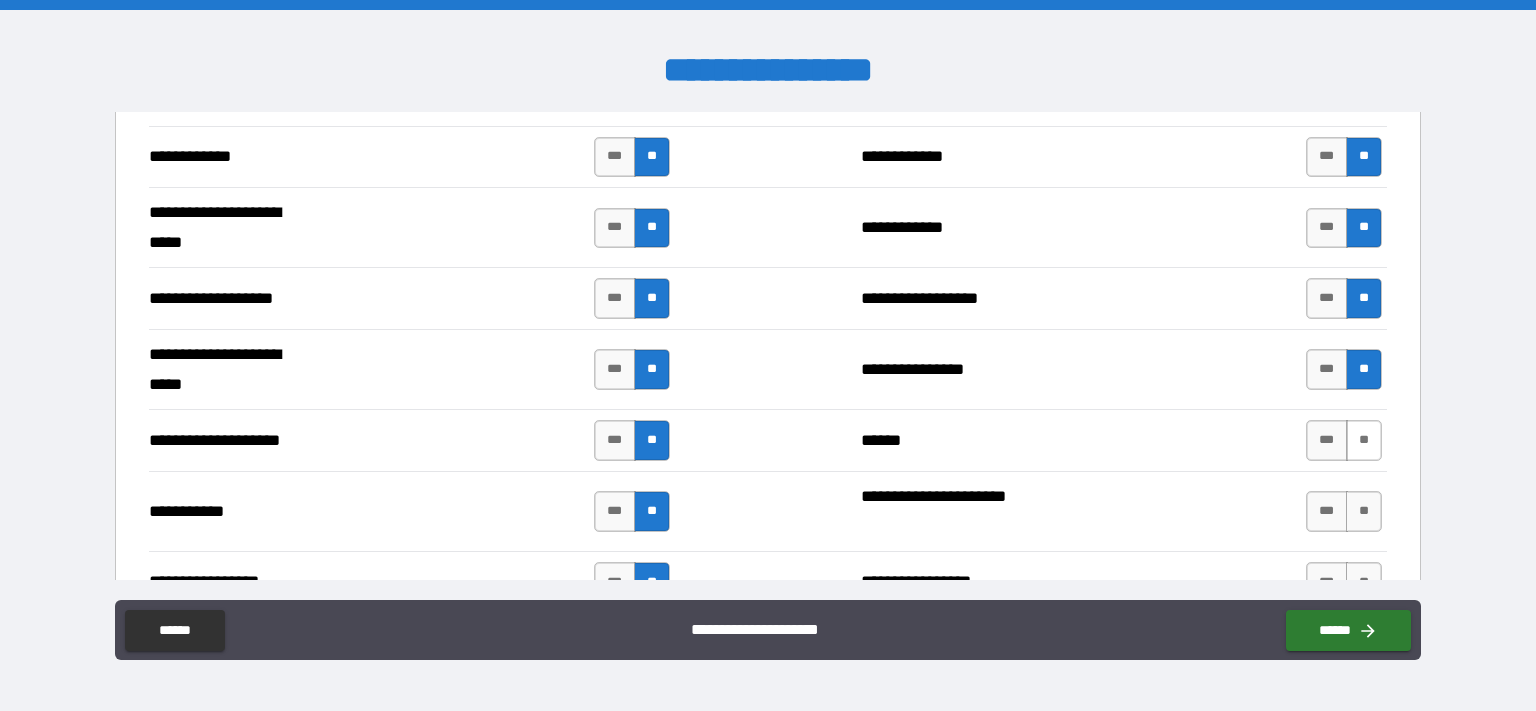 click on "**" at bounding box center [1364, 440] 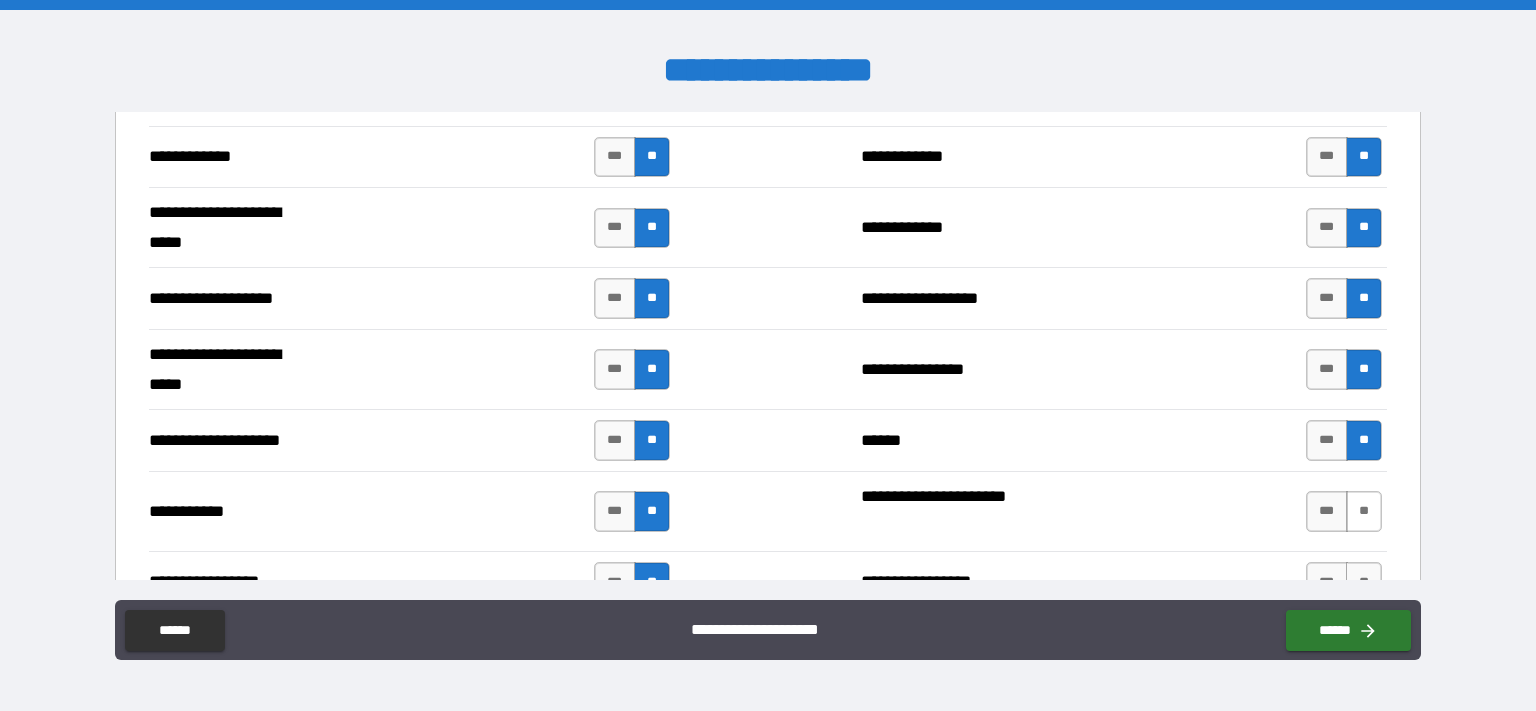 drag, startPoint x: 1353, startPoint y: 494, endPoint x: 1354, endPoint y: 514, distance: 20.024984 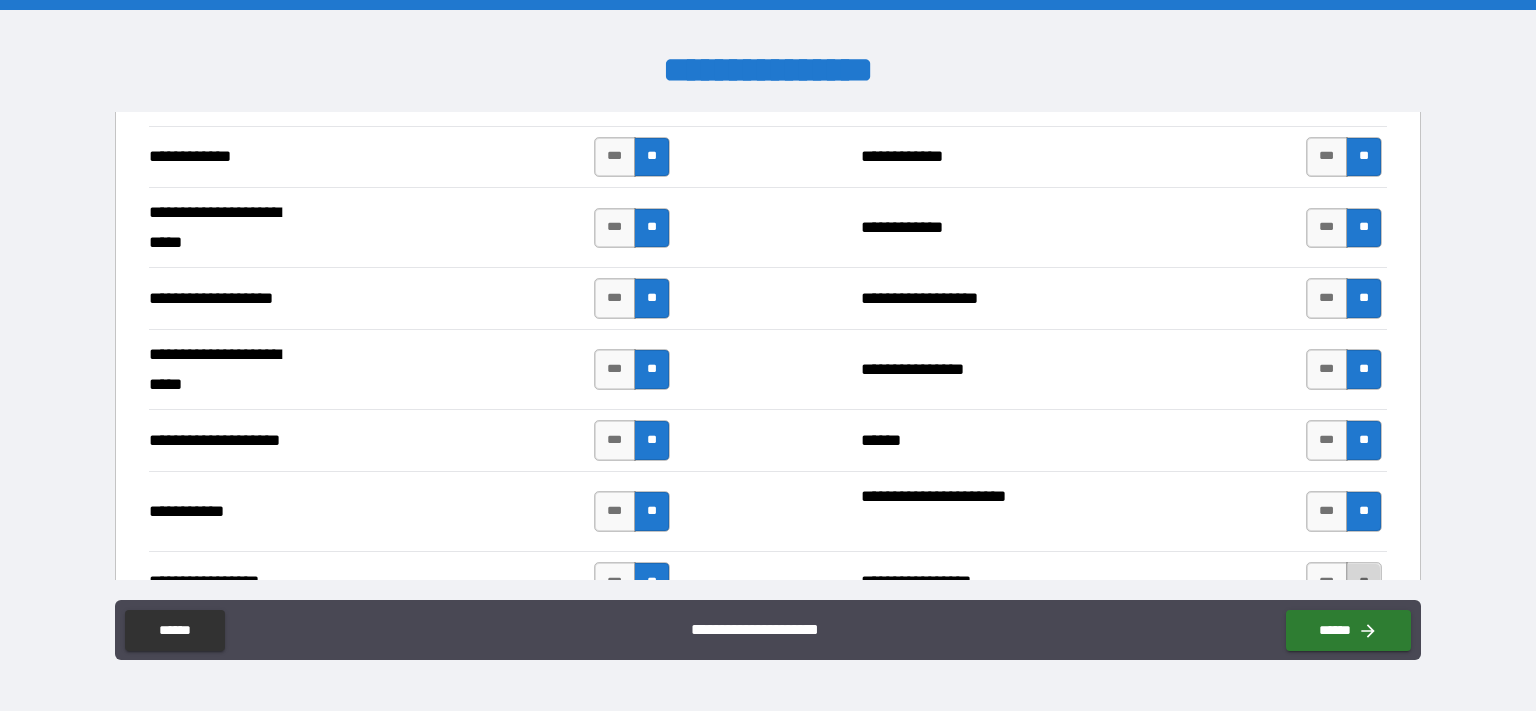 click on "**" at bounding box center (1364, 582) 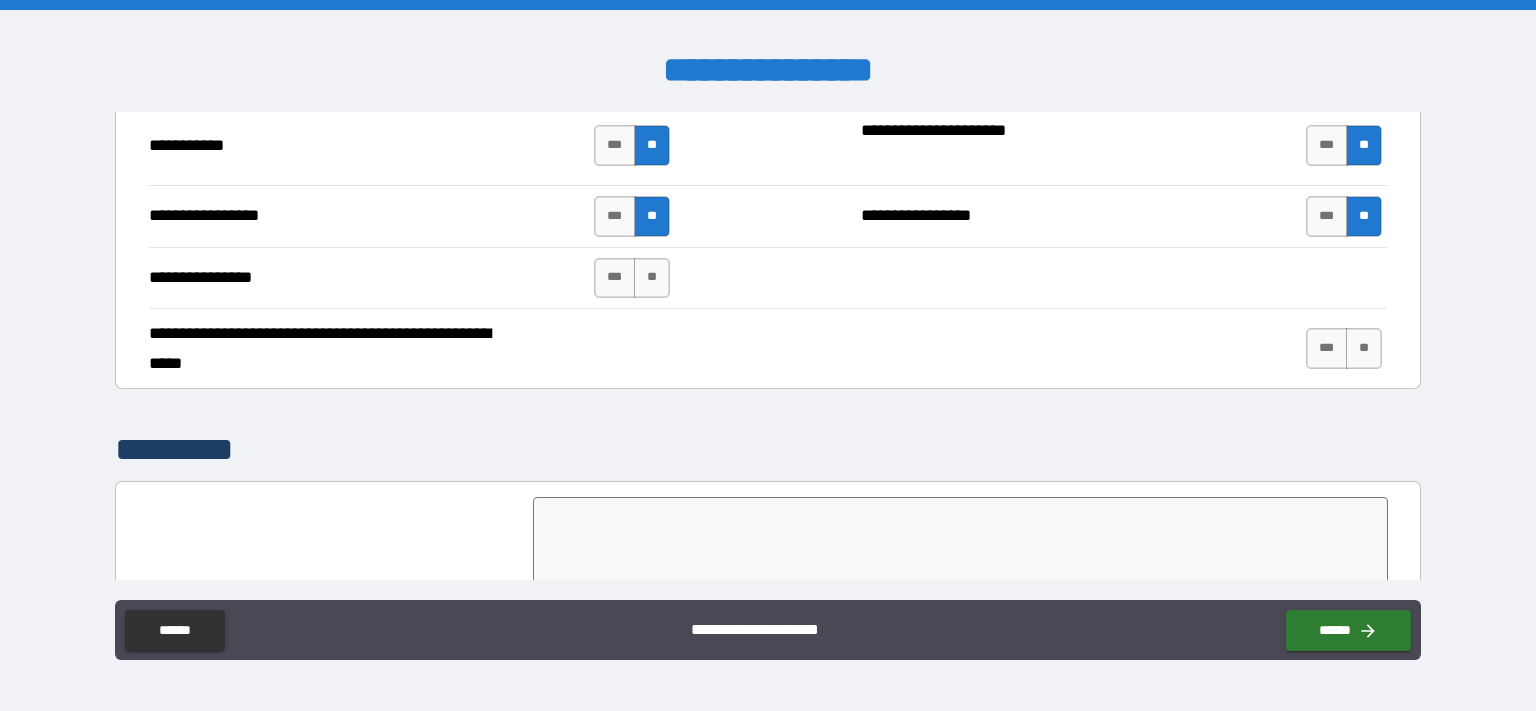 scroll, scrollTop: 4544, scrollLeft: 0, axis: vertical 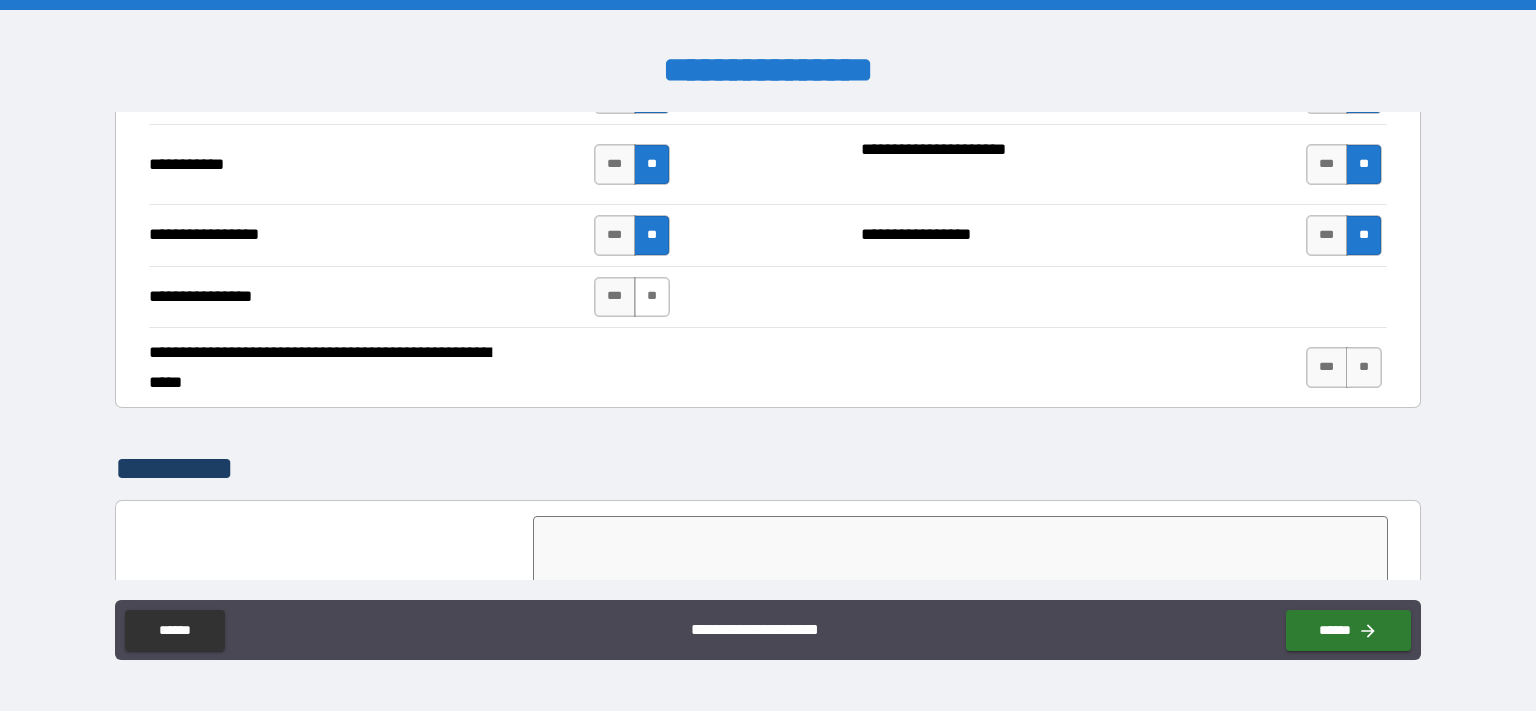 click on "**" at bounding box center [652, 297] 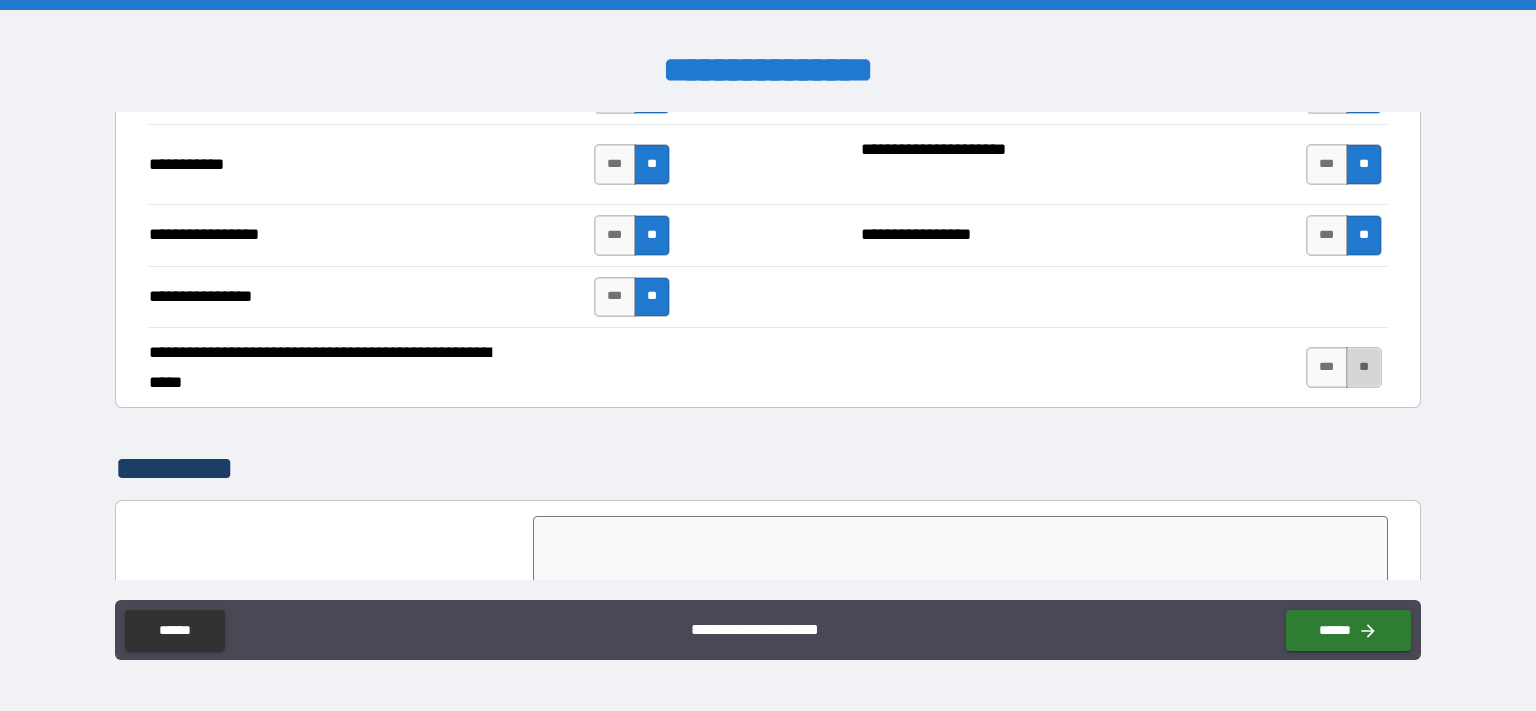 click on "**" at bounding box center (1364, 367) 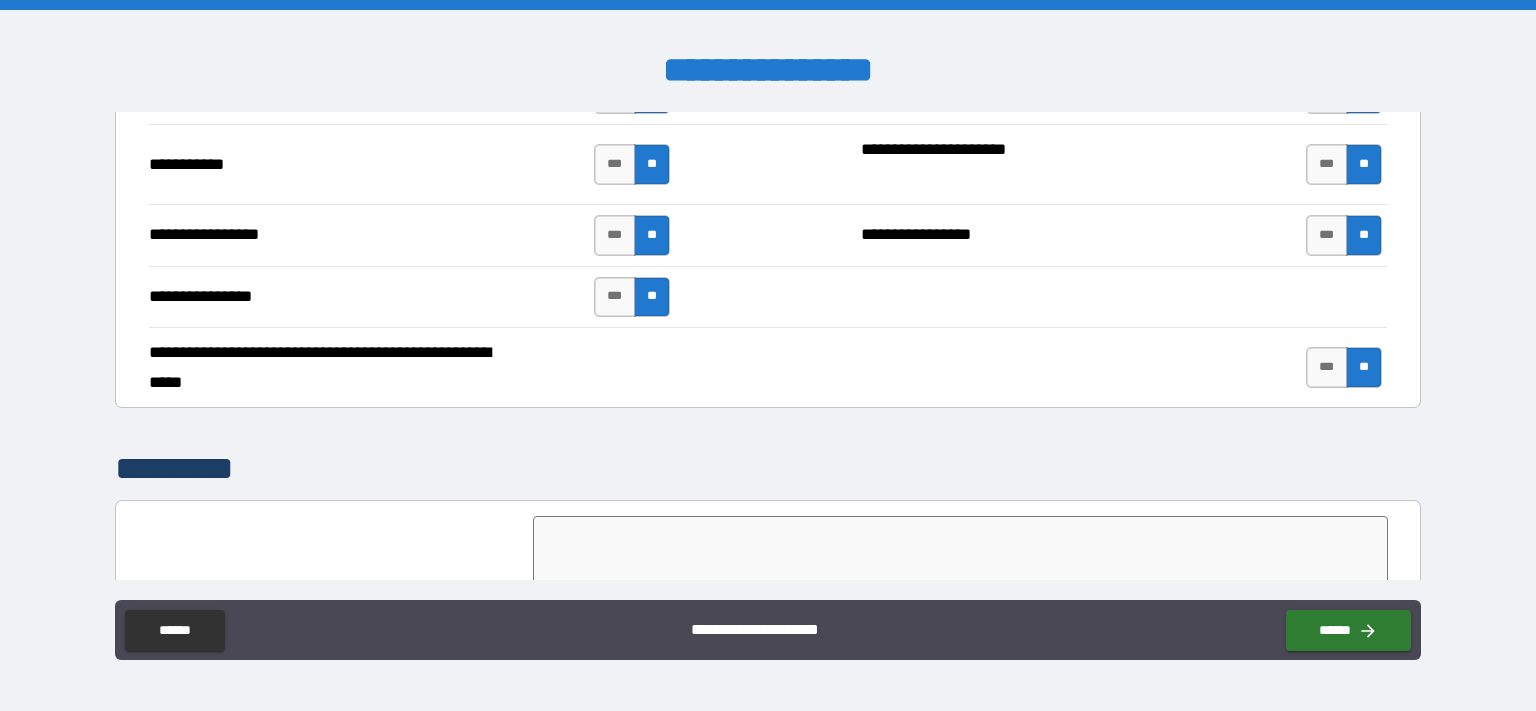 scroll, scrollTop: 4832, scrollLeft: 0, axis: vertical 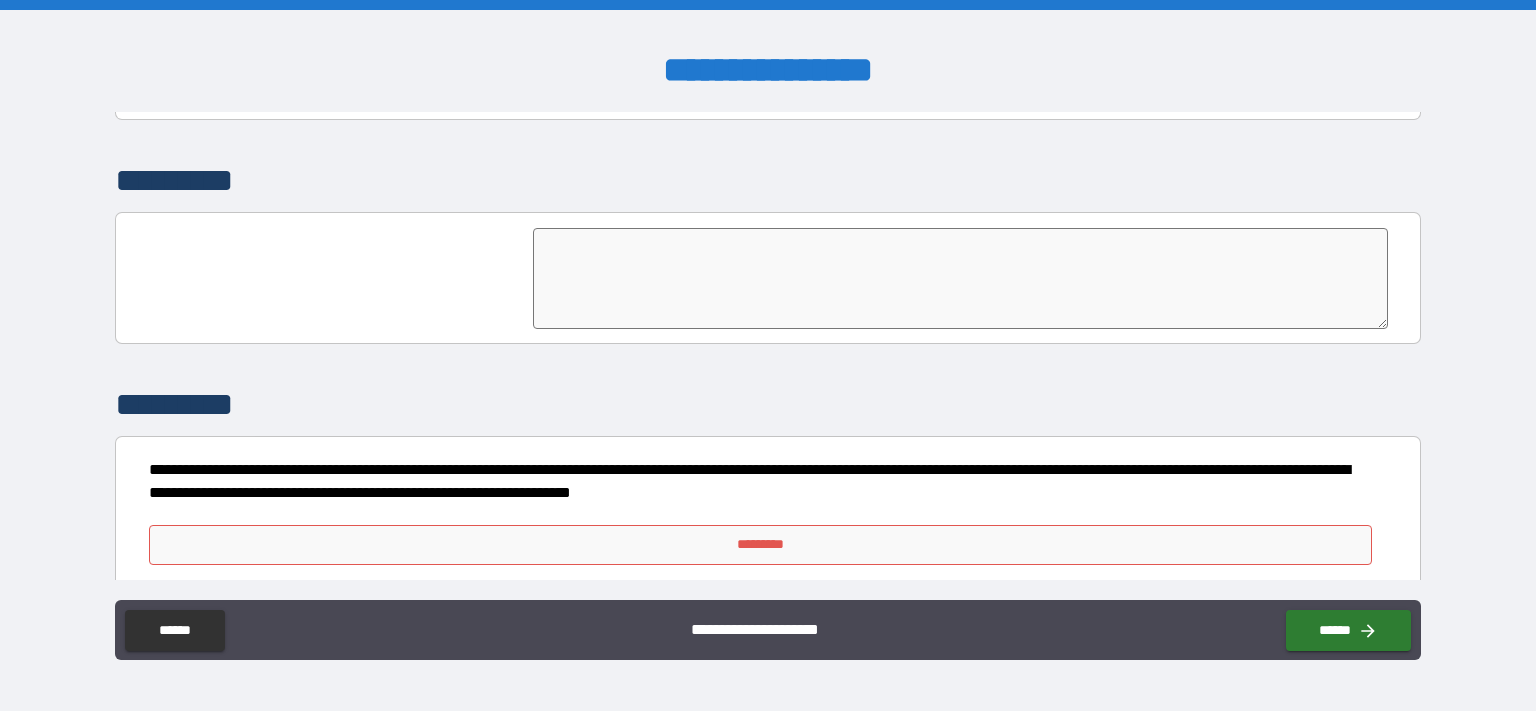 click on "*********" at bounding box center (760, 545) 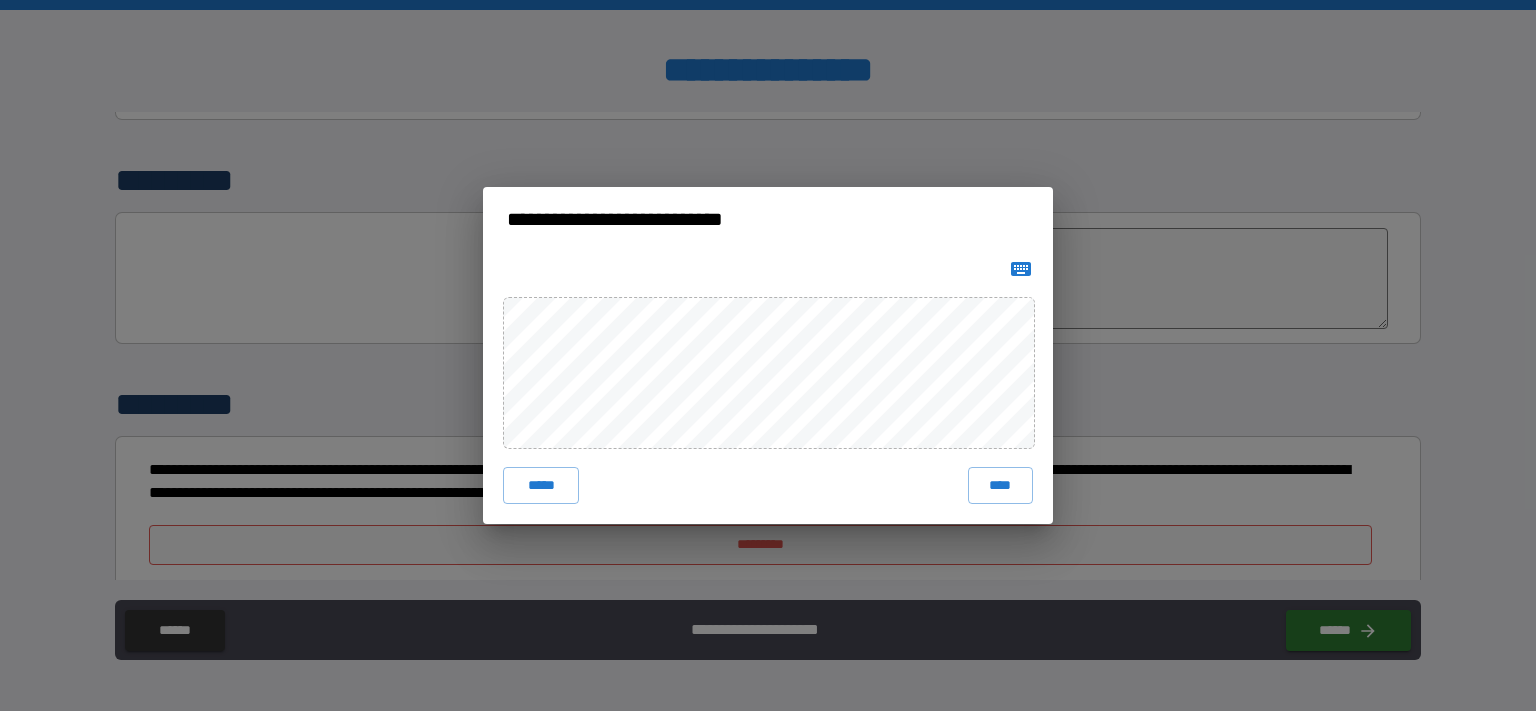 click on "***** ****" at bounding box center (768, 387) 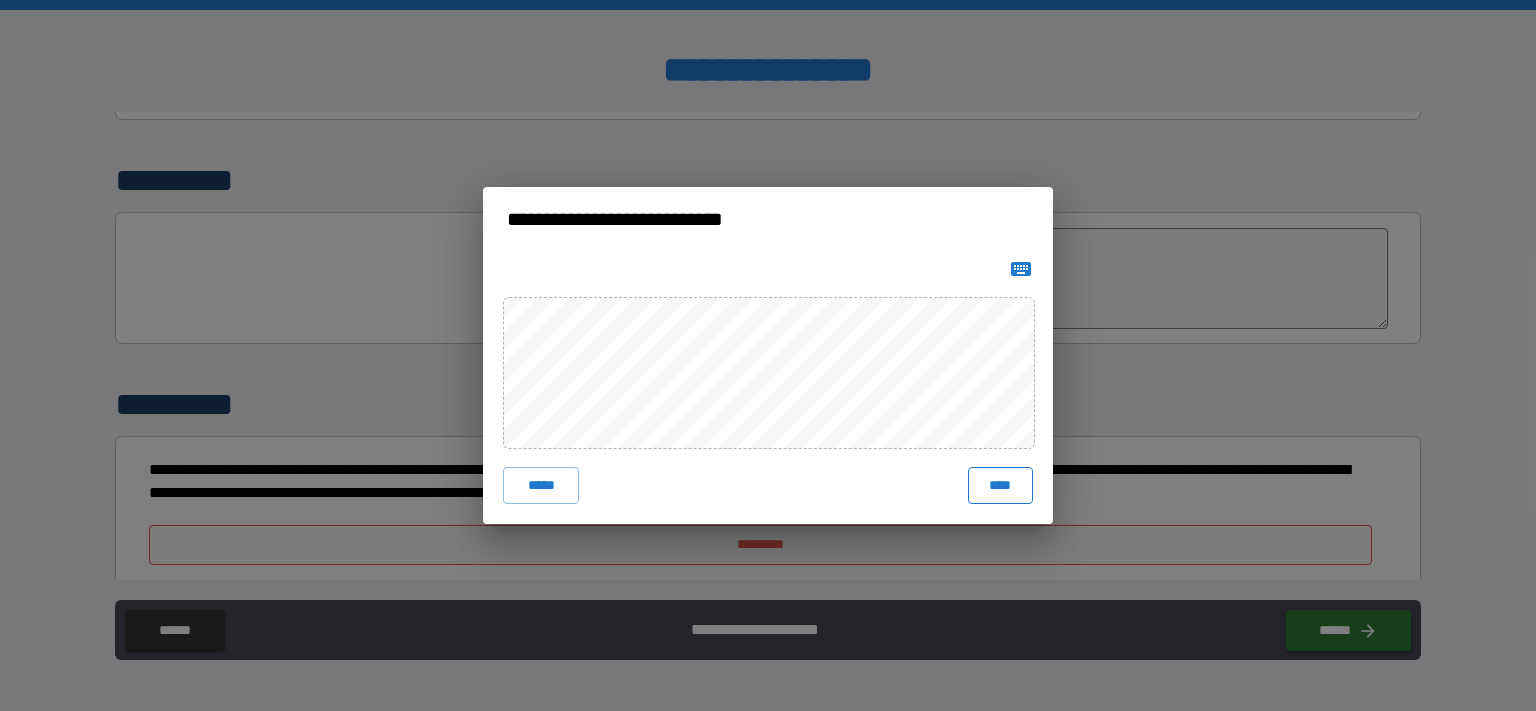drag, startPoint x: 1006, startPoint y: 479, endPoint x: 979, endPoint y: 491, distance: 29.546574 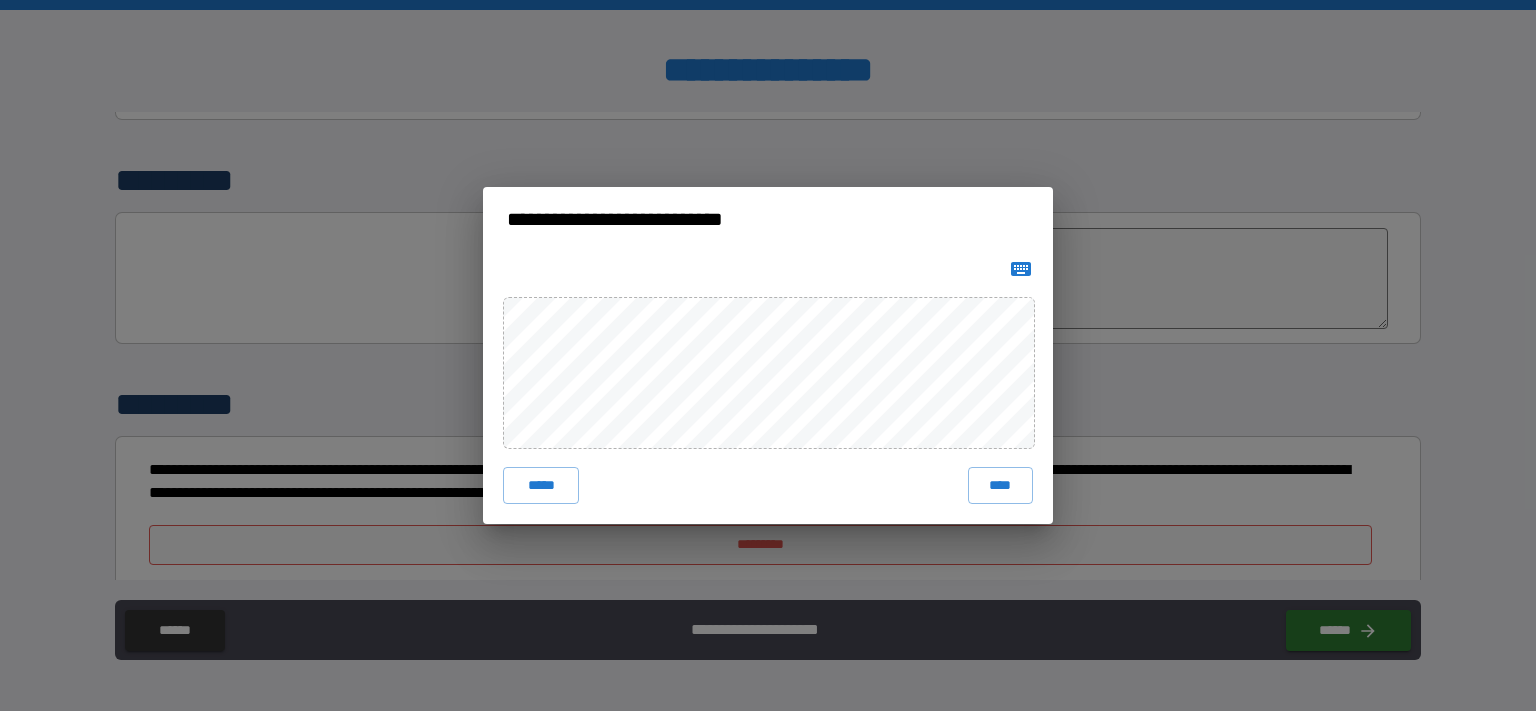 click on "****" at bounding box center [1000, 485] 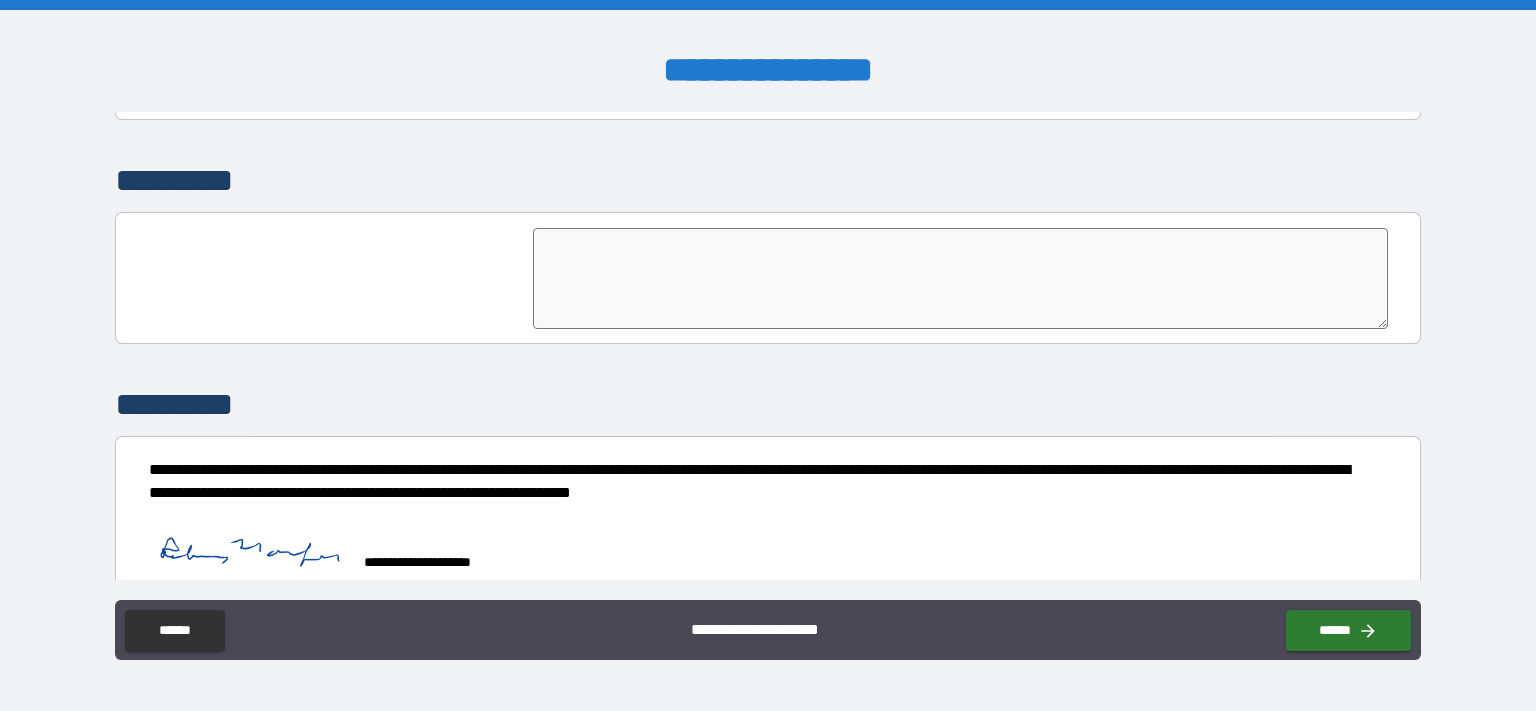 scroll, scrollTop: 4822, scrollLeft: 0, axis: vertical 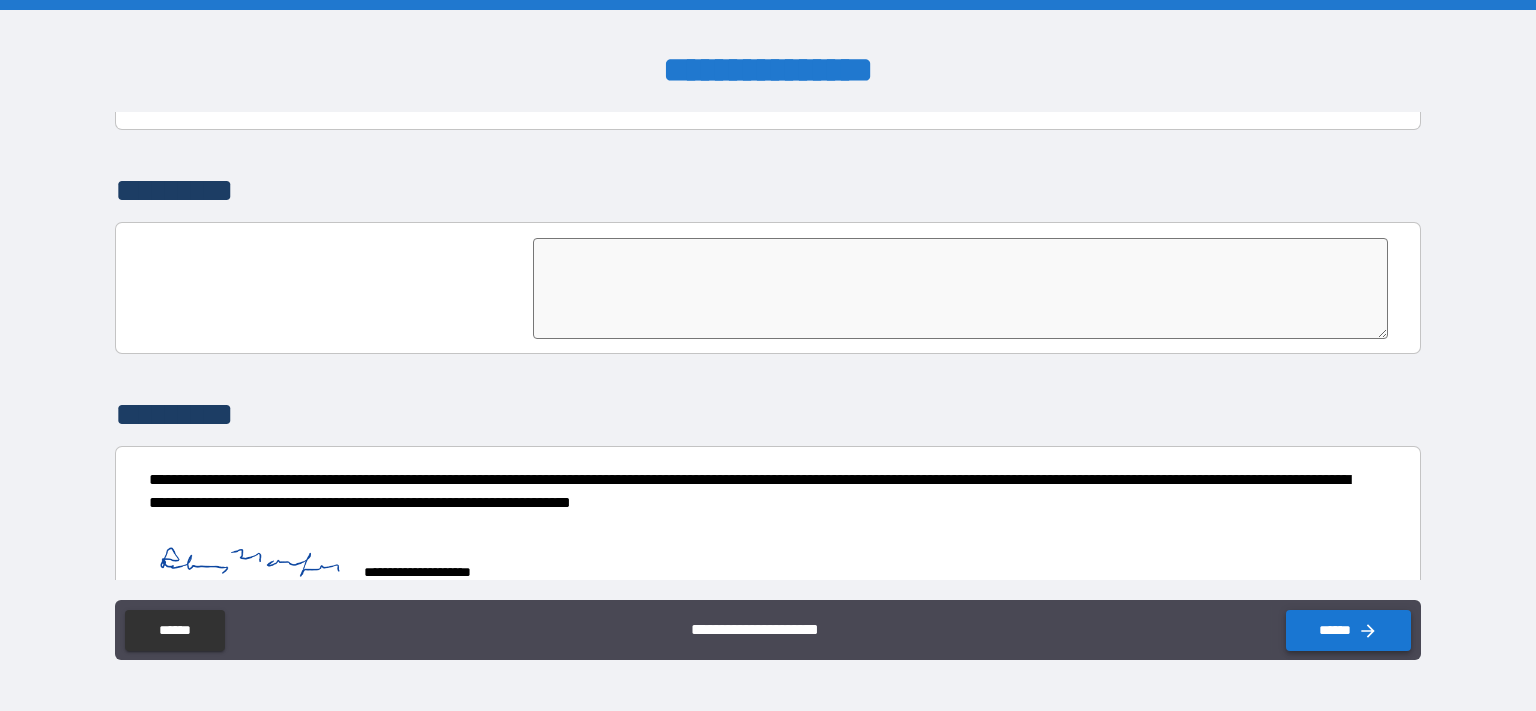 click on "******" at bounding box center (1348, 630) 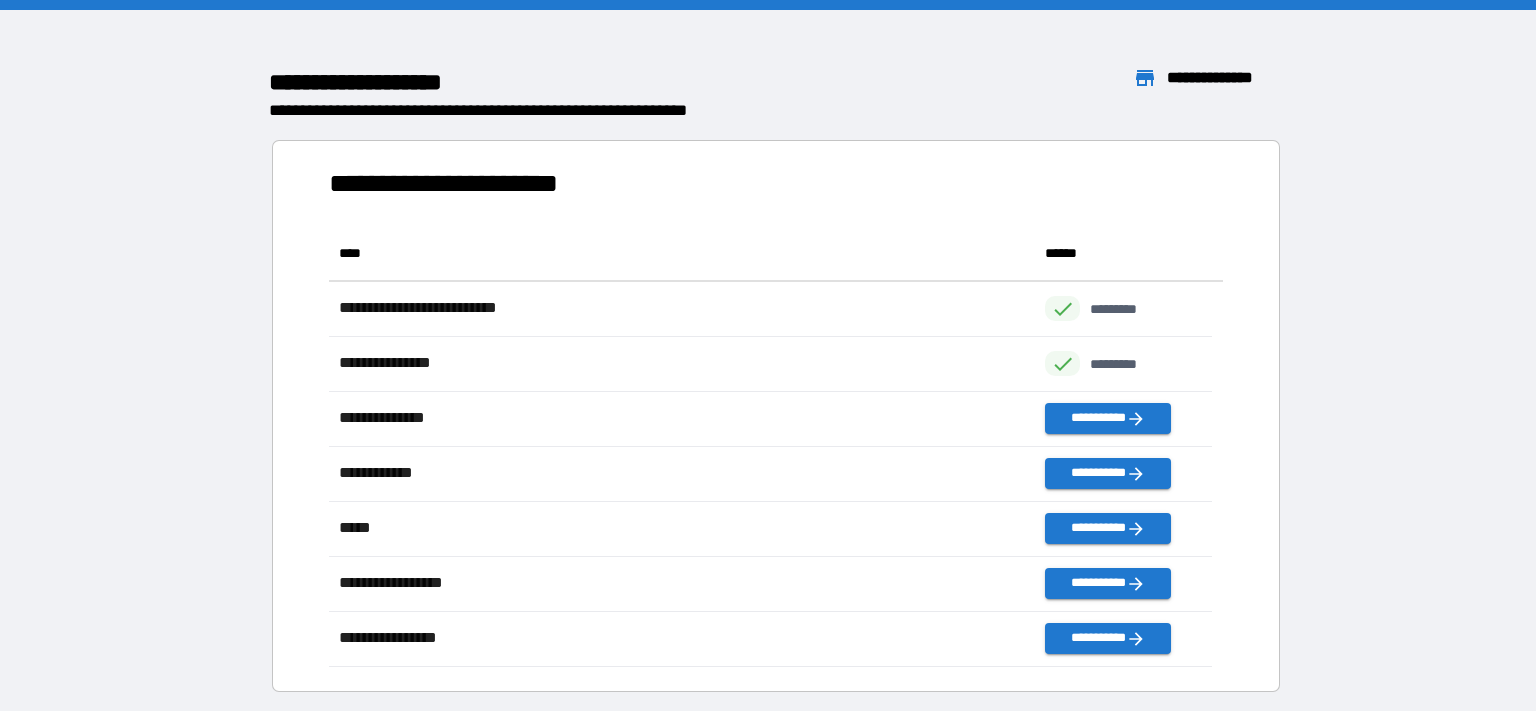 scroll, scrollTop: 18, scrollLeft: 18, axis: both 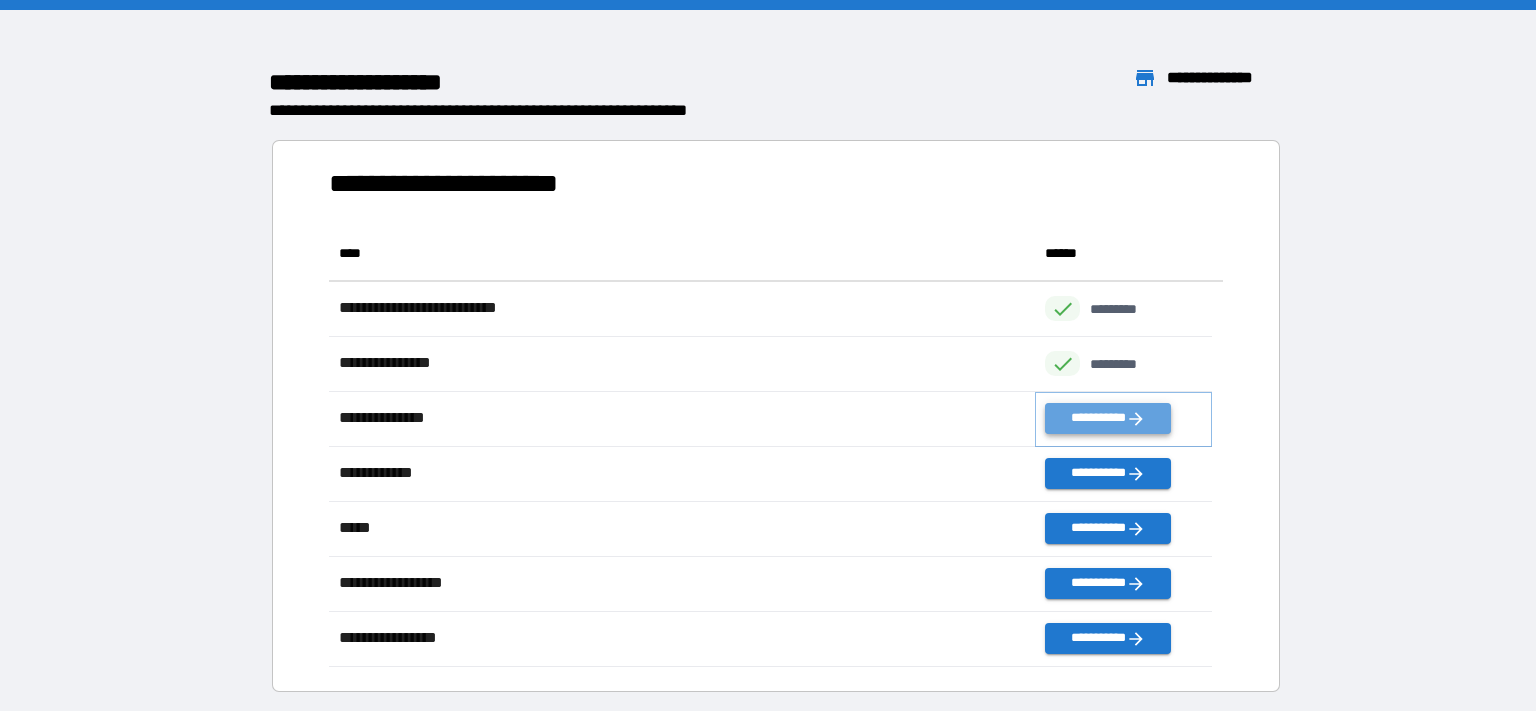 click on "**********" at bounding box center (1108, 418) 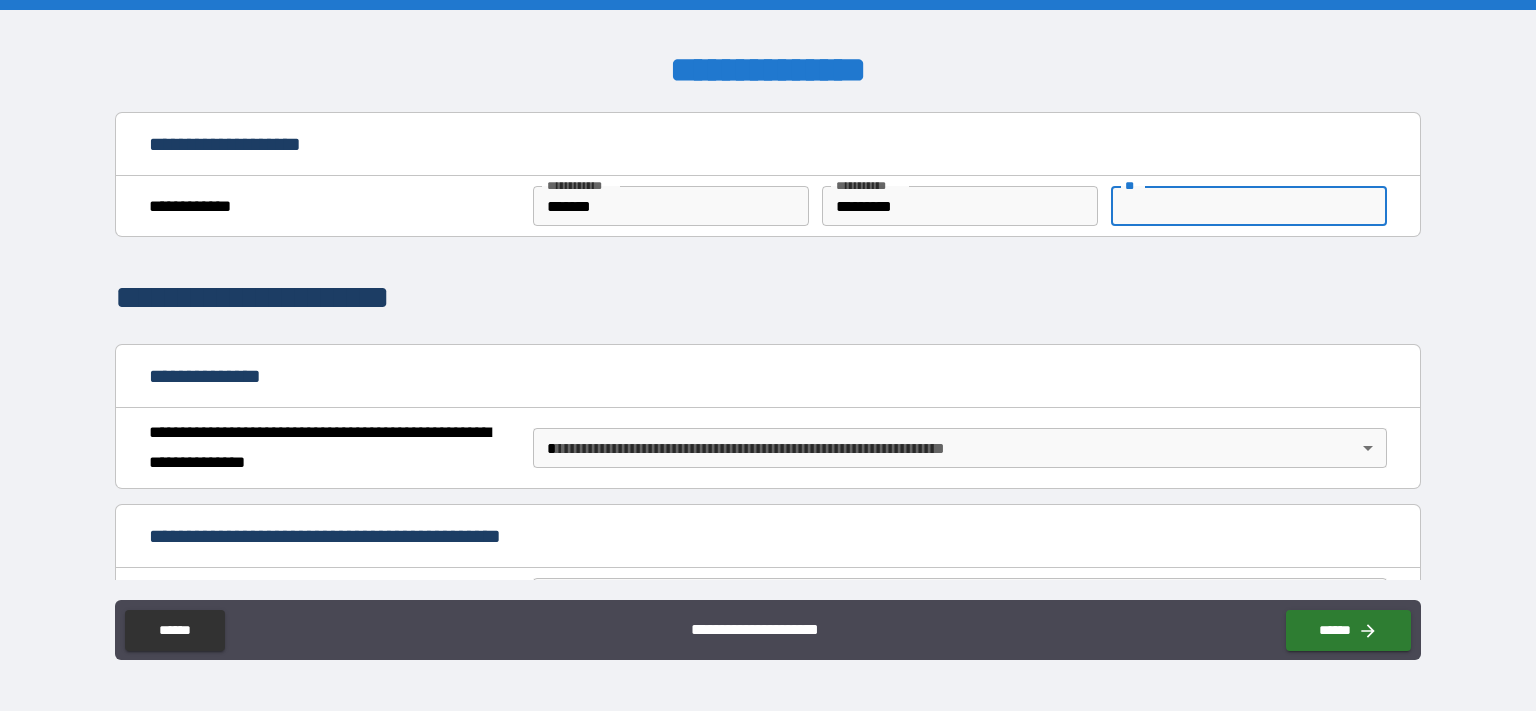 click on "**" at bounding box center [1249, 206] 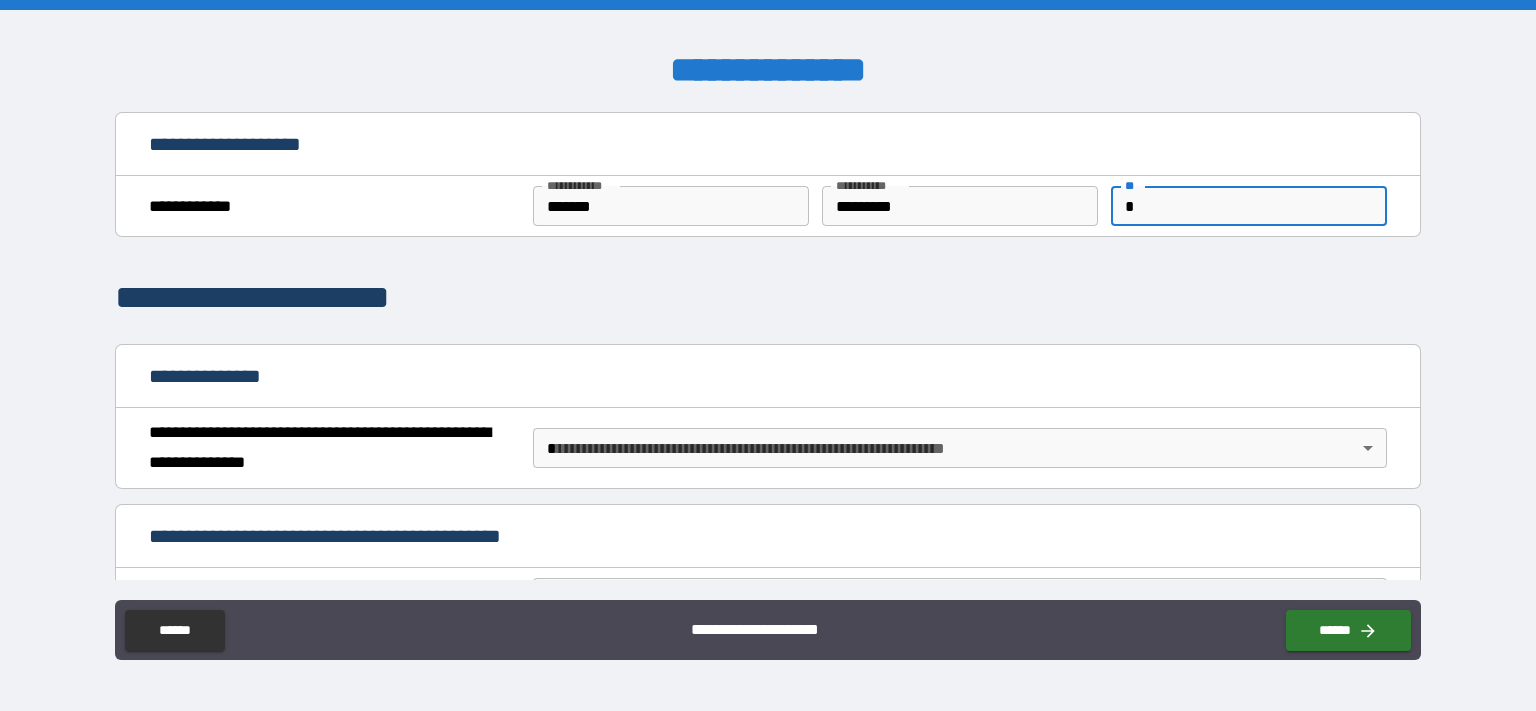 type on "*" 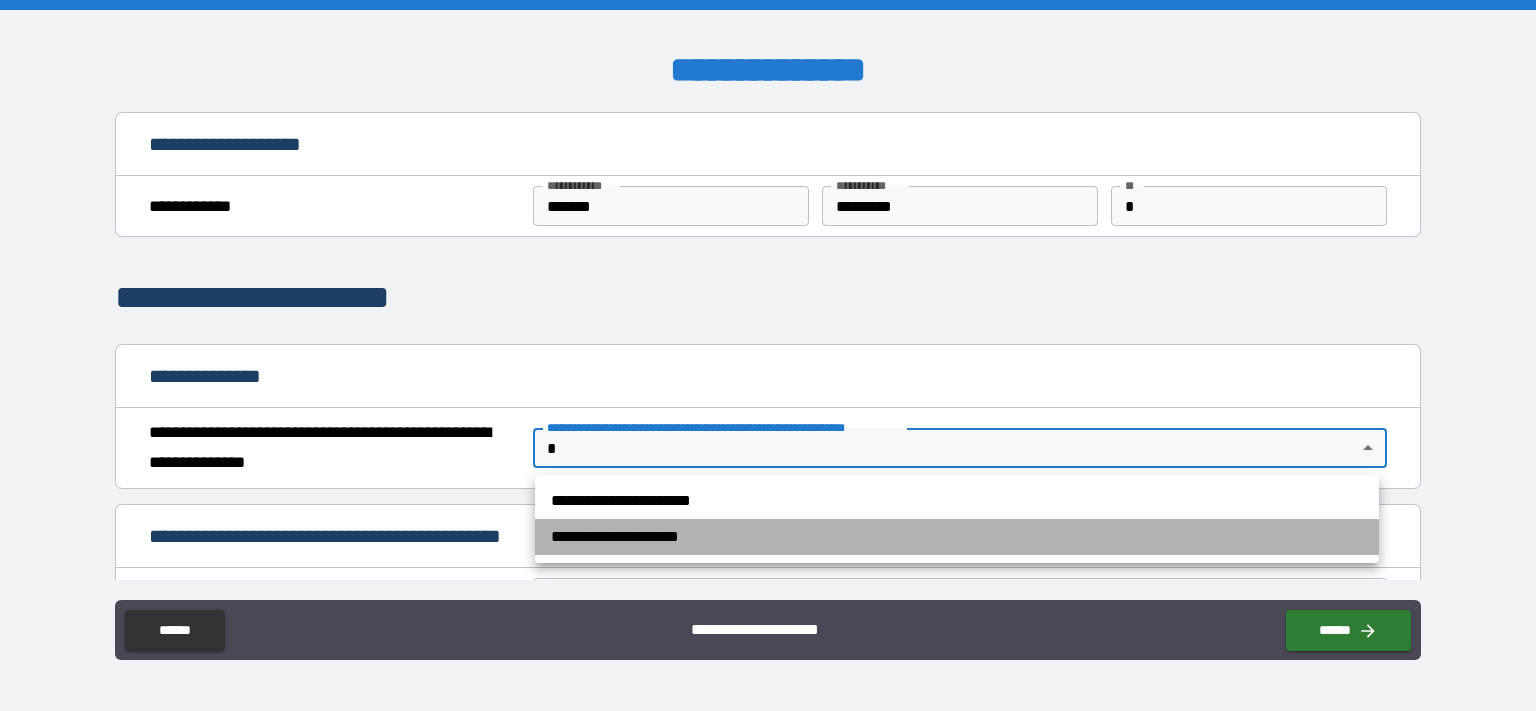 click on "**********" at bounding box center (957, 537) 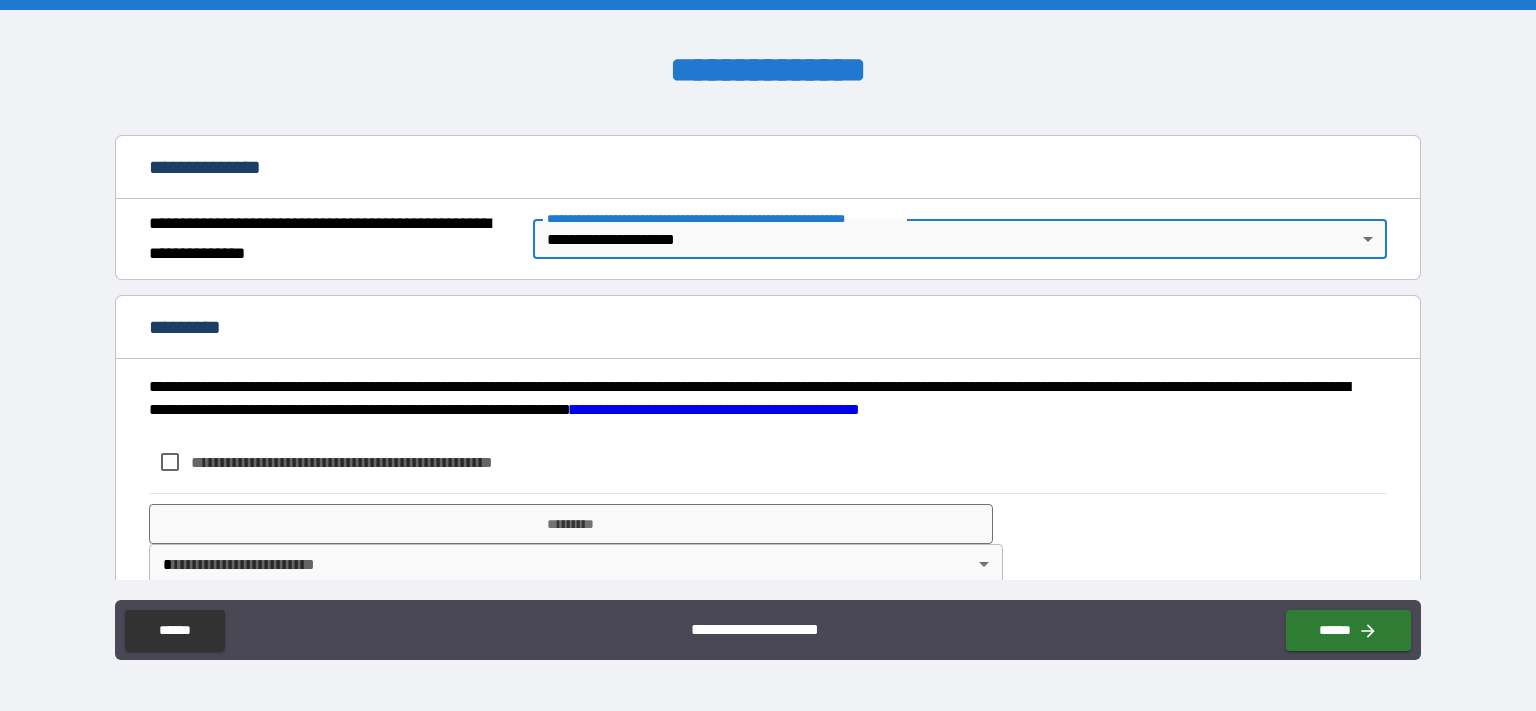 scroll, scrollTop: 242, scrollLeft: 0, axis: vertical 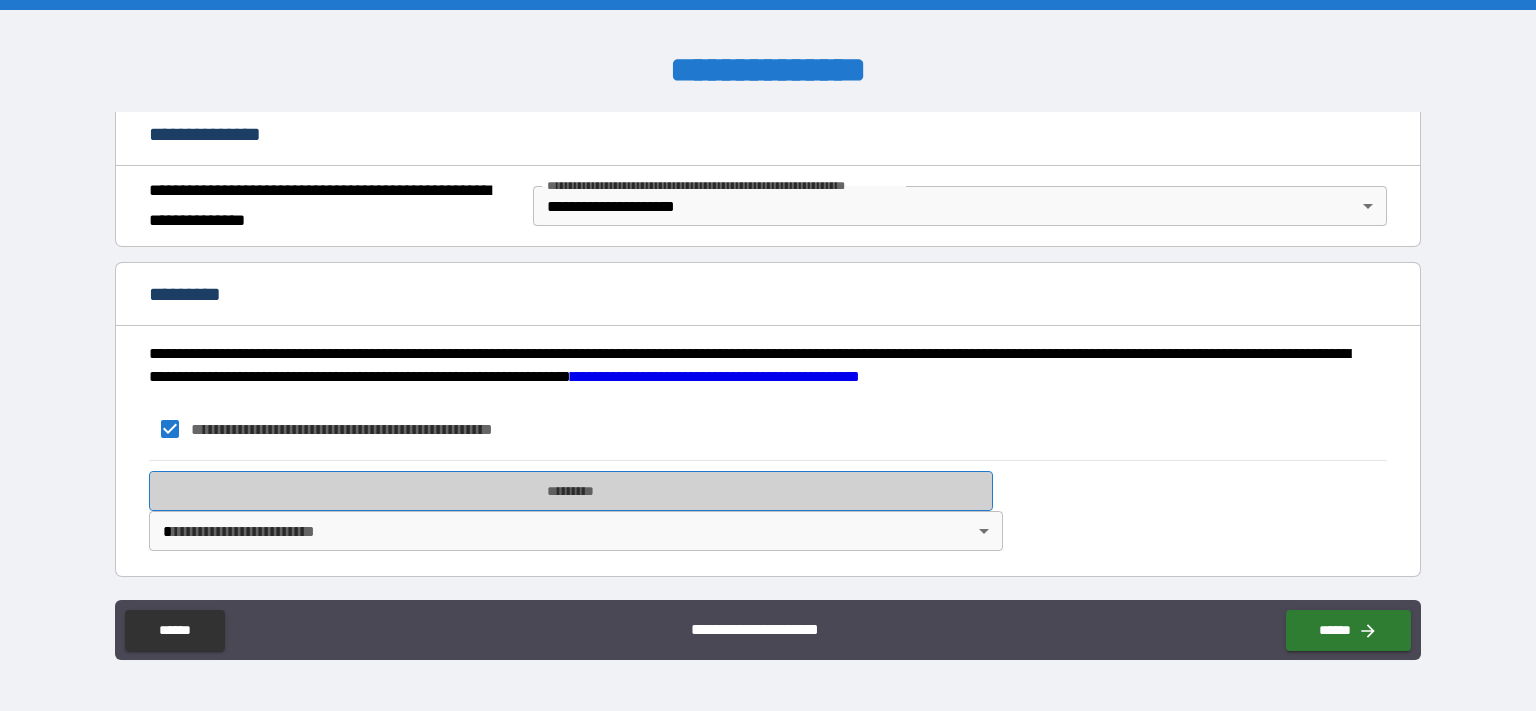 click on "*********" at bounding box center (571, 491) 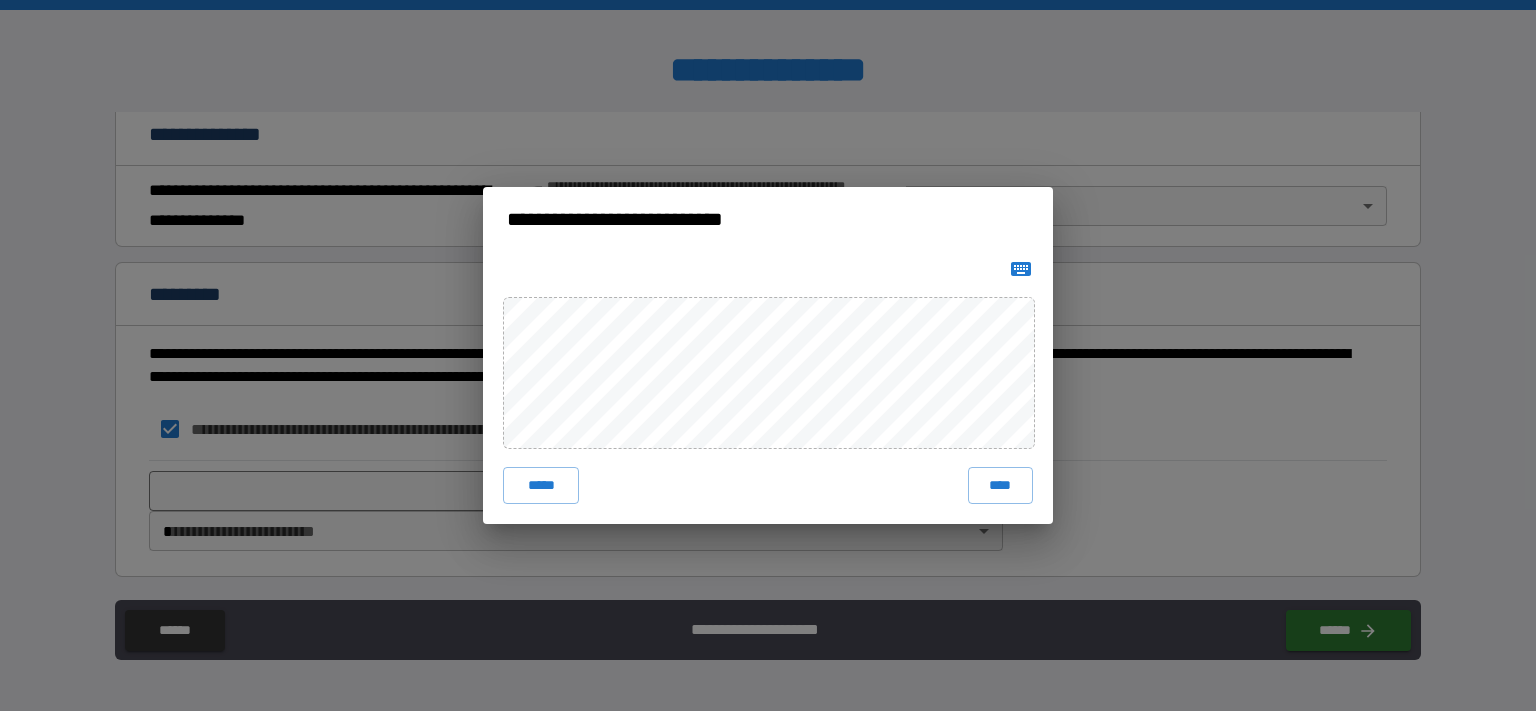 click on "**********" at bounding box center (768, 355) 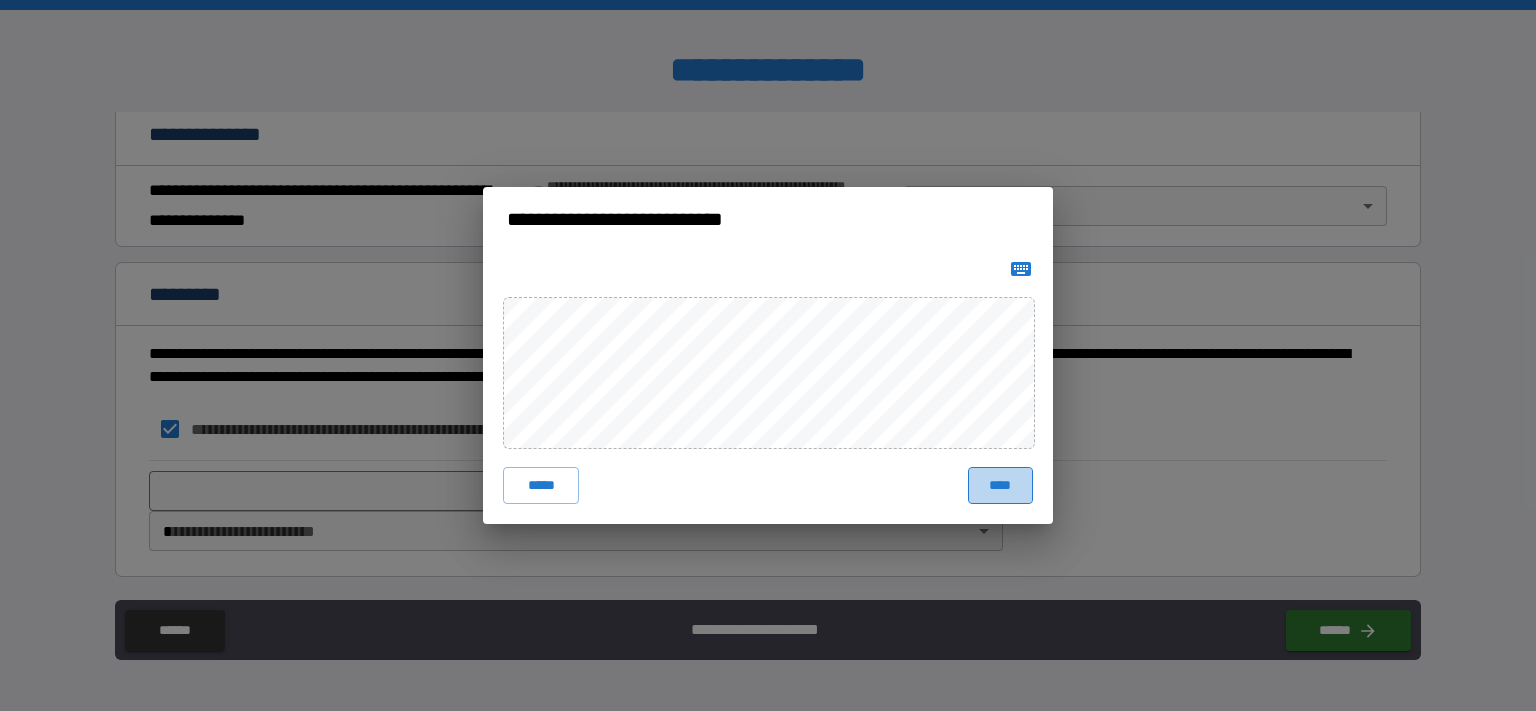 click on "****" at bounding box center (1000, 485) 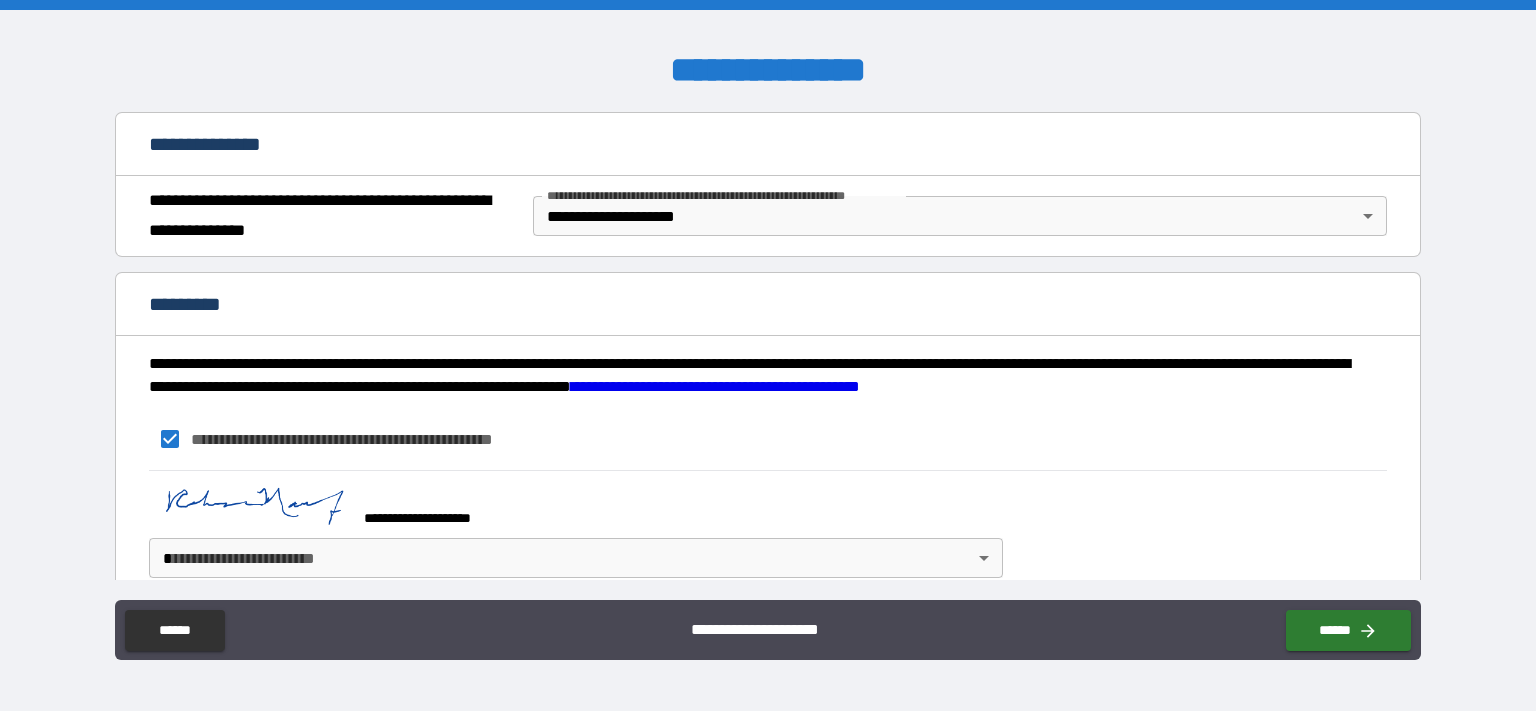 click on "**********" at bounding box center [768, 355] 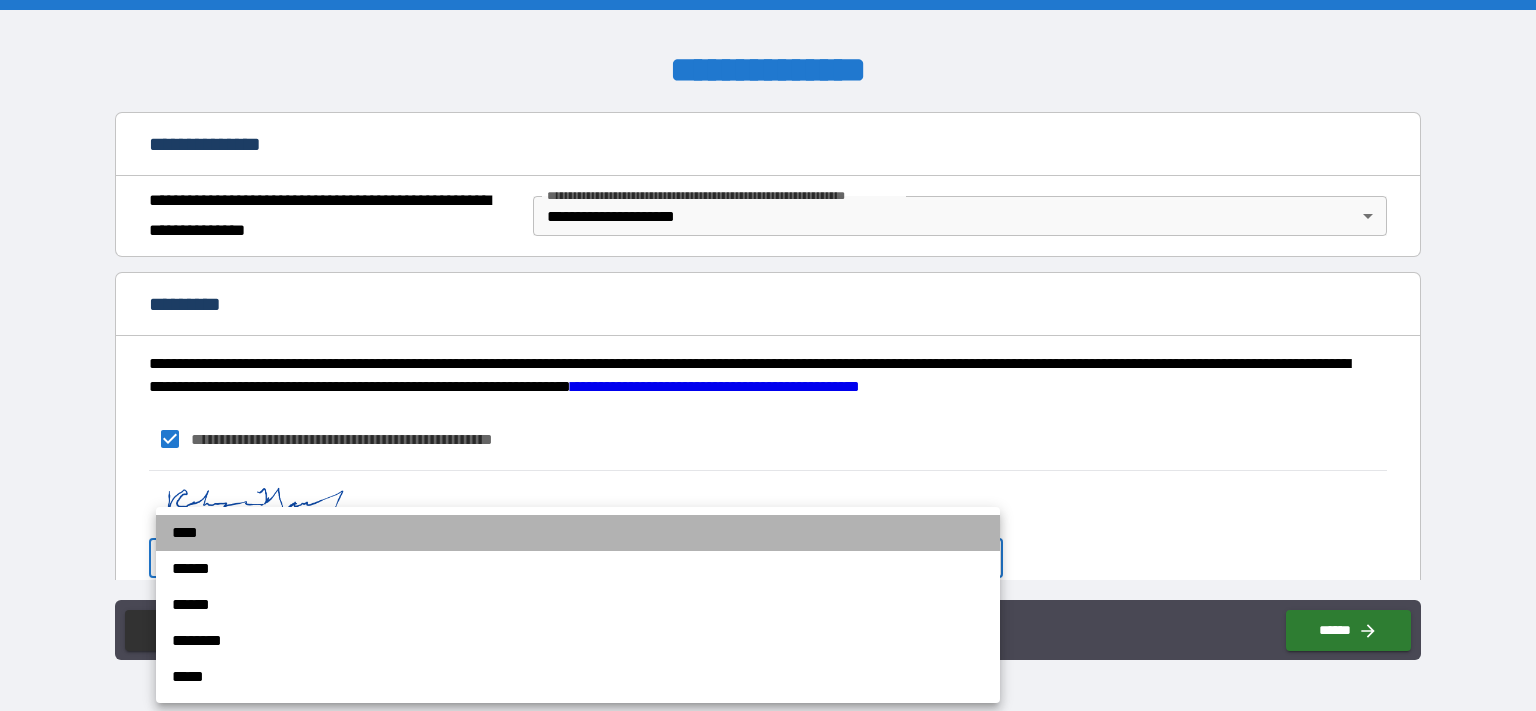 click on "****" at bounding box center (578, 533) 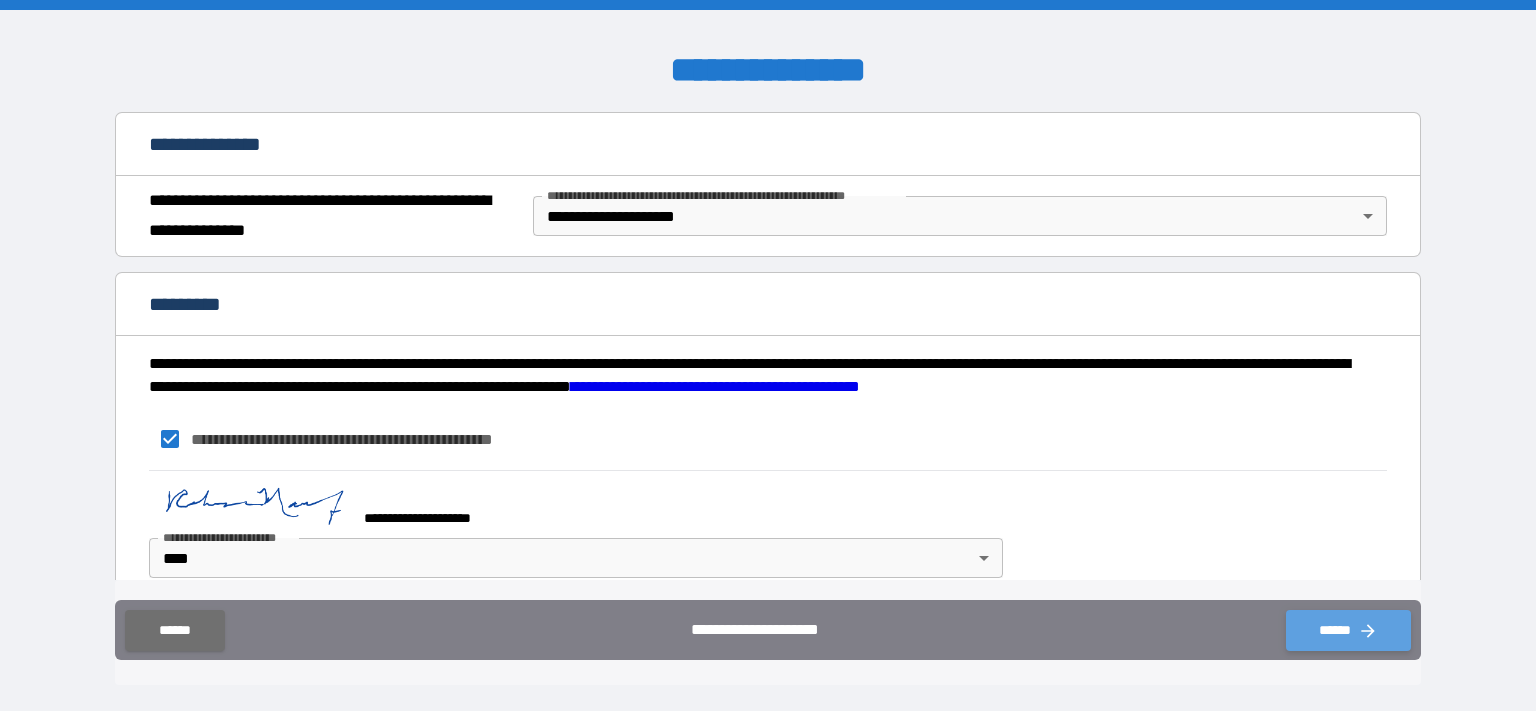 click on "******" at bounding box center (1348, 630) 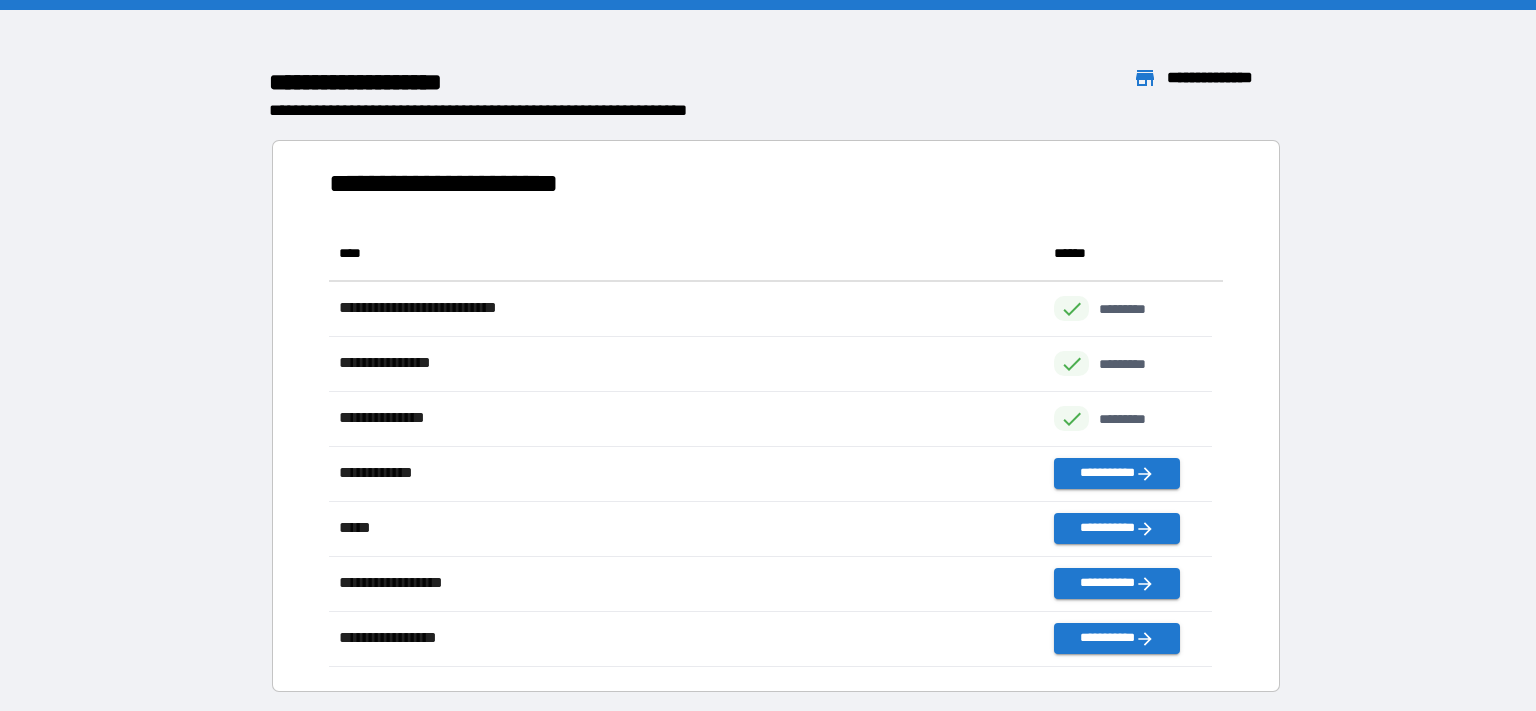 scroll, scrollTop: 424, scrollLeft: 866, axis: both 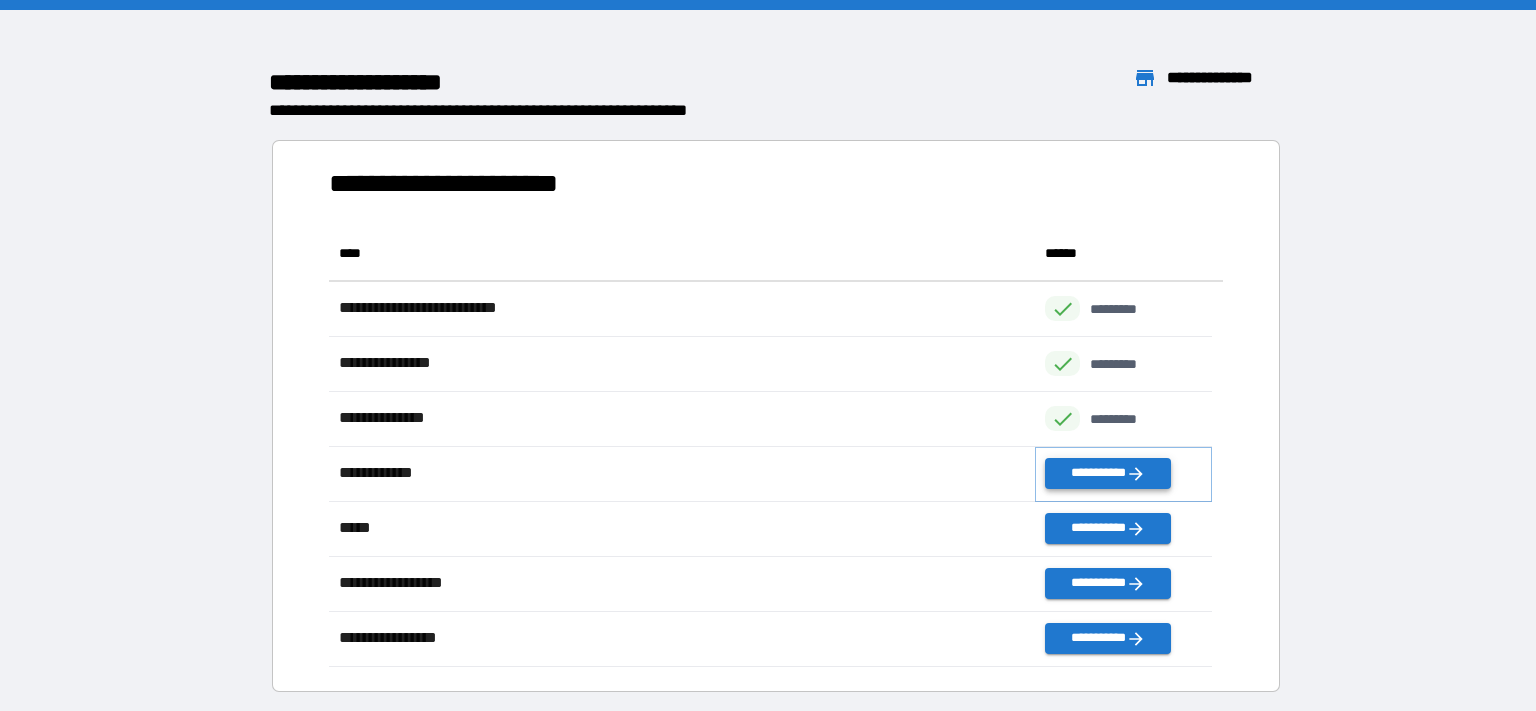 click on "**********" at bounding box center (1108, 473) 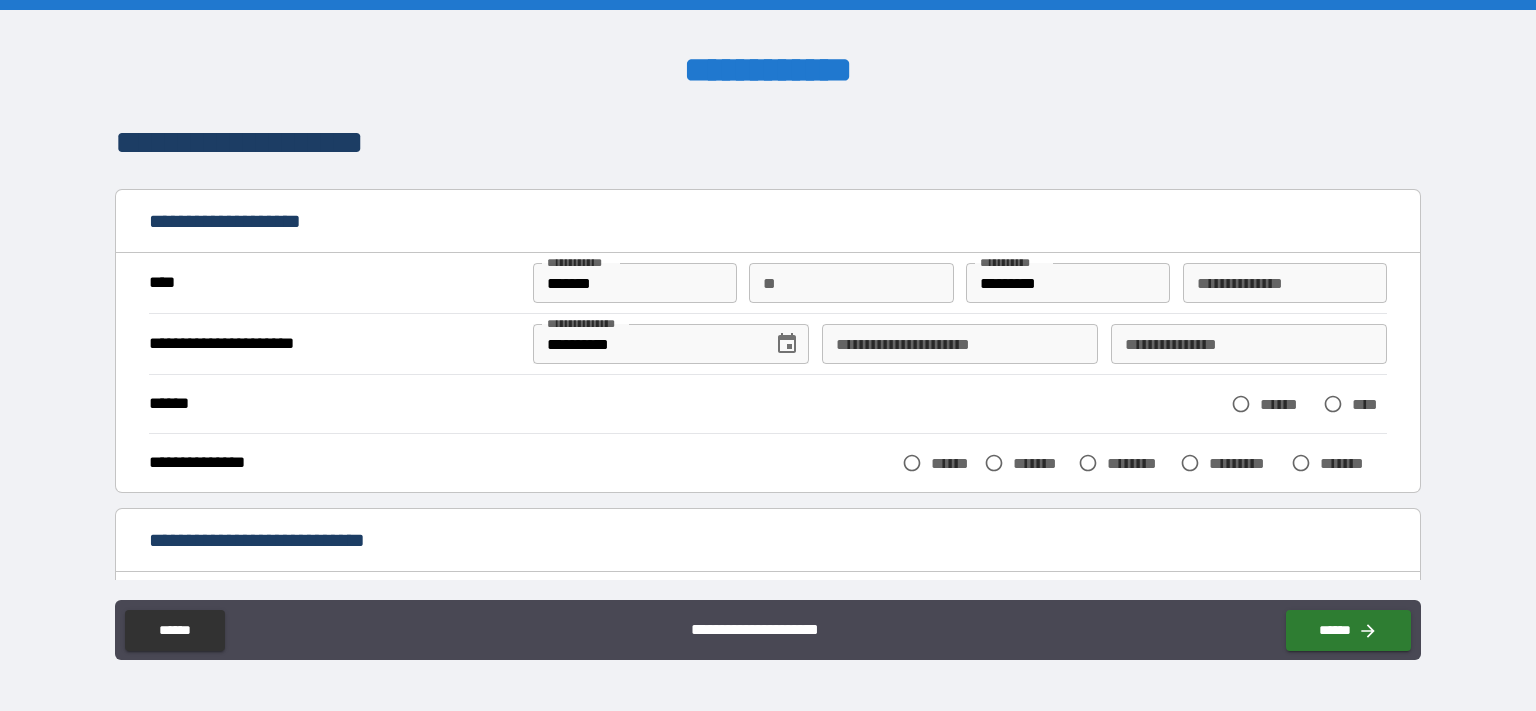 click on "**" at bounding box center (851, 283) 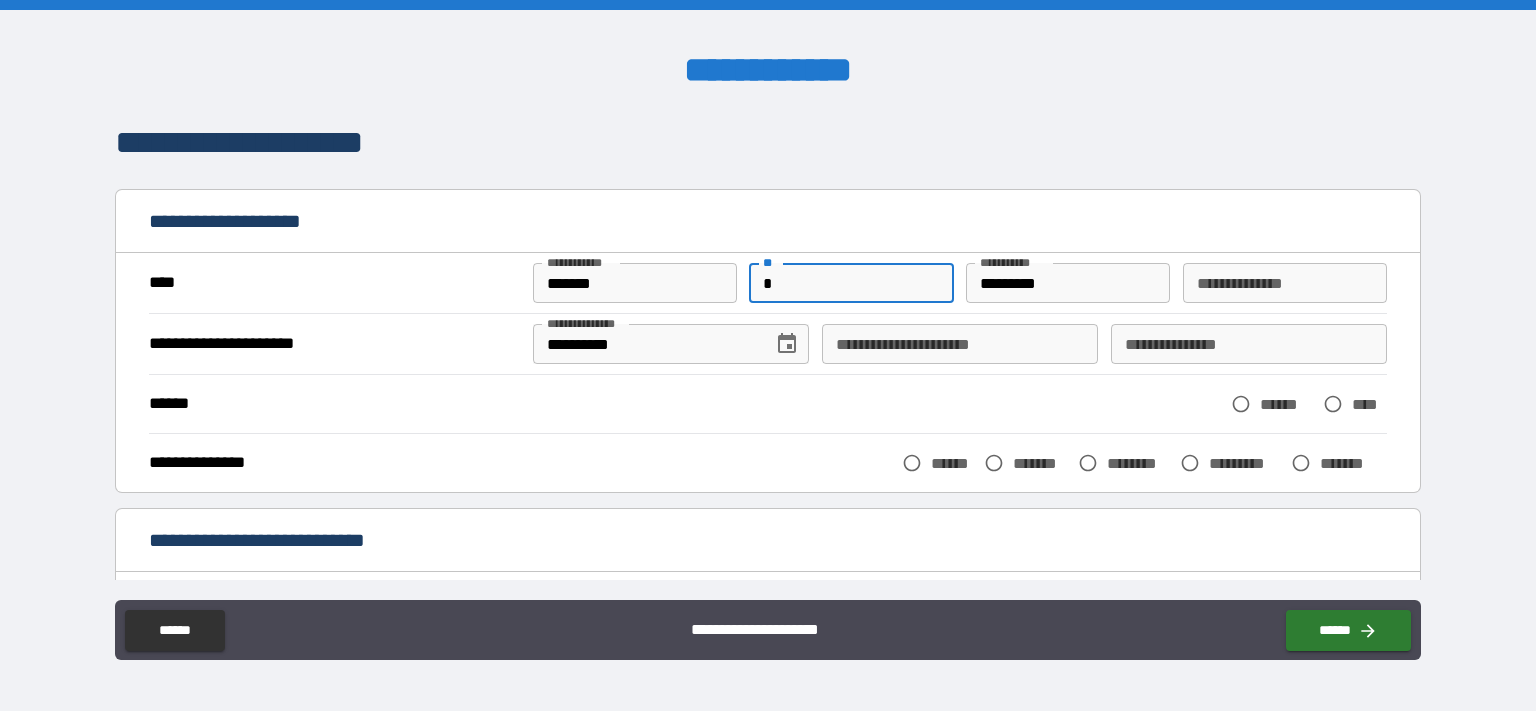 type on "*" 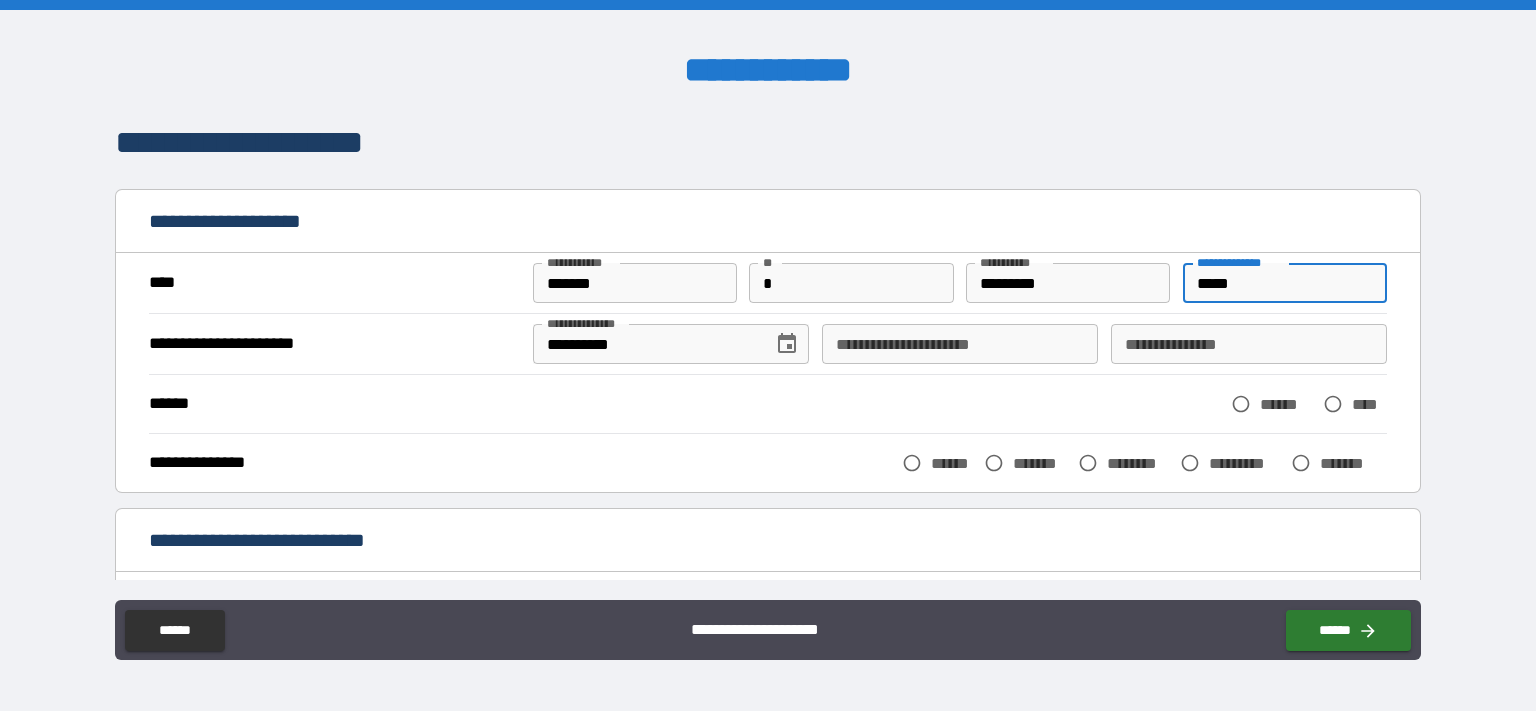type on "*****" 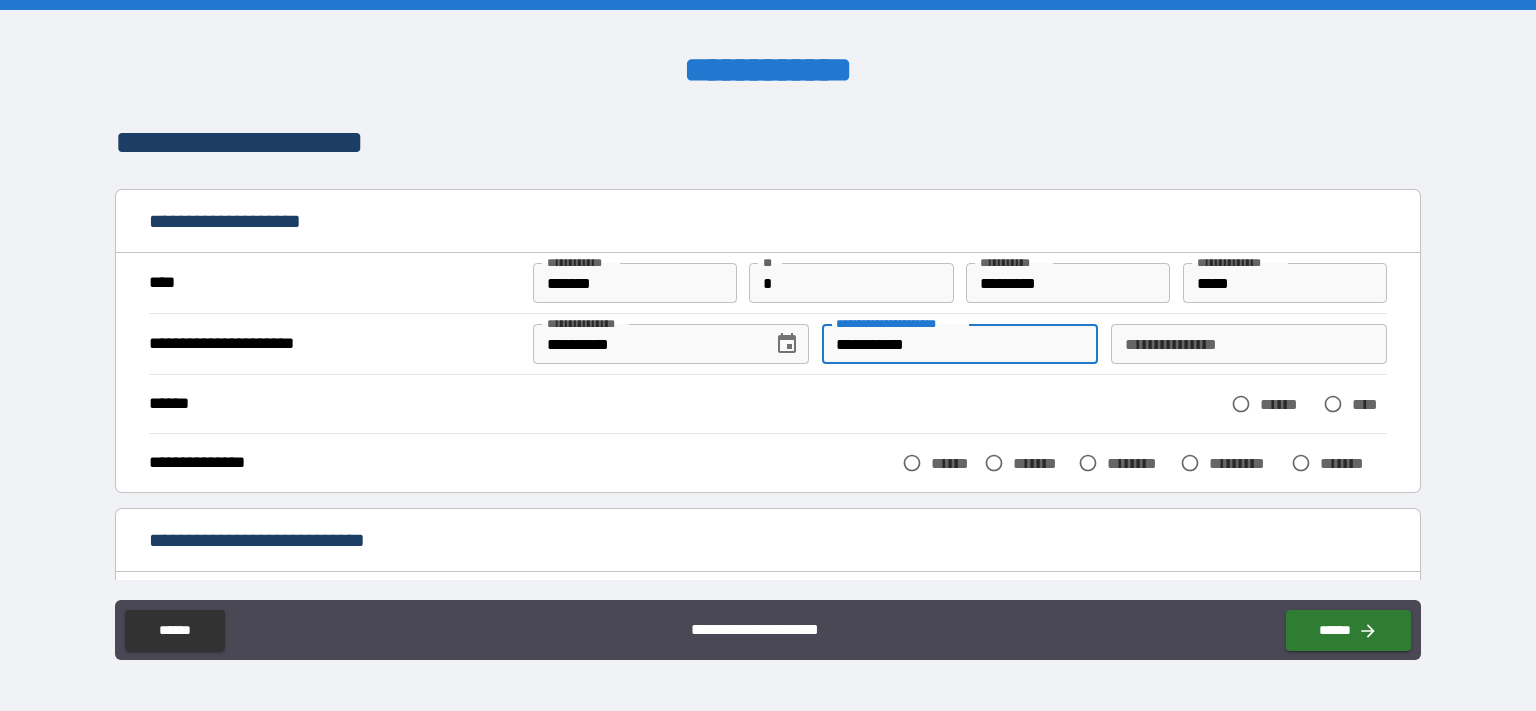 type on "**********" 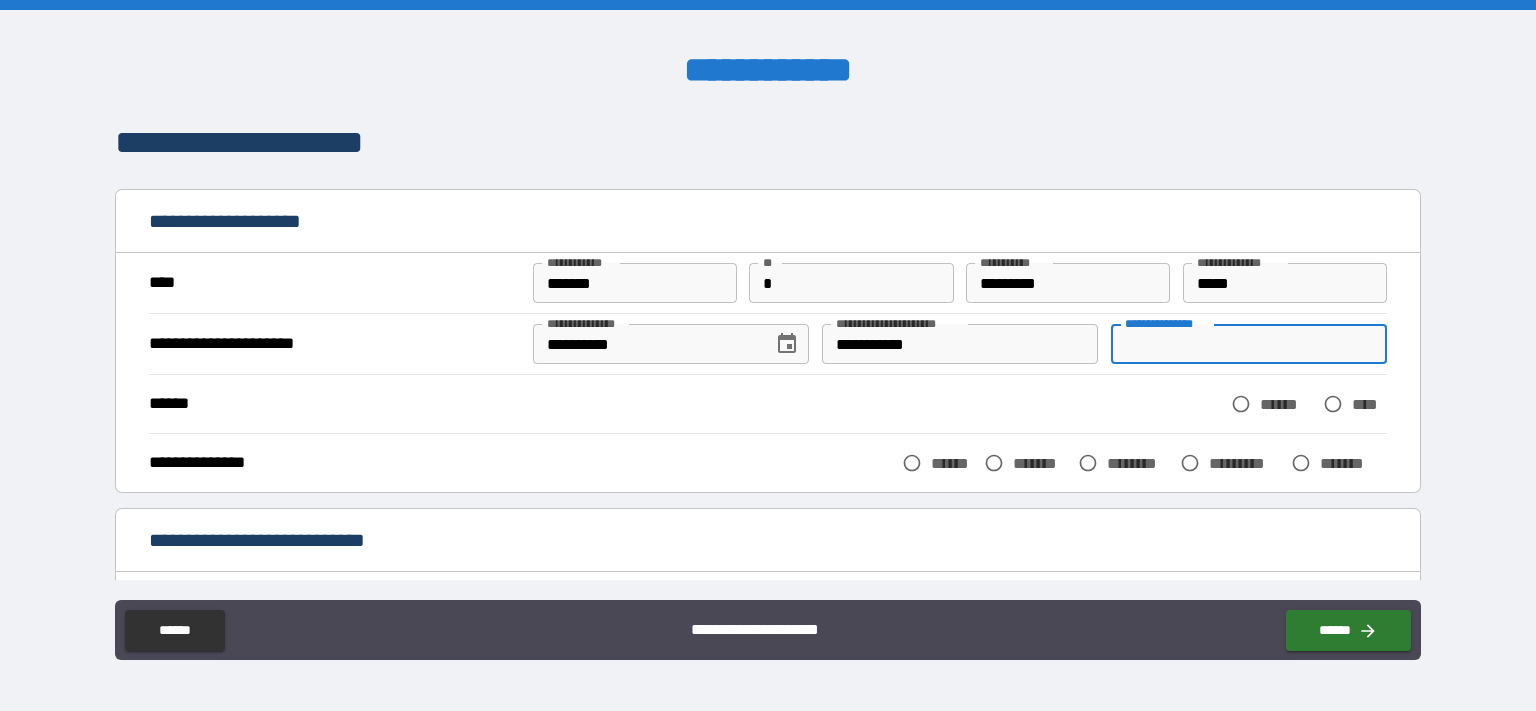 click on "**********" at bounding box center (1249, 344) 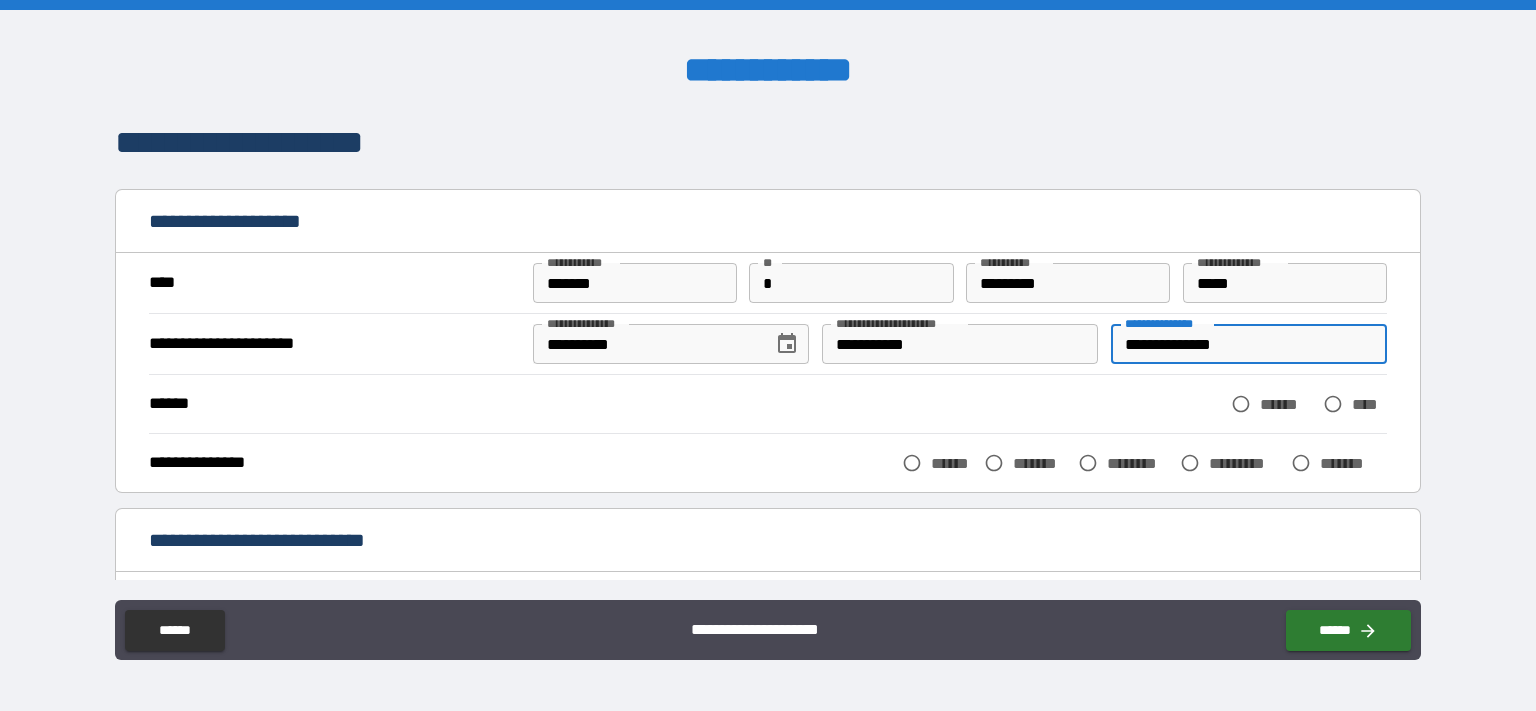 type on "**********" 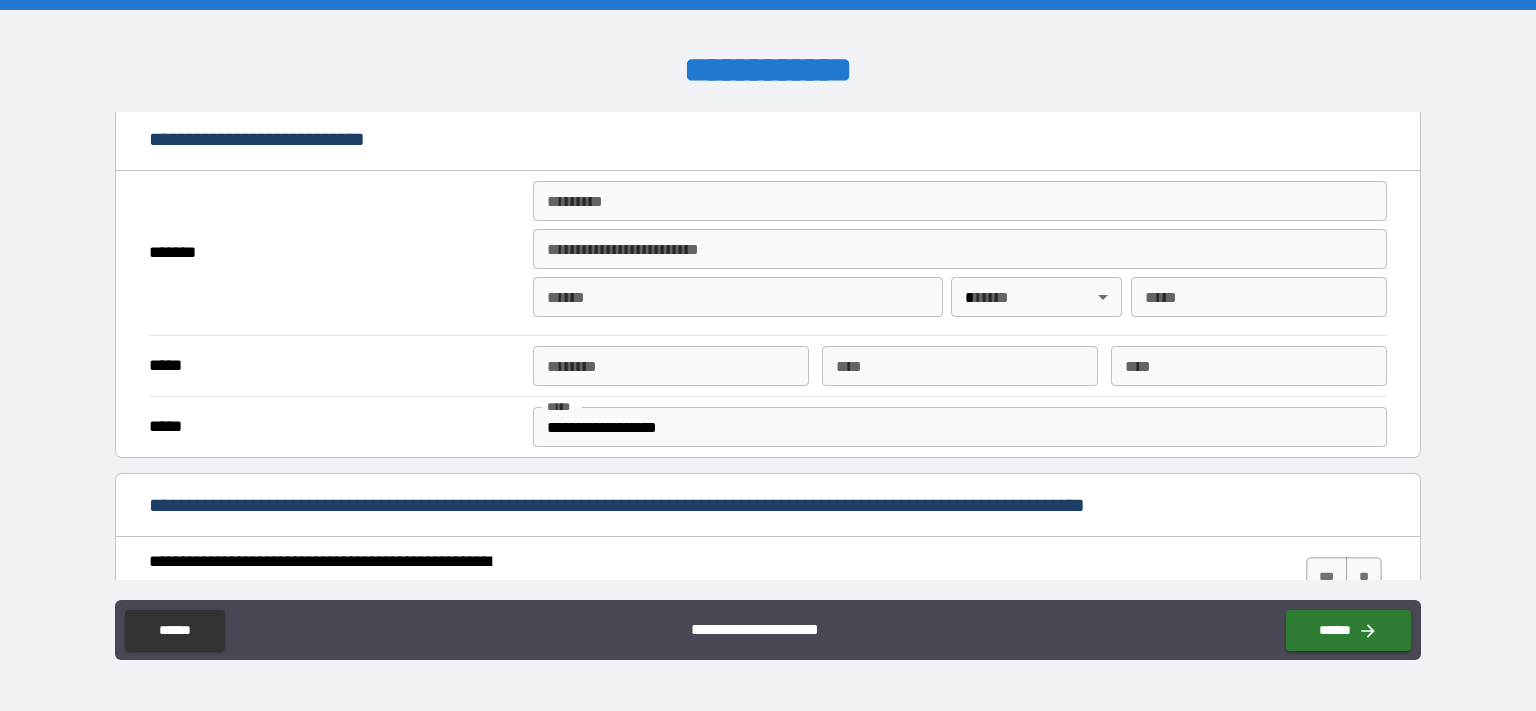 scroll, scrollTop: 424, scrollLeft: 0, axis: vertical 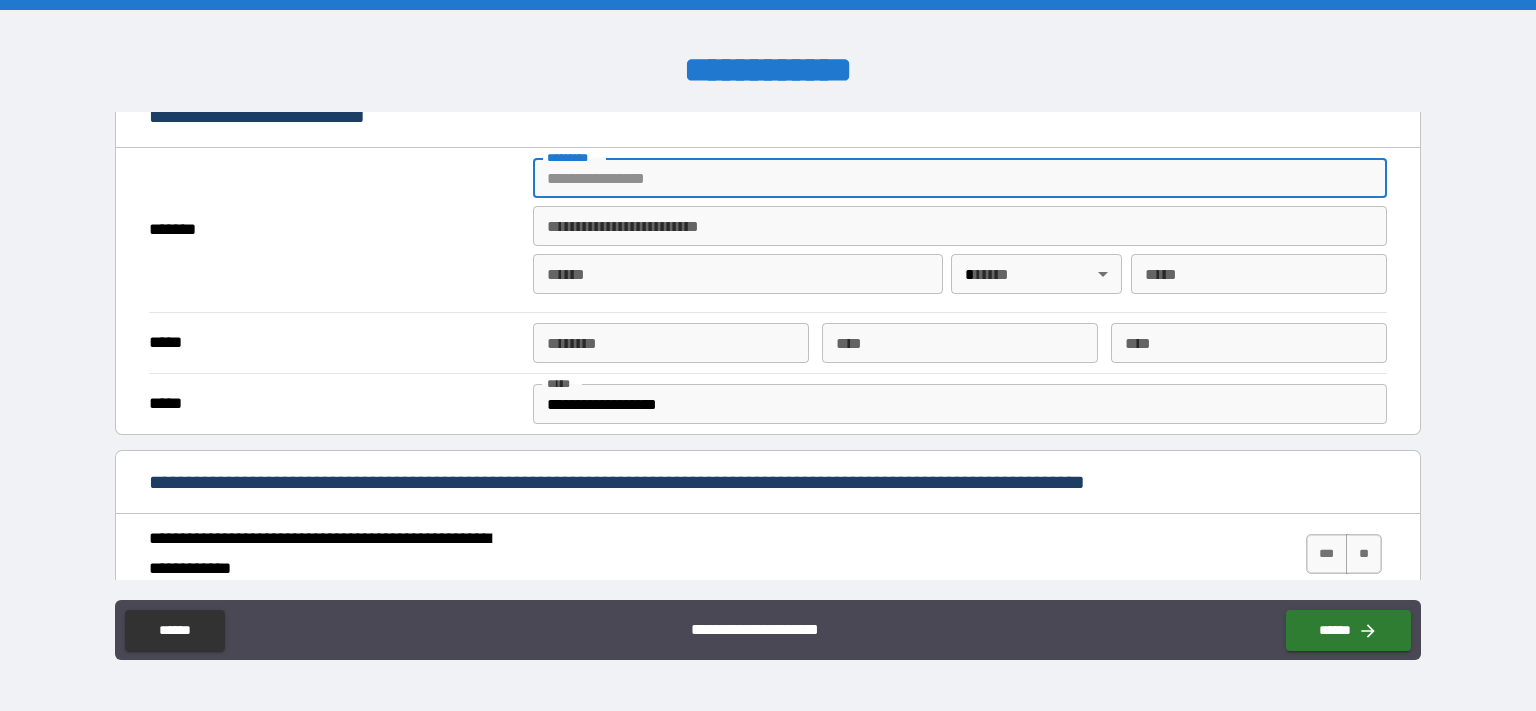 click on "*******   *" at bounding box center (960, 178) 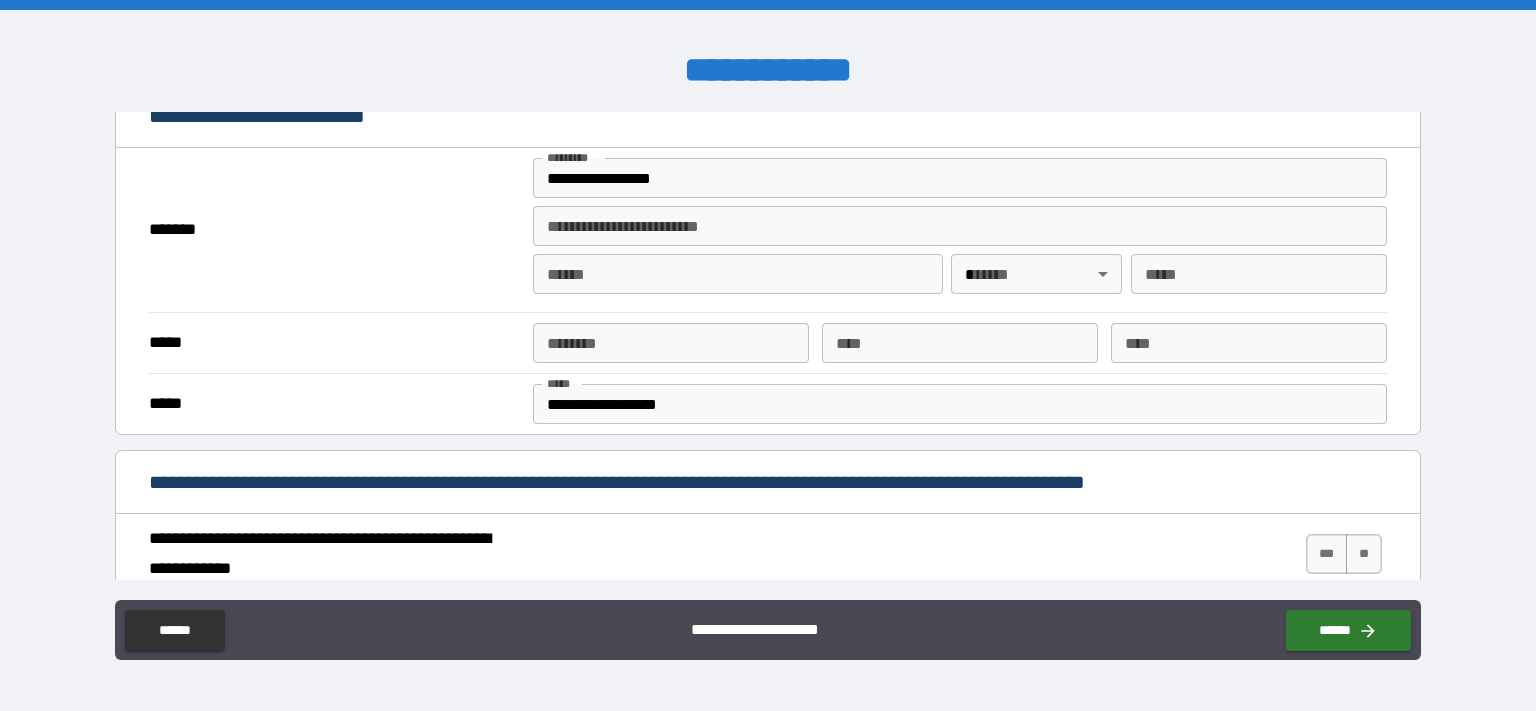 type on "**********" 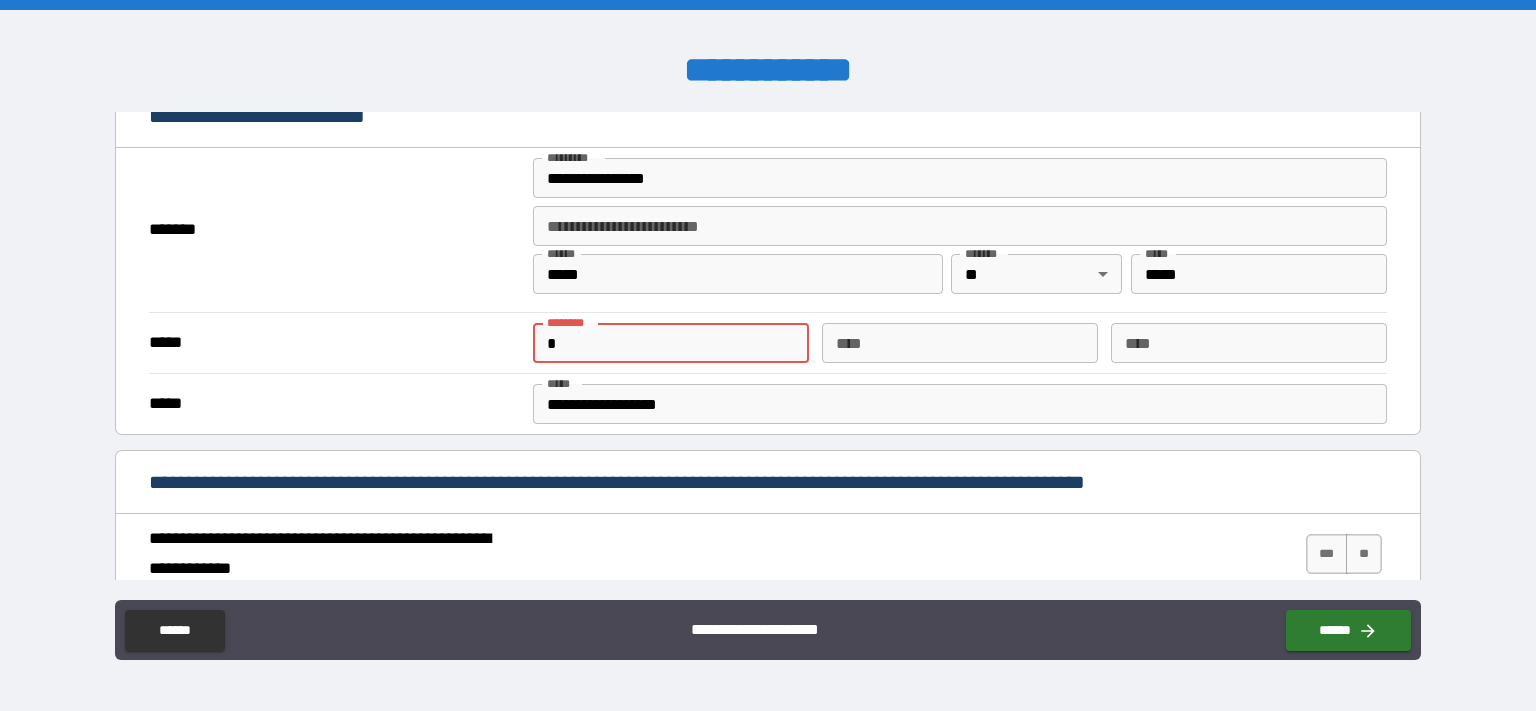 click on "*" at bounding box center [671, 343] 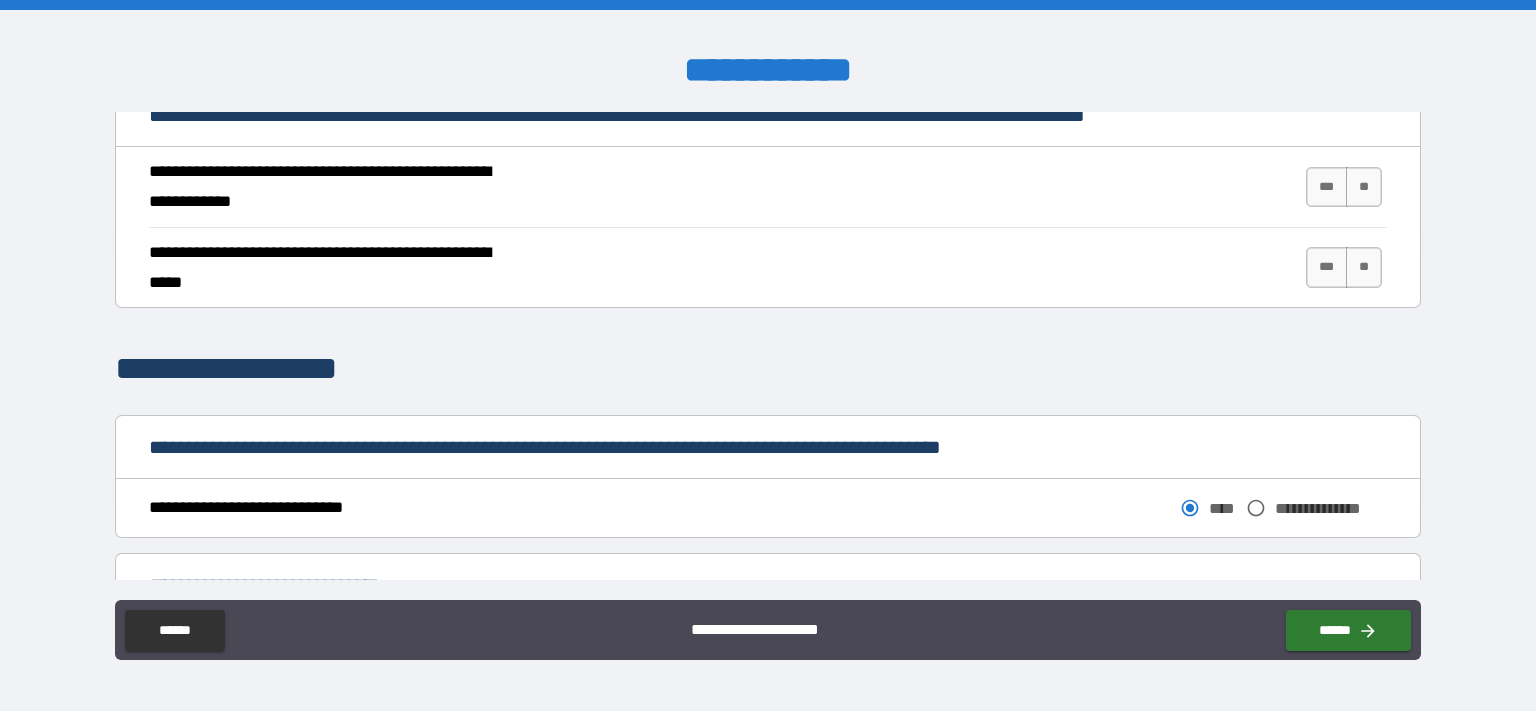 scroll, scrollTop: 787, scrollLeft: 0, axis: vertical 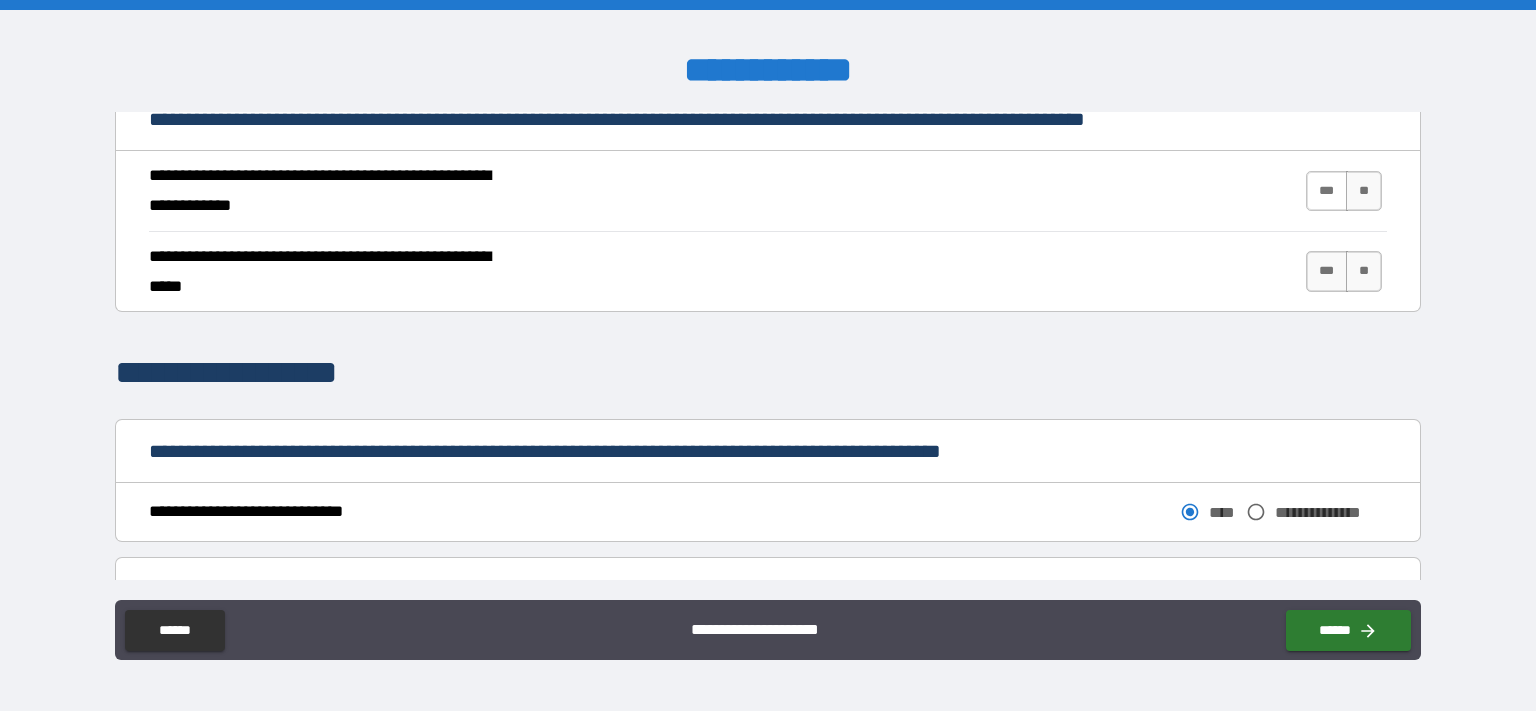 type on "**********" 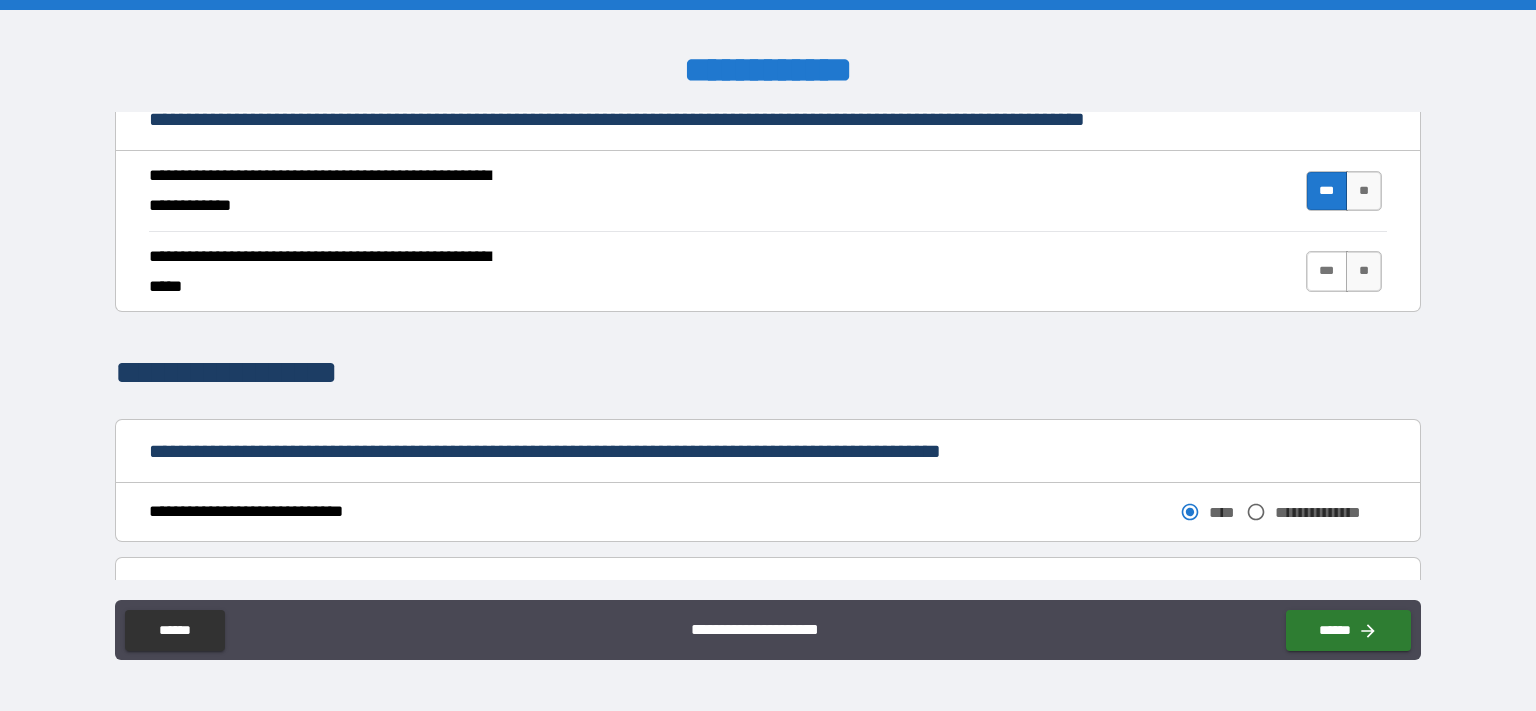click on "***" at bounding box center (1327, 271) 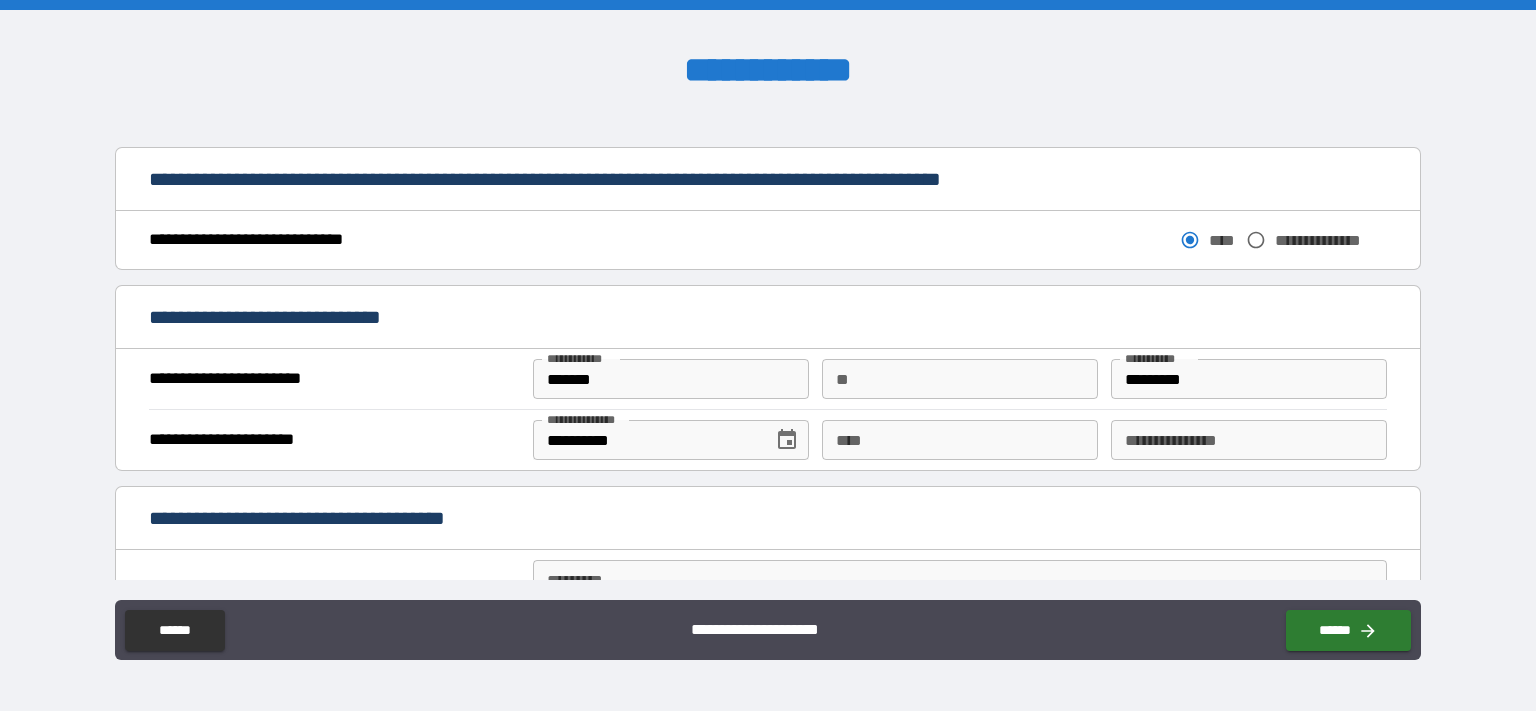 scroll, scrollTop: 1071, scrollLeft: 0, axis: vertical 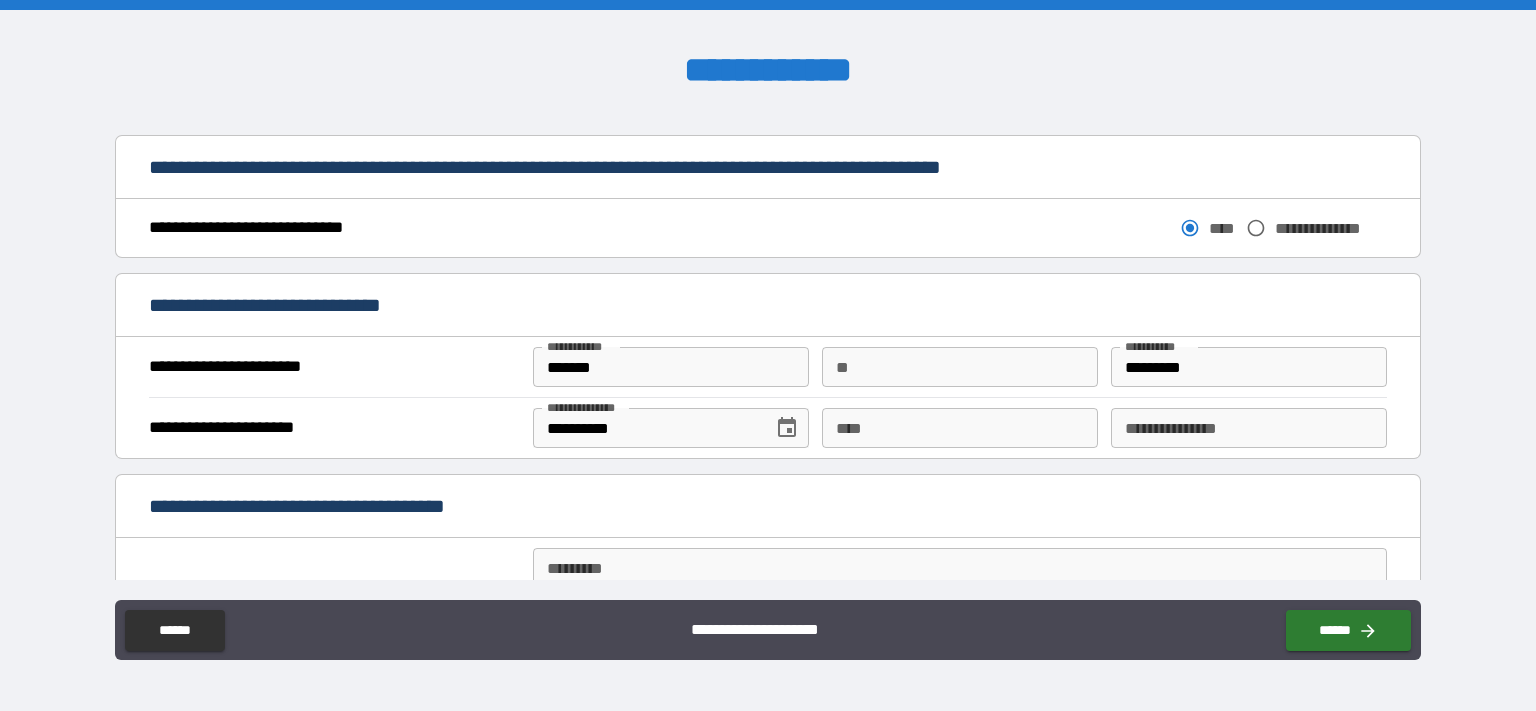 click on "**" at bounding box center [960, 367] 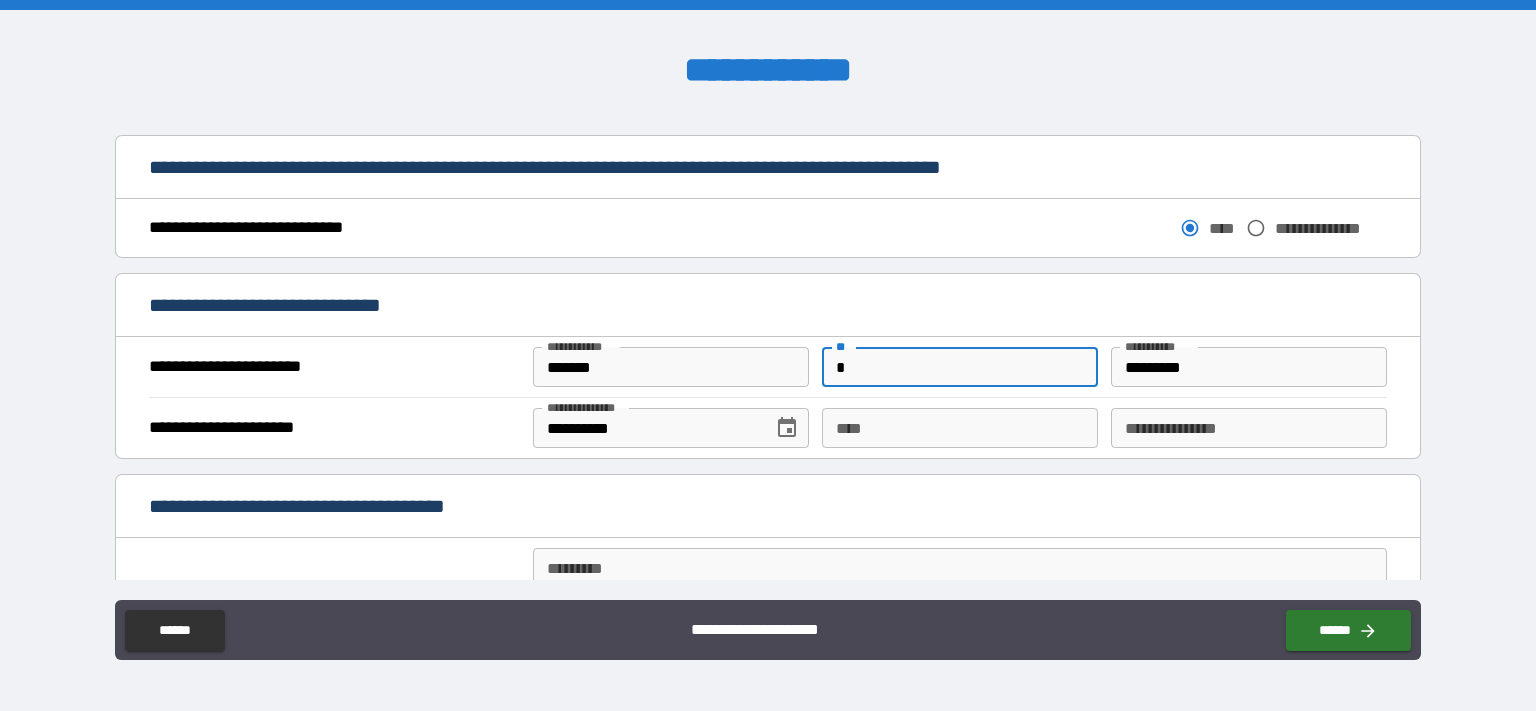 type on "*" 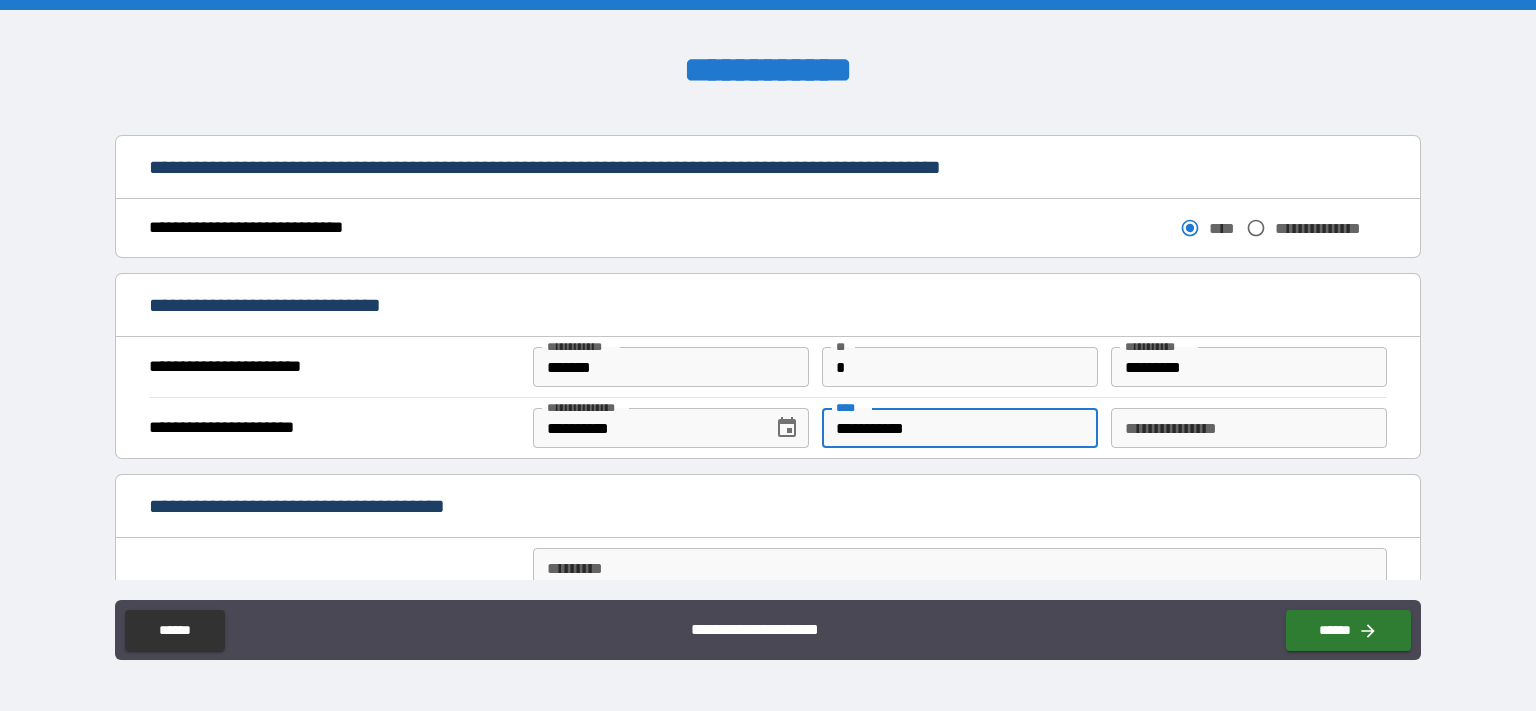 type on "**********" 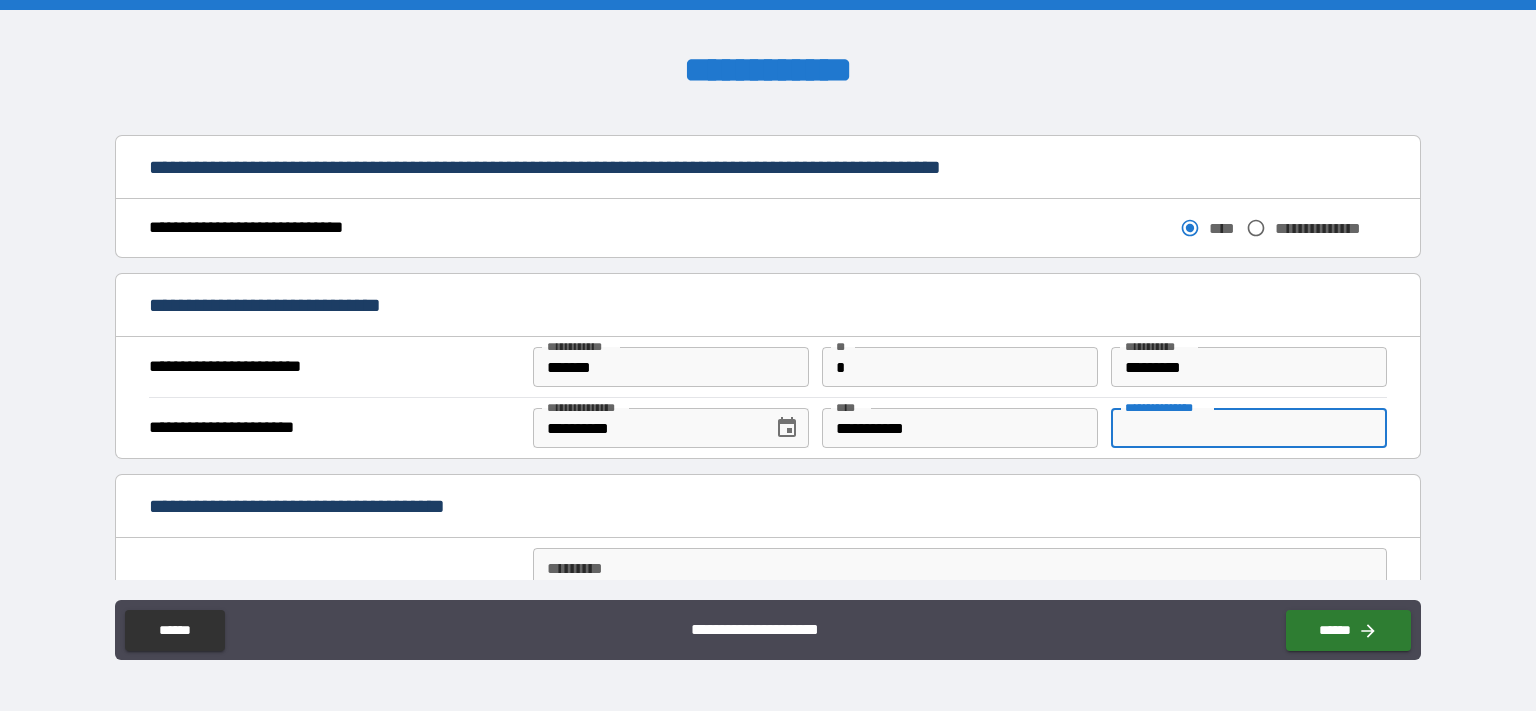 click on "**********" at bounding box center [1249, 428] 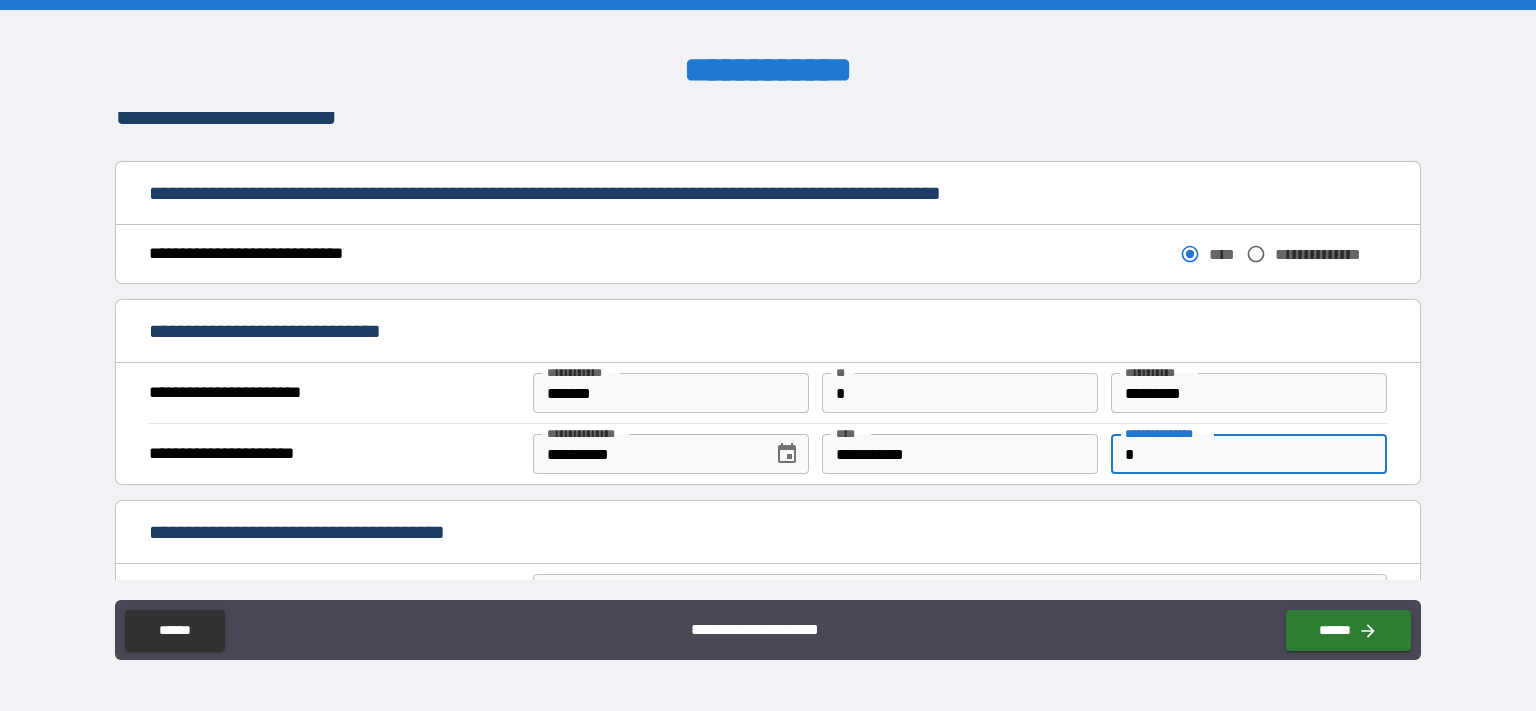 scroll, scrollTop: 1071, scrollLeft: 0, axis: vertical 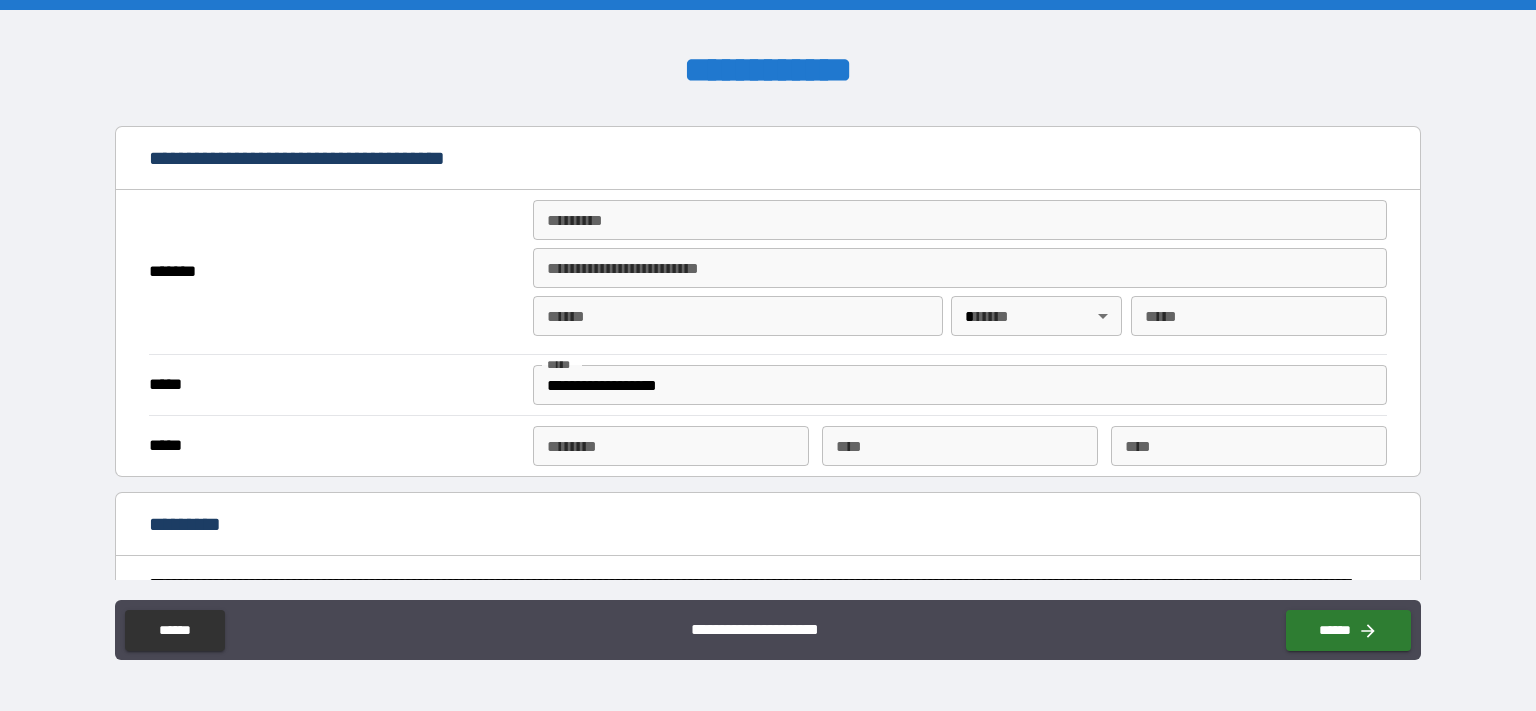 type on "**********" 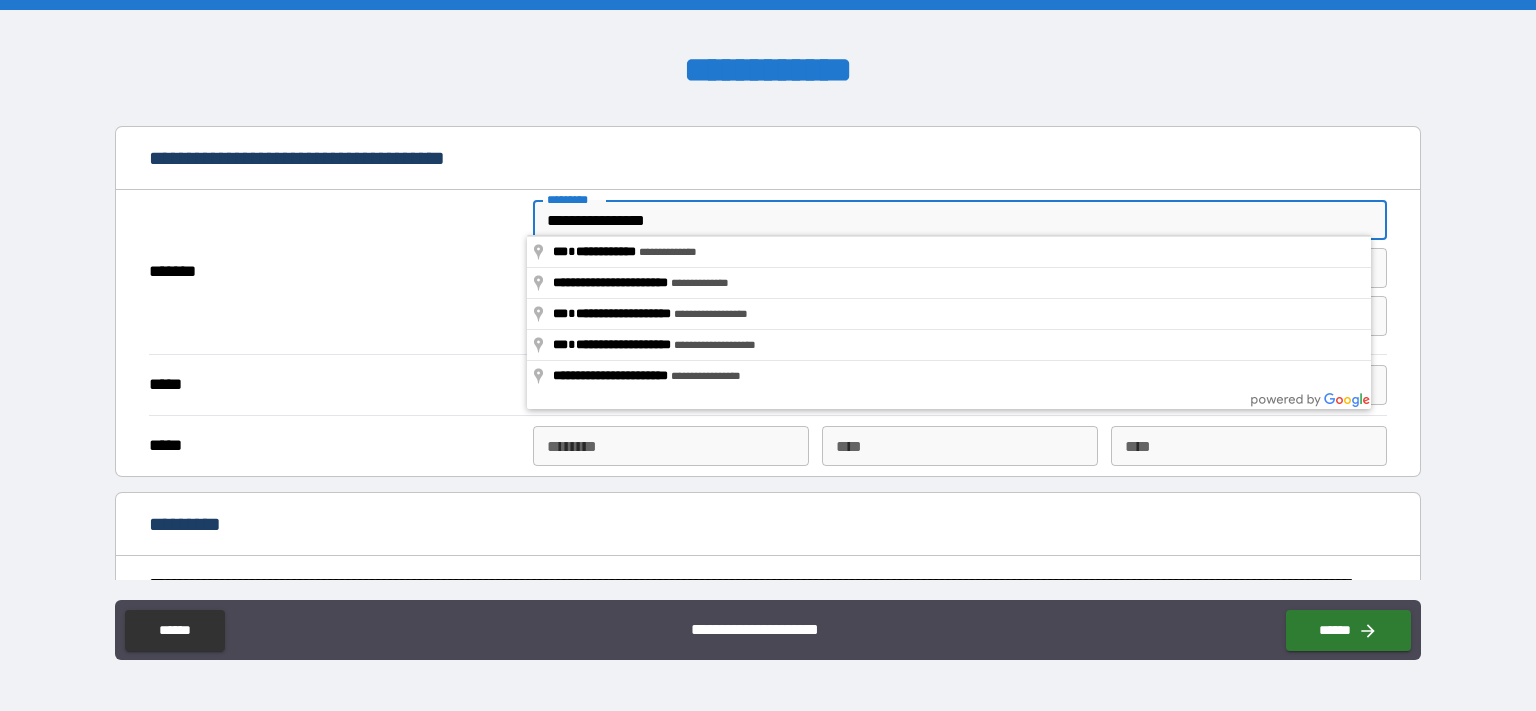 type on "**********" 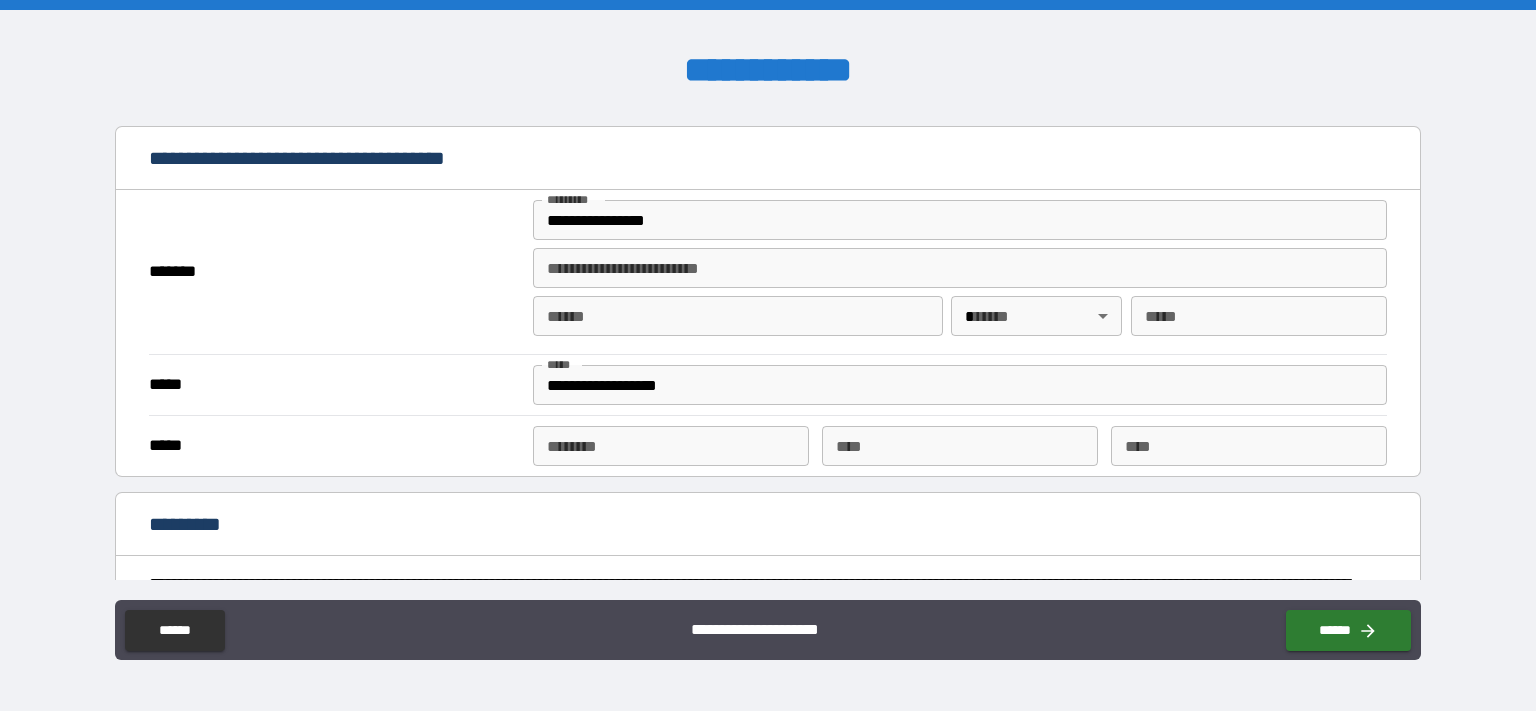 click on "****   *" at bounding box center [738, 316] 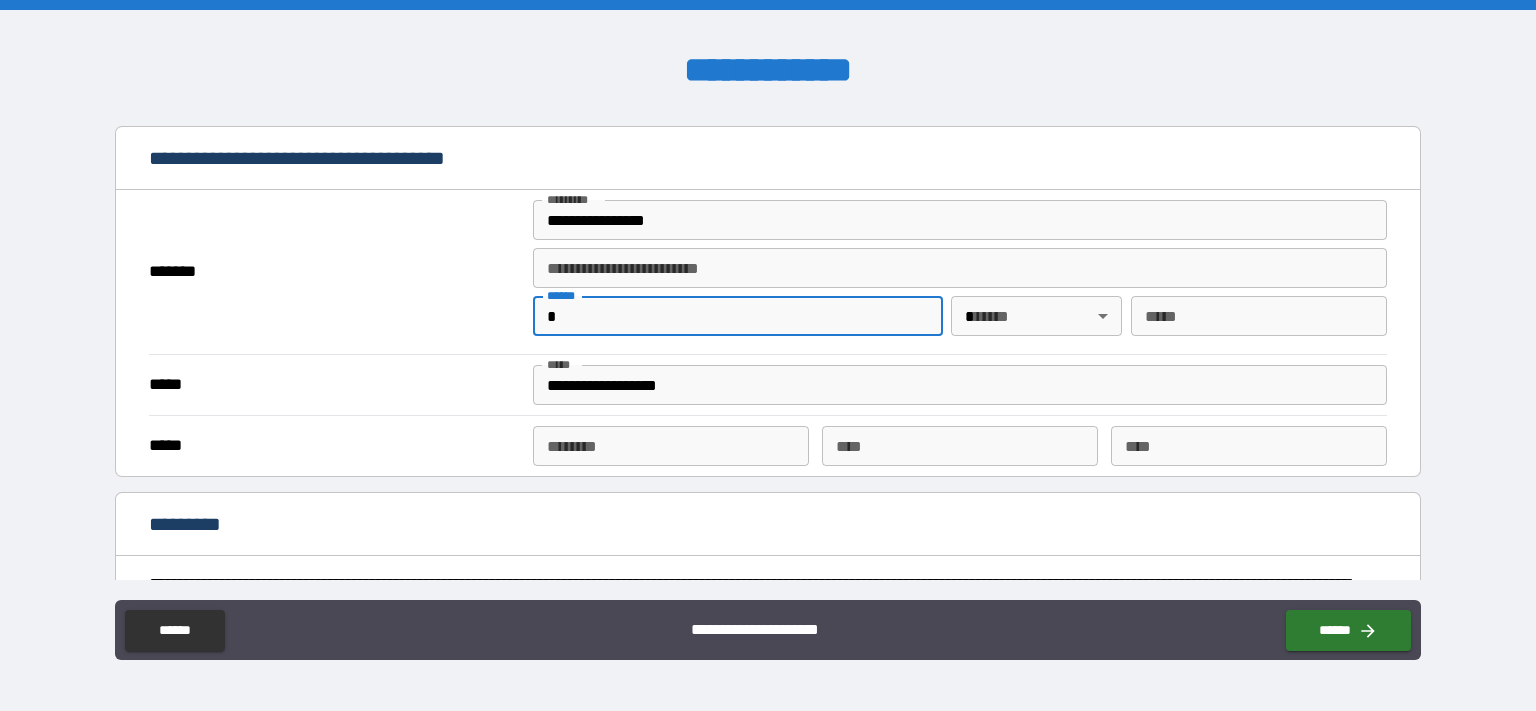 type on "*" 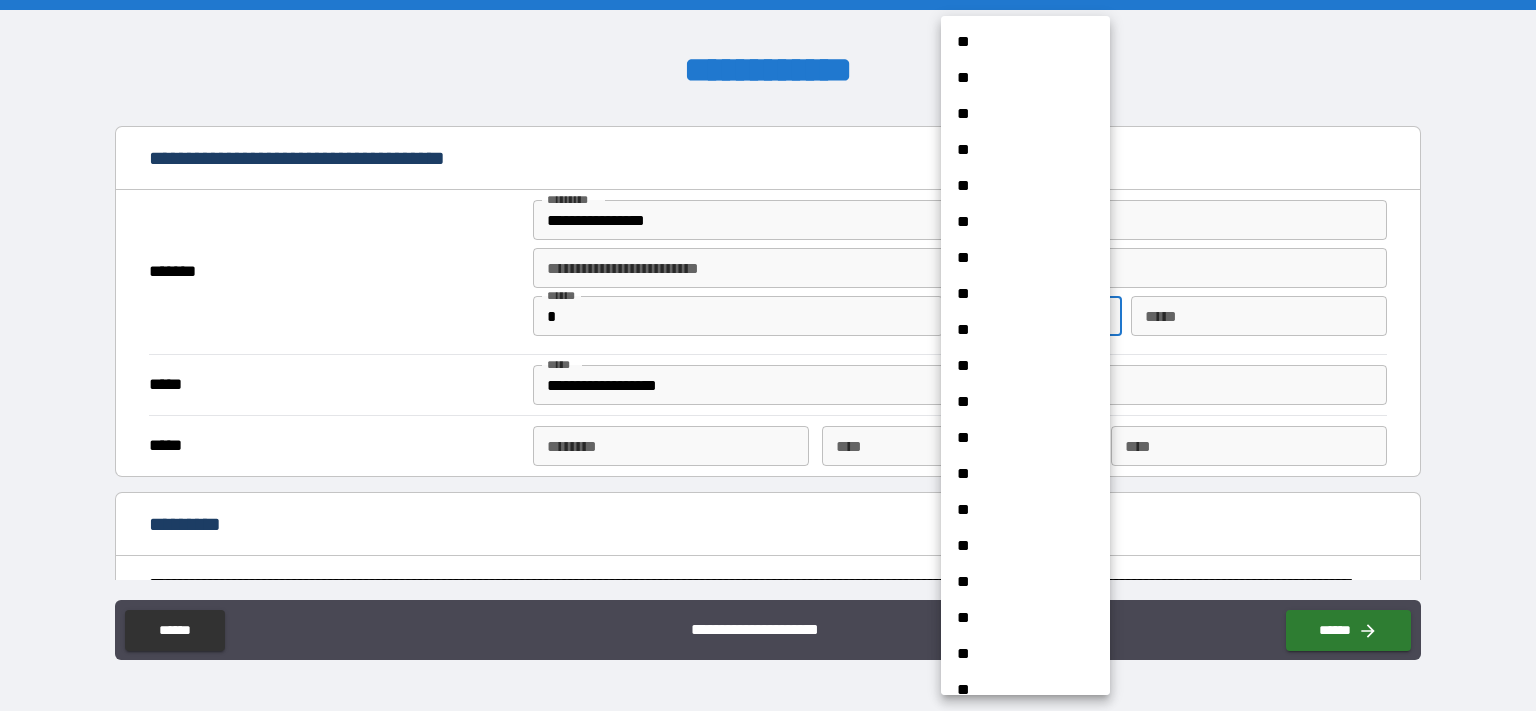 click at bounding box center [768, 355] 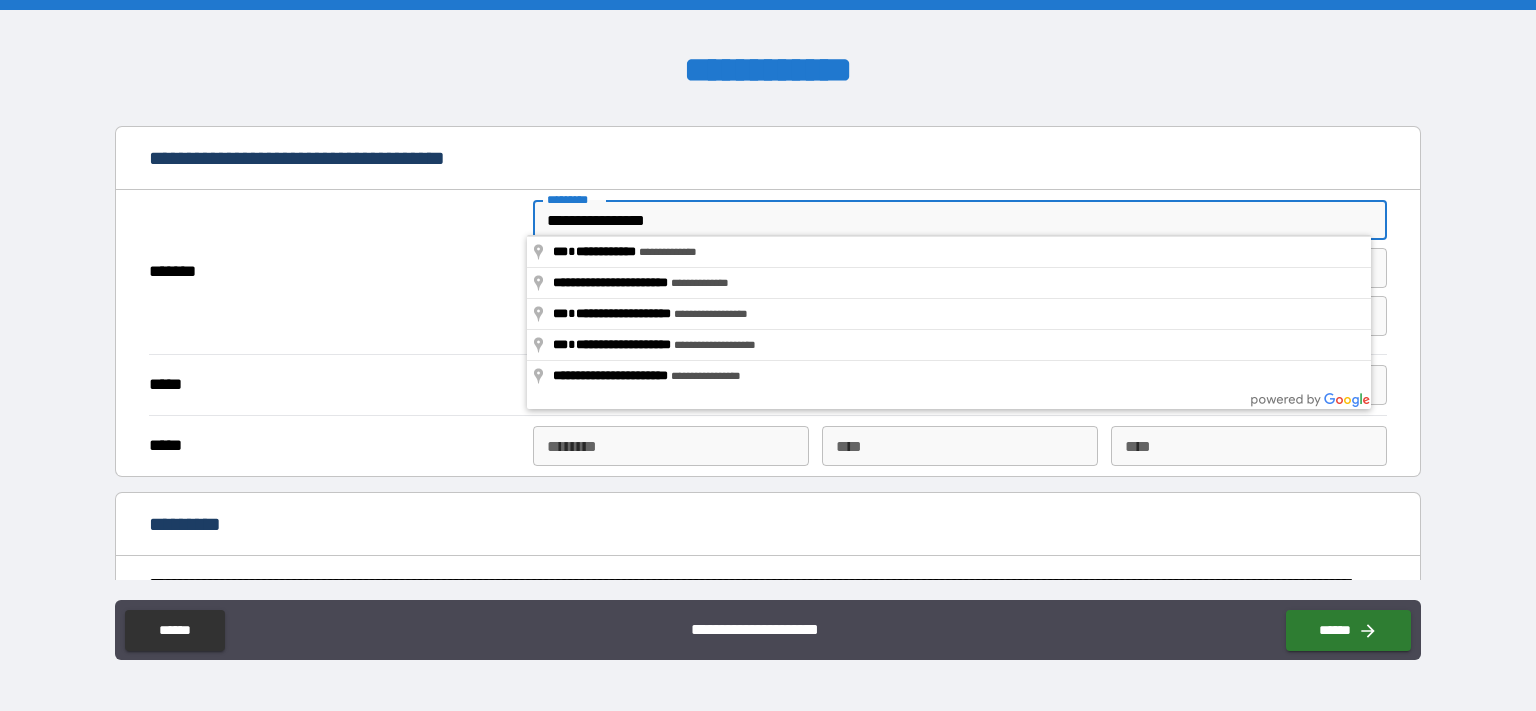 click on "**********" at bounding box center (960, 220) 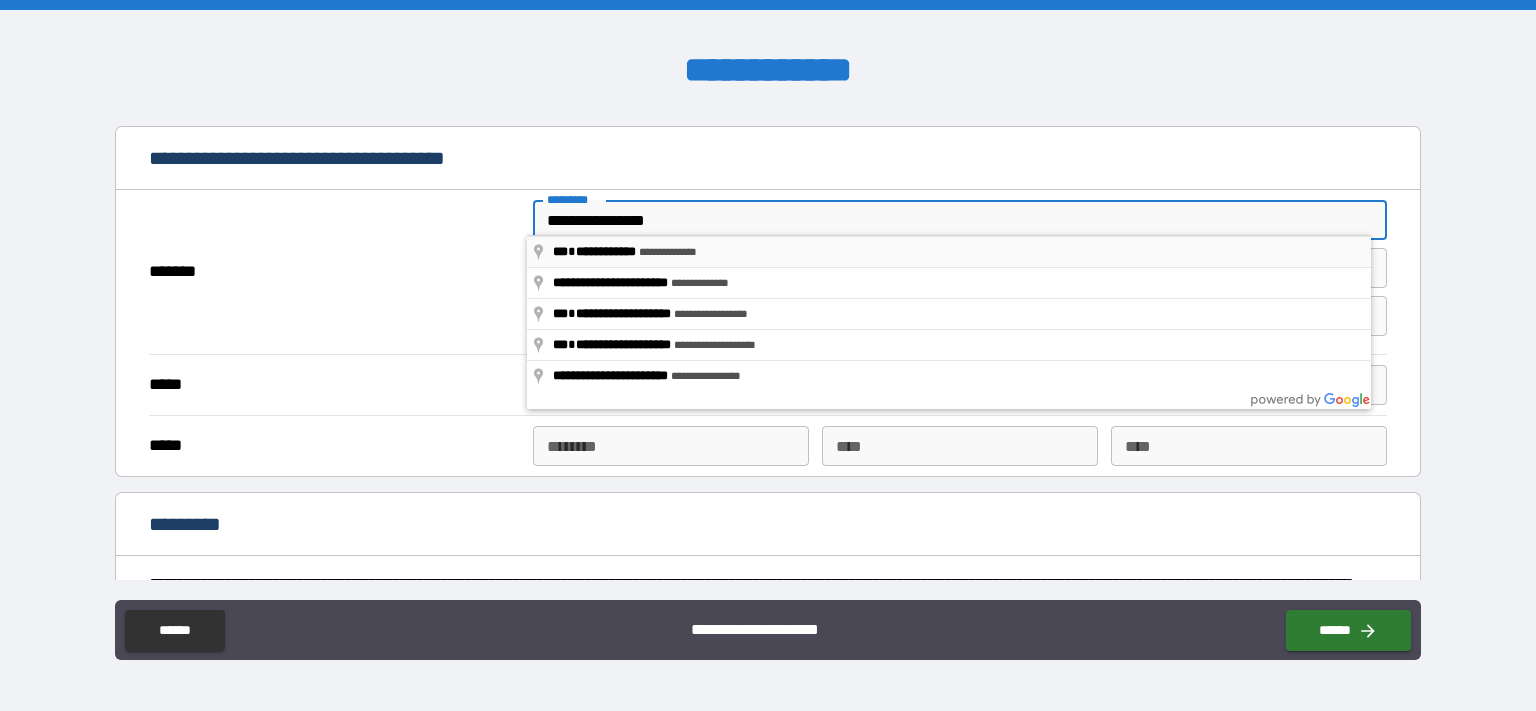 type on "**********" 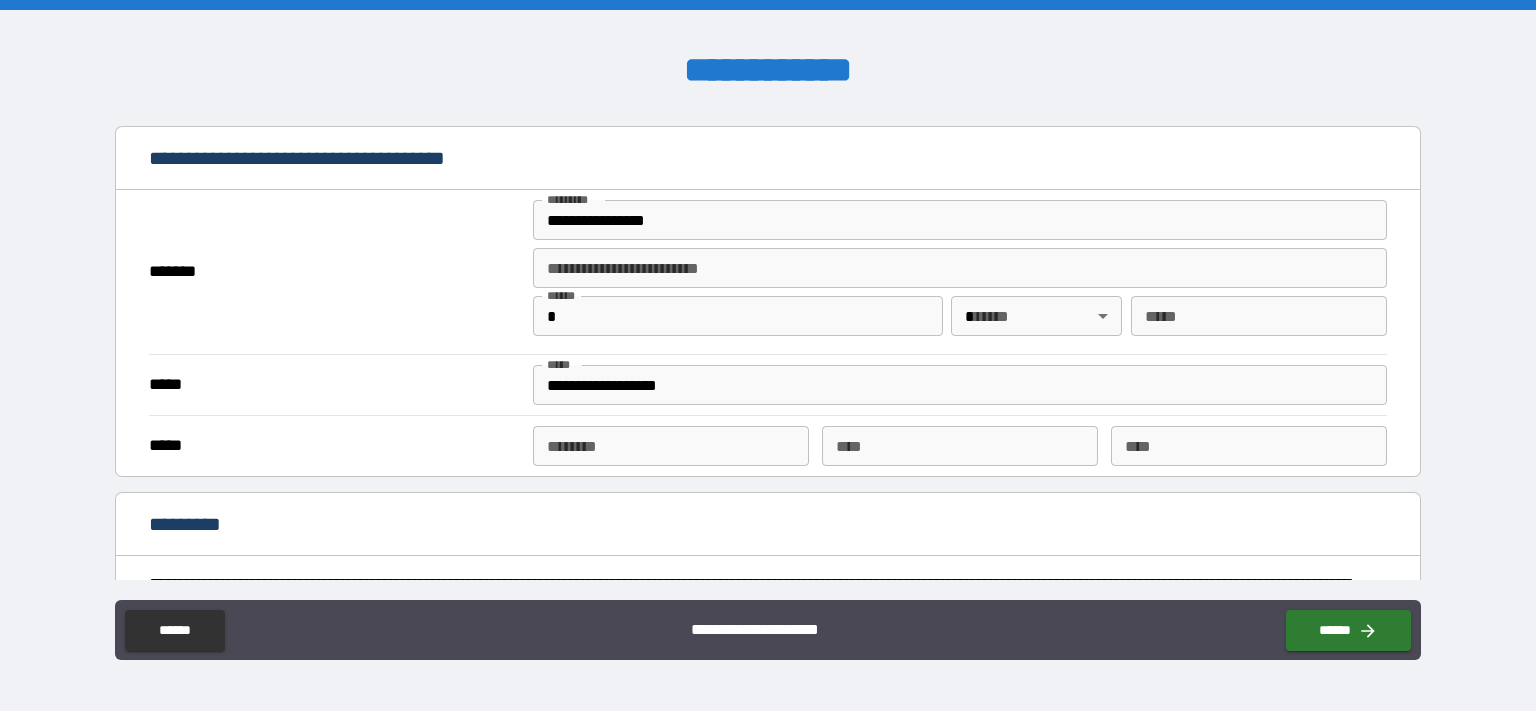 type on "*****" 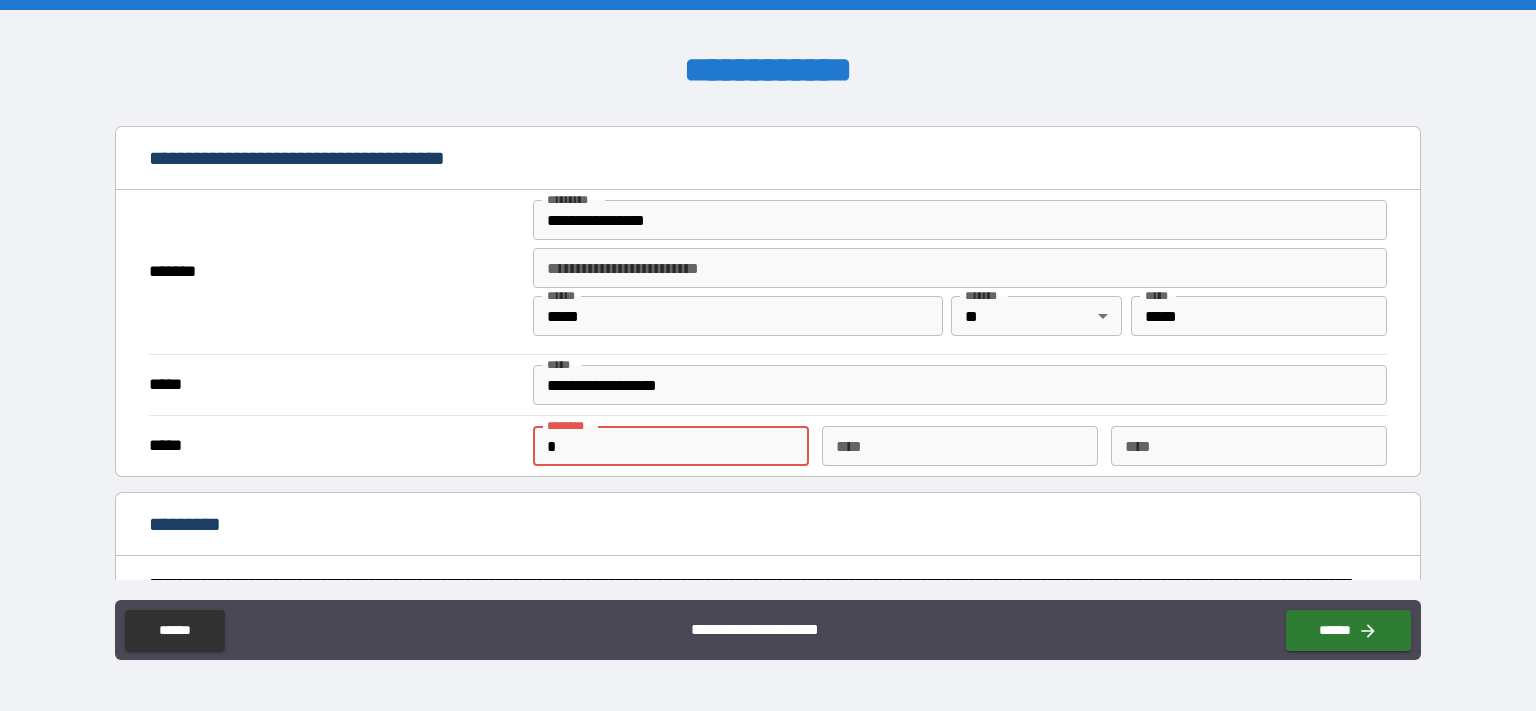 click on "*" at bounding box center (671, 446) 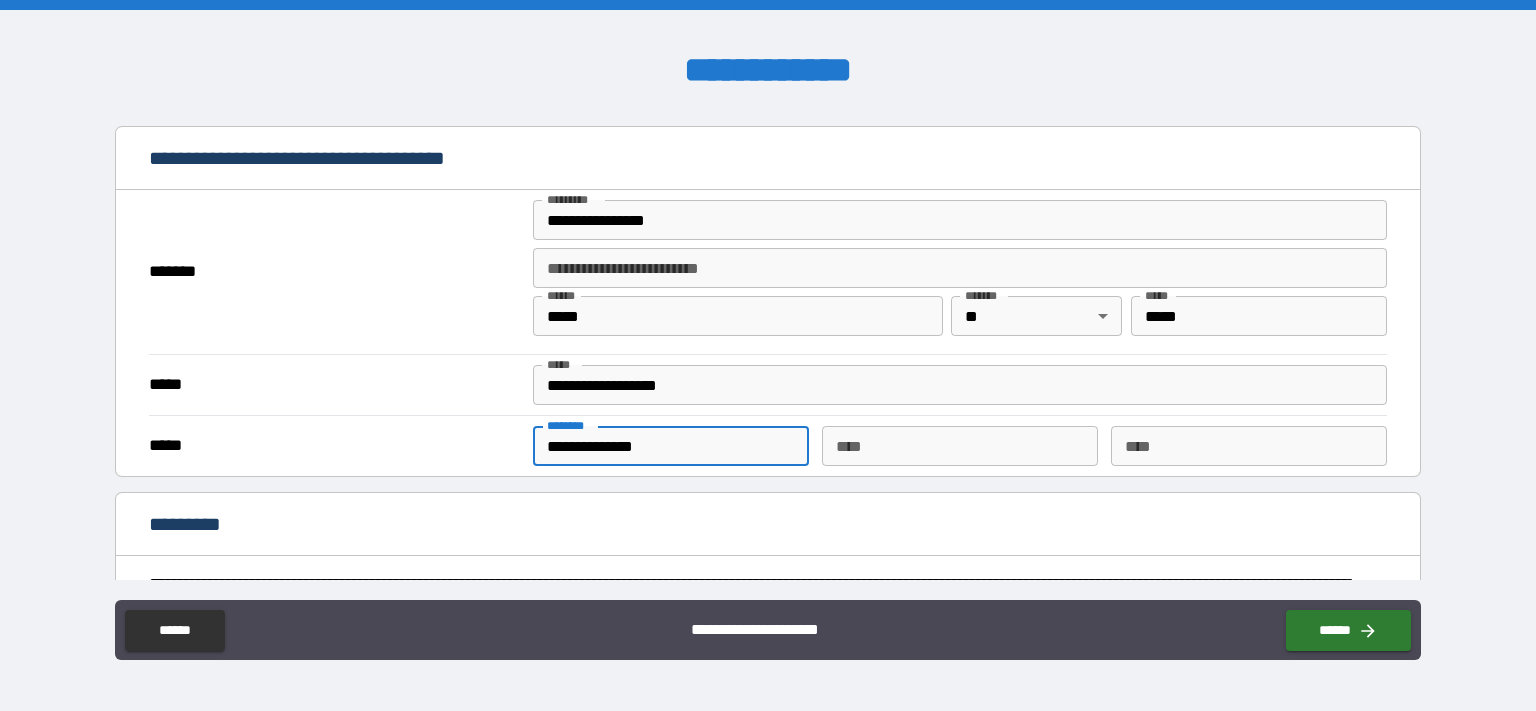 scroll, scrollTop: 1646, scrollLeft: 0, axis: vertical 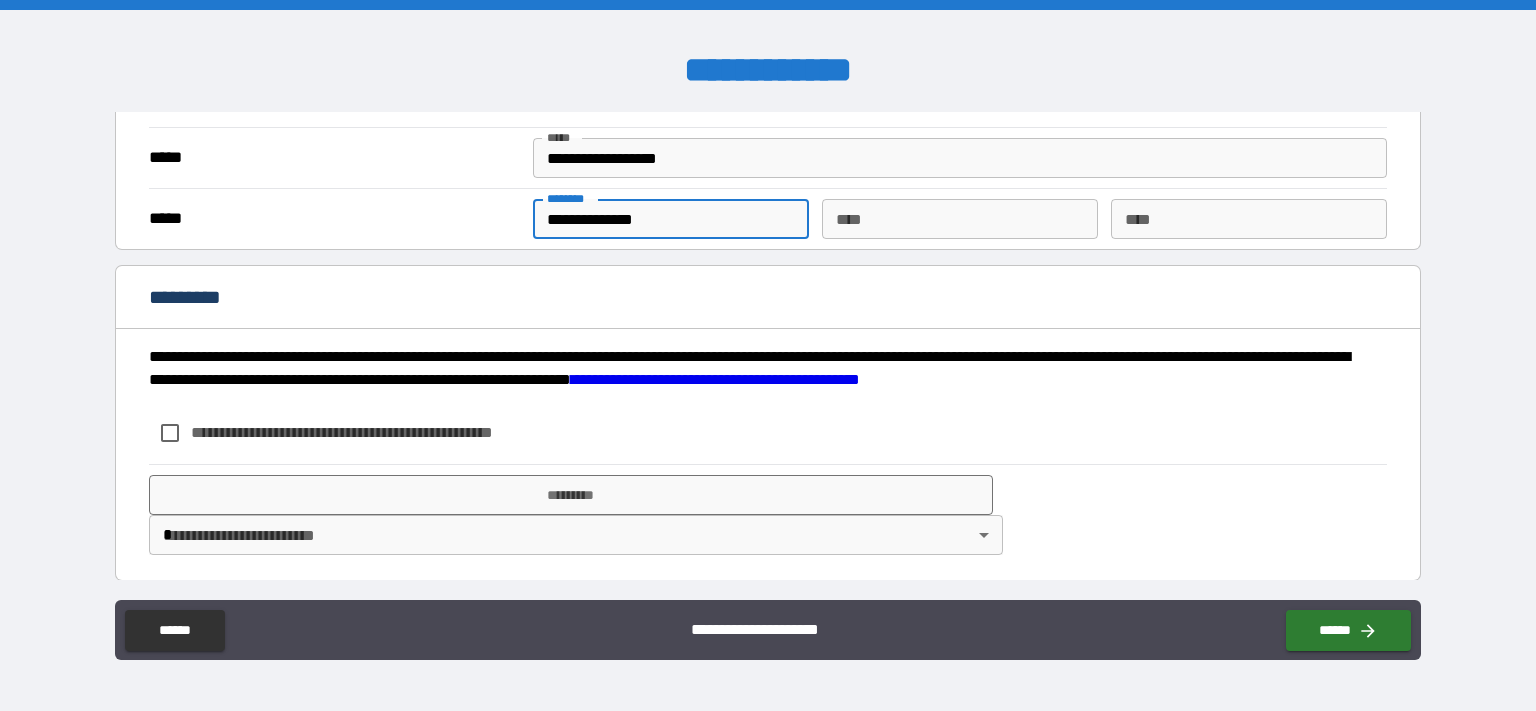 type on "**********" 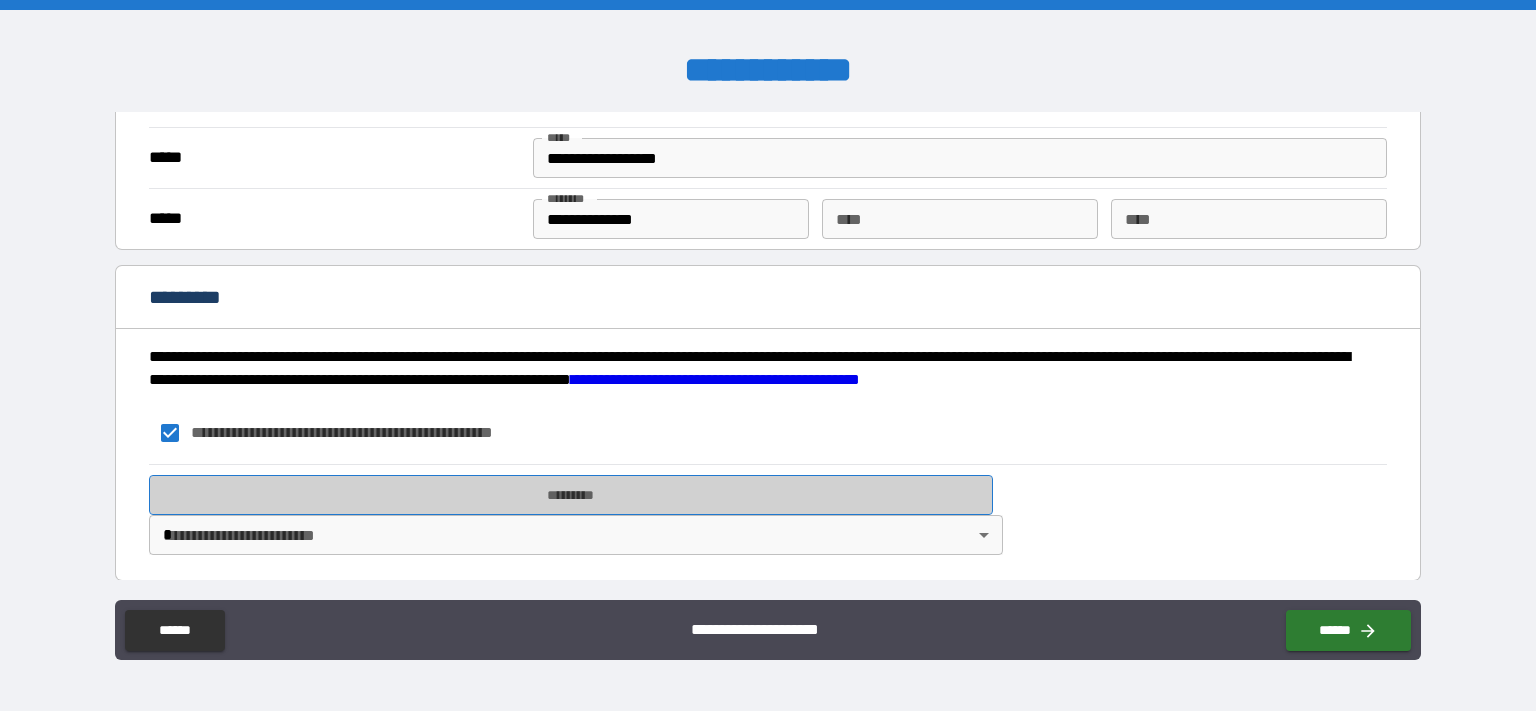click on "*********" at bounding box center (571, 495) 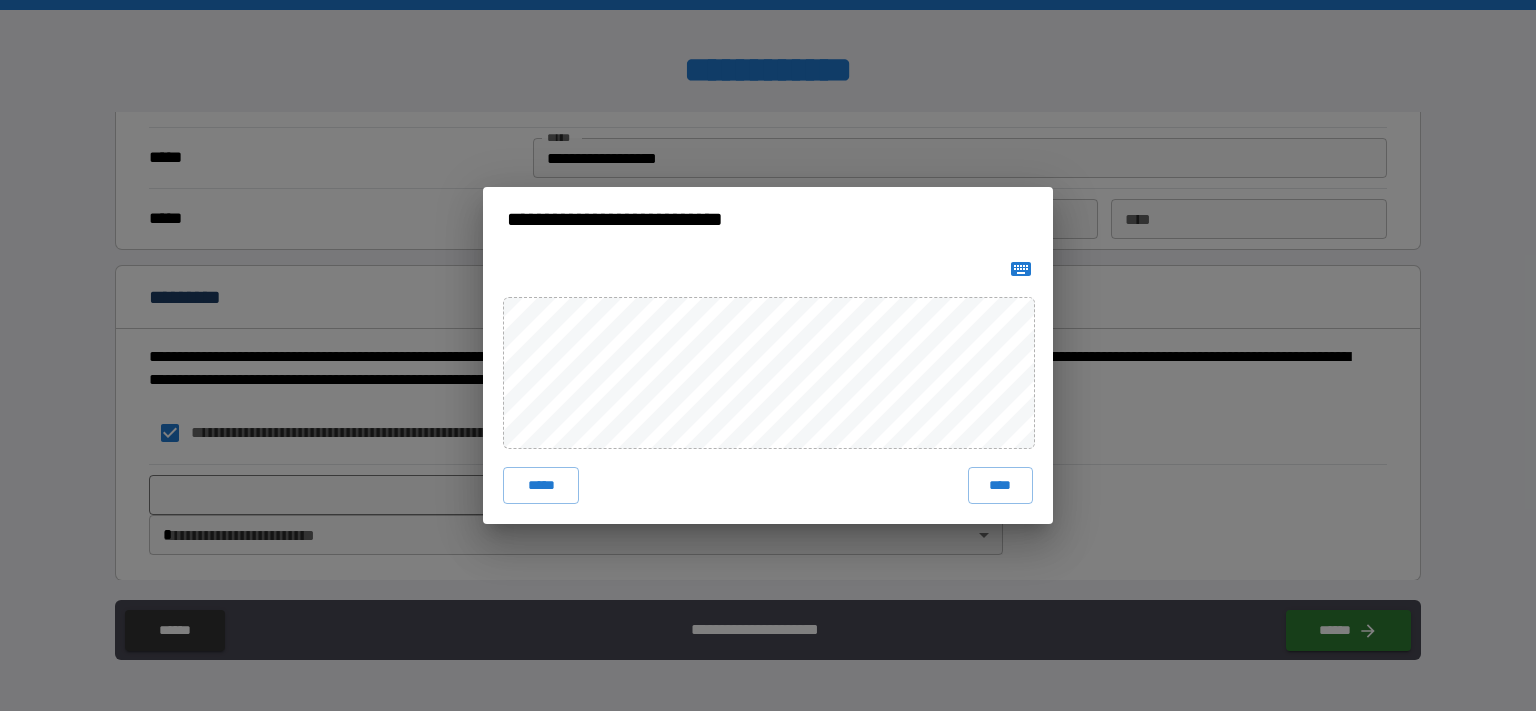 click on "**********" at bounding box center [768, 355] 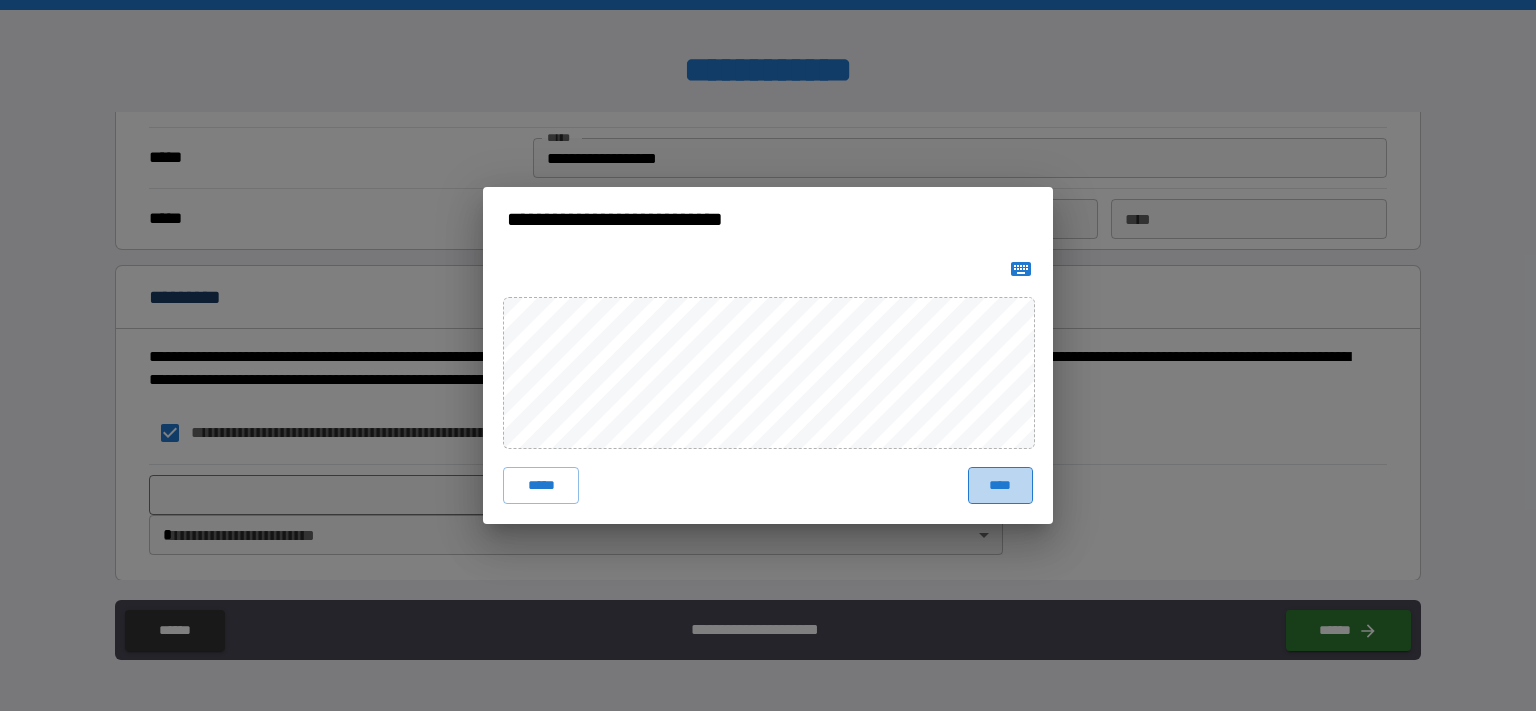 click on "****" at bounding box center (1000, 485) 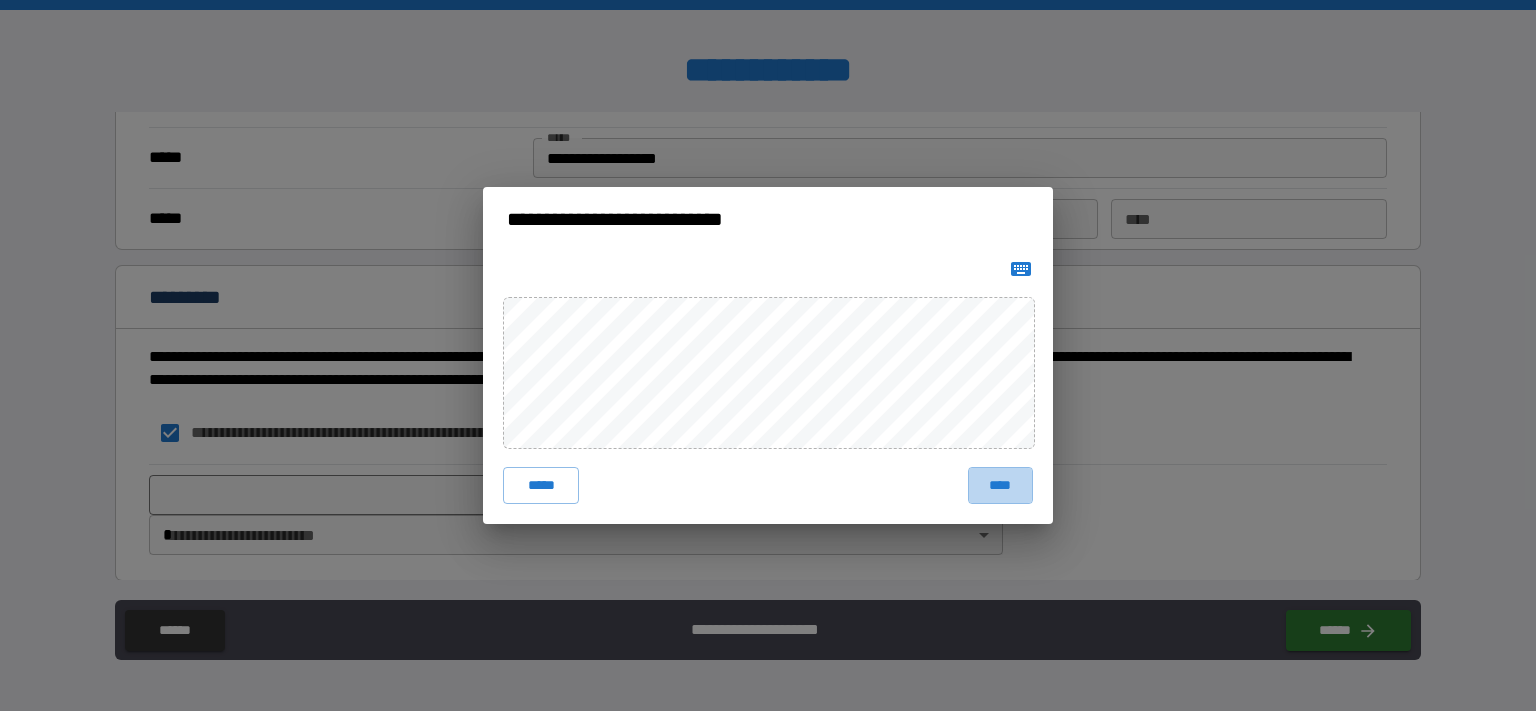 scroll, scrollTop: 1636, scrollLeft: 0, axis: vertical 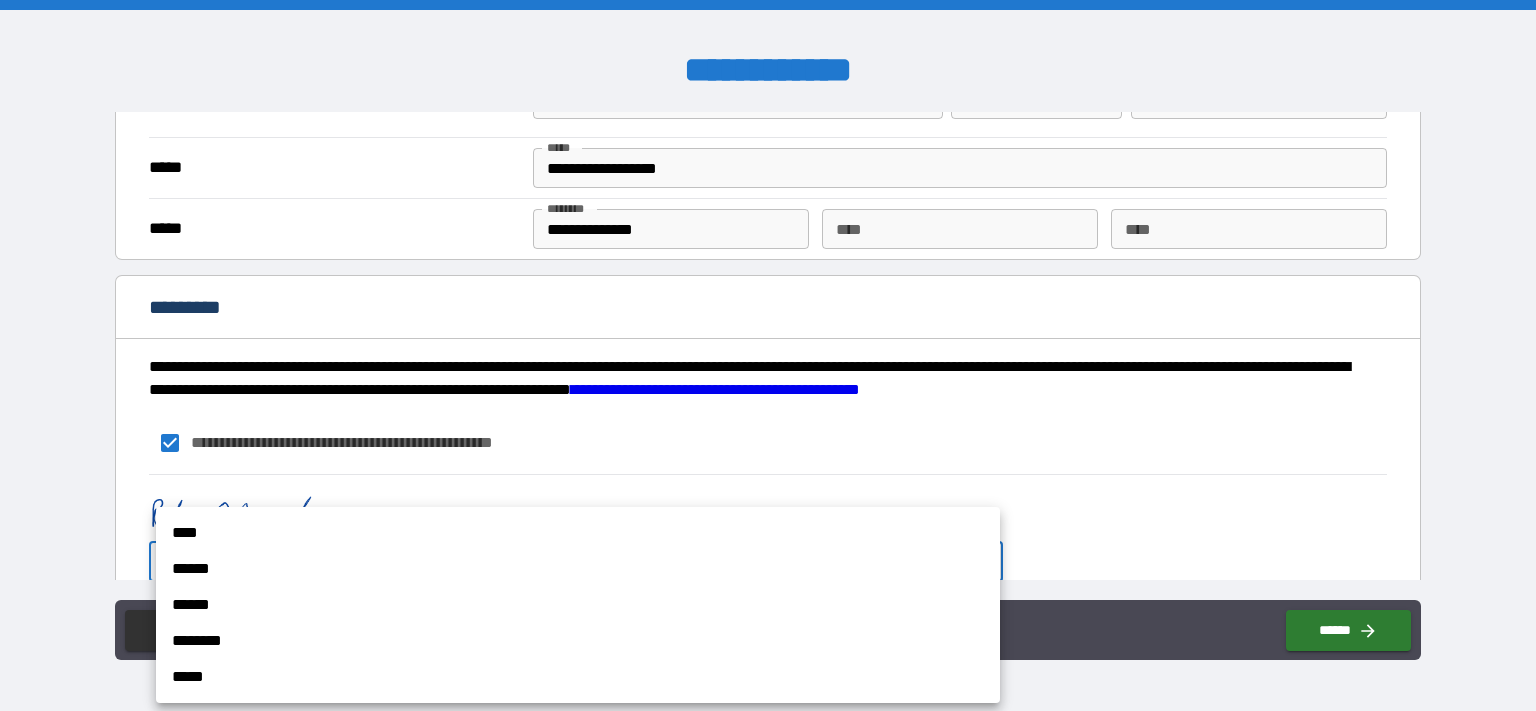 click on "**********" at bounding box center (768, 355) 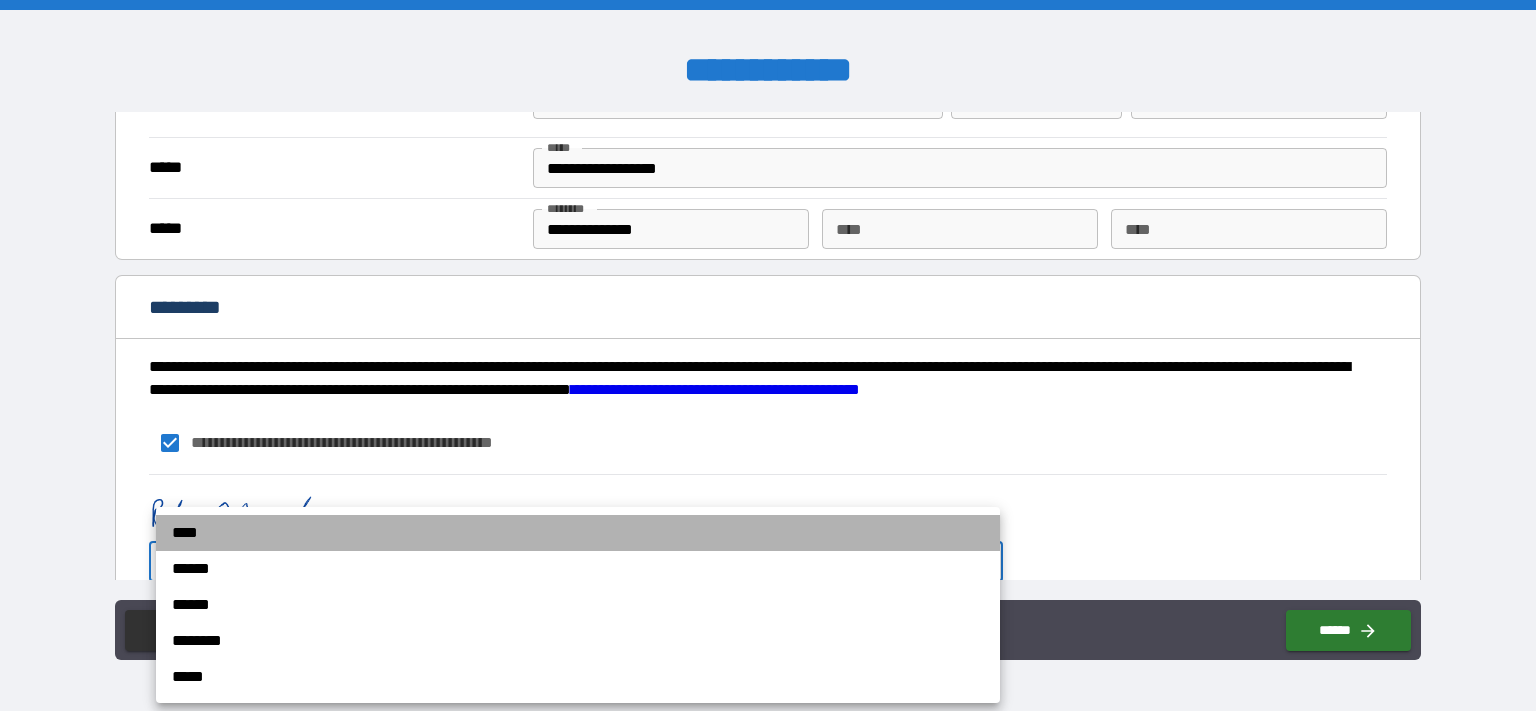 drag, startPoint x: 192, startPoint y: 529, endPoint x: 204, endPoint y: 529, distance: 12 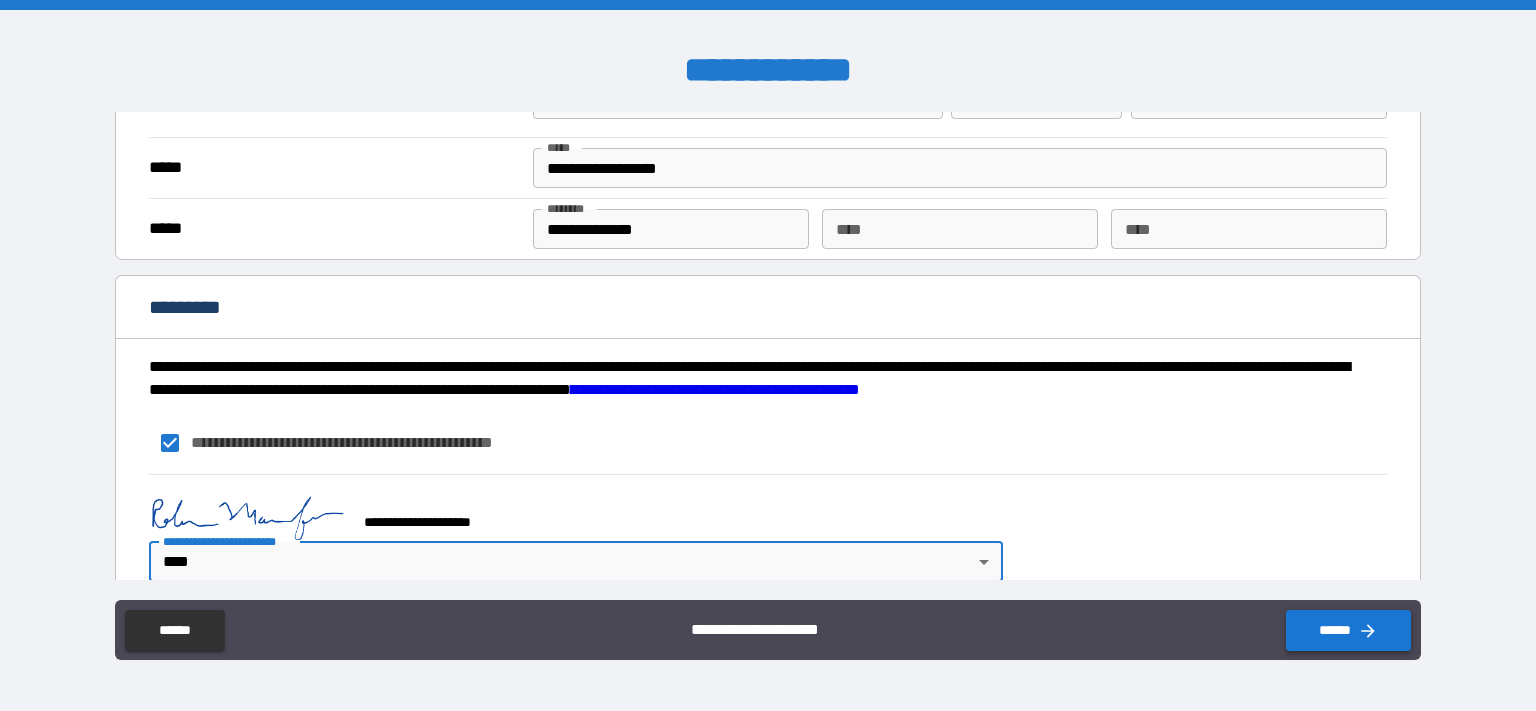 click on "******" at bounding box center [1348, 630] 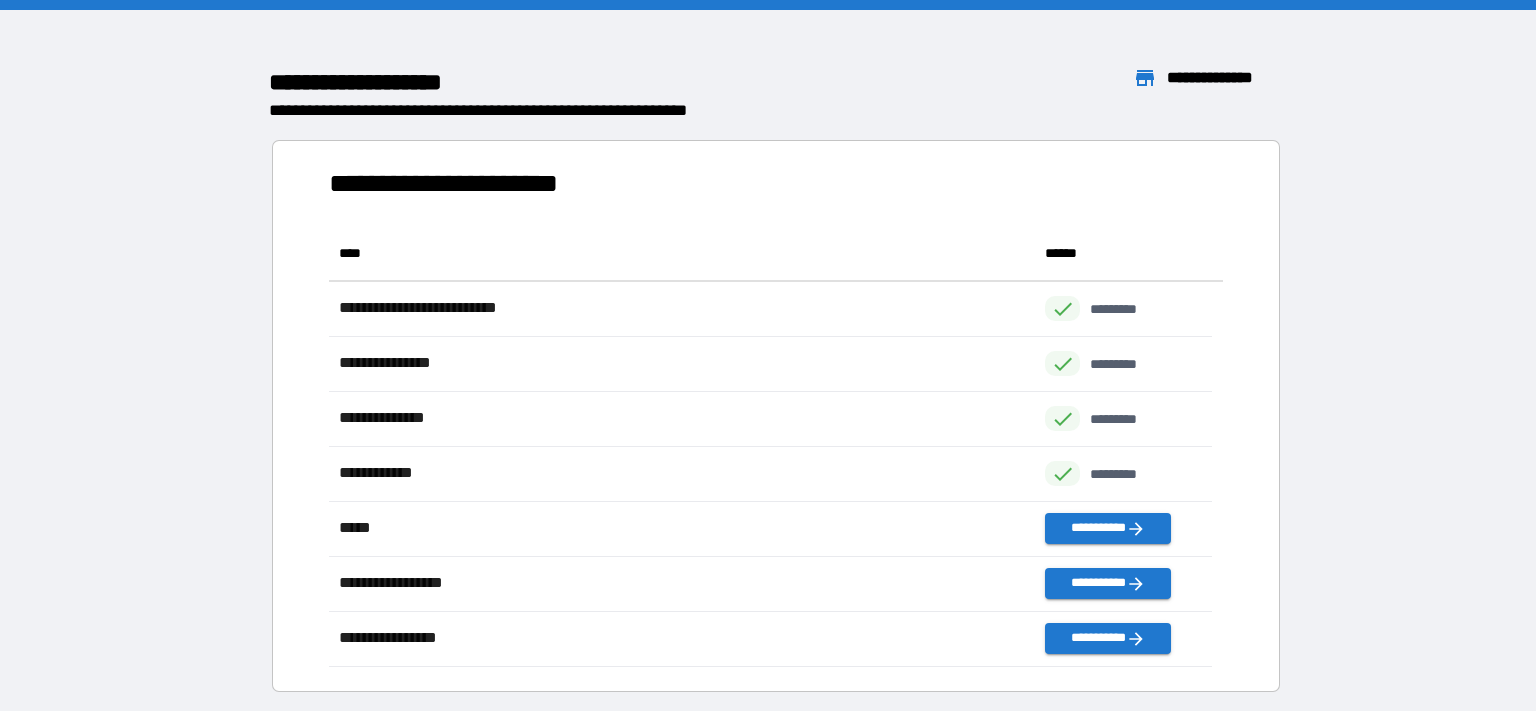 scroll, scrollTop: 18, scrollLeft: 18, axis: both 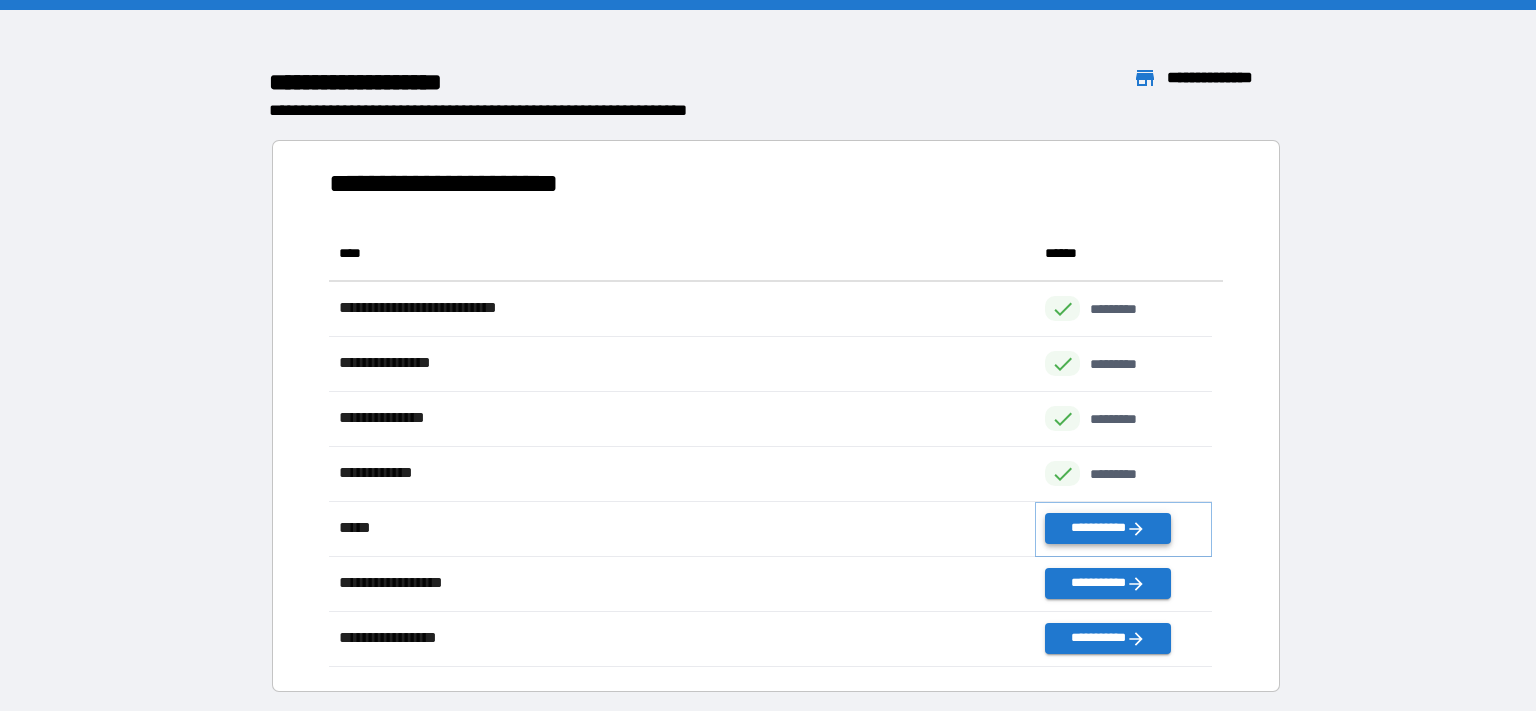 click on "**********" at bounding box center (1108, 528) 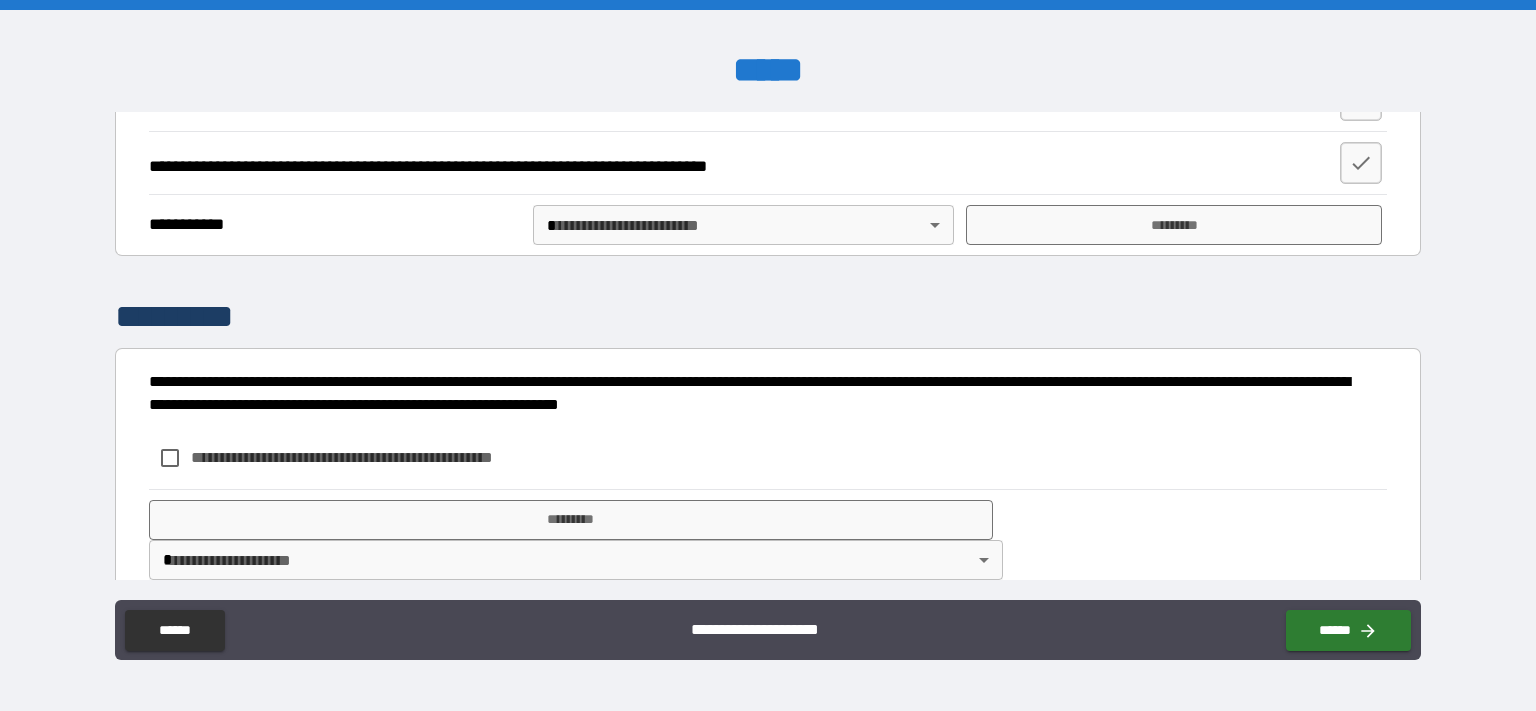 scroll, scrollTop: 932, scrollLeft: 0, axis: vertical 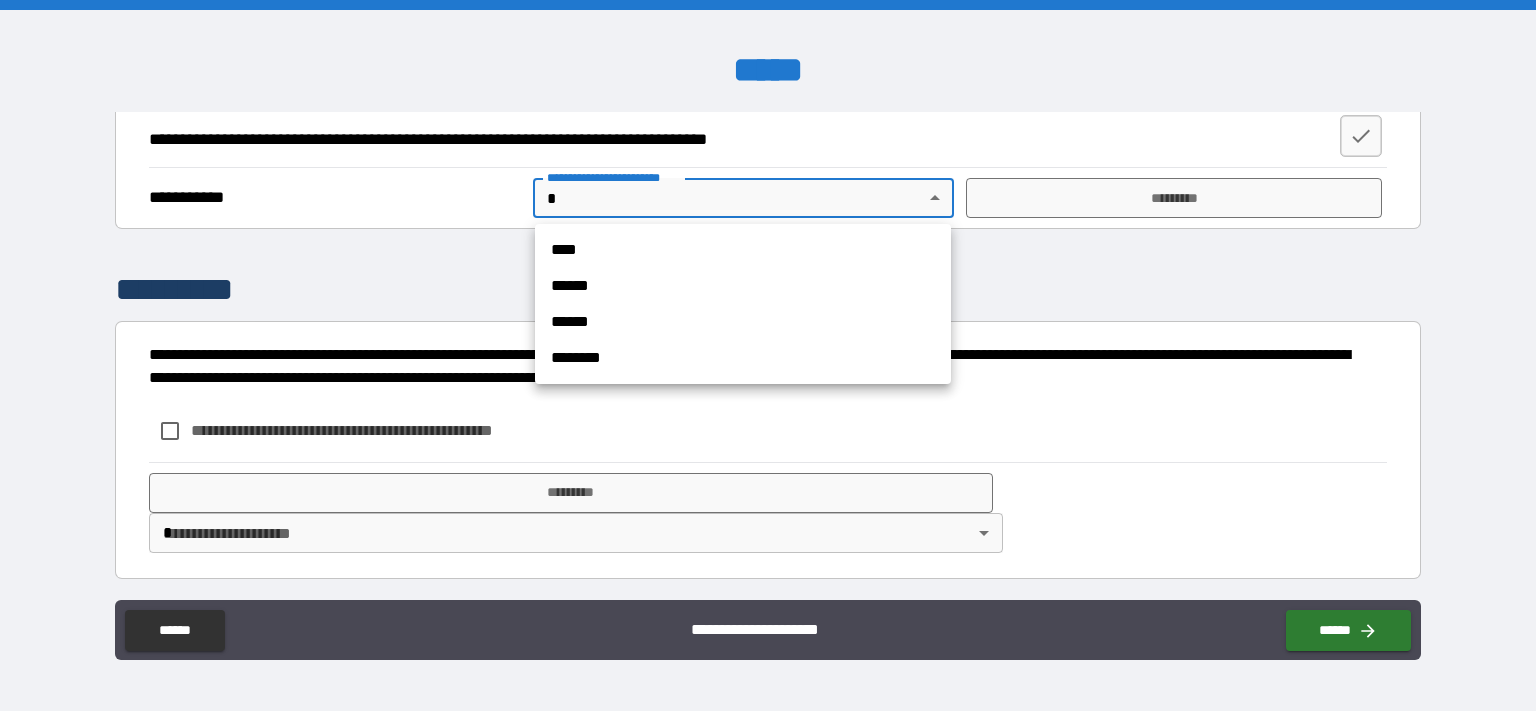 click on "**********" at bounding box center [768, 355] 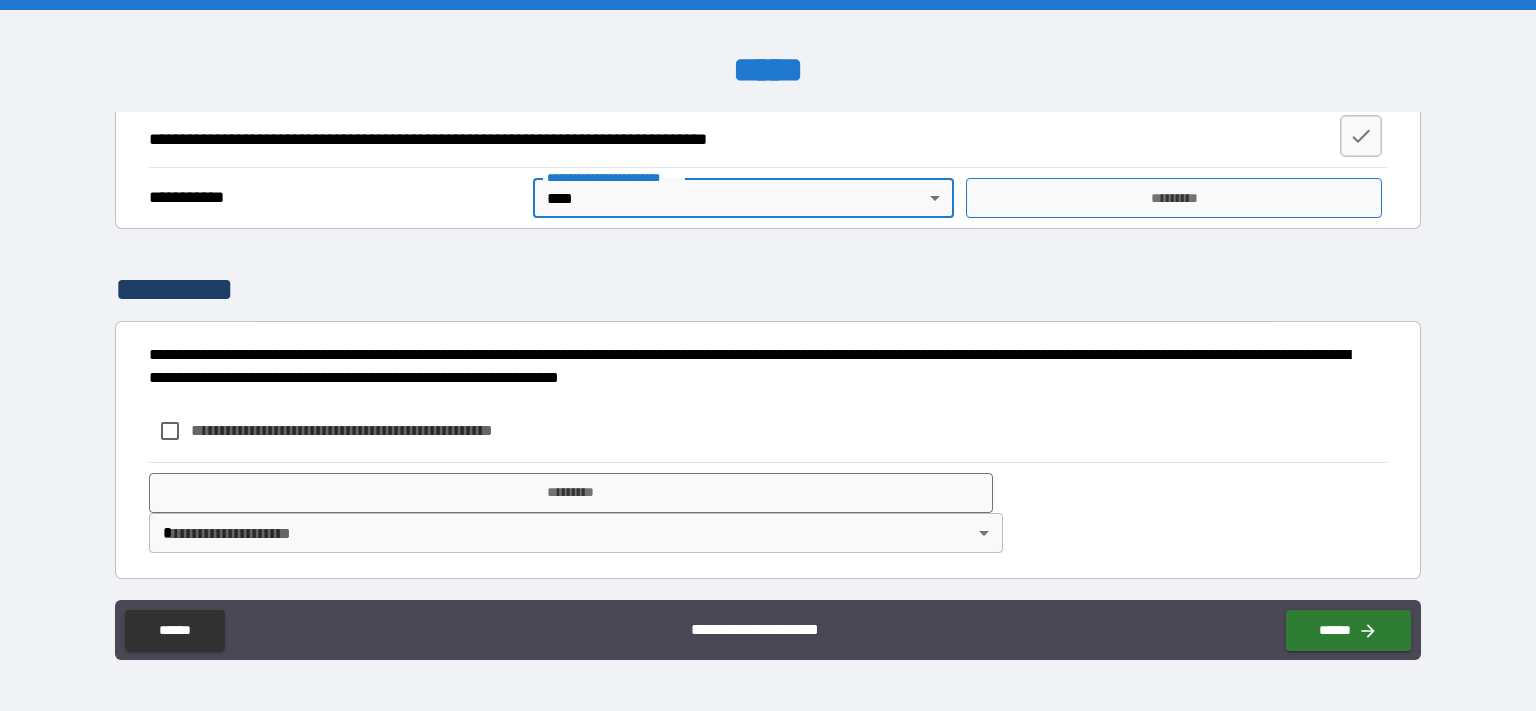 click on "*********" at bounding box center [1174, 198] 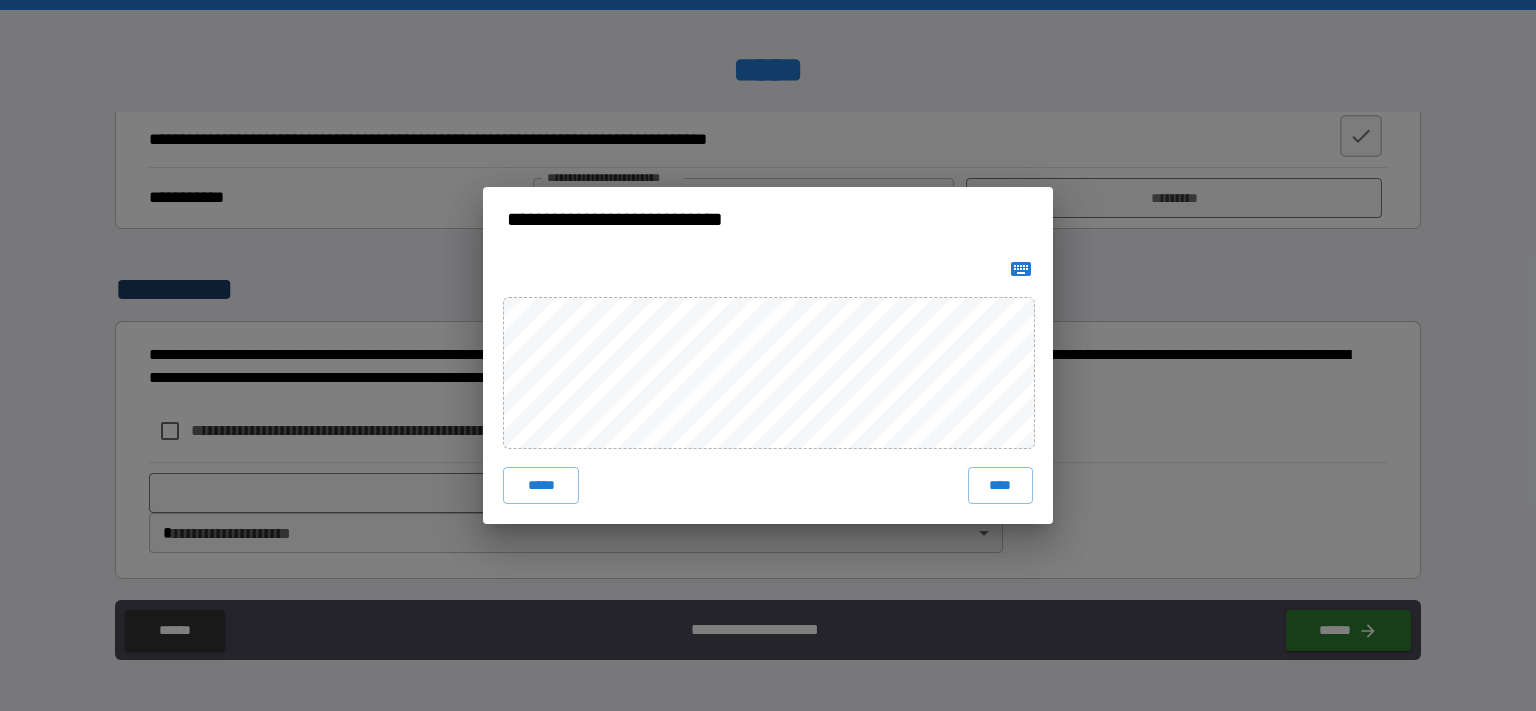 click on "**********" at bounding box center [768, 355] 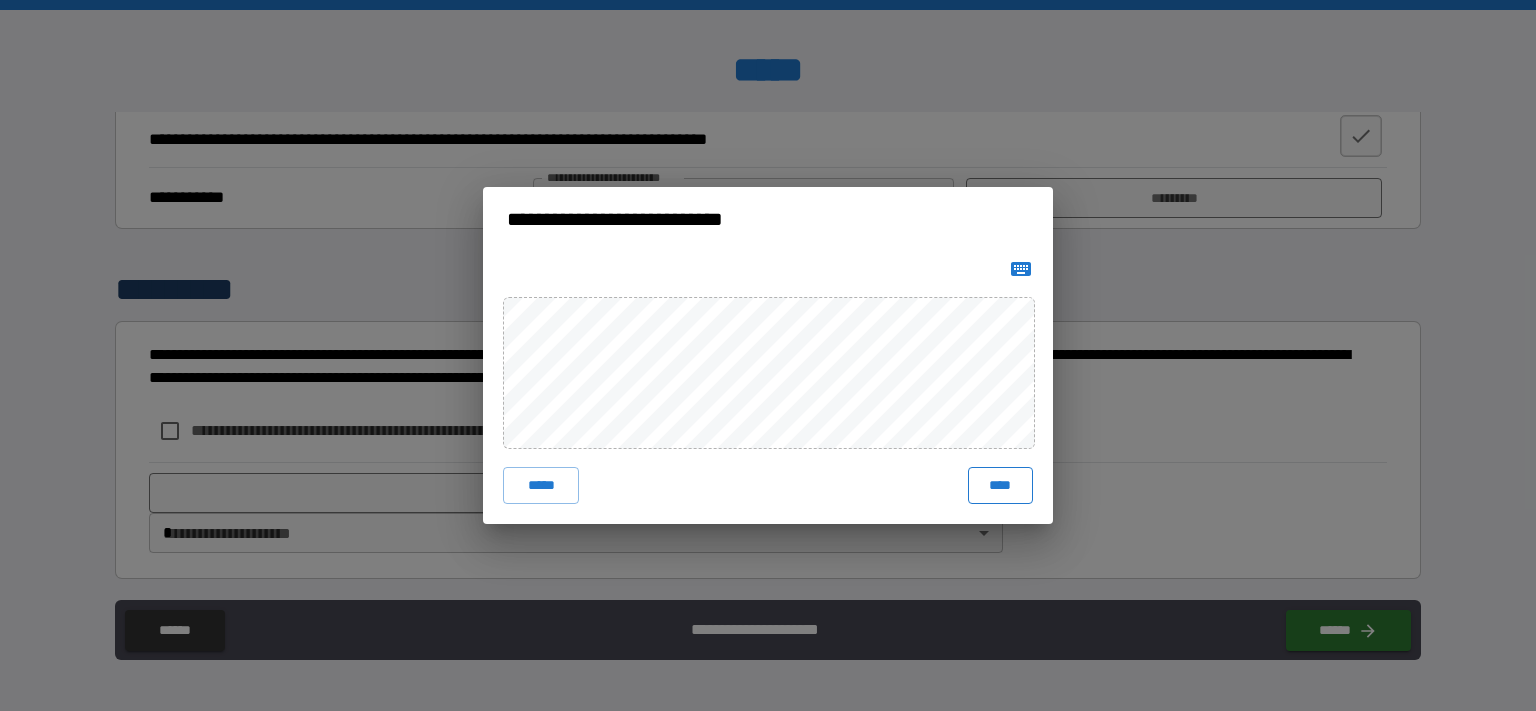 click on "****" at bounding box center (1000, 485) 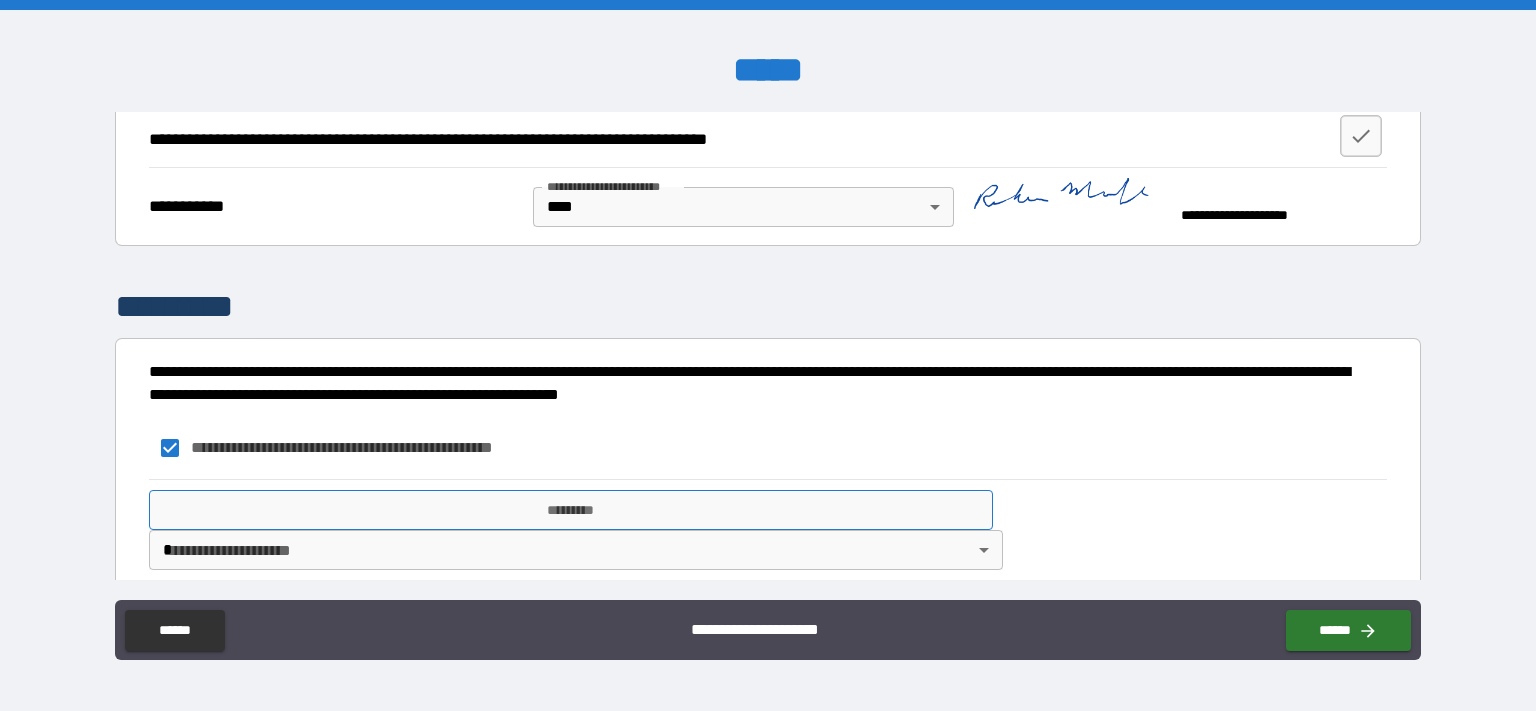 click on "*********" at bounding box center (571, 510) 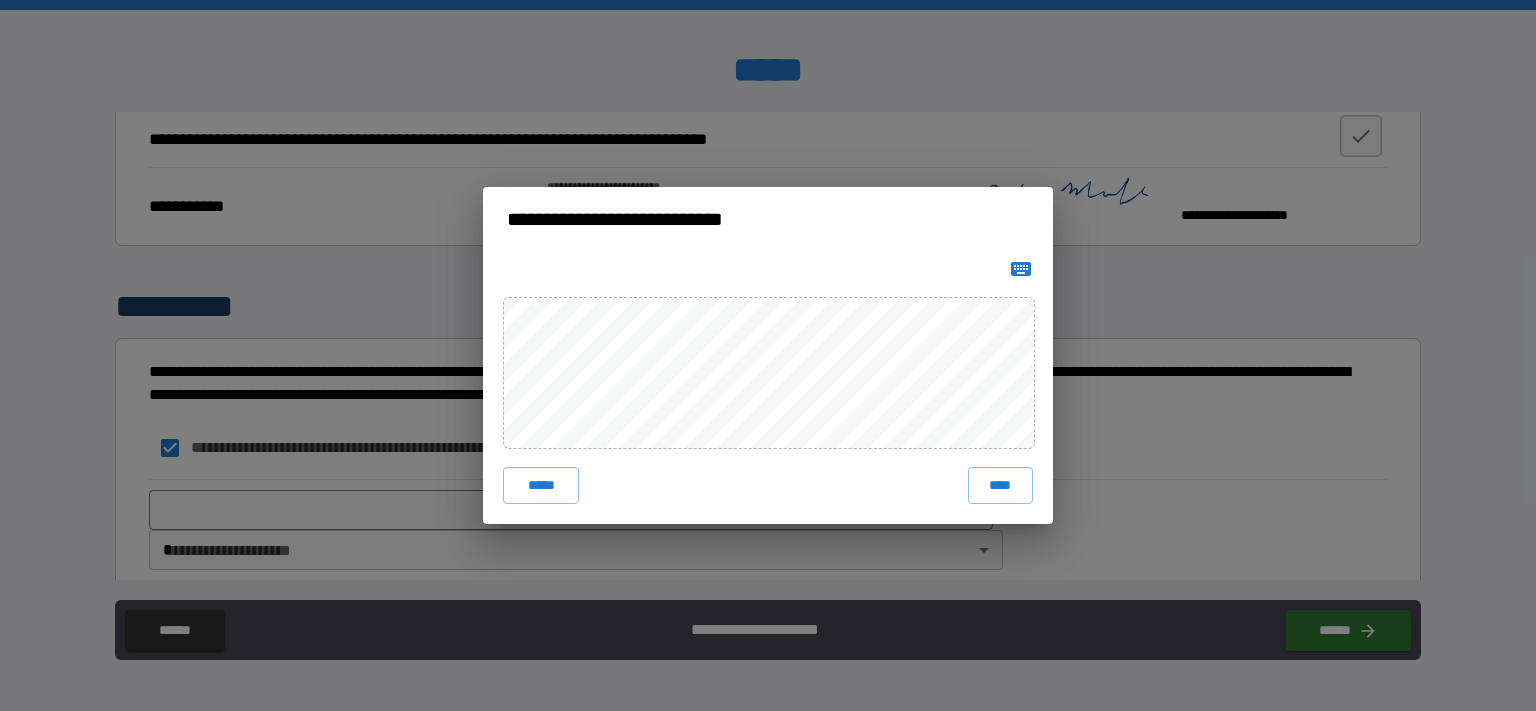 click on "**********" at bounding box center (768, 355) 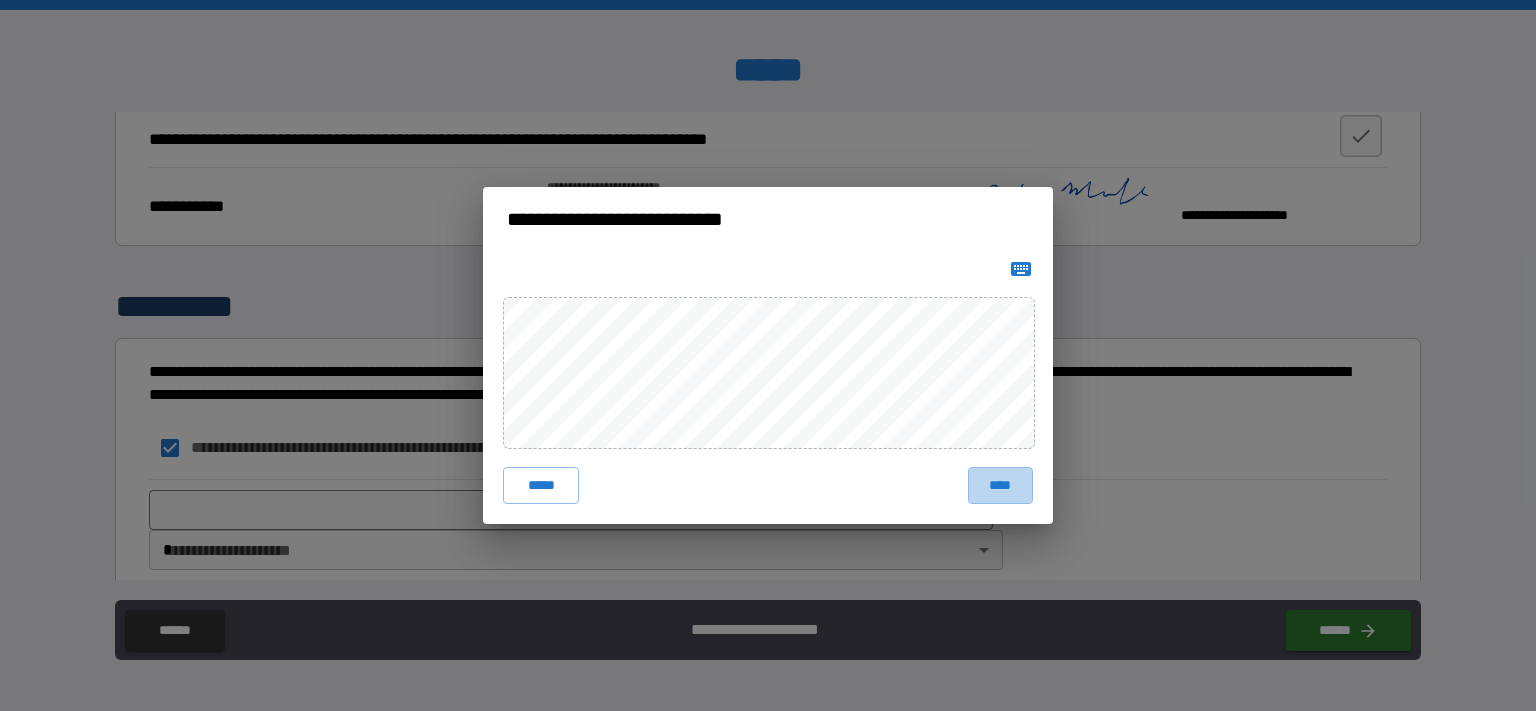 click on "****" at bounding box center (1000, 485) 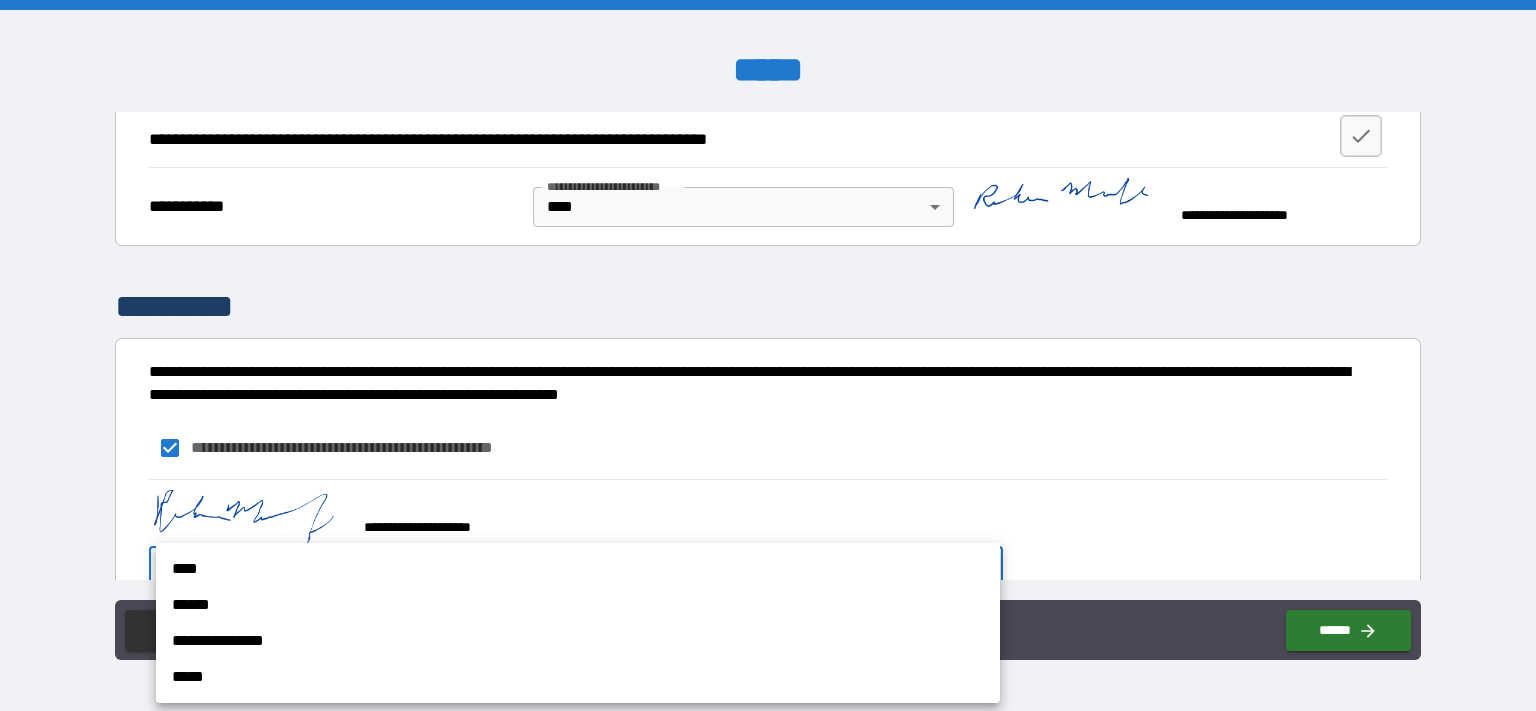 click on "**********" at bounding box center [768, 355] 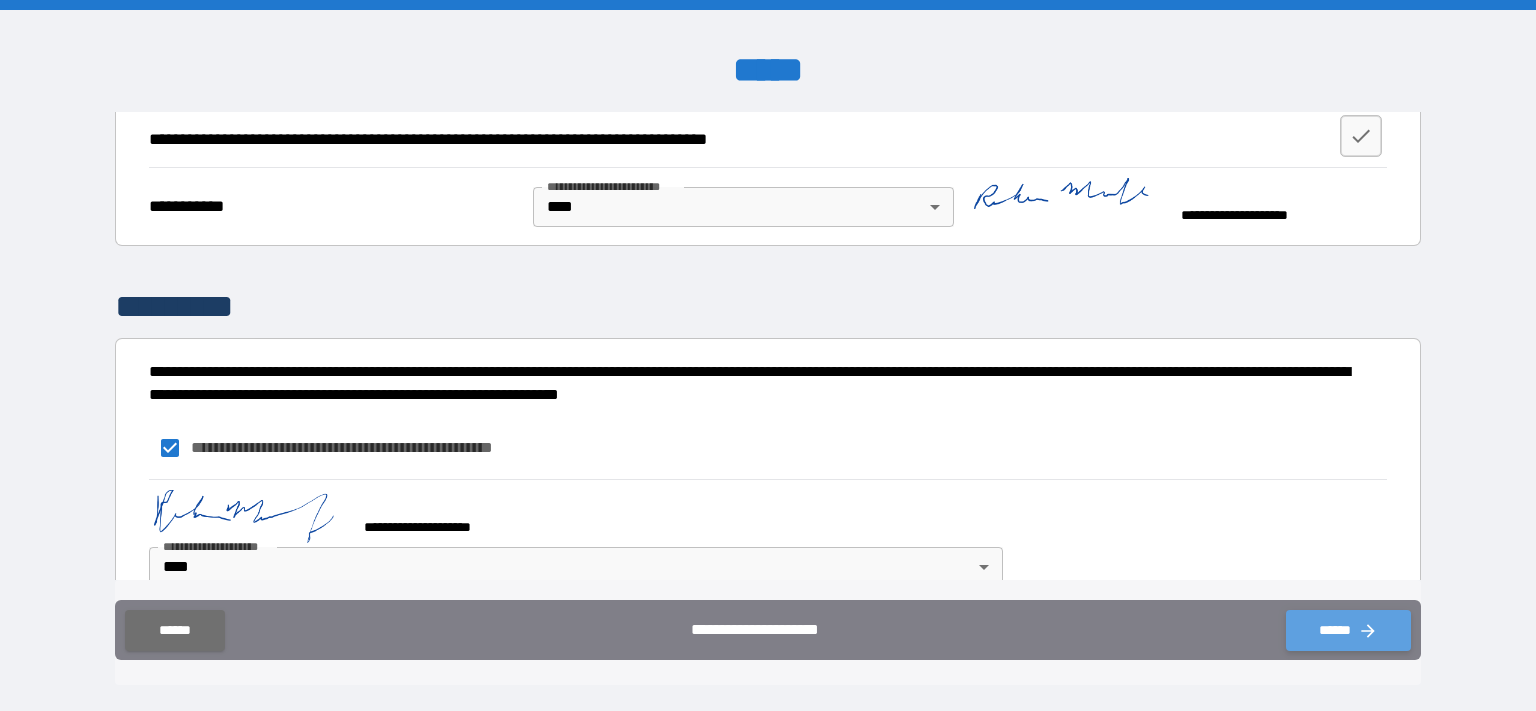 click on "******" at bounding box center [1348, 630] 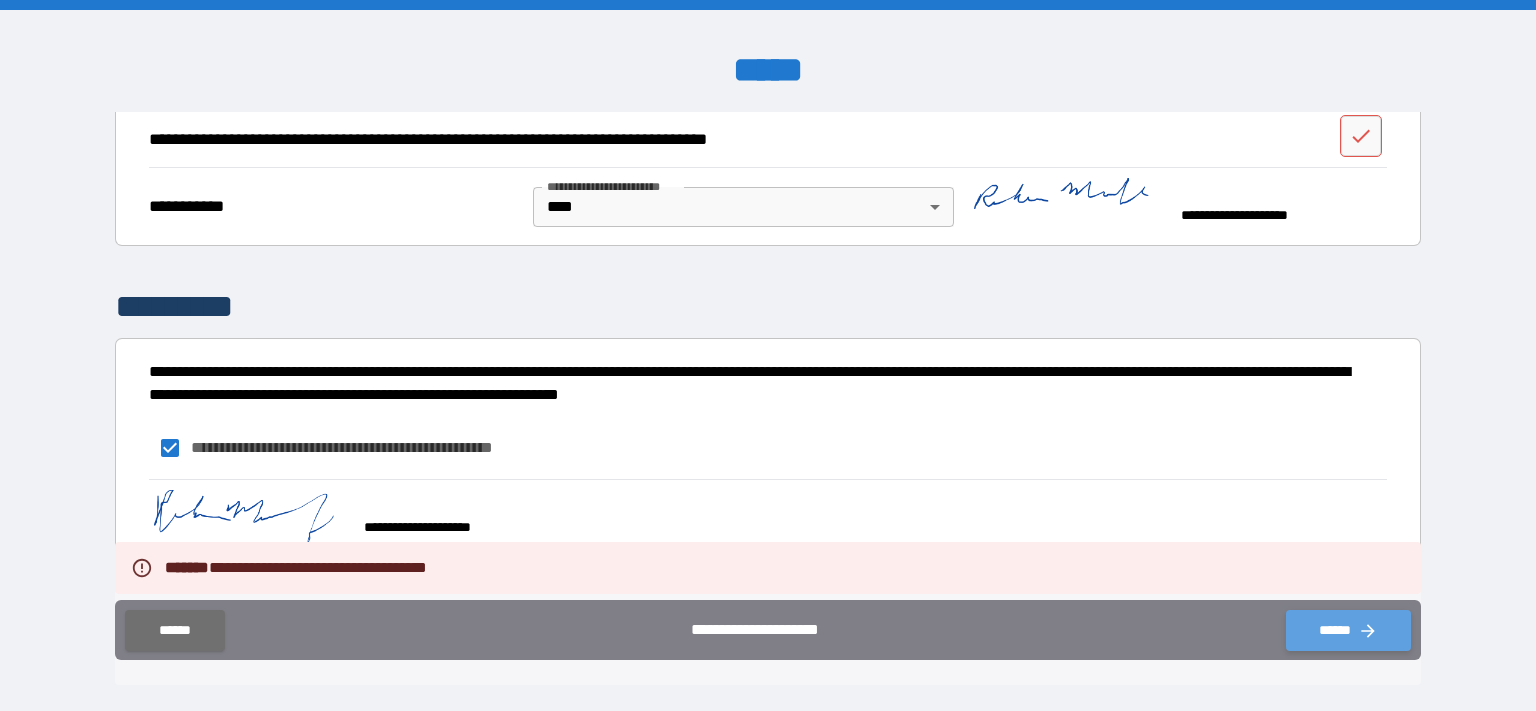 click on "******" at bounding box center [1348, 630] 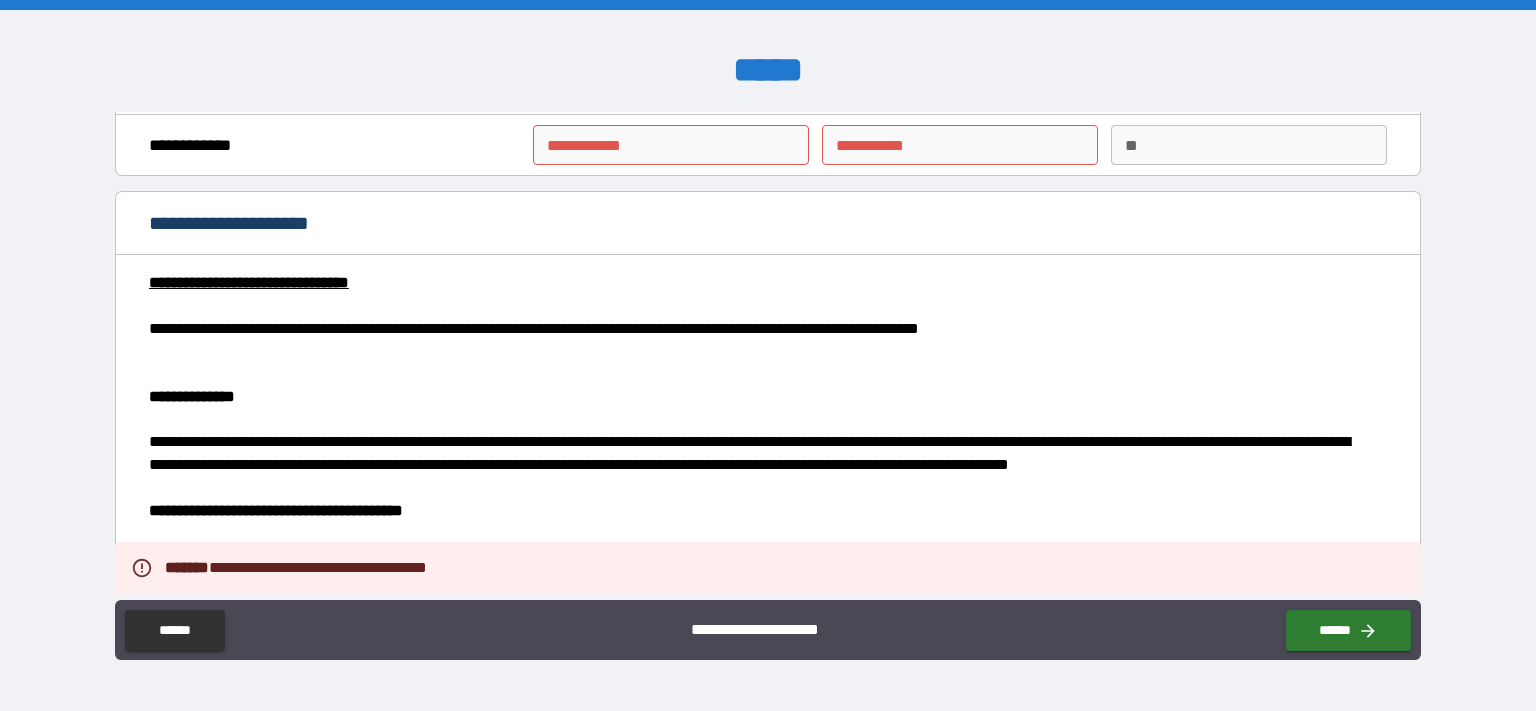 scroll, scrollTop: 0, scrollLeft: 0, axis: both 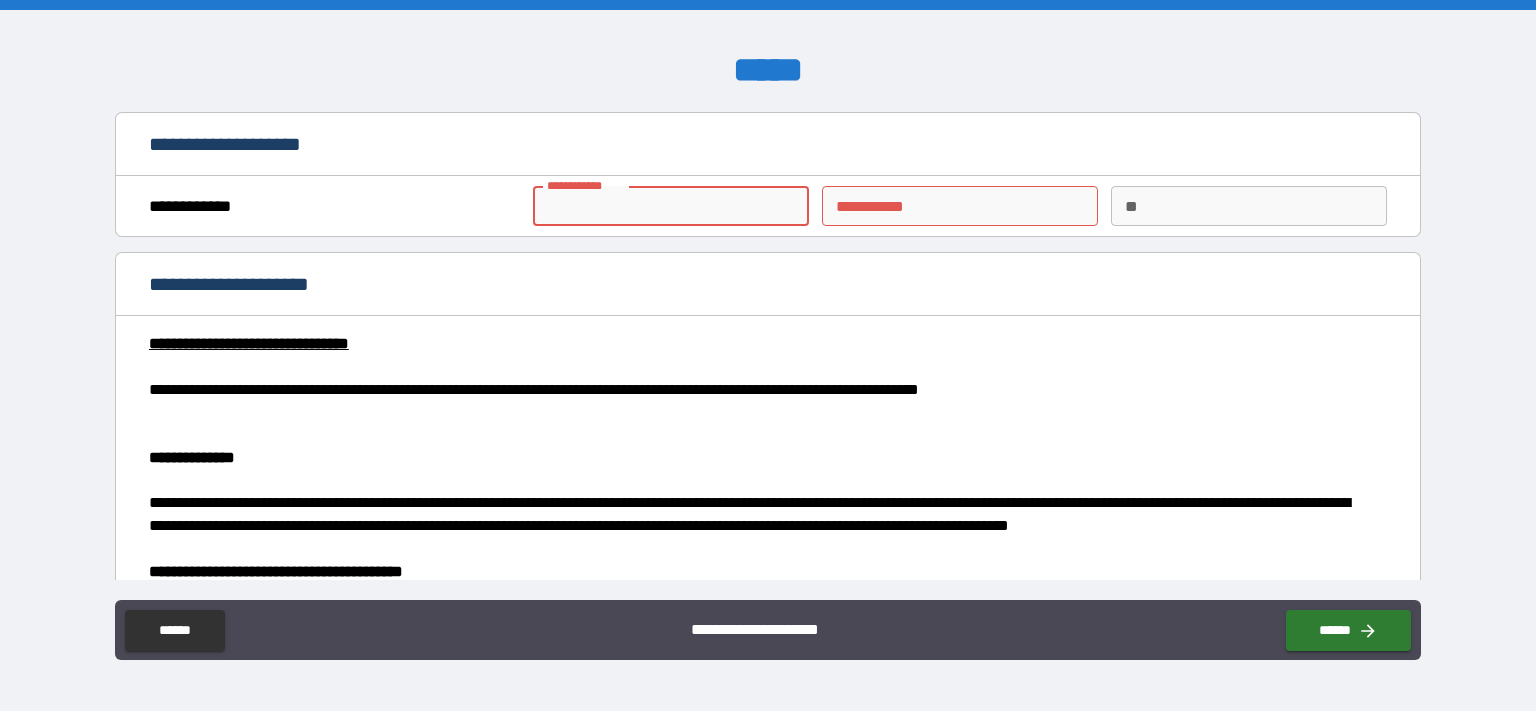 click on "**********" at bounding box center (671, 206) 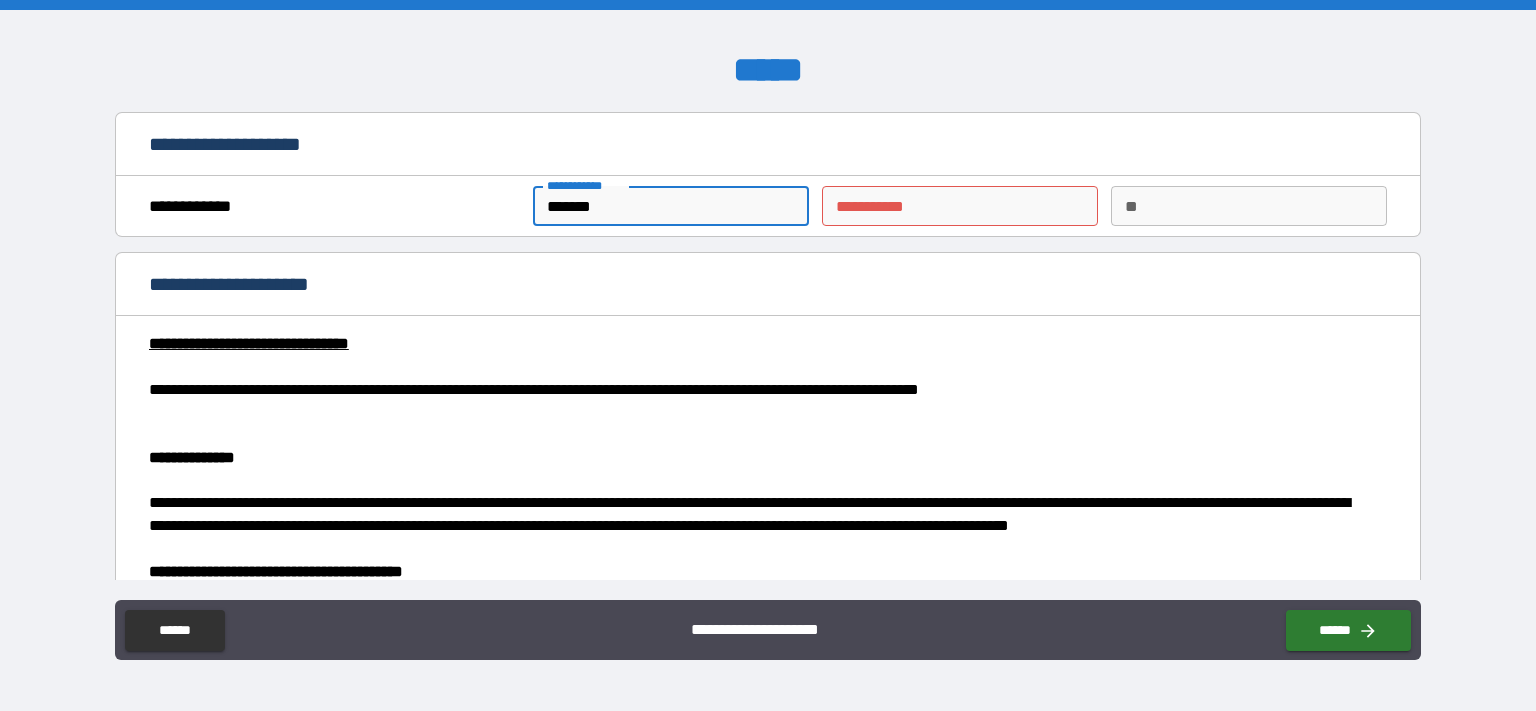 type on "*******" 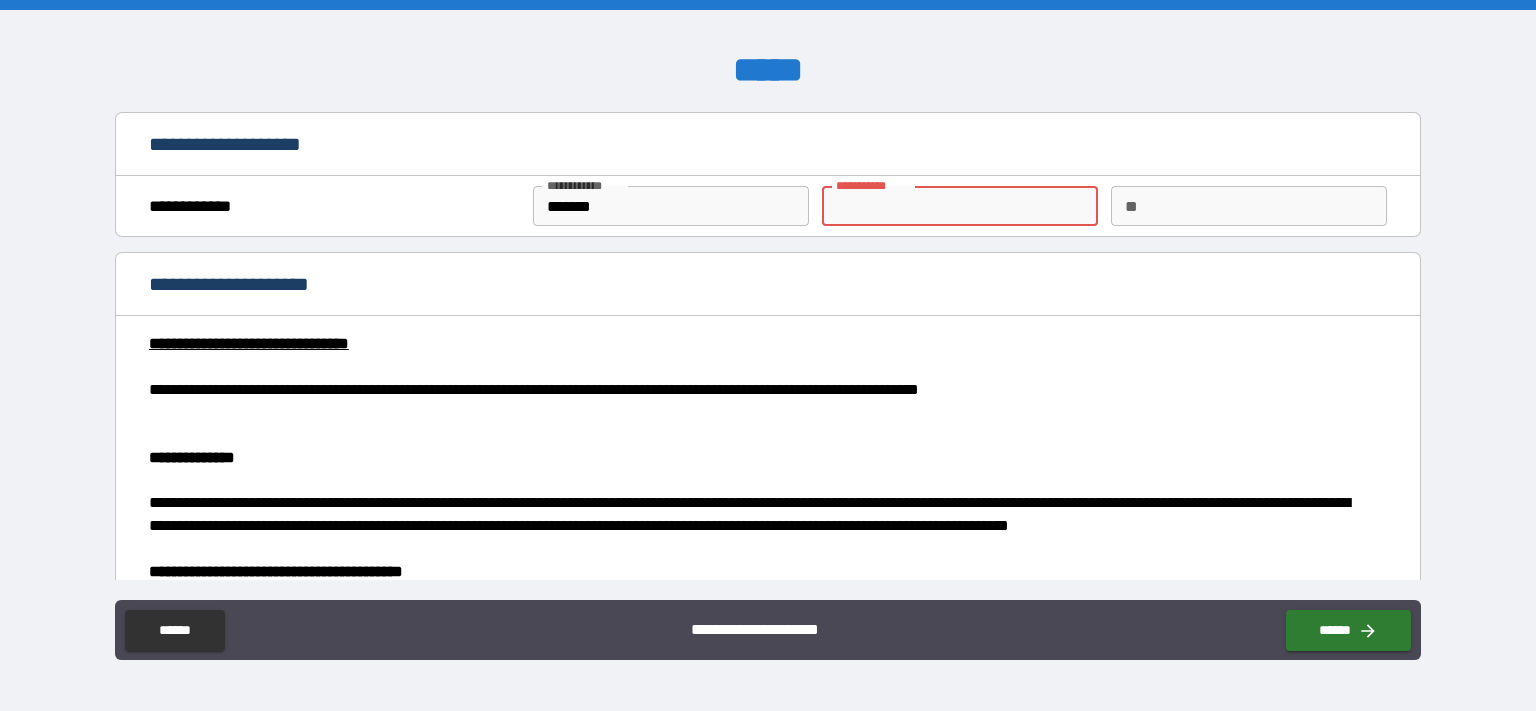 click on "*********   *" at bounding box center [960, 206] 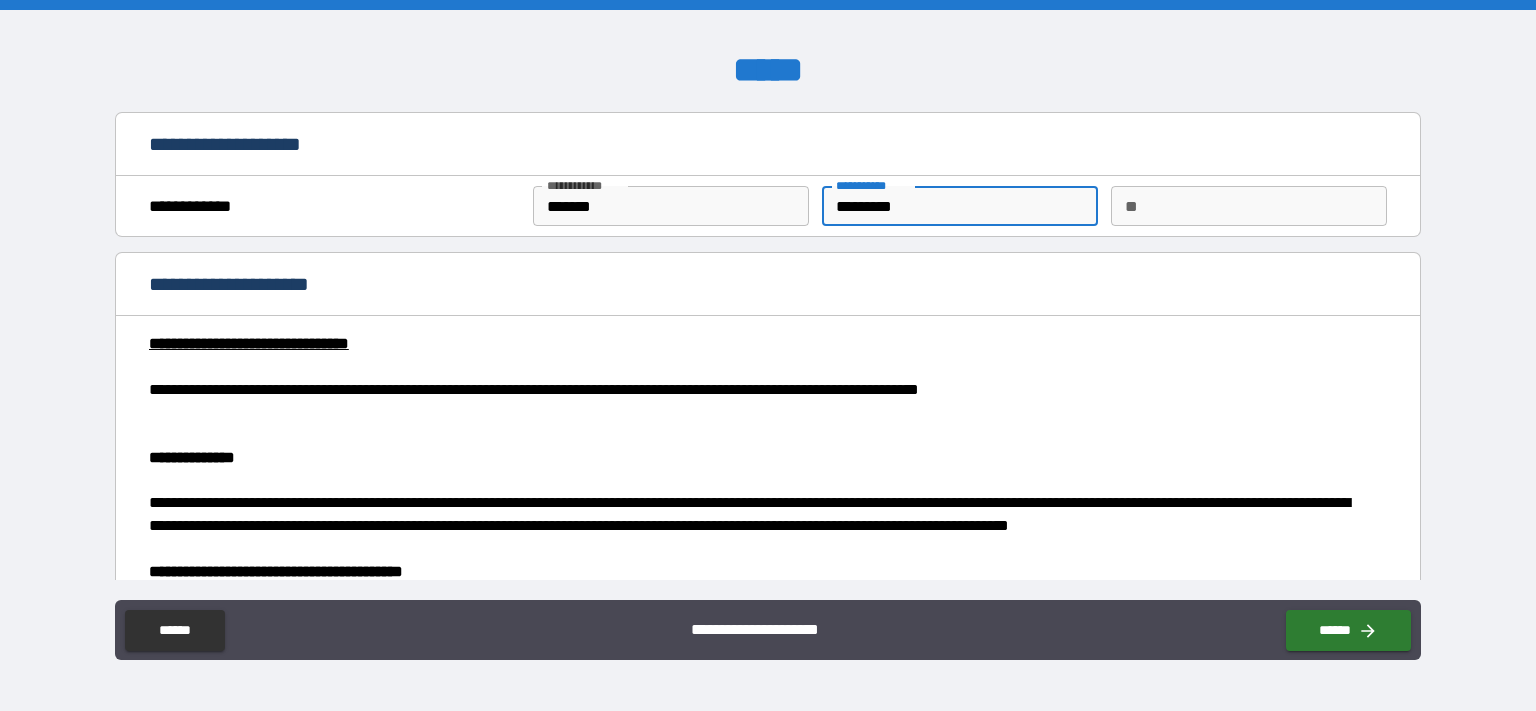 type on "*********" 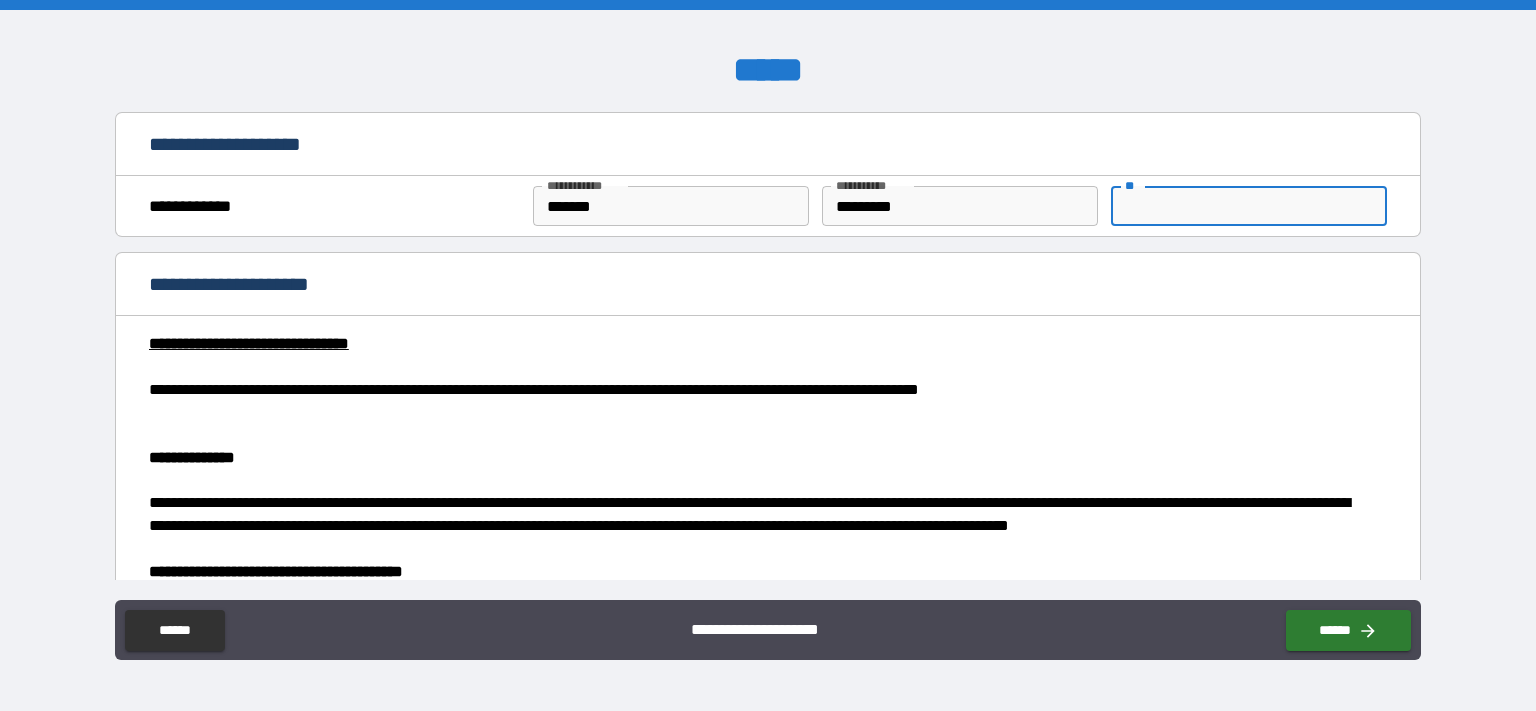 click on "**" at bounding box center [1249, 206] 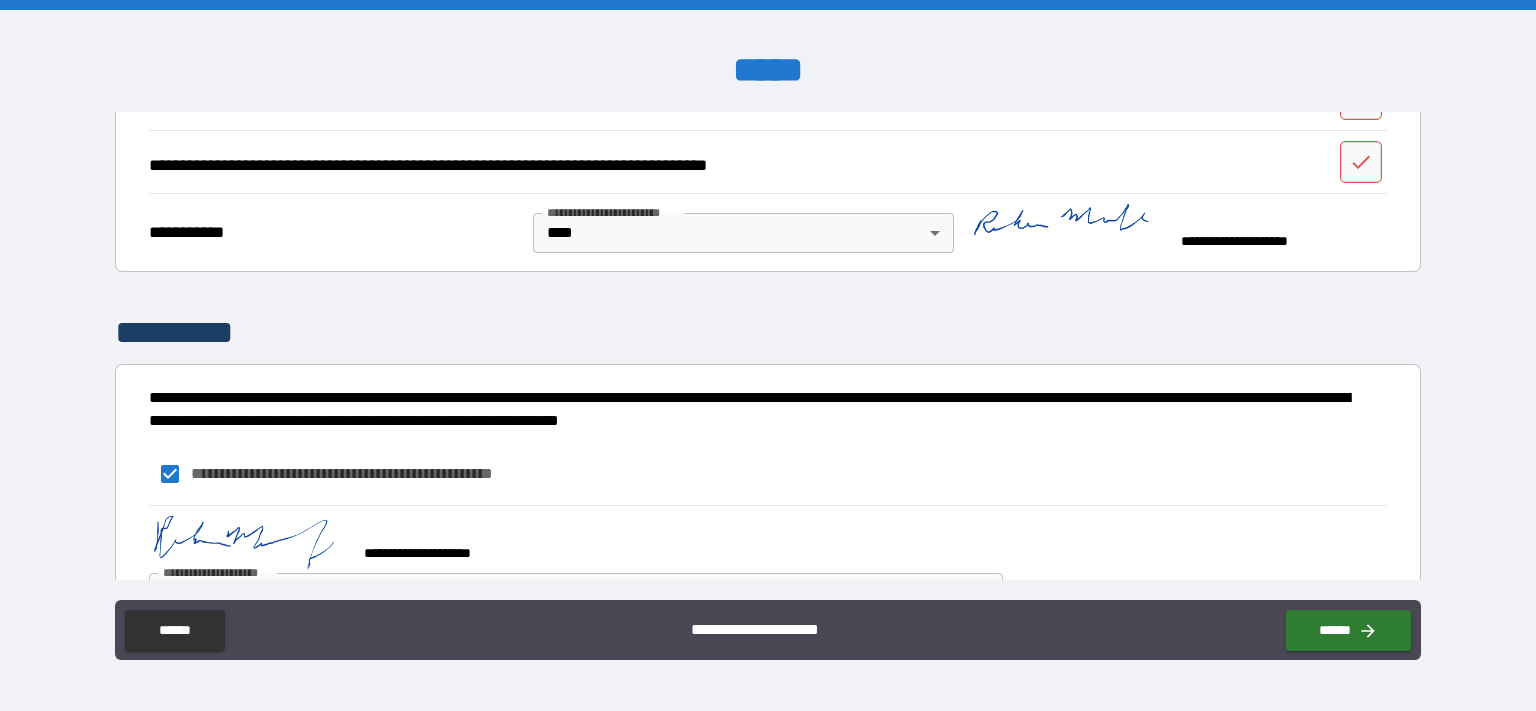 scroll, scrollTop: 966, scrollLeft: 0, axis: vertical 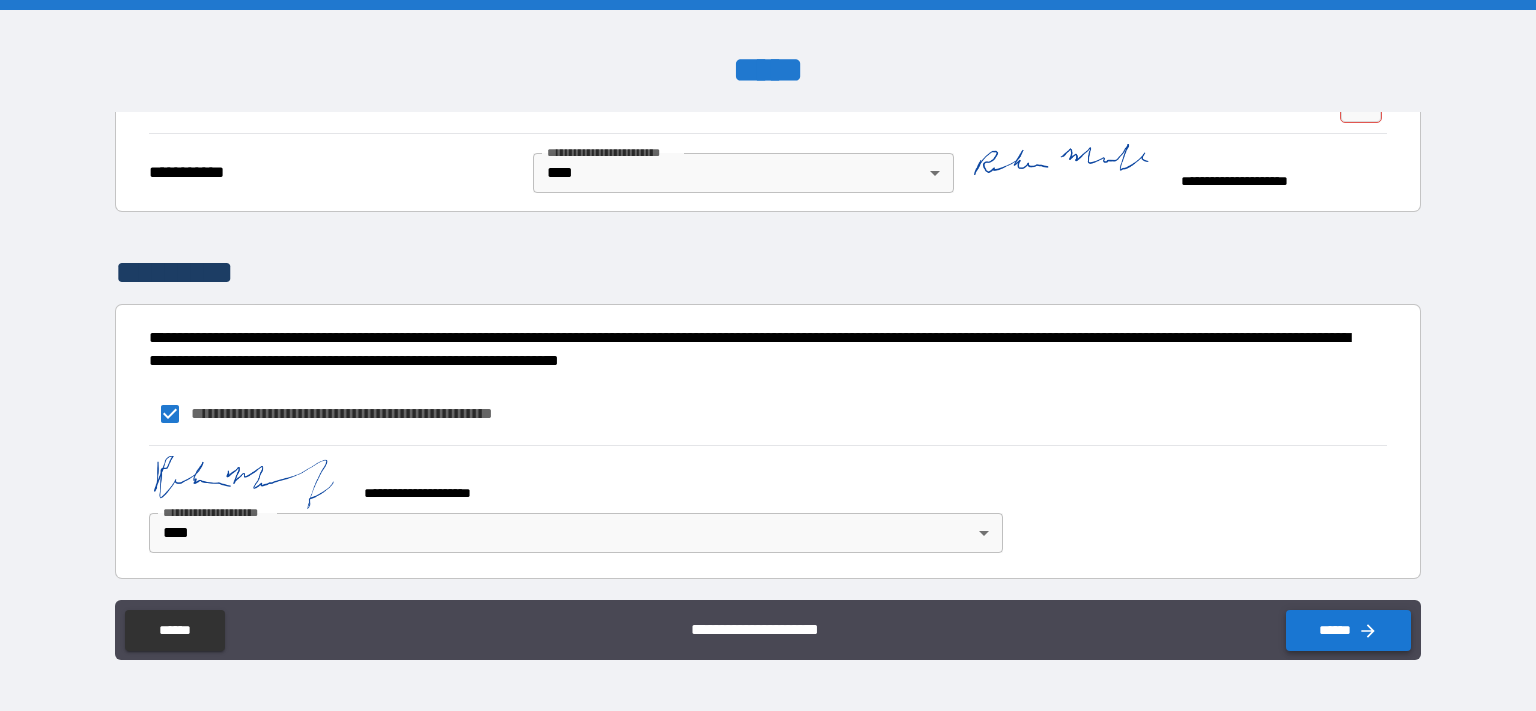 type on "*" 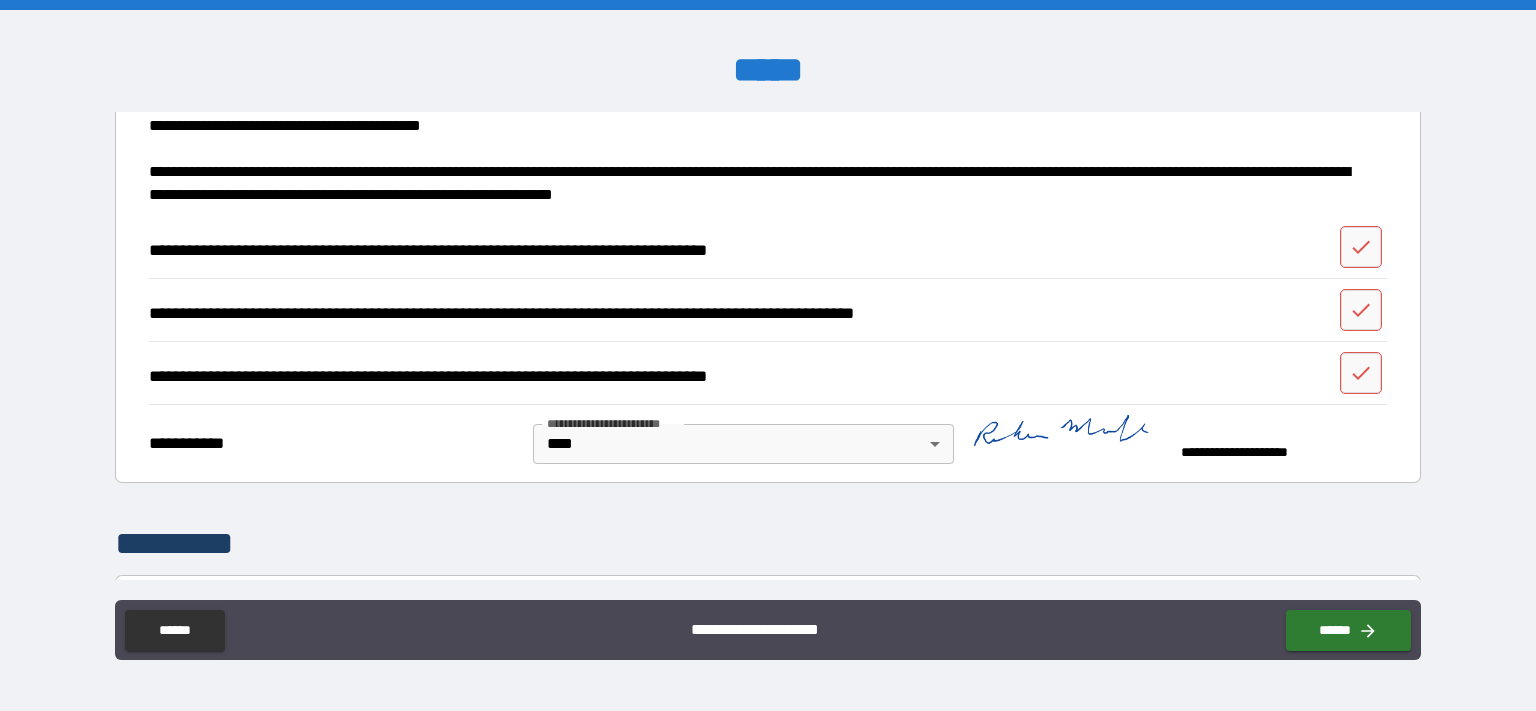 scroll, scrollTop: 698, scrollLeft: 0, axis: vertical 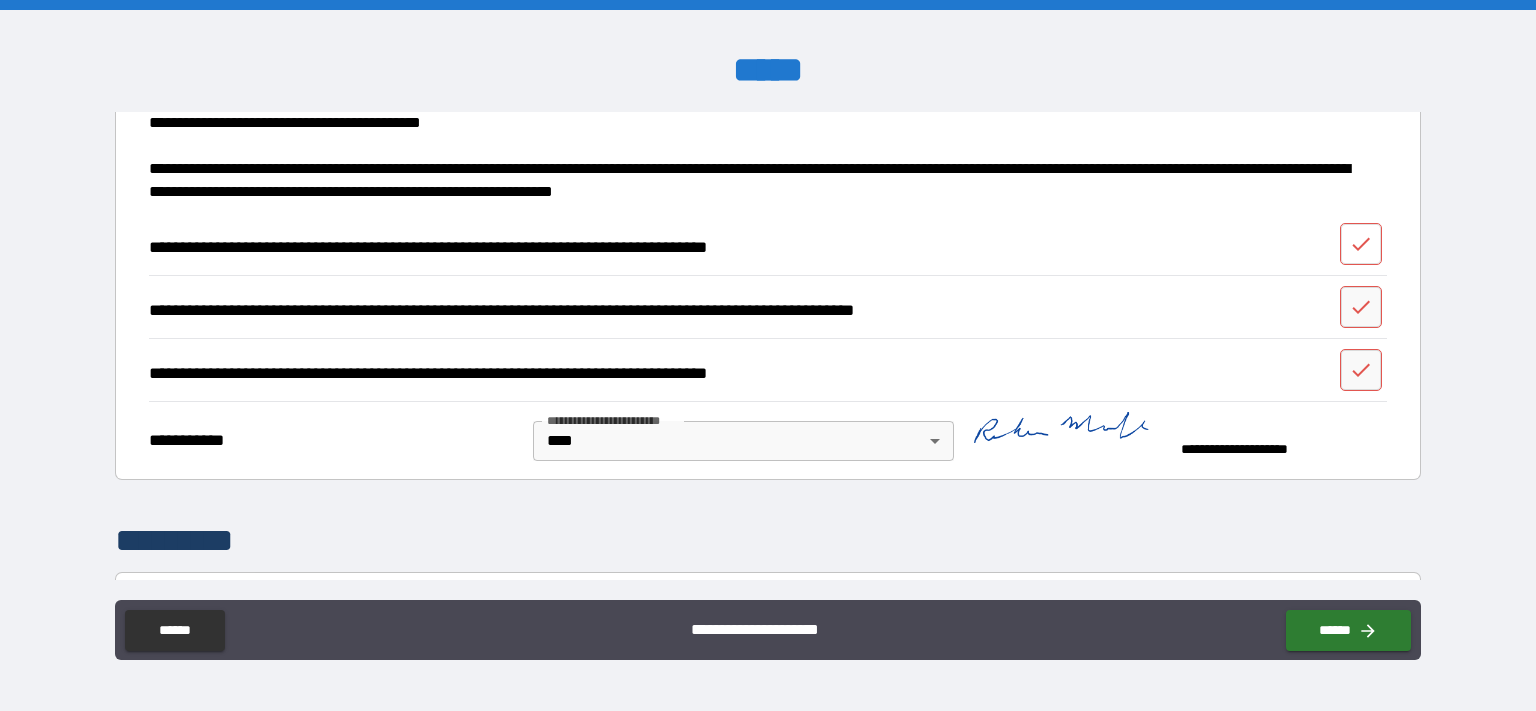 click 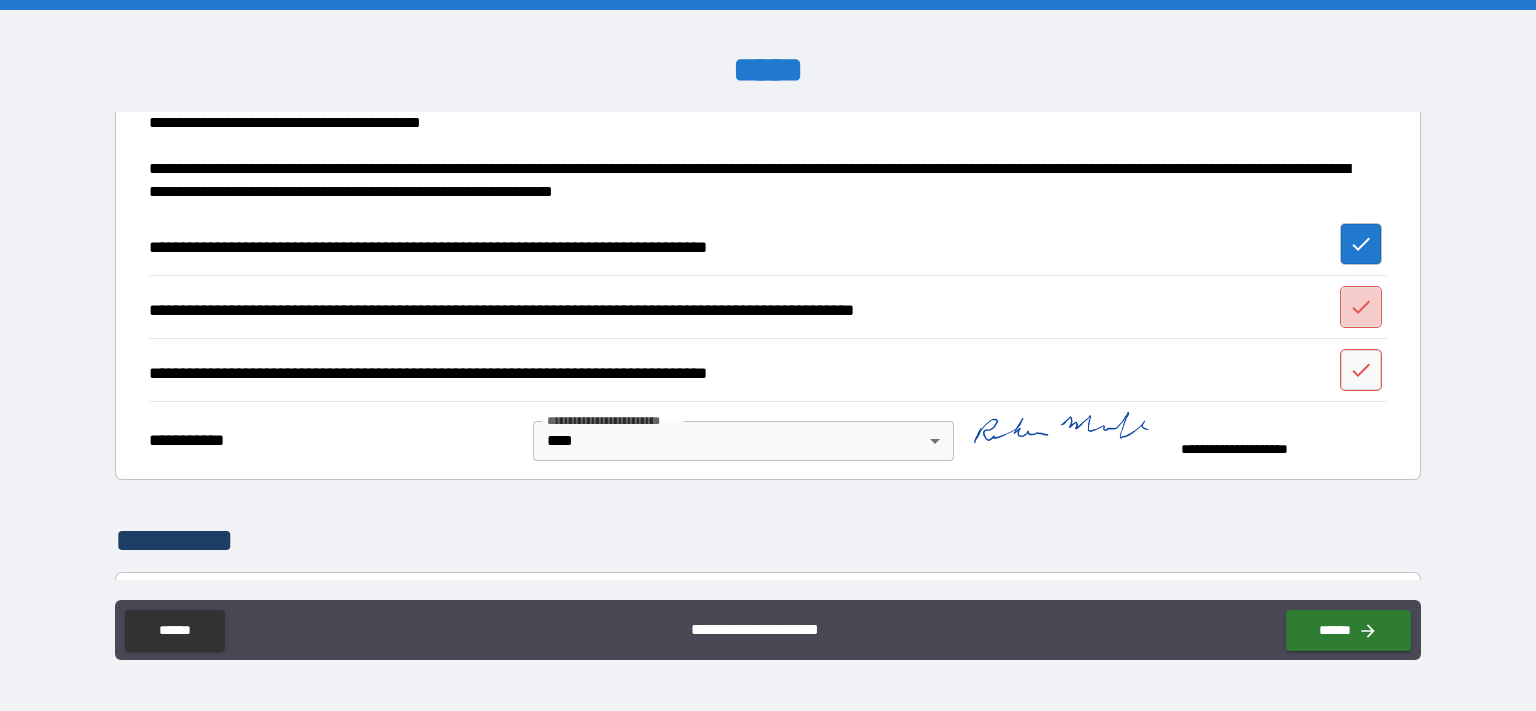drag, startPoint x: 1348, startPoint y: 309, endPoint x: 1350, endPoint y: 320, distance: 11.18034 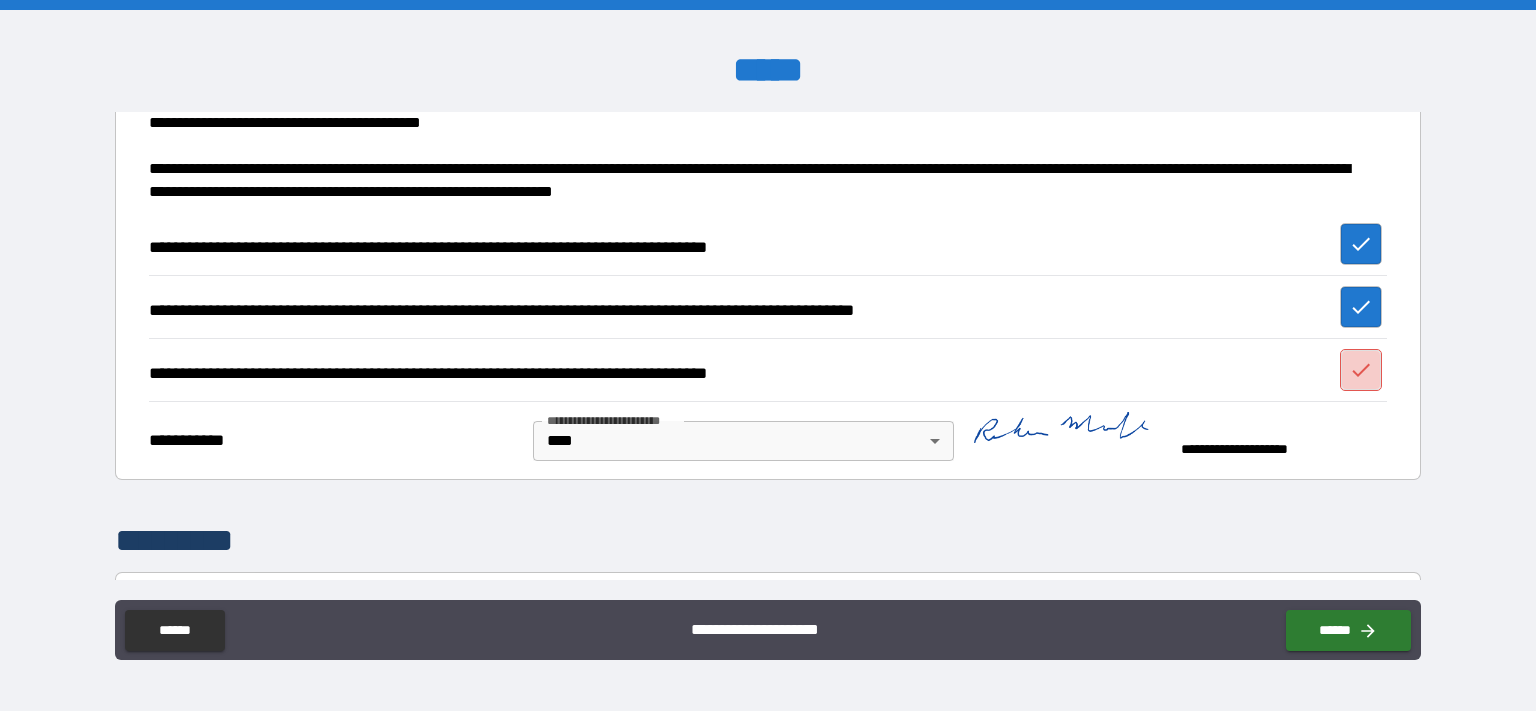 click 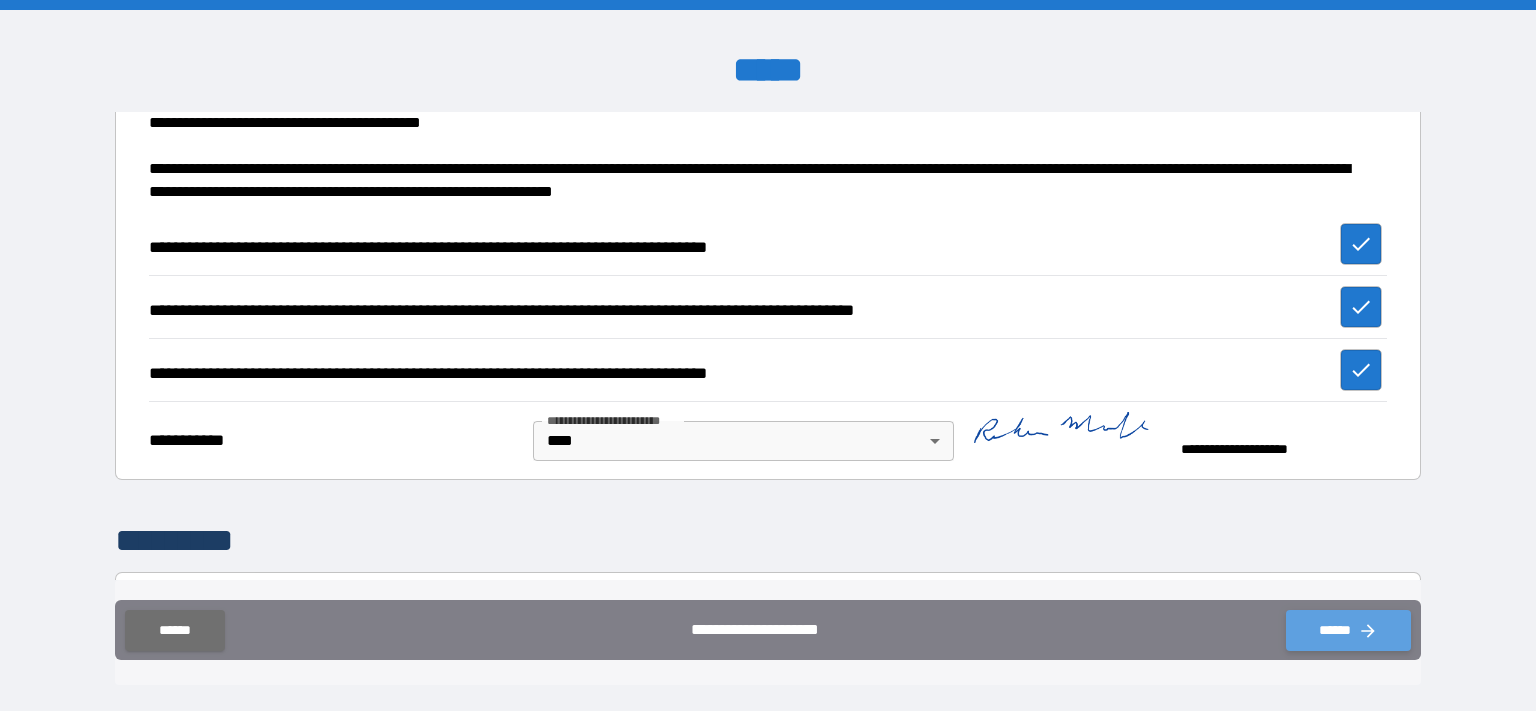 click on "******" at bounding box center (1348, 630) 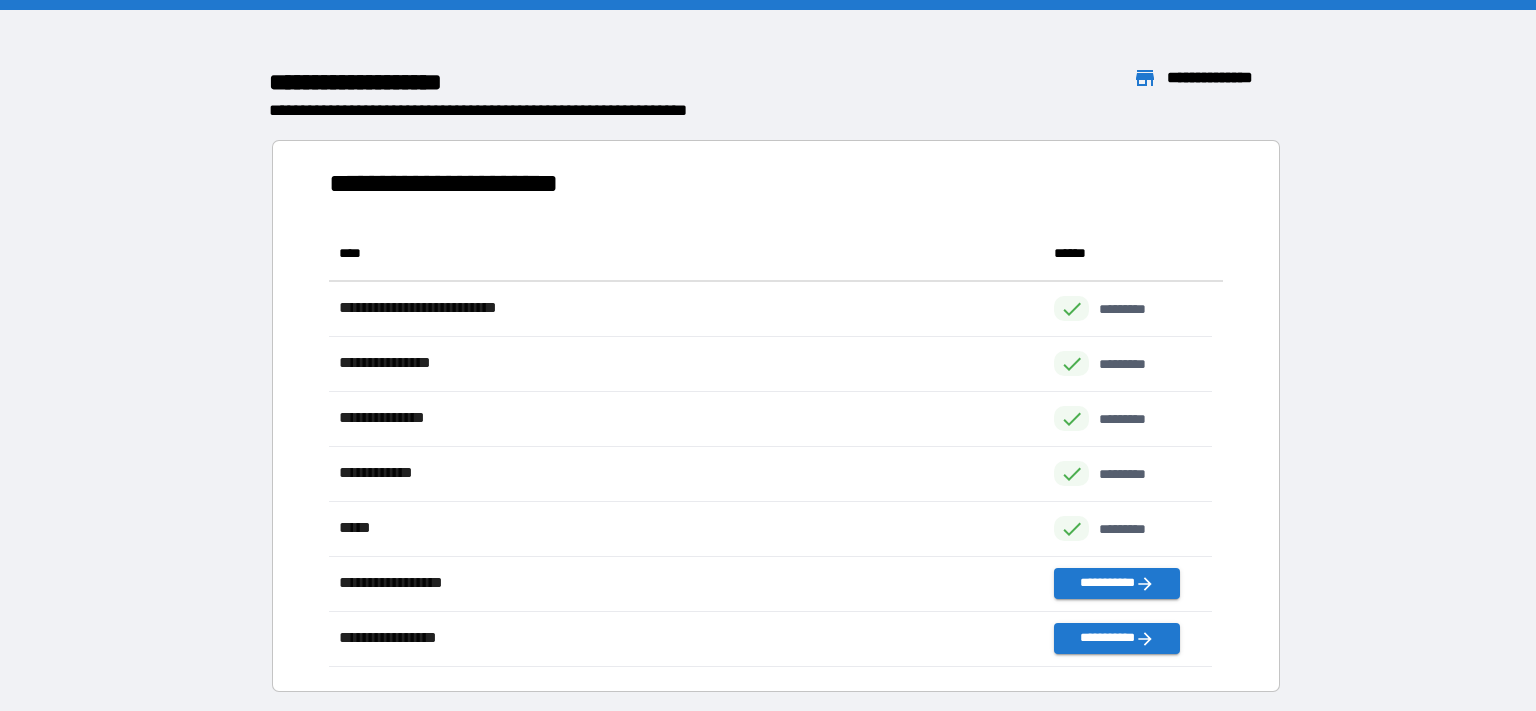 scroll, scrollTop: 424, scrollLeft: 866, axis: both 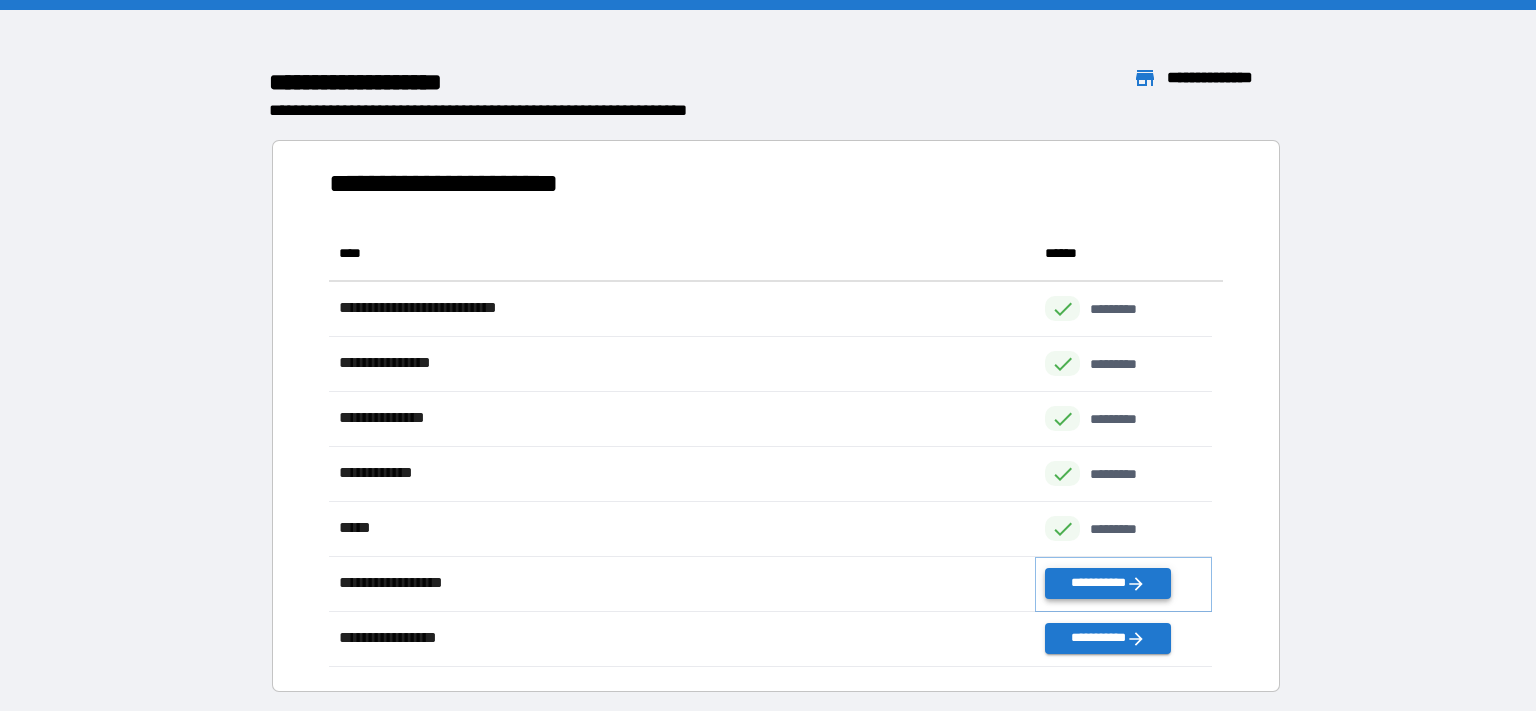 click on "**********" at bounding box center (1108, 583) 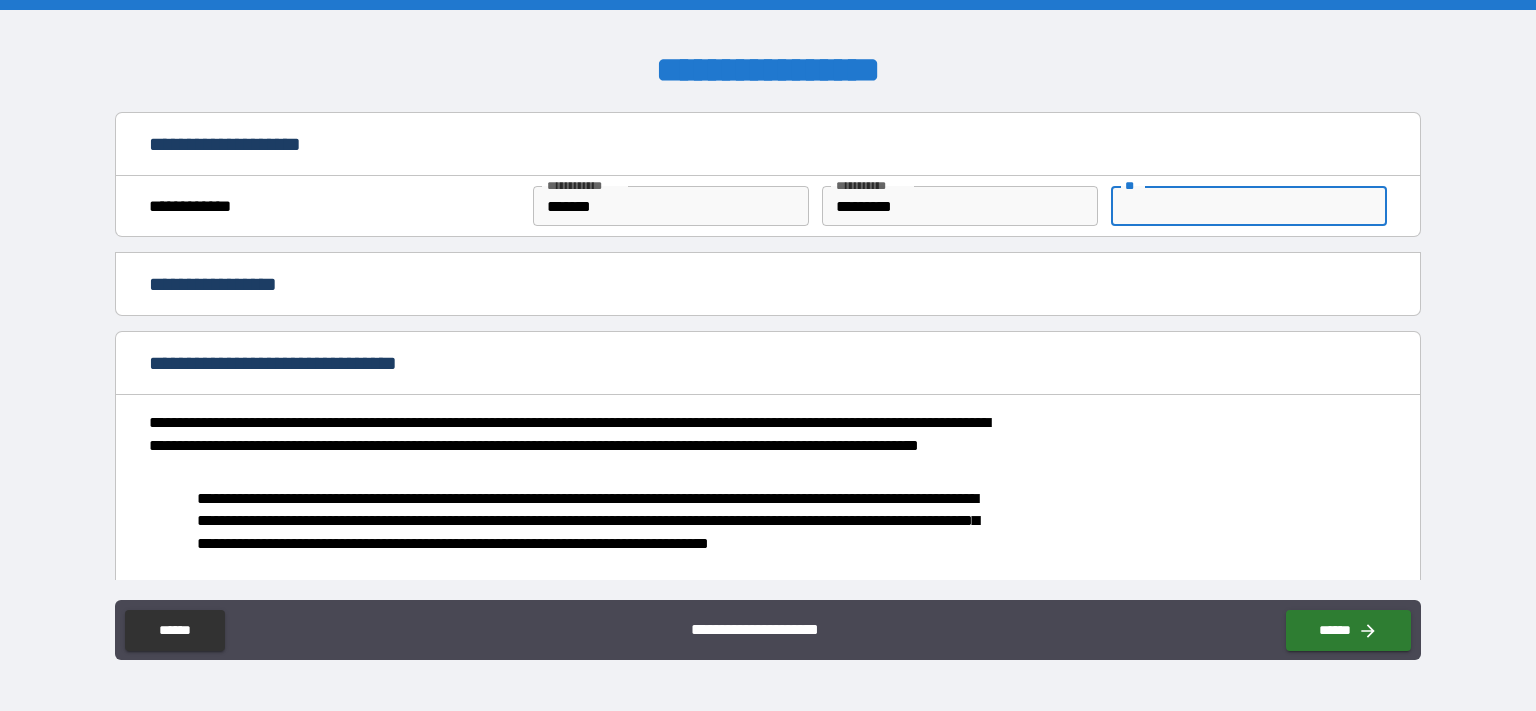 click on "**" at bounding box center (1249, 206) 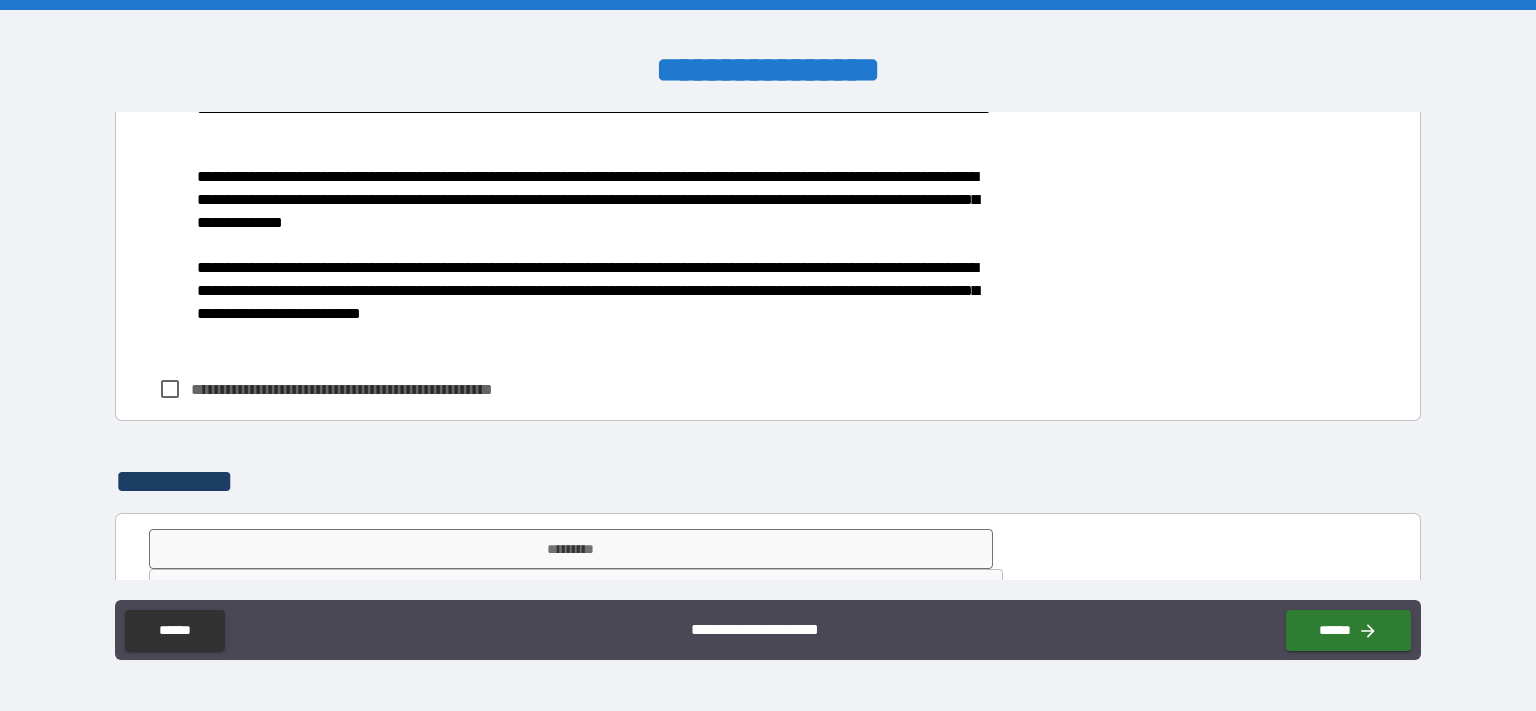 scroll, scrollTop: 1266, scrollLeft: 0, axis: vertical 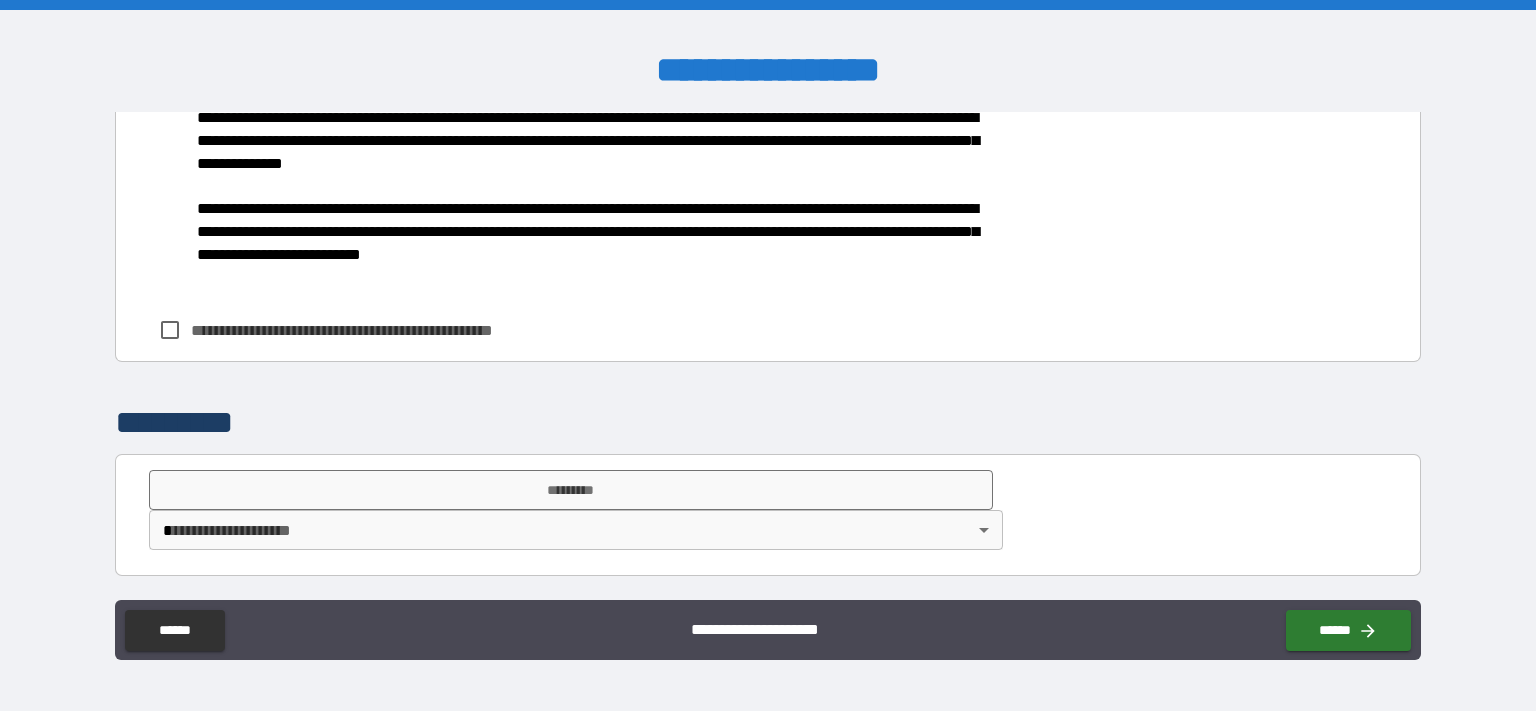 type on "*" 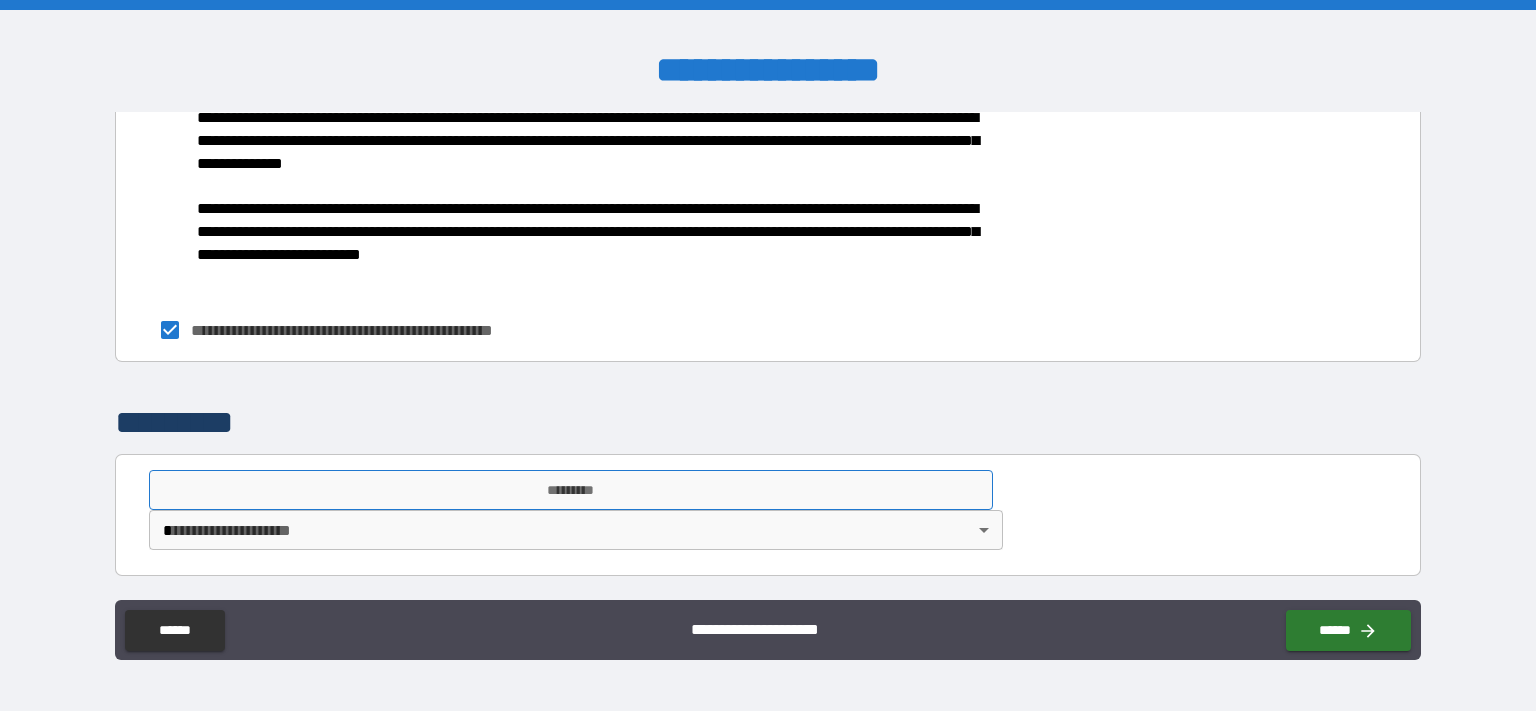click on "*********" at bounding box center (571, 490) 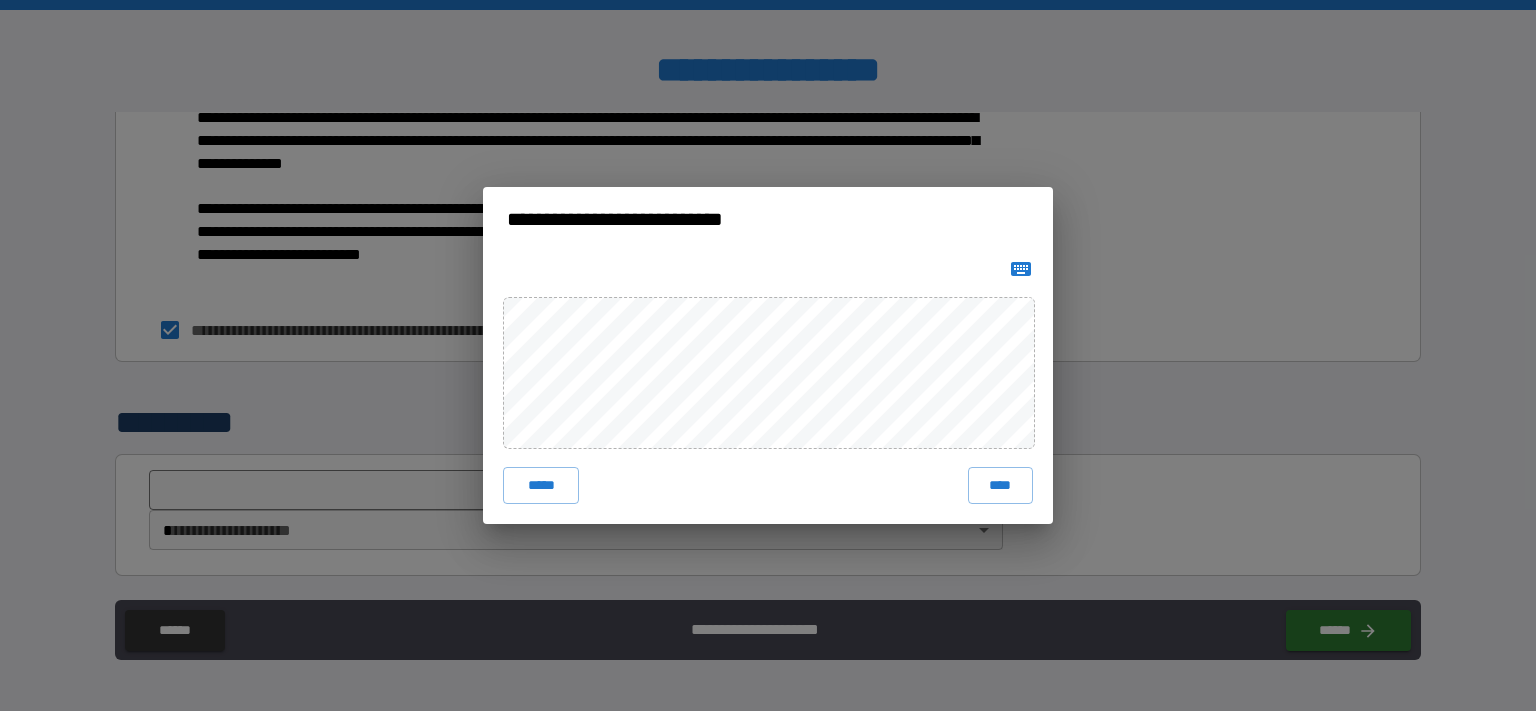 click on "**********" at bounding box center (768, 355) 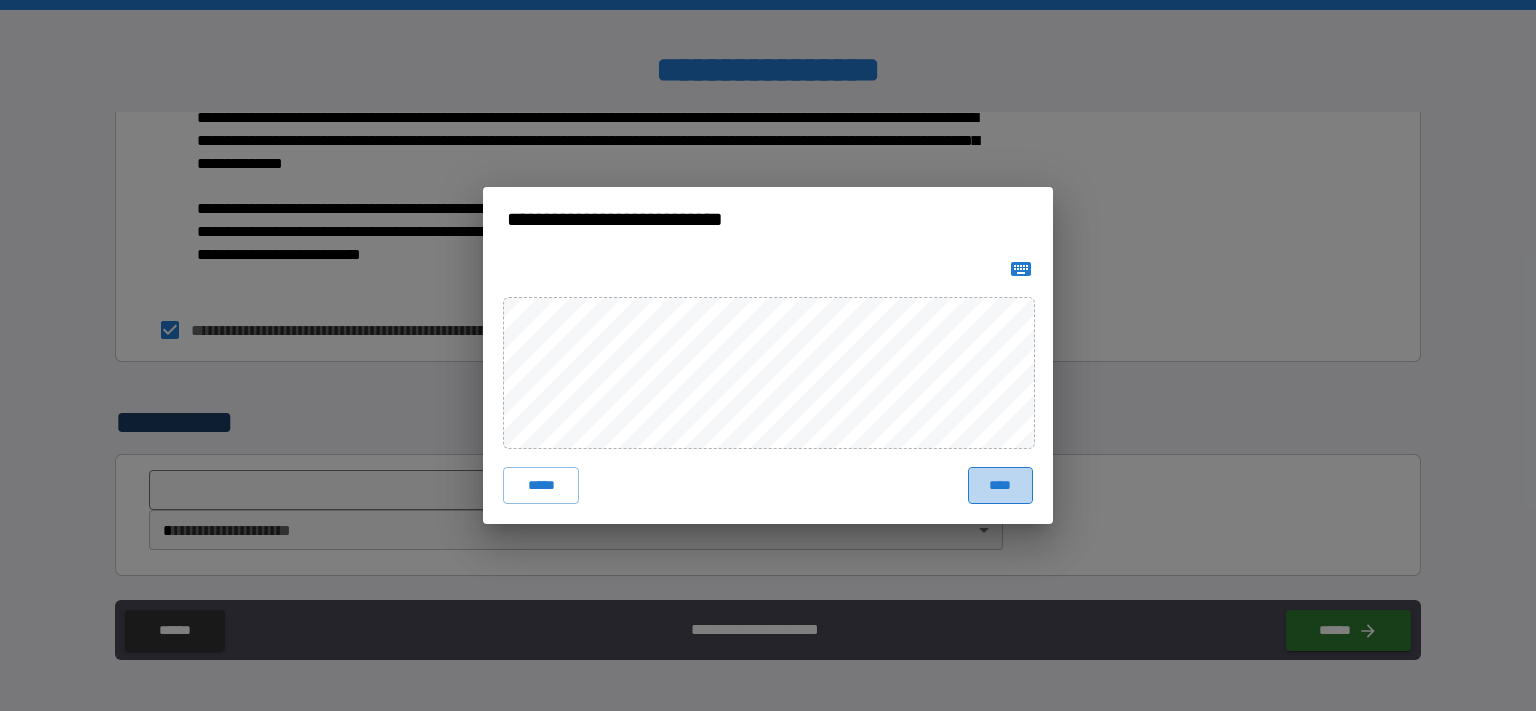 click on "****" at bounding box center (1000, 485) 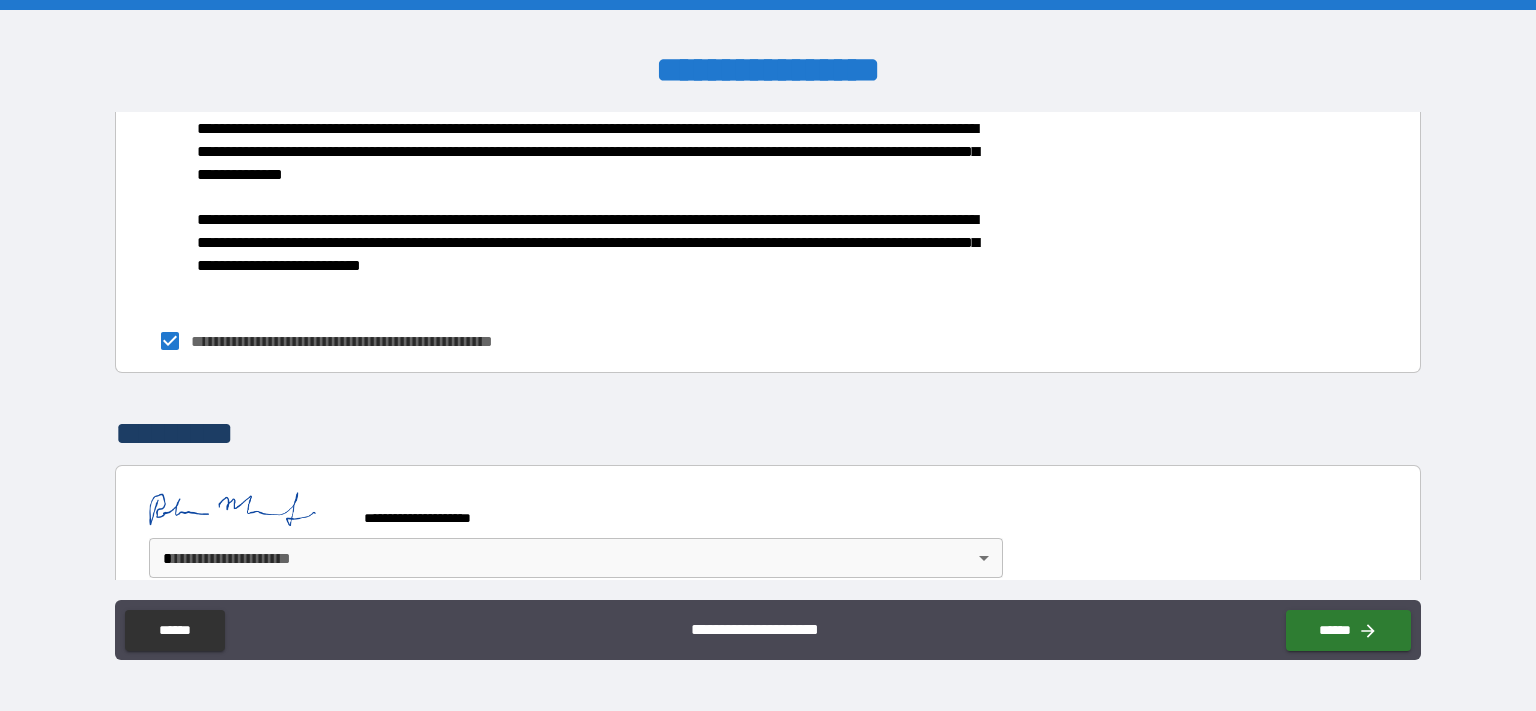 click on "**********" at bounding box center [768, 355] 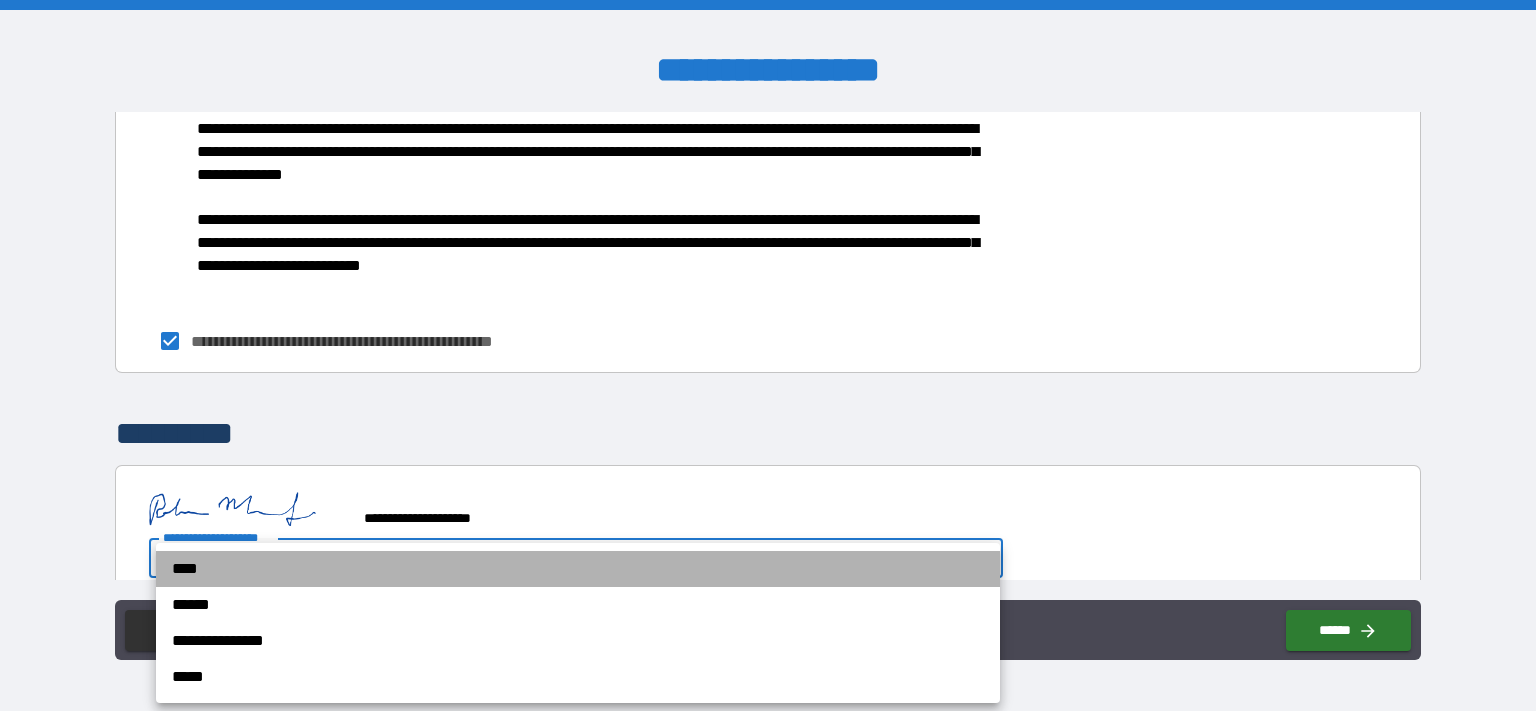 click on "****" at bounding box center [578, 569] 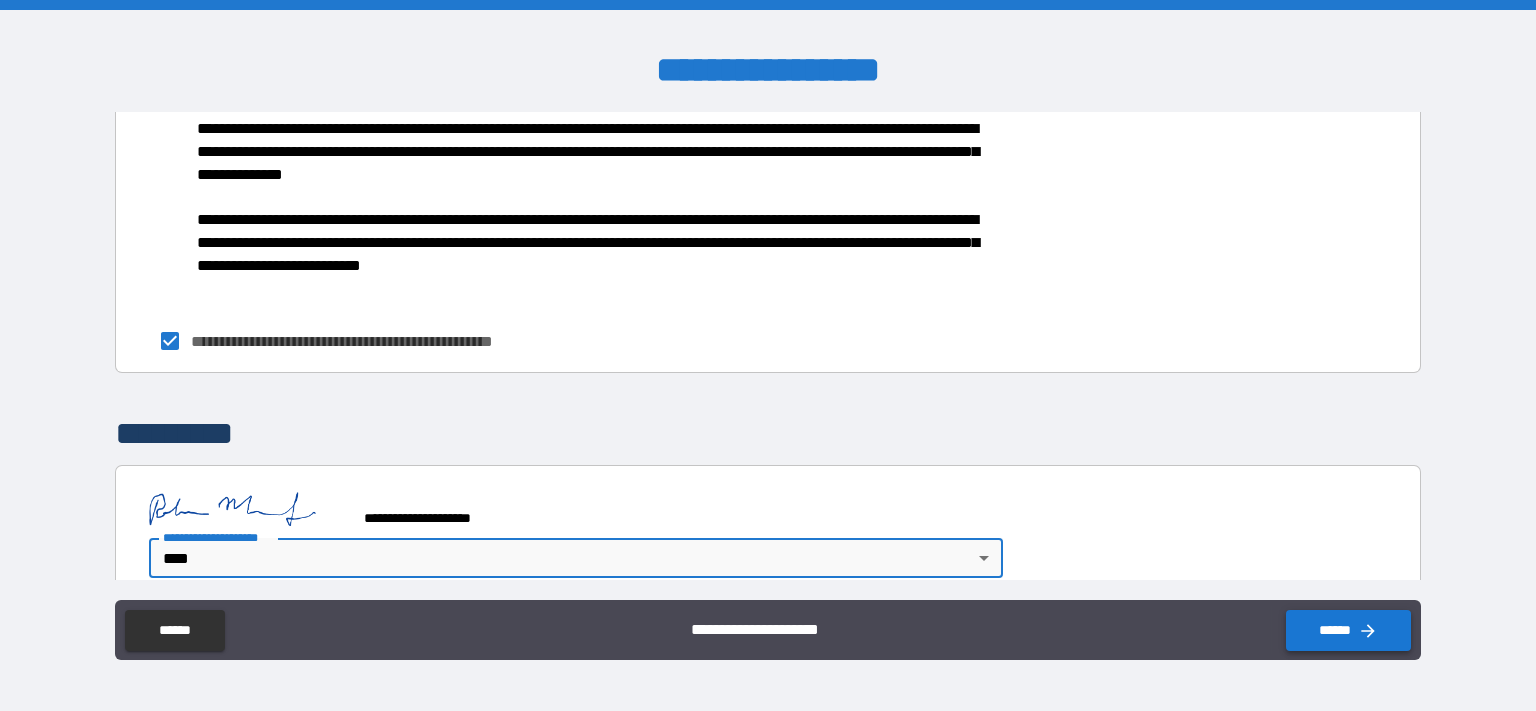 click on "******" at bounding box center (1348, 630) 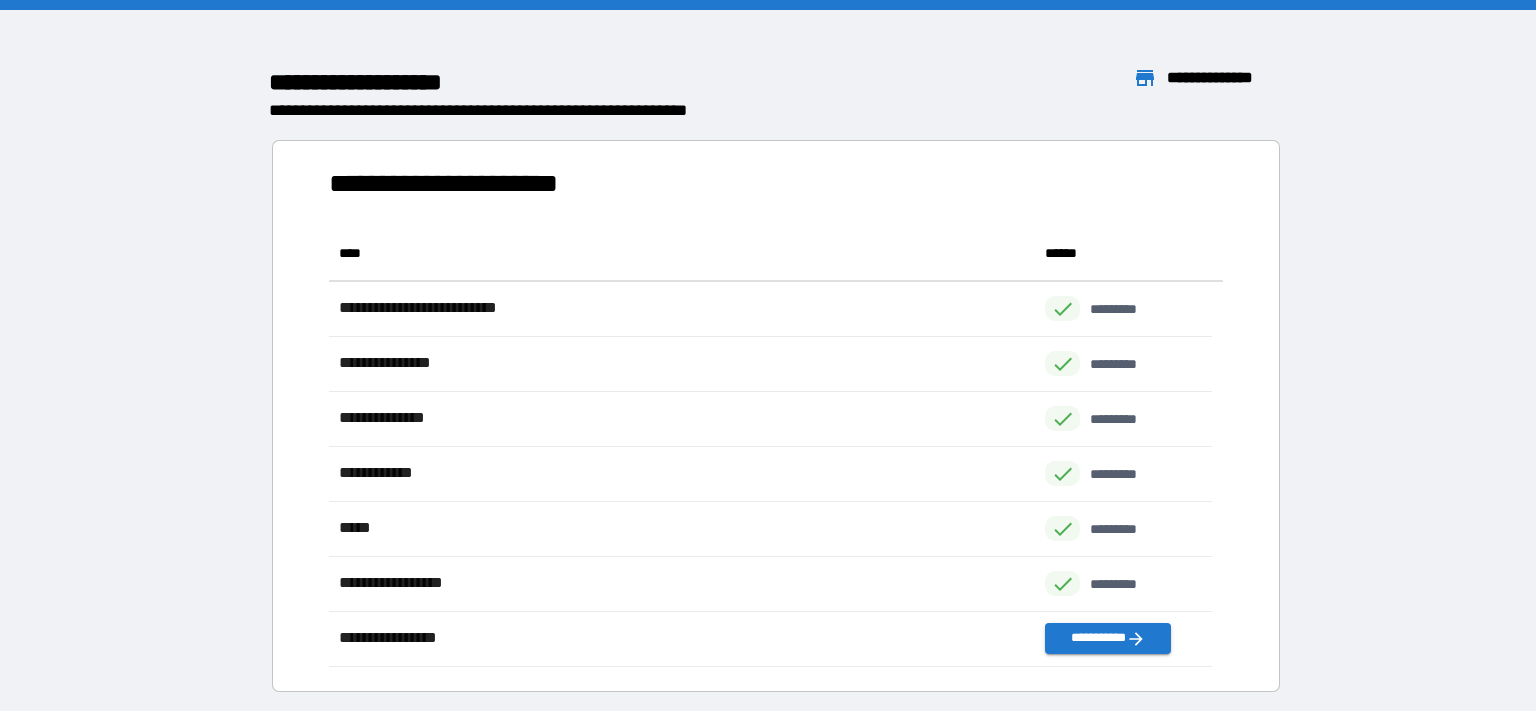 scroll, scrollTop: 18, scrollLeft: 18, axis: both 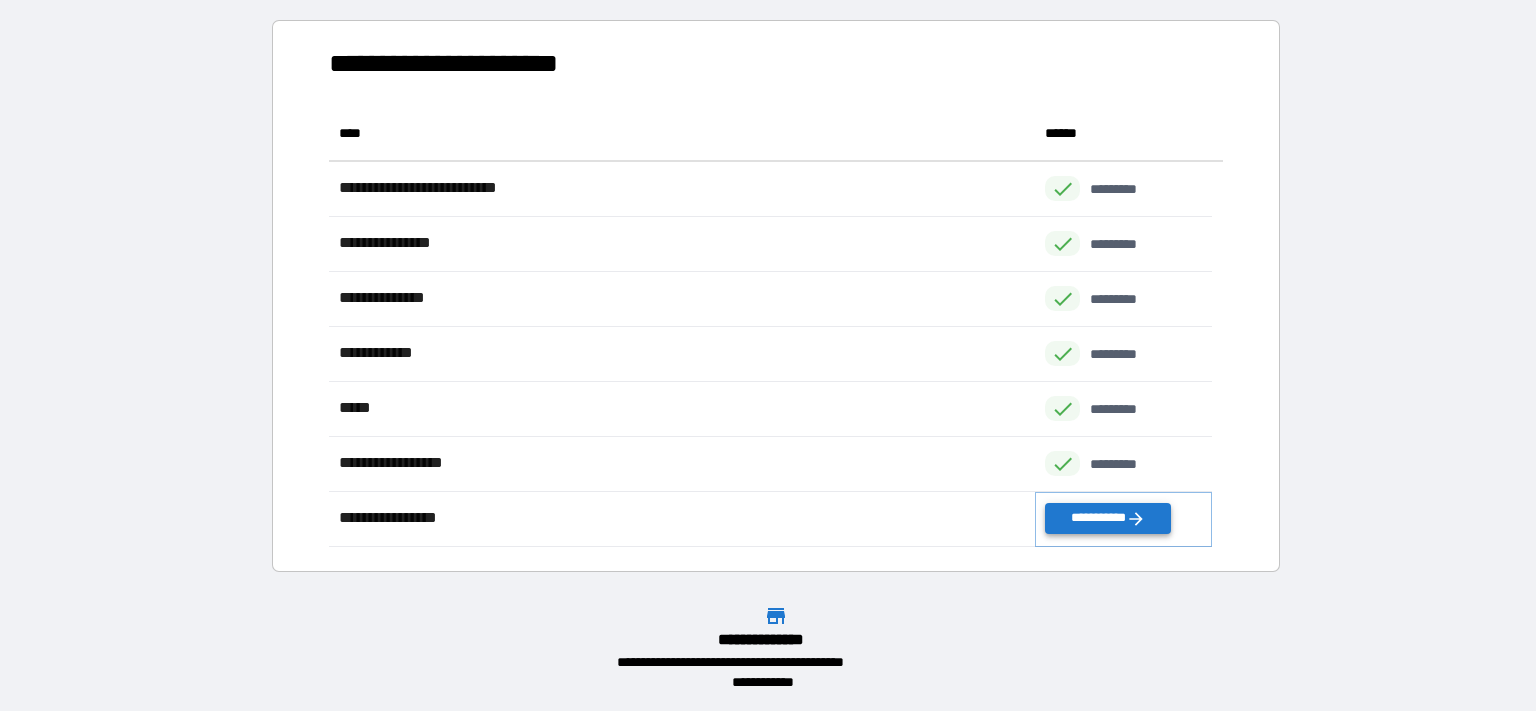 click on "**********" at bounding box center (1108, 518) 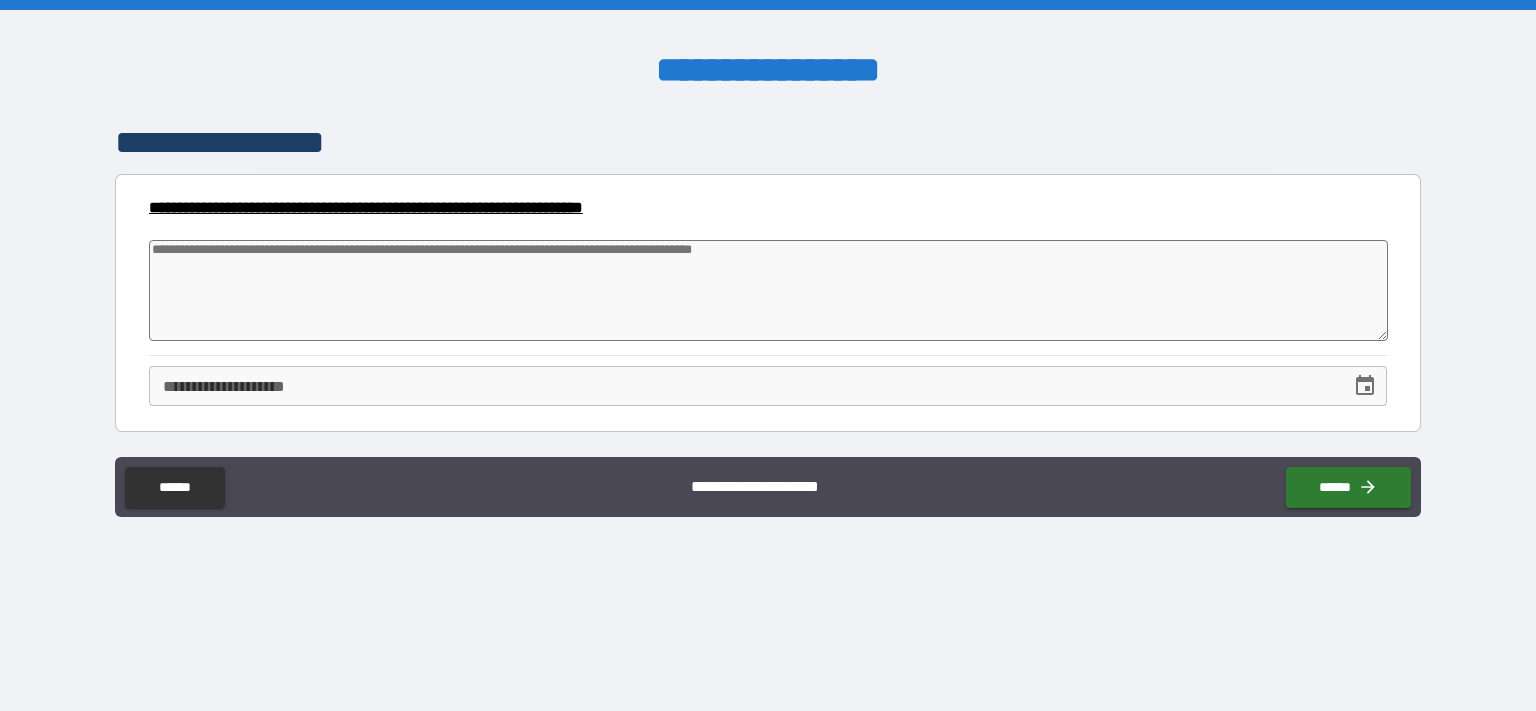 type on "*" 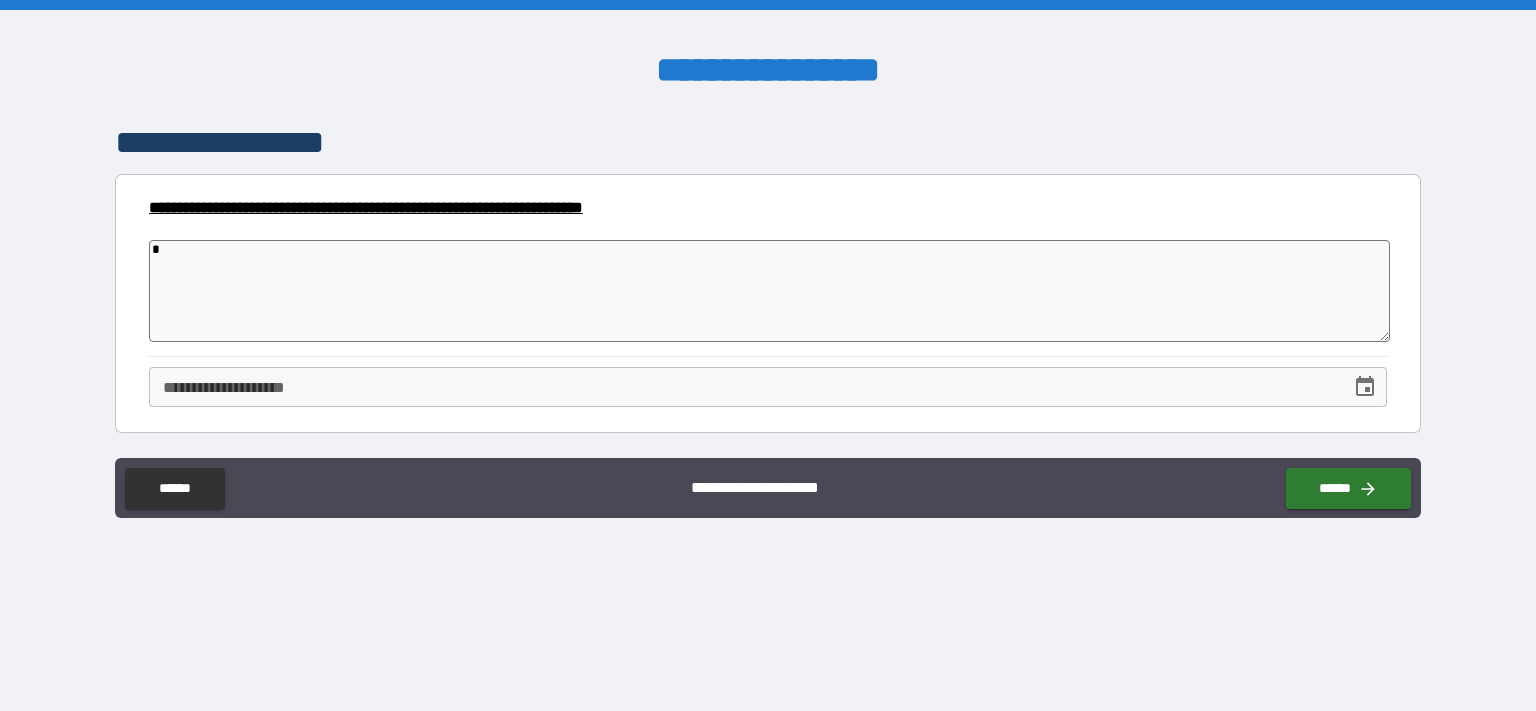 type on "*" 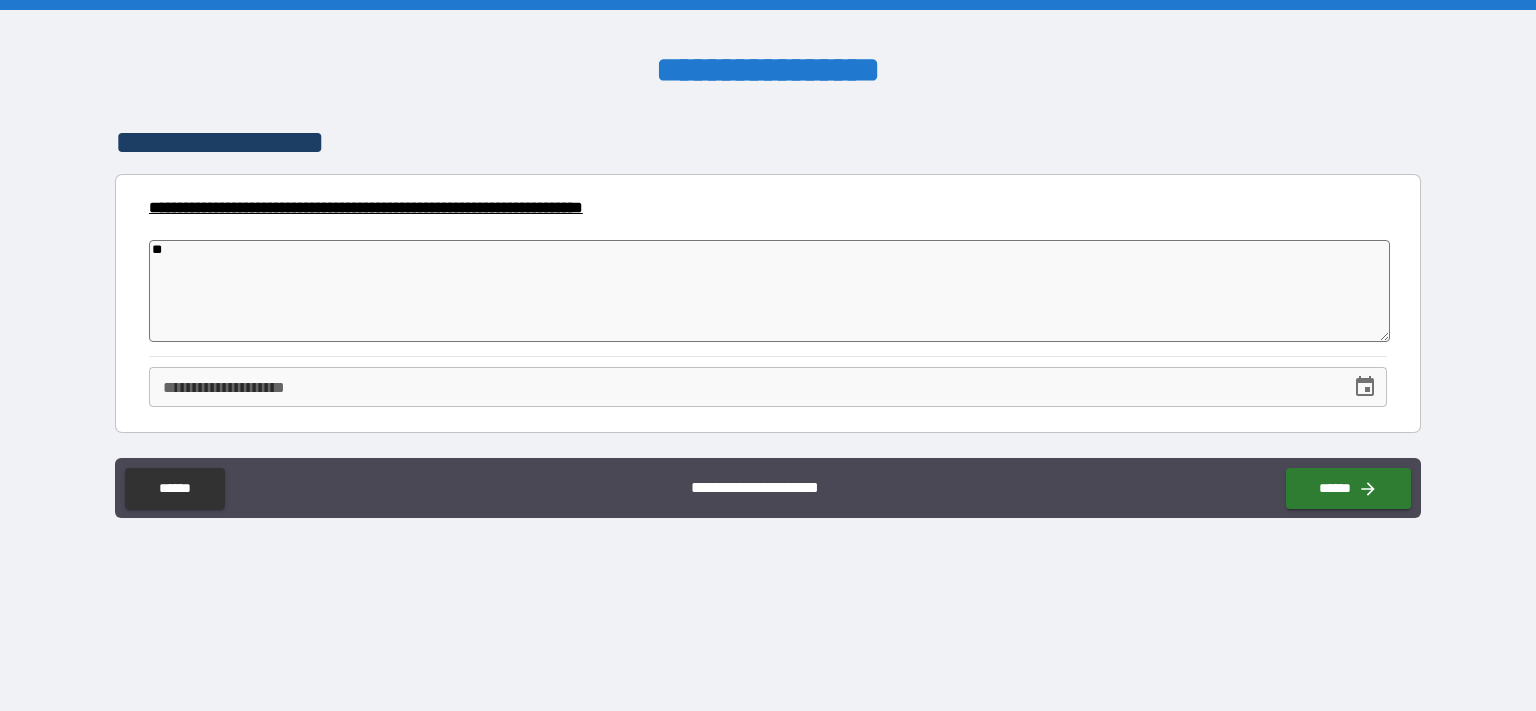 type on "*" 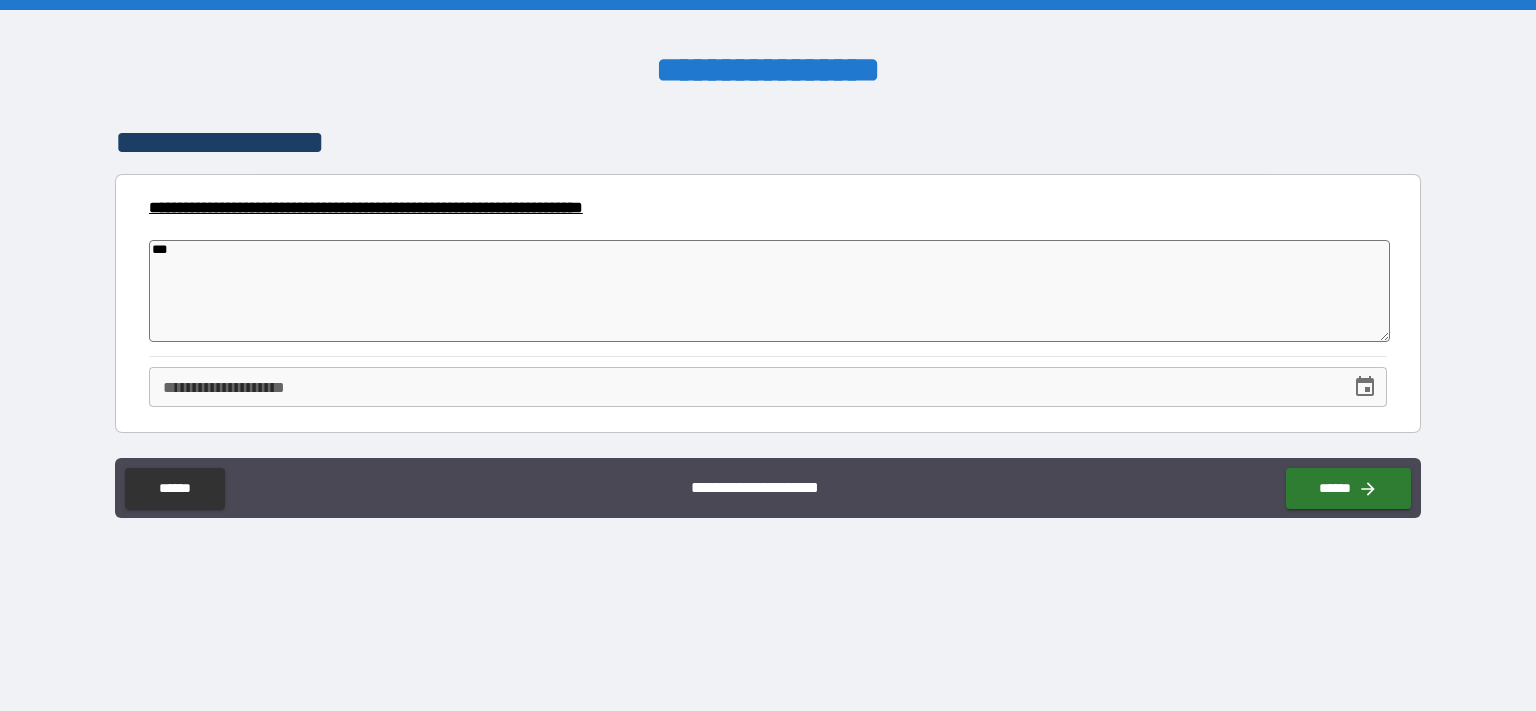 type on "*" 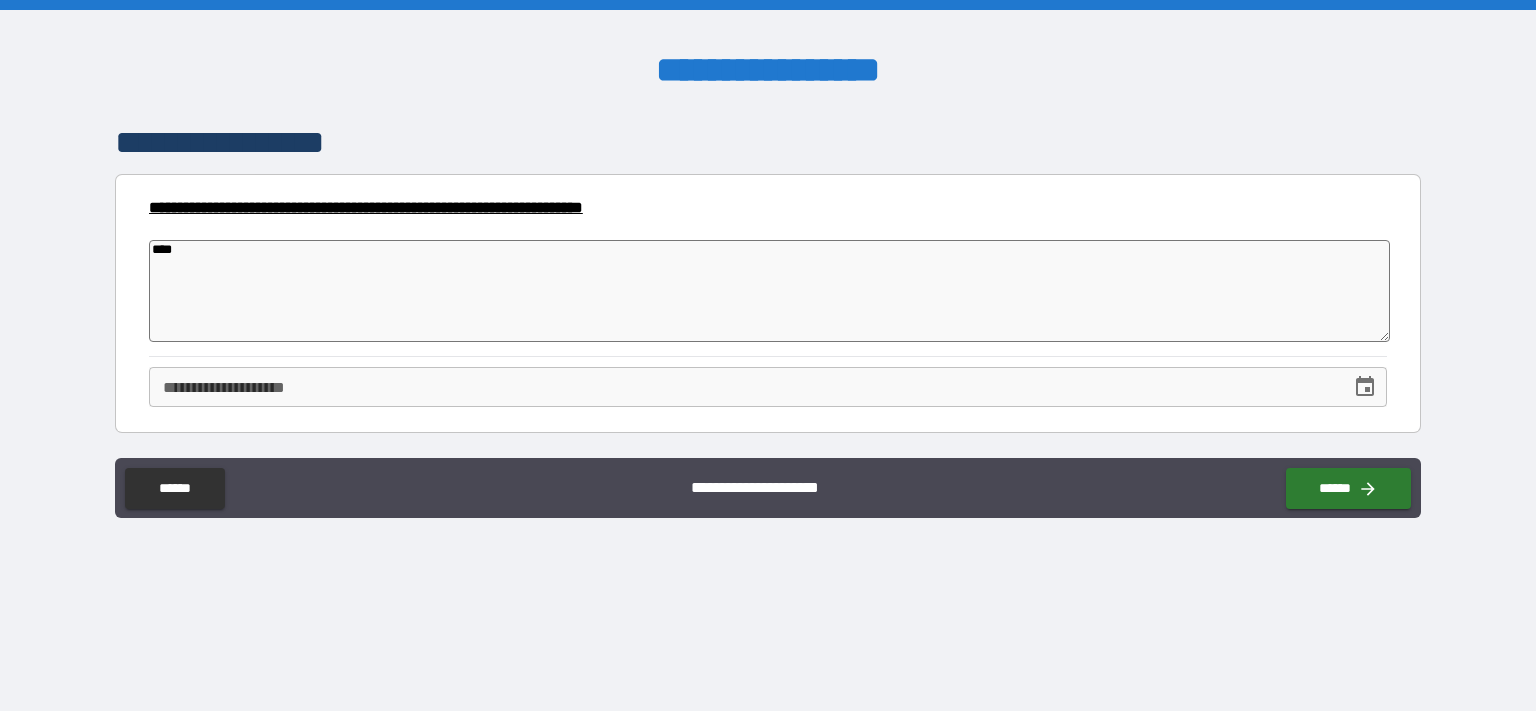 type on "*" 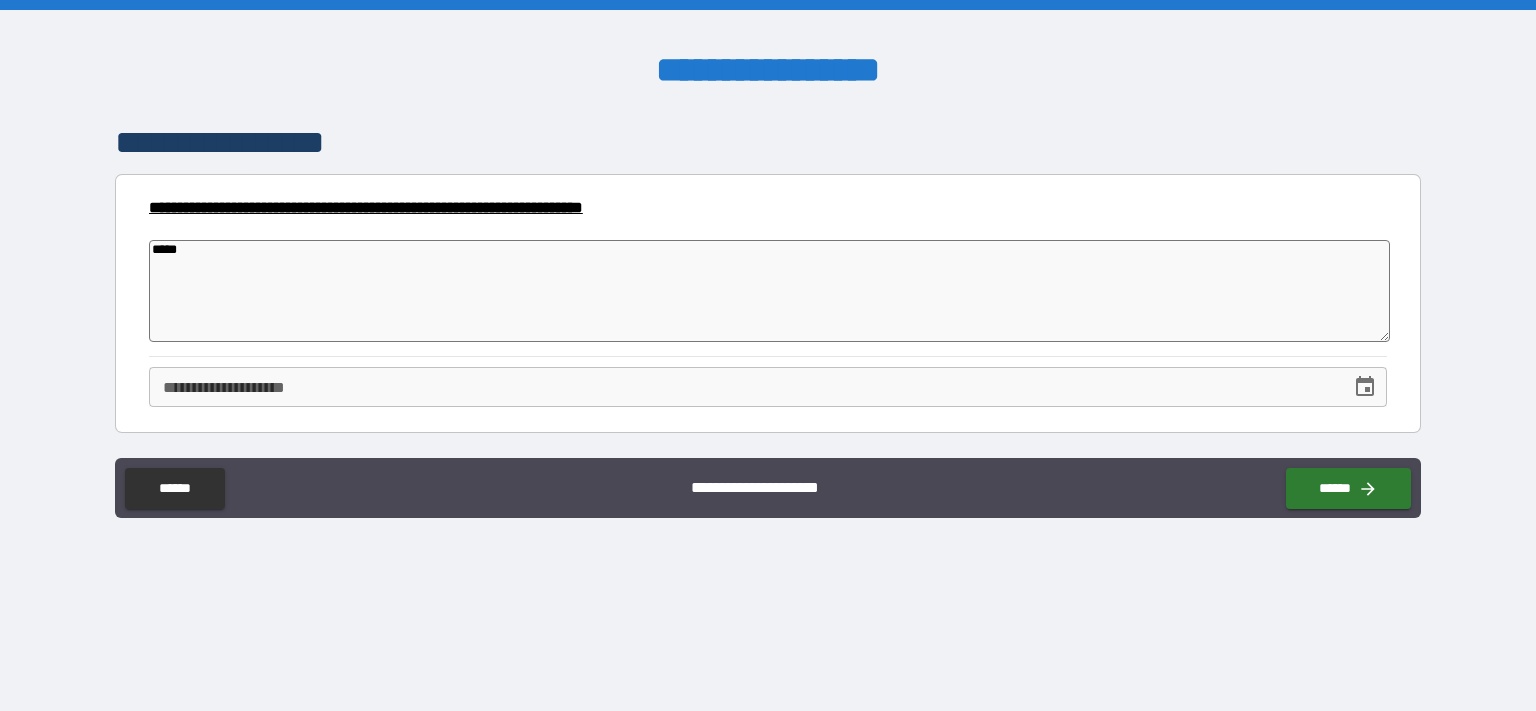 type on "*" 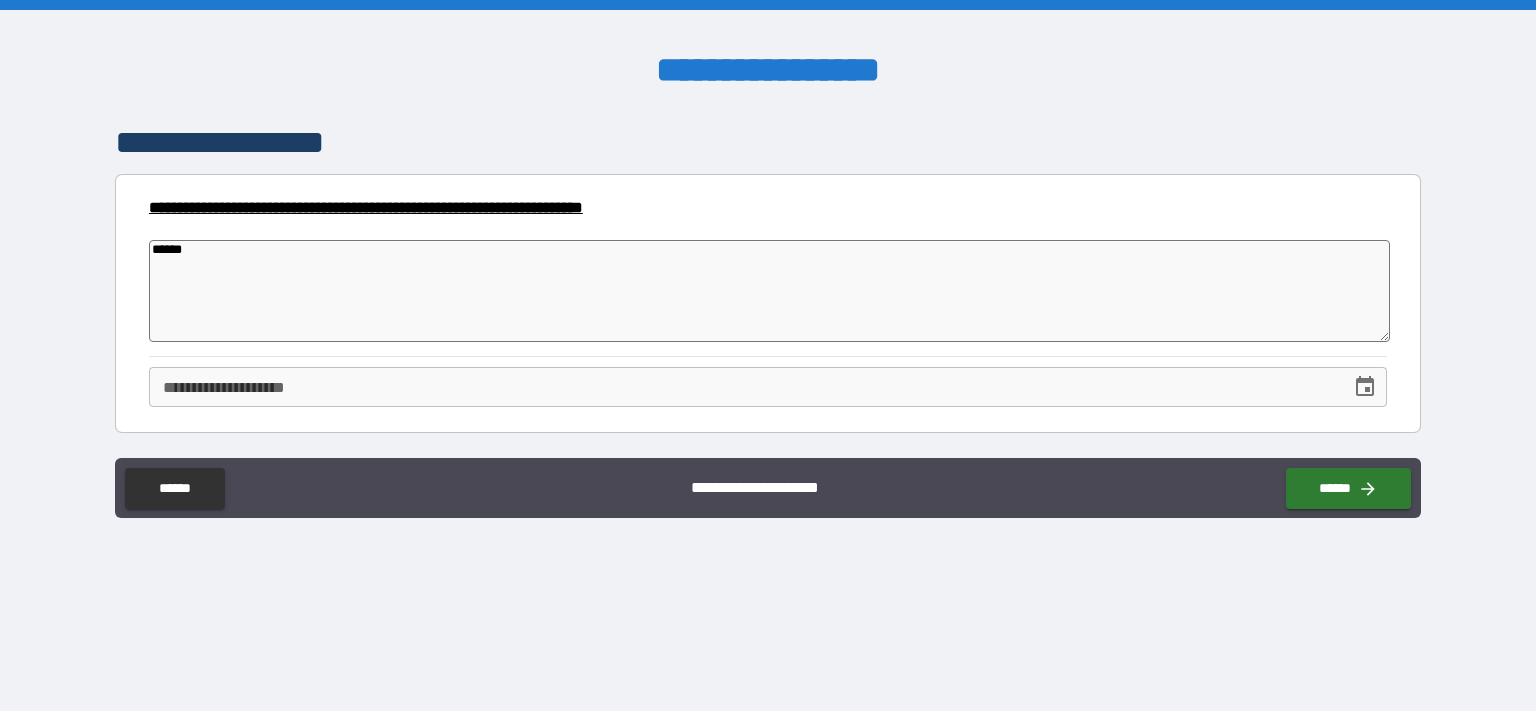 type on "*" 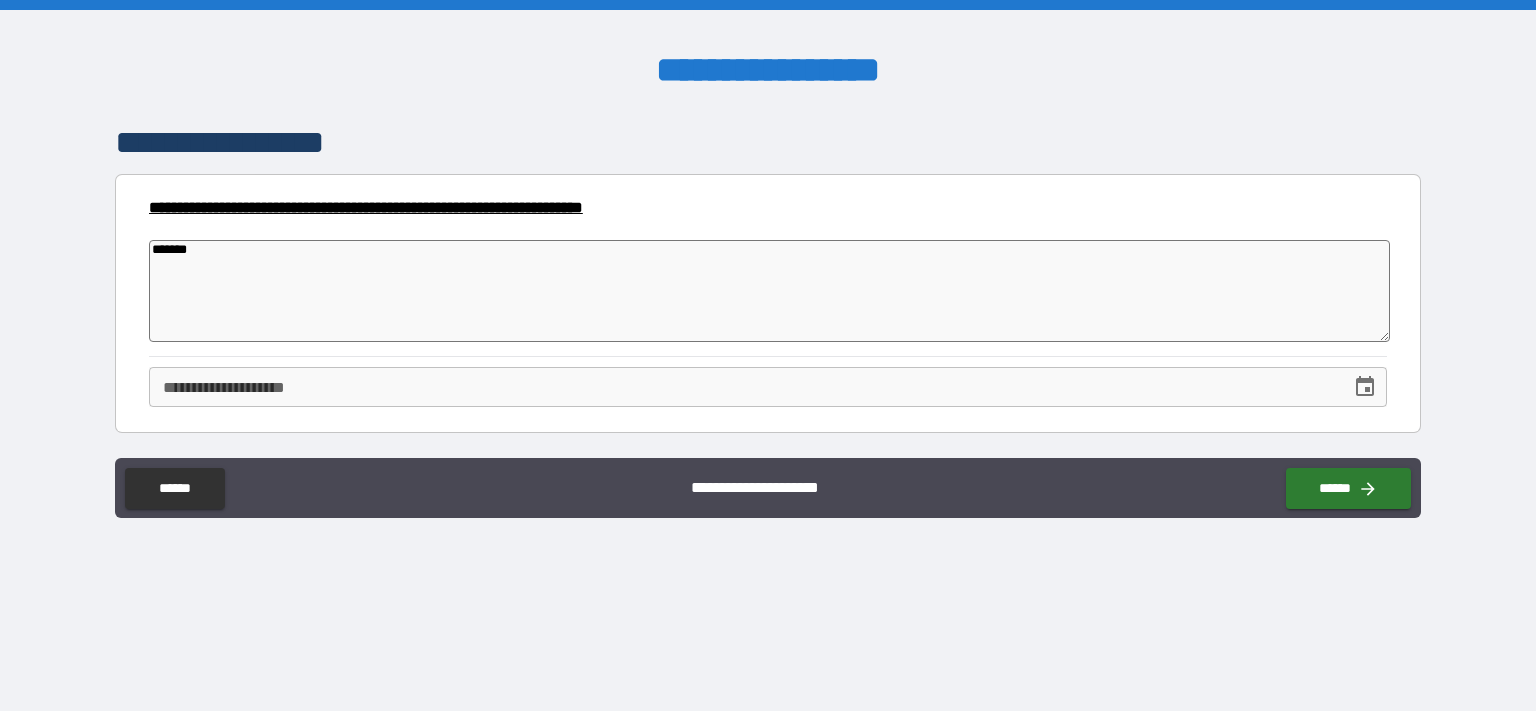 type on "*" 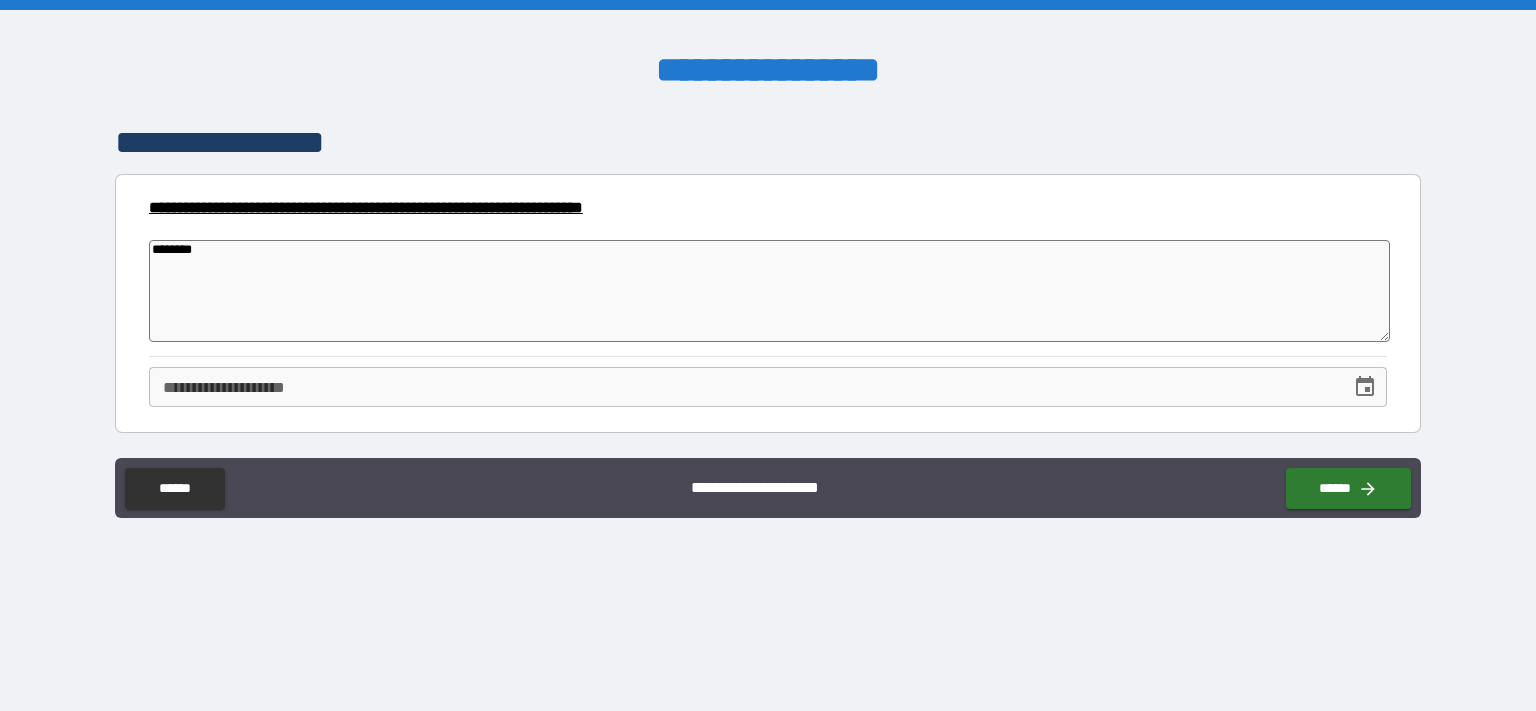 type on "*" 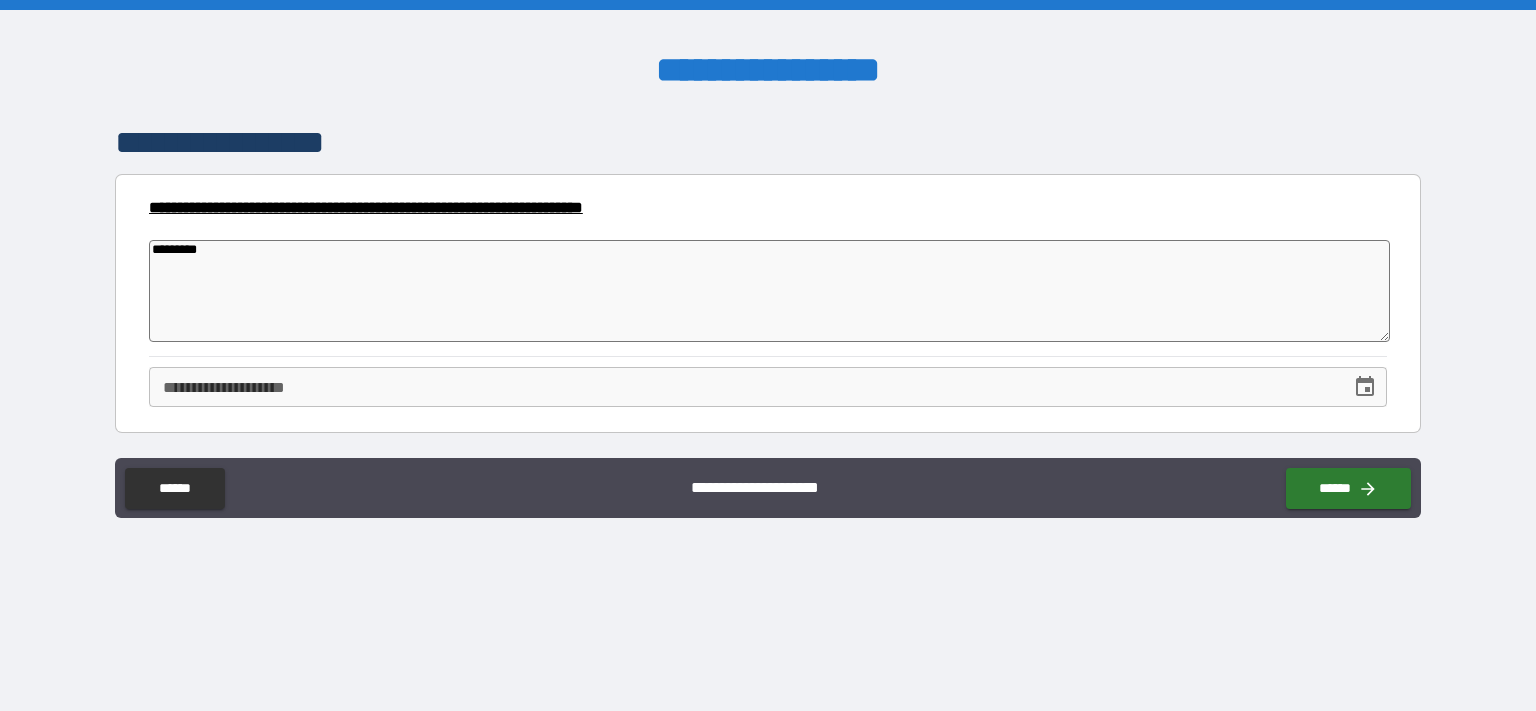 type on "*" 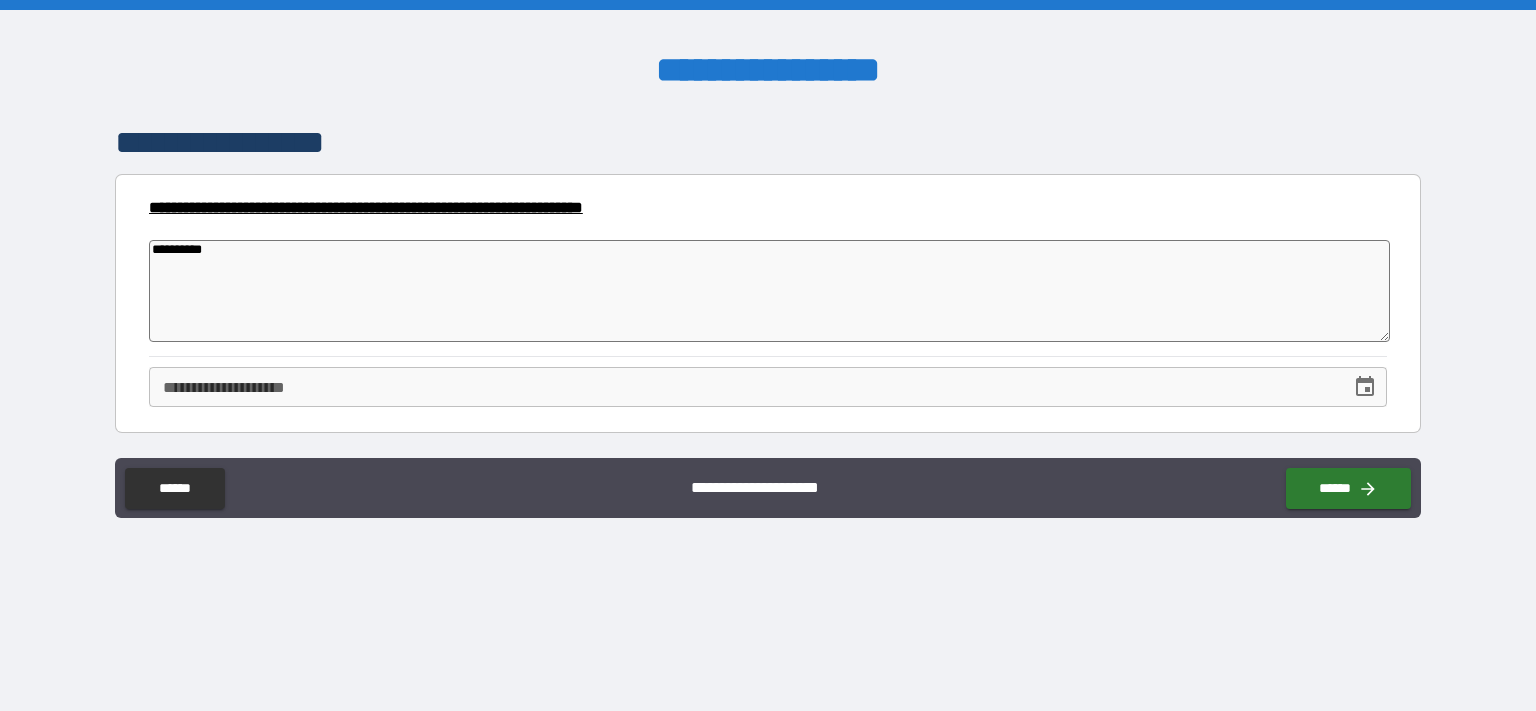 type on "*" 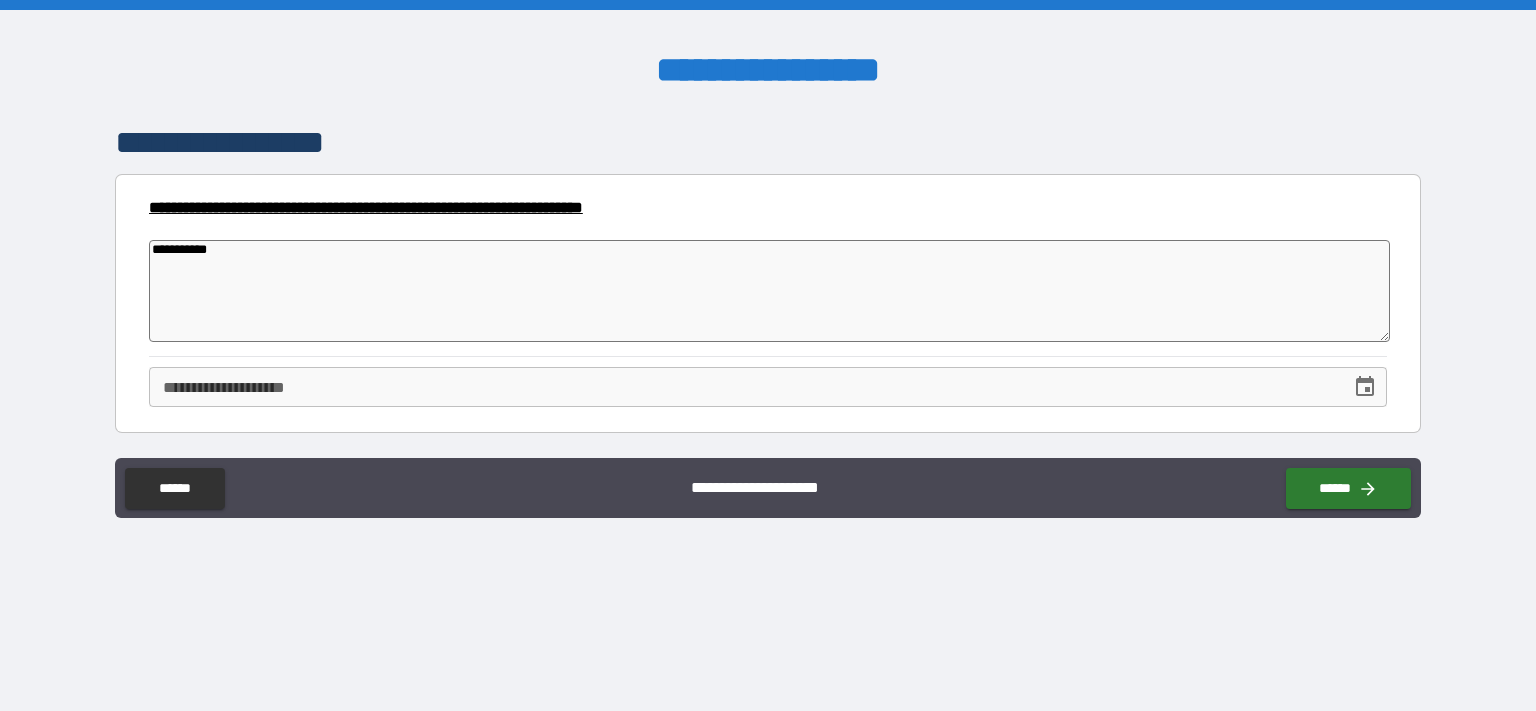 type on "*" 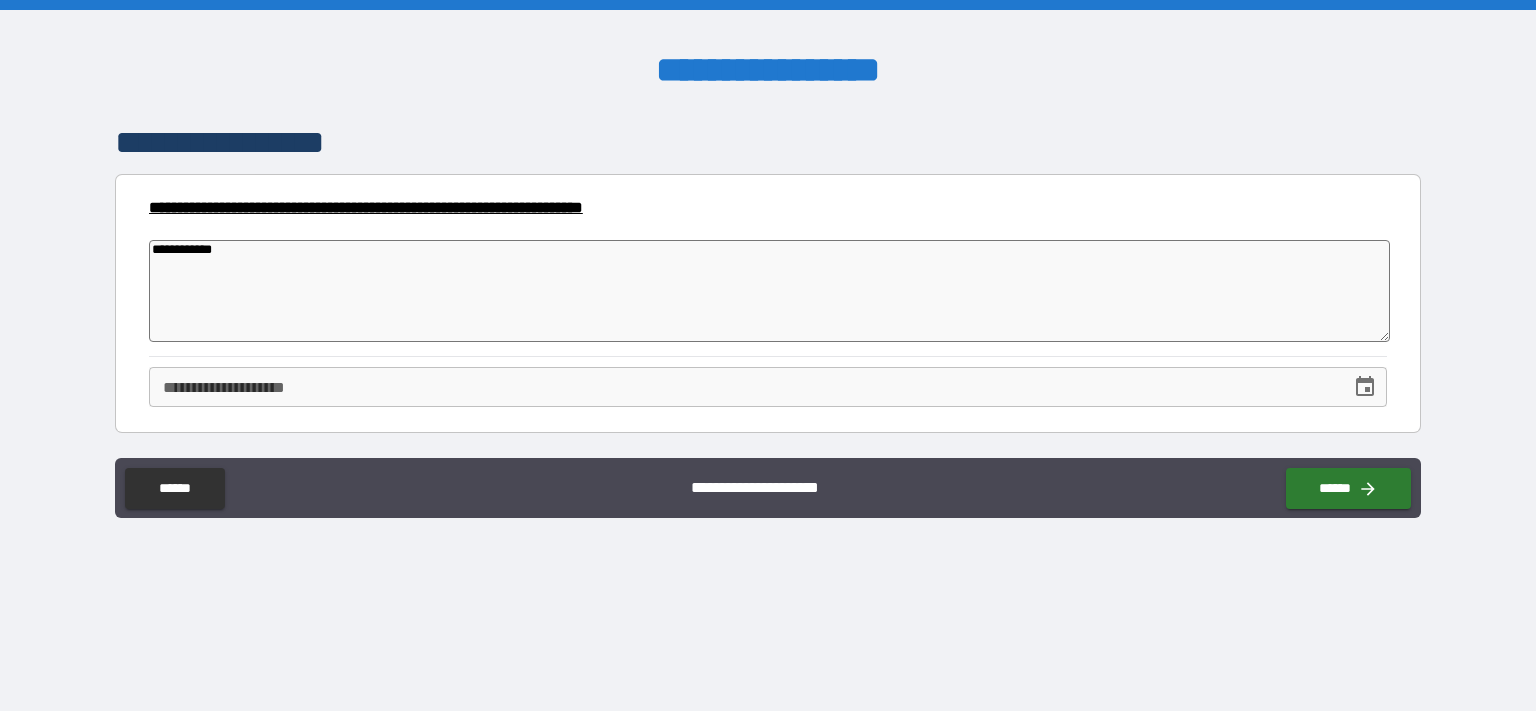 type on "*" 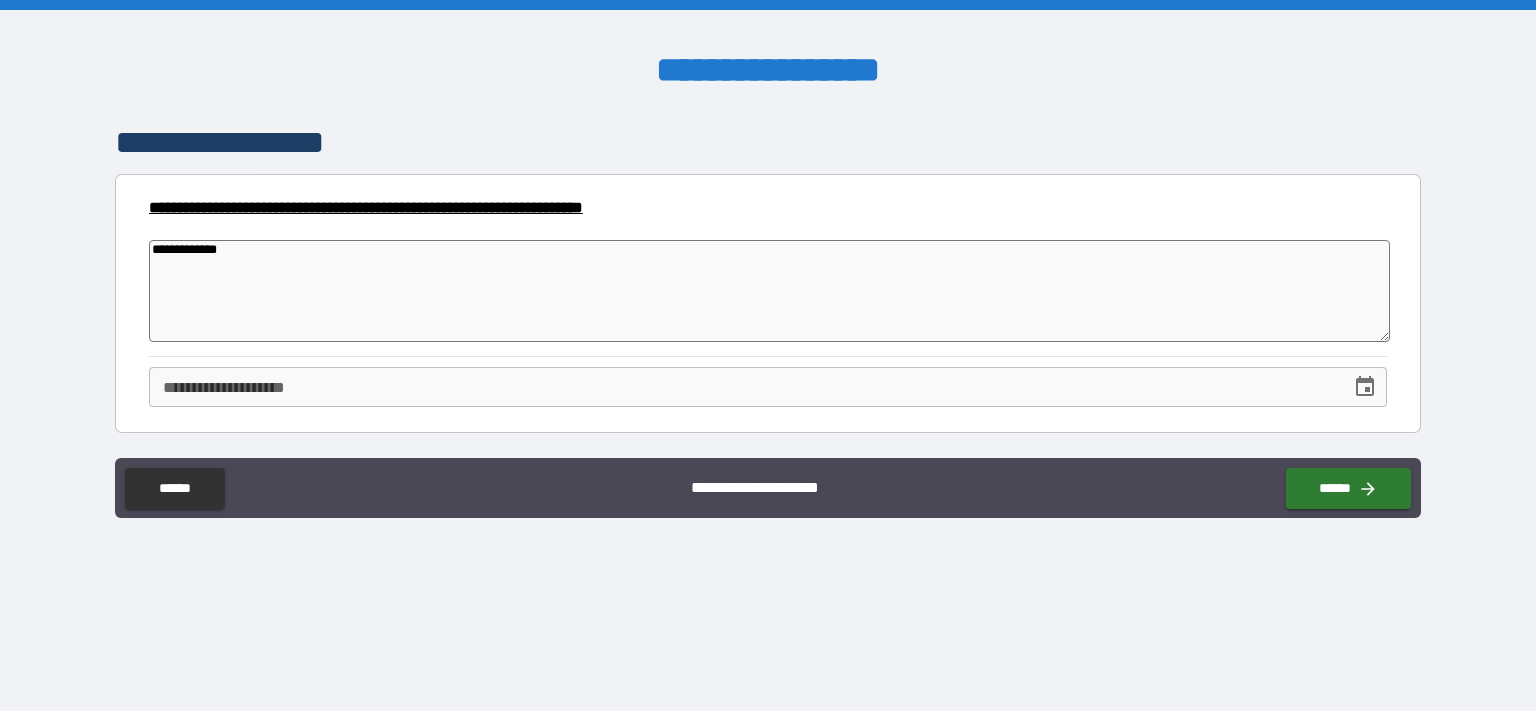 type on "*" 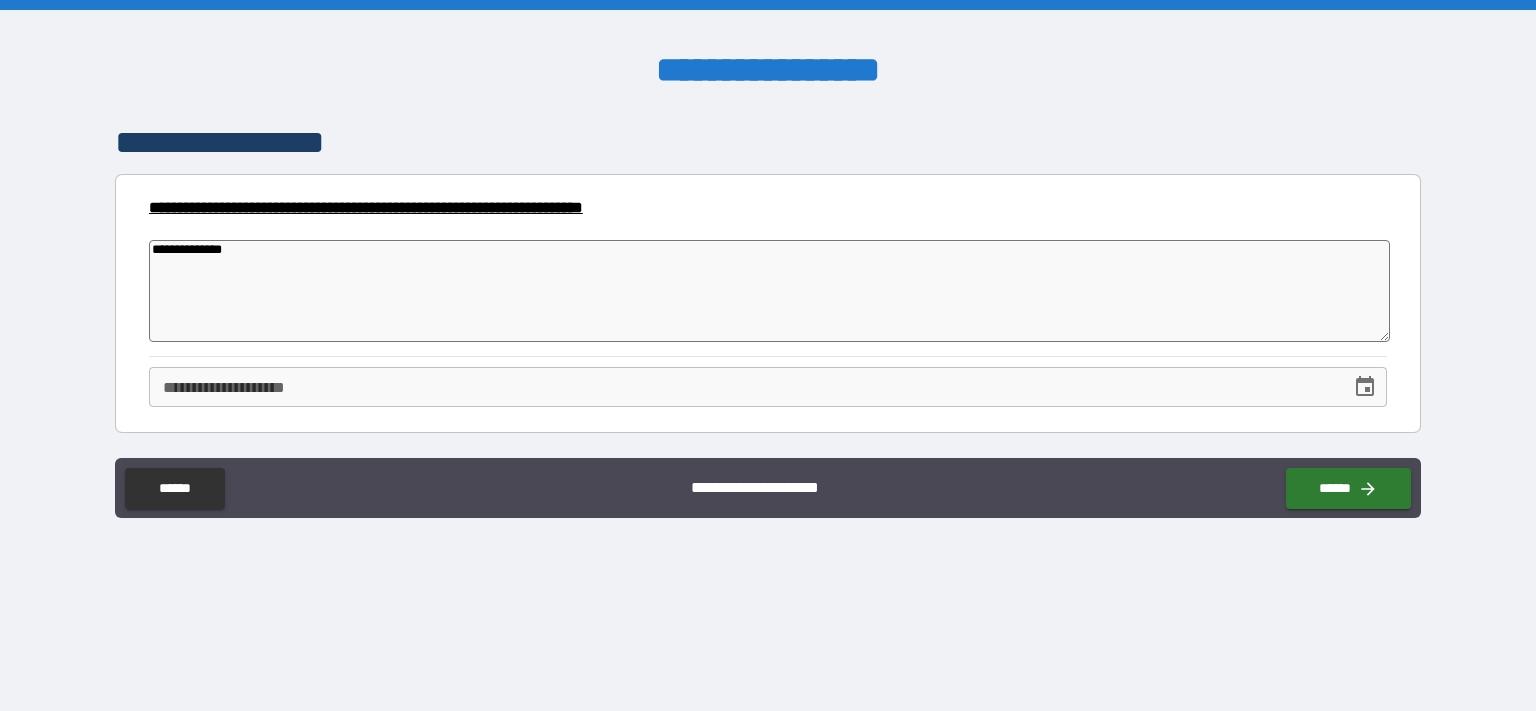 type on "*" 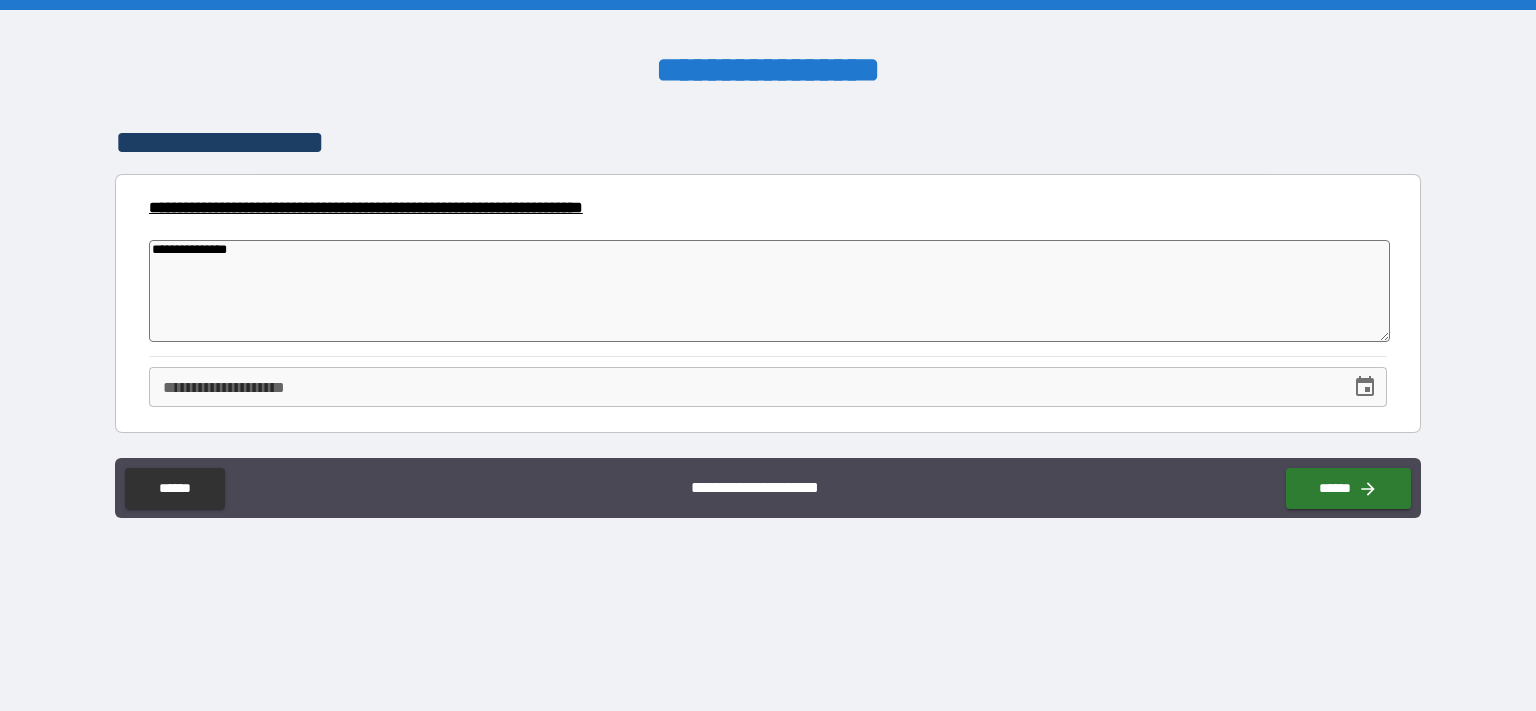 type on "*" 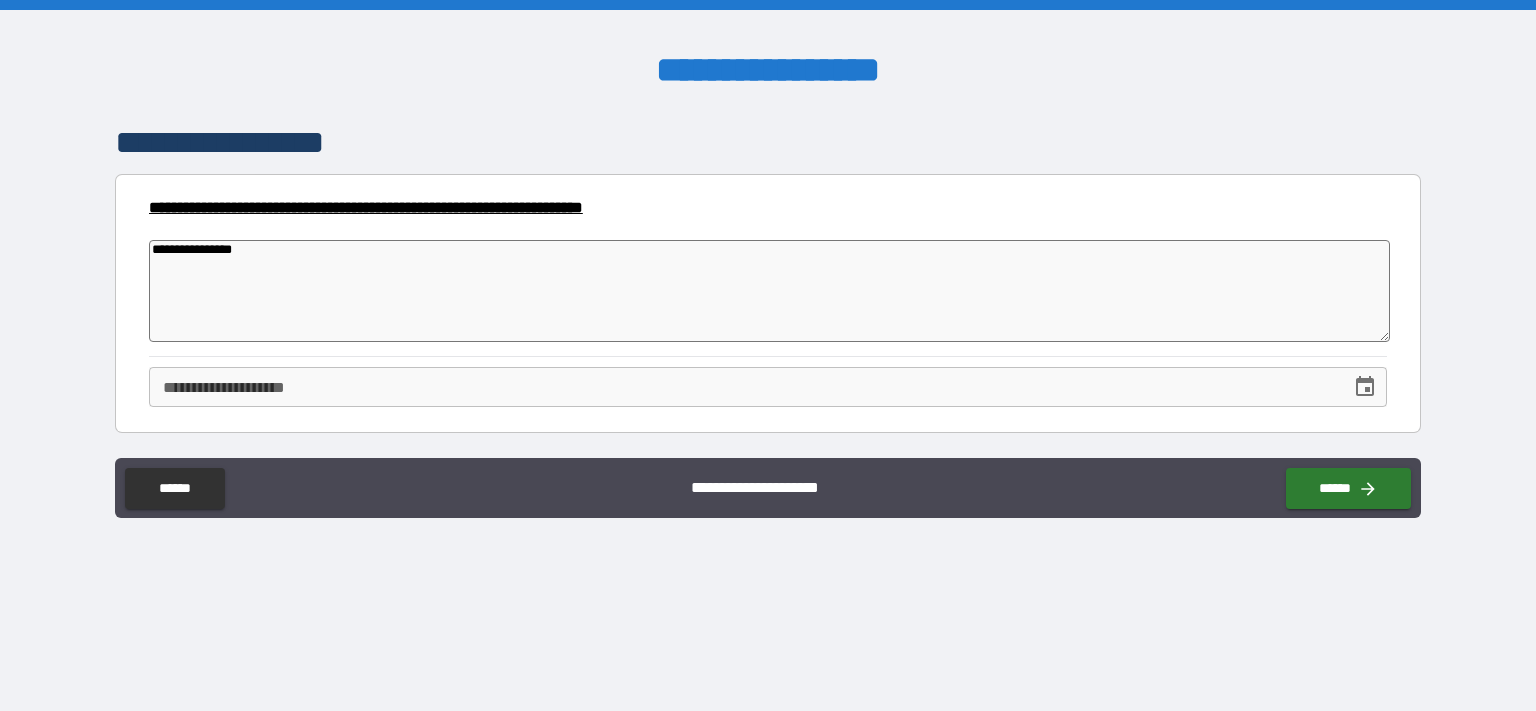 type on "*" 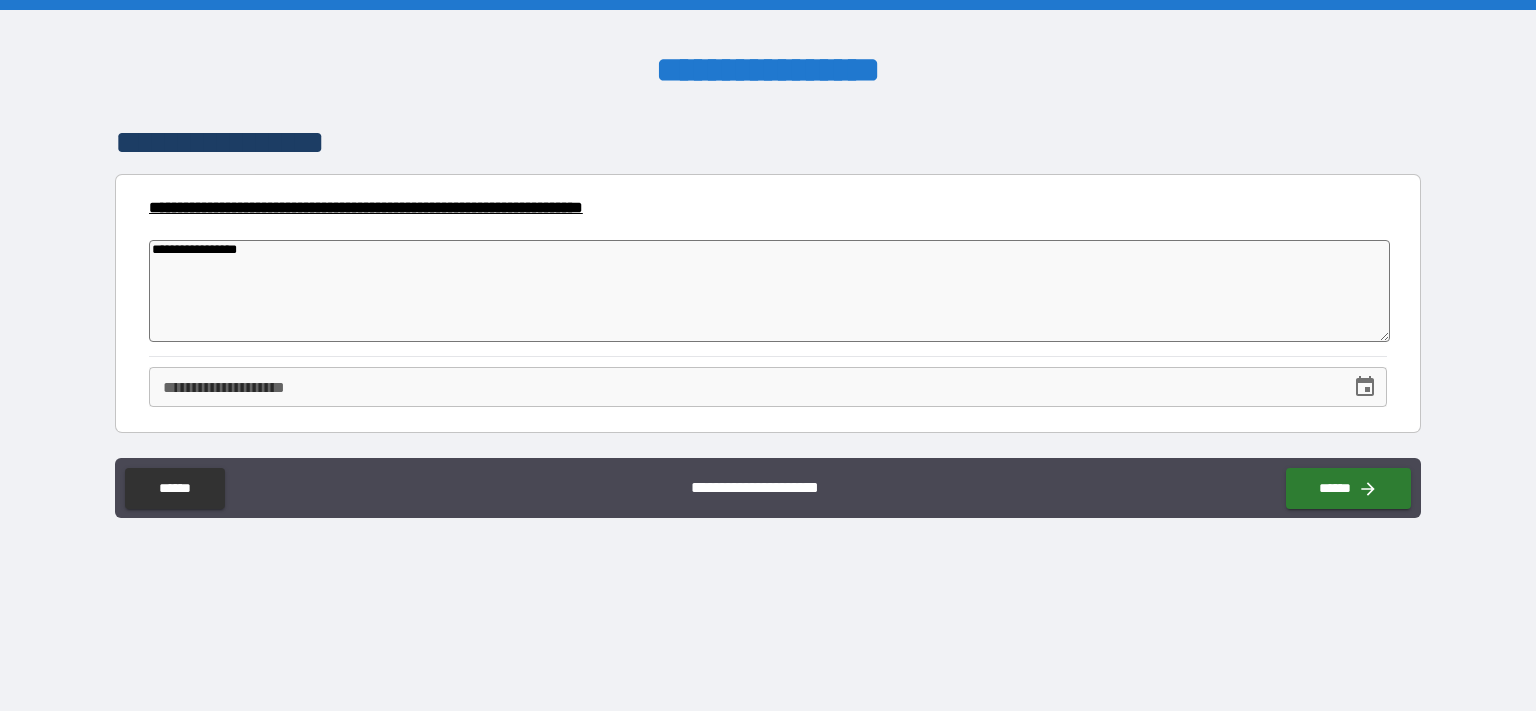 type on "*" 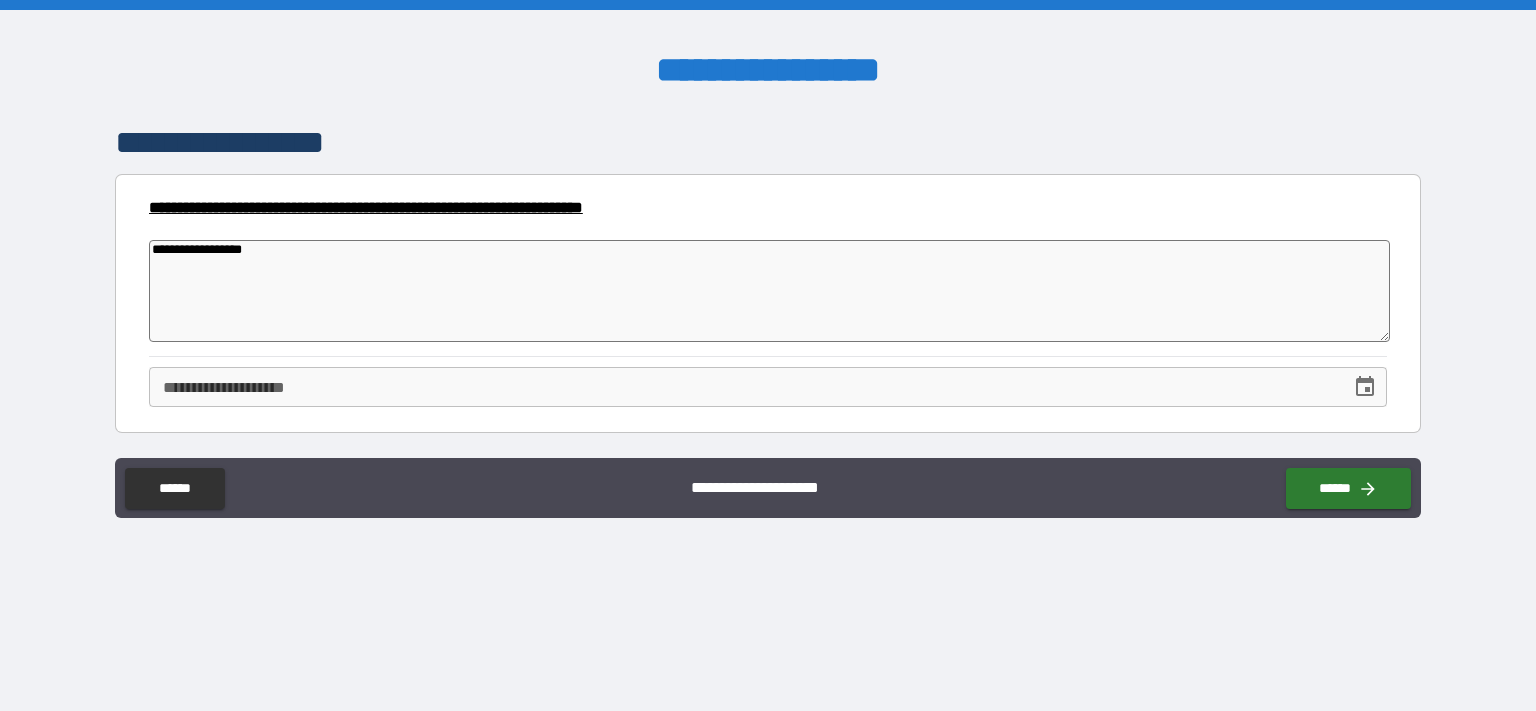 type on "*" 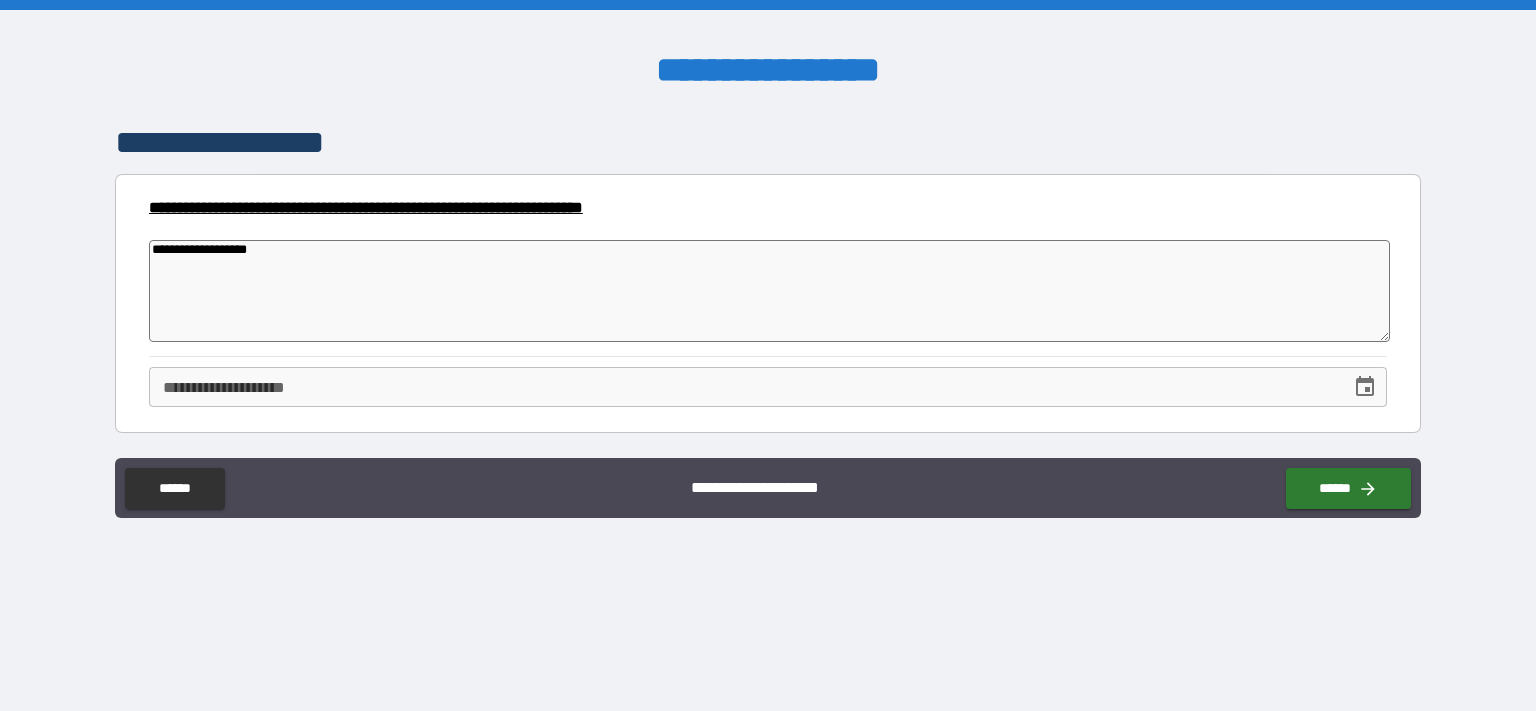 type on "*" 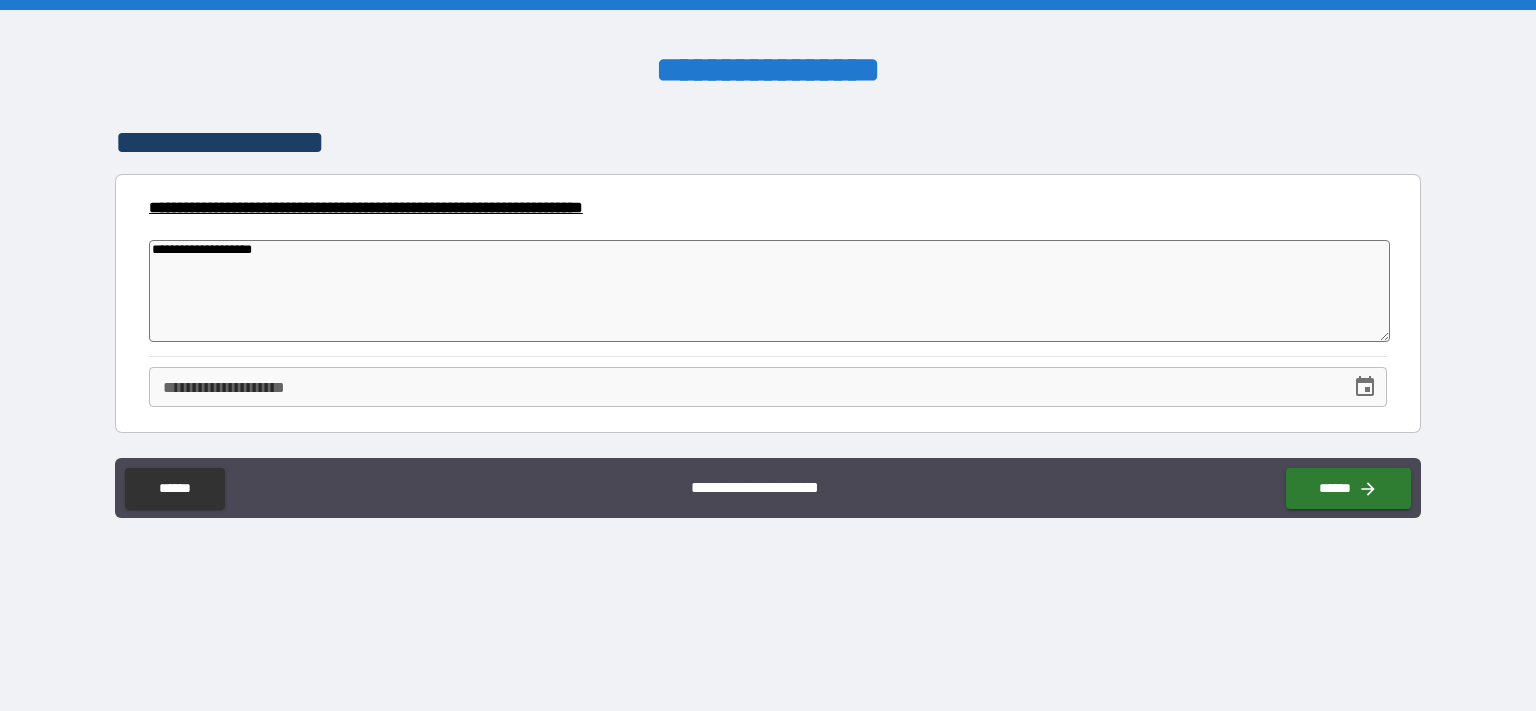 type on "*" 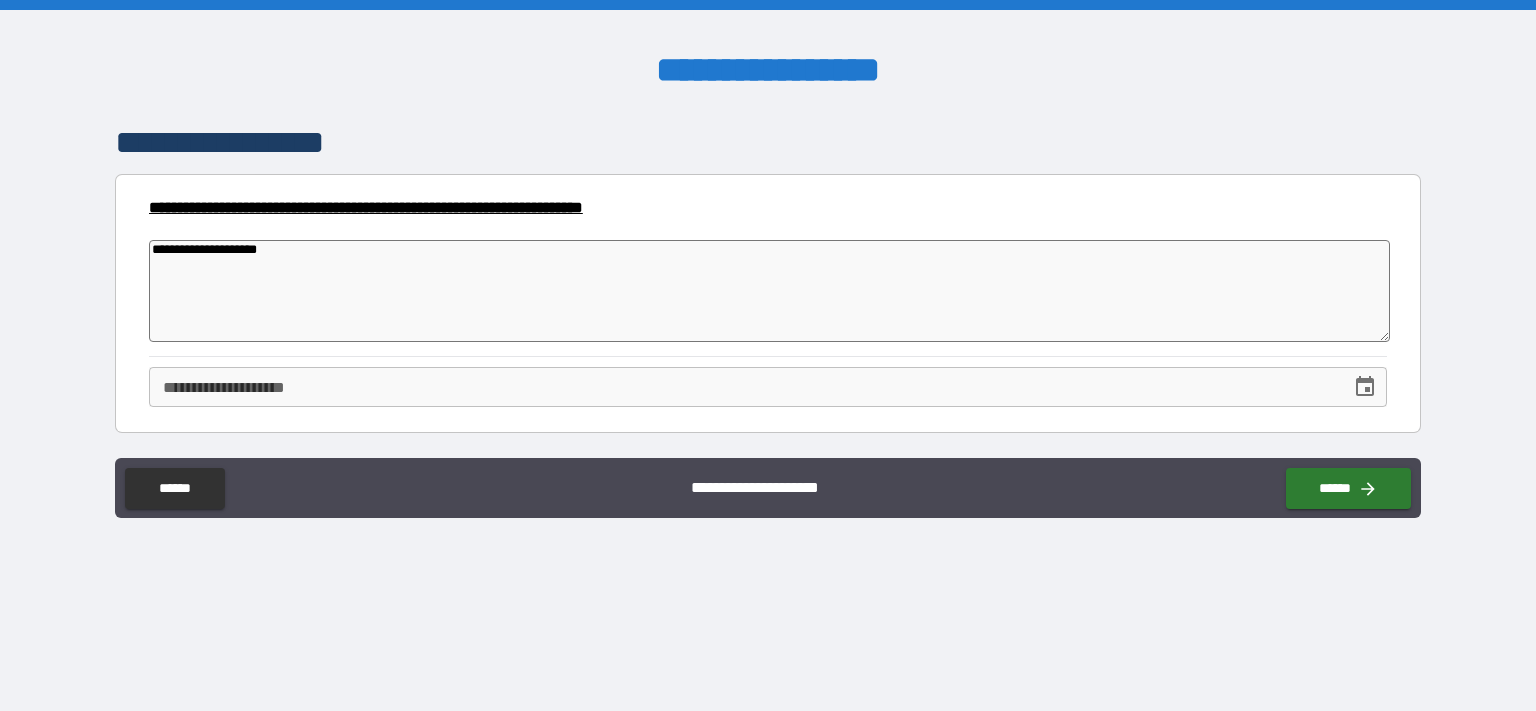type on "*" 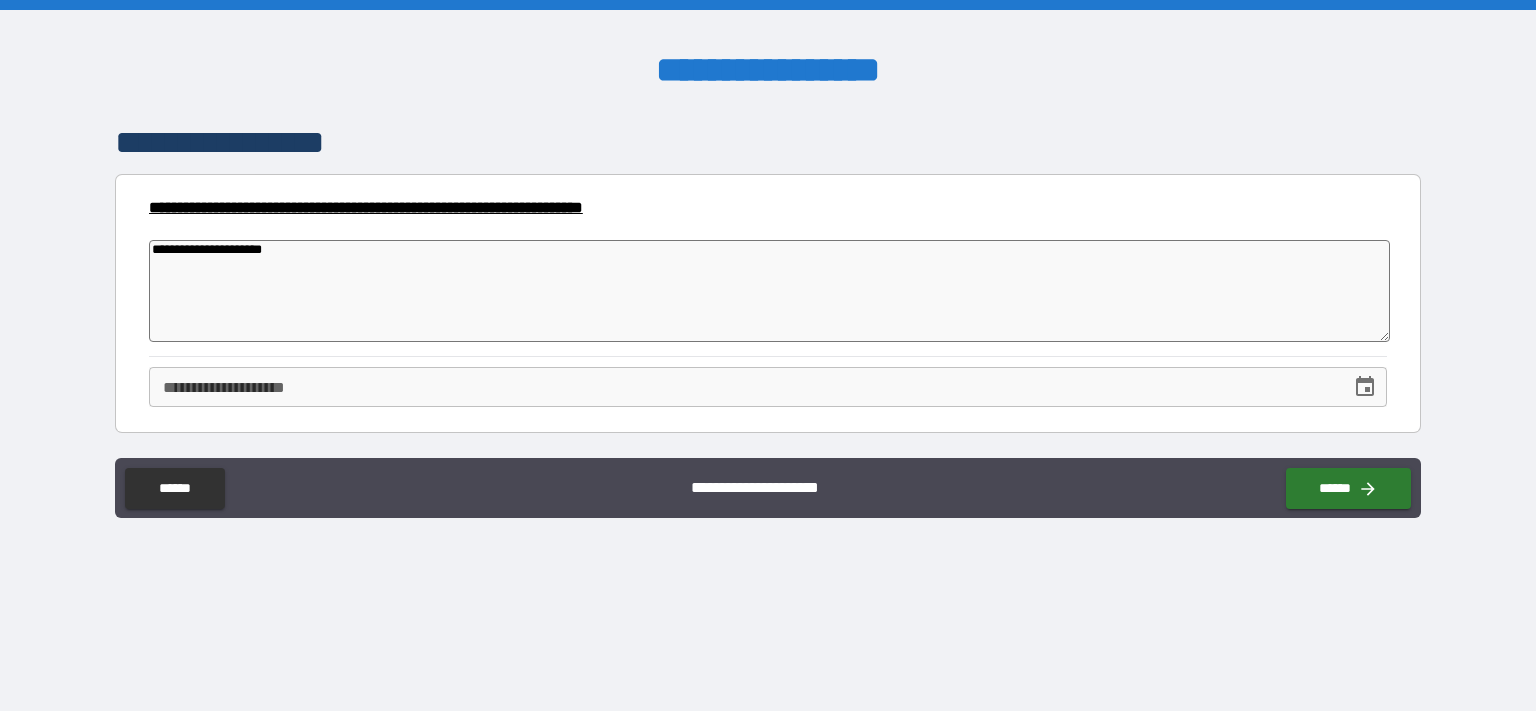 type on "*" 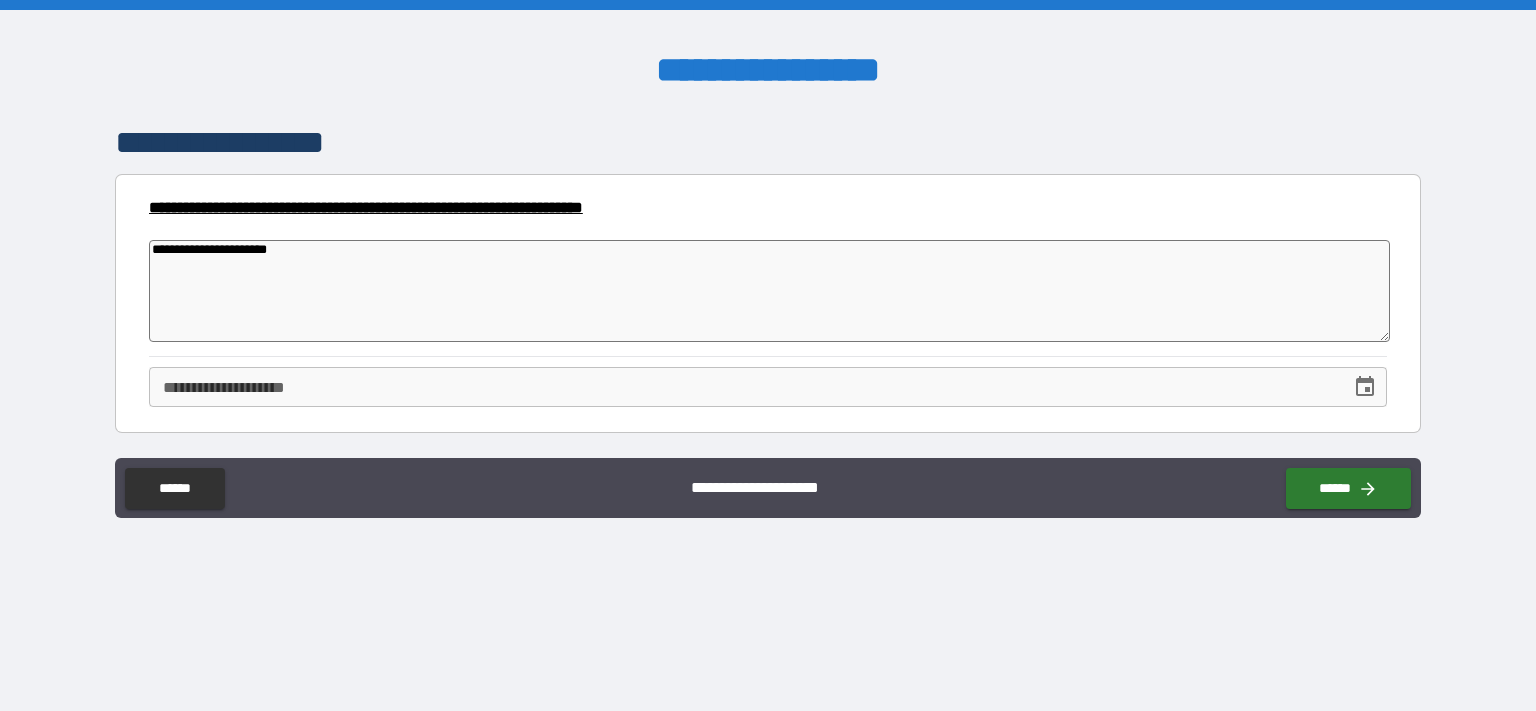 type on "*" 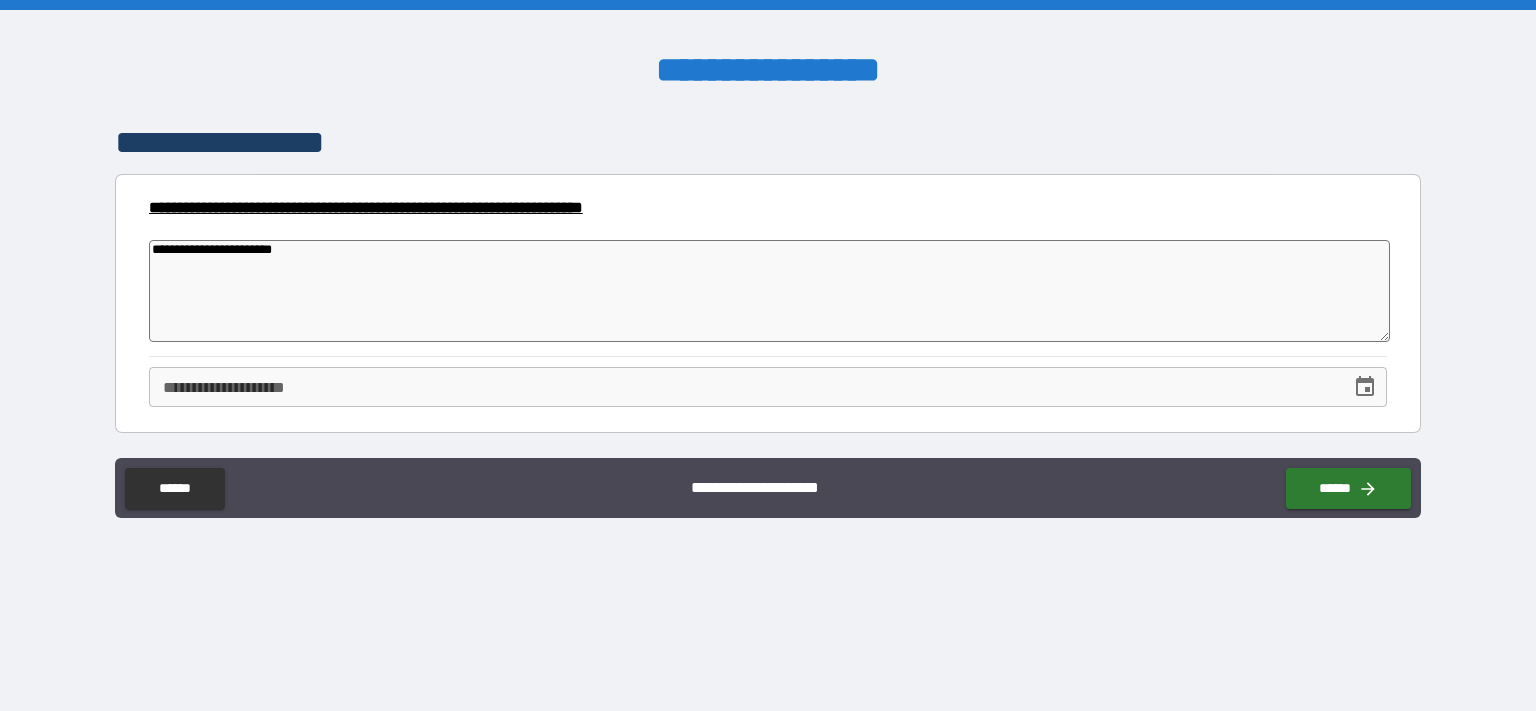 type on "*" 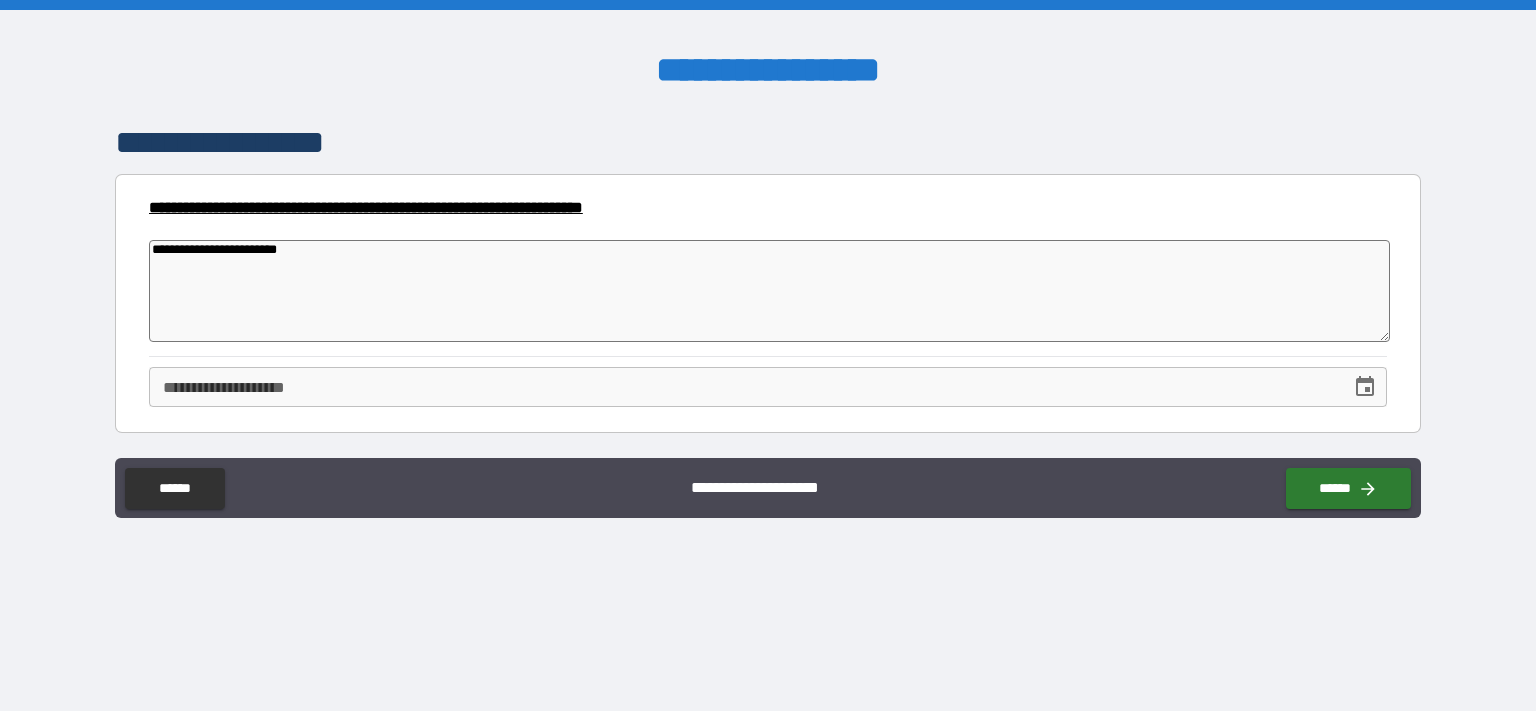 type on "*" 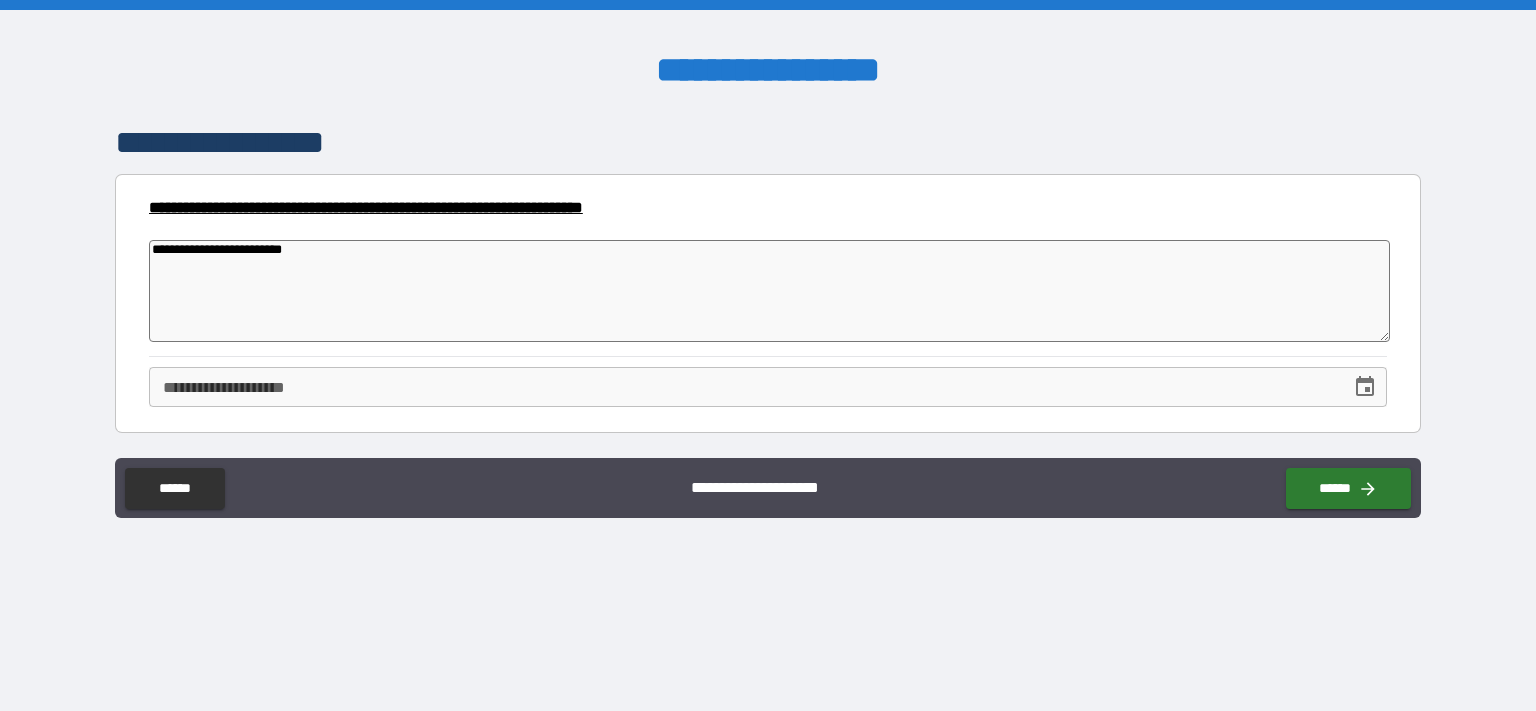 type on "*" 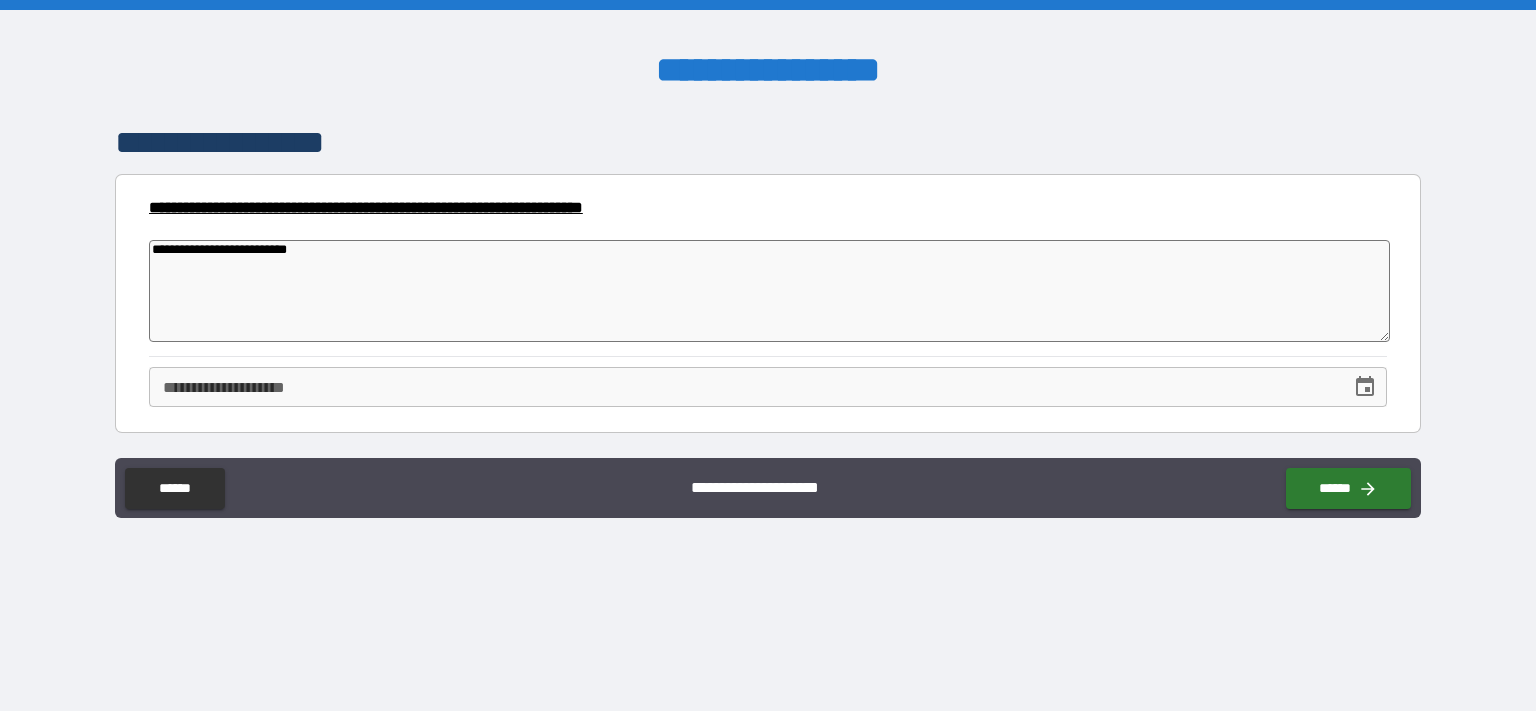 type on "*" 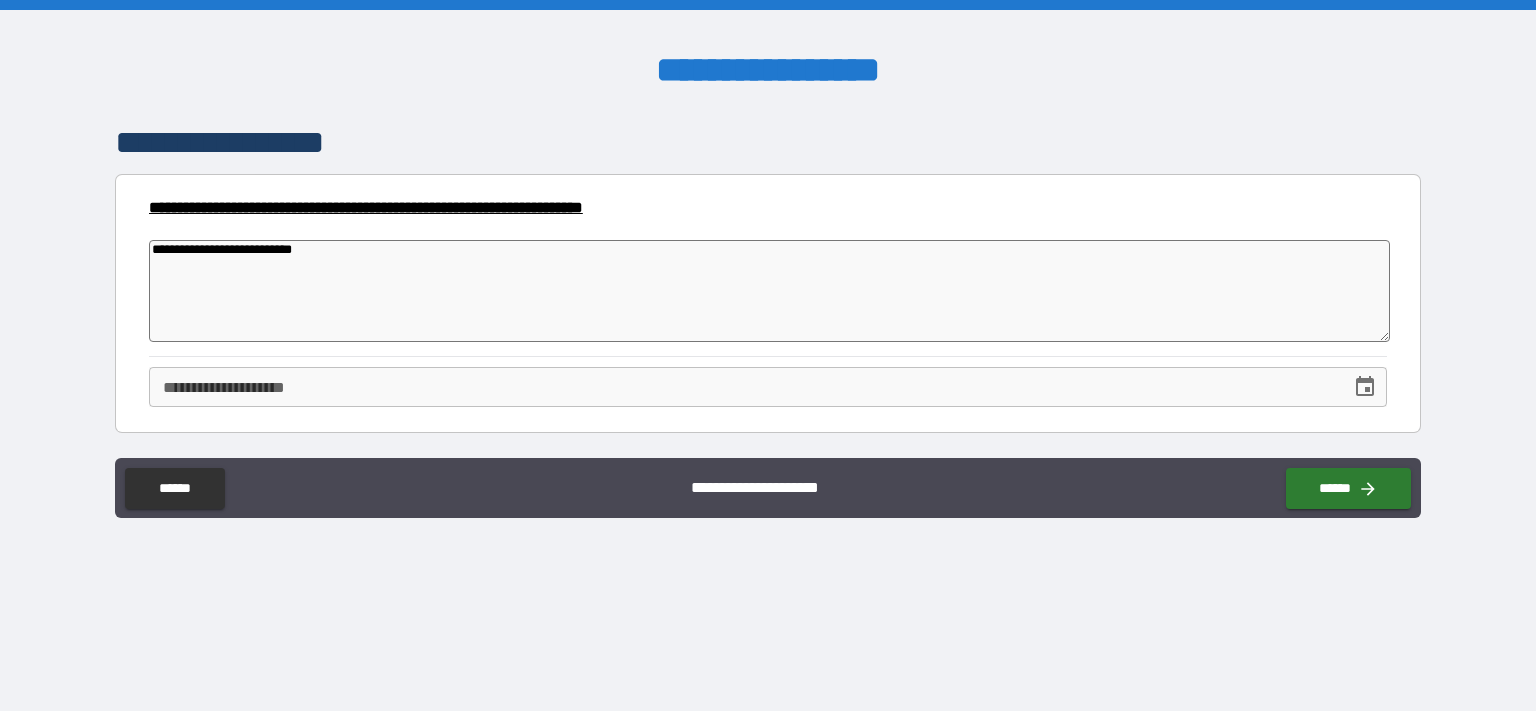type on "*" 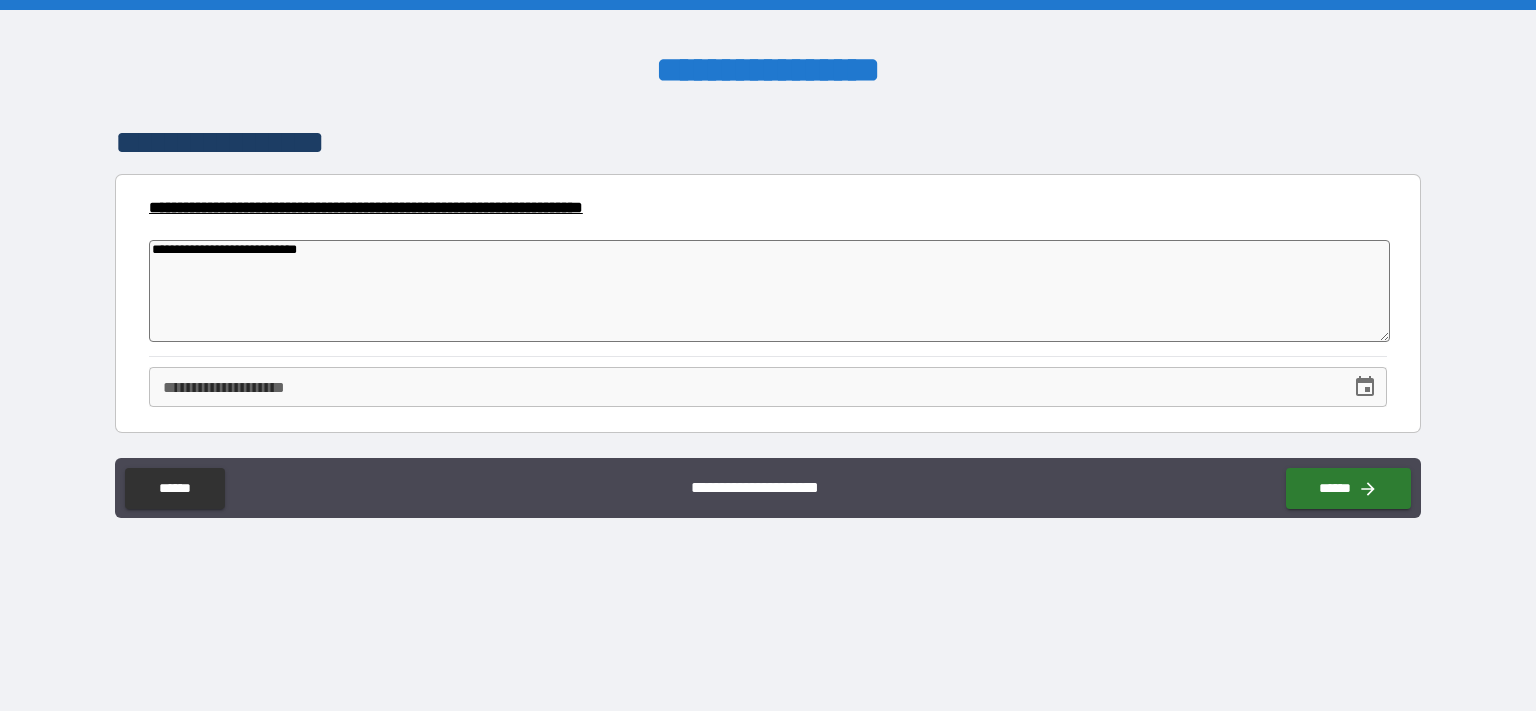 type on "*" 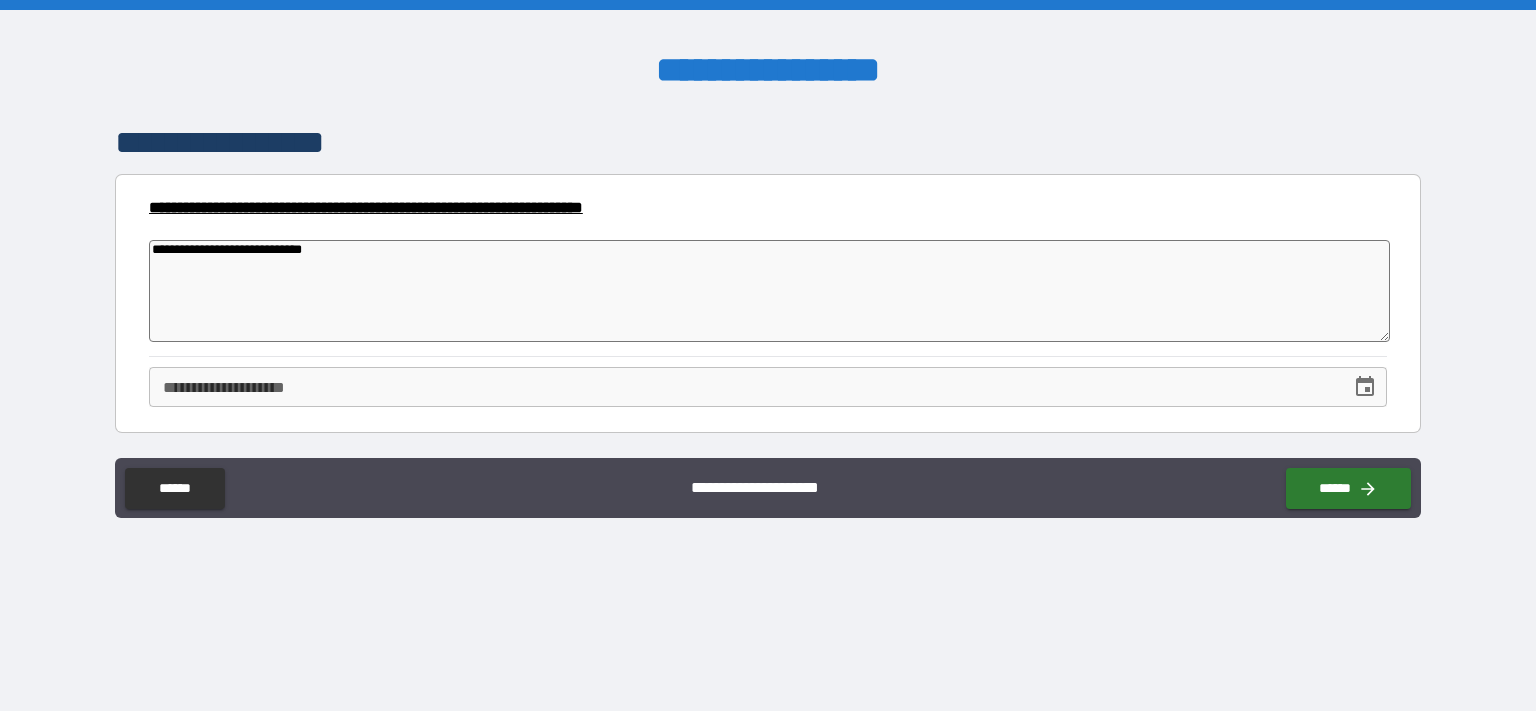 type on "*" 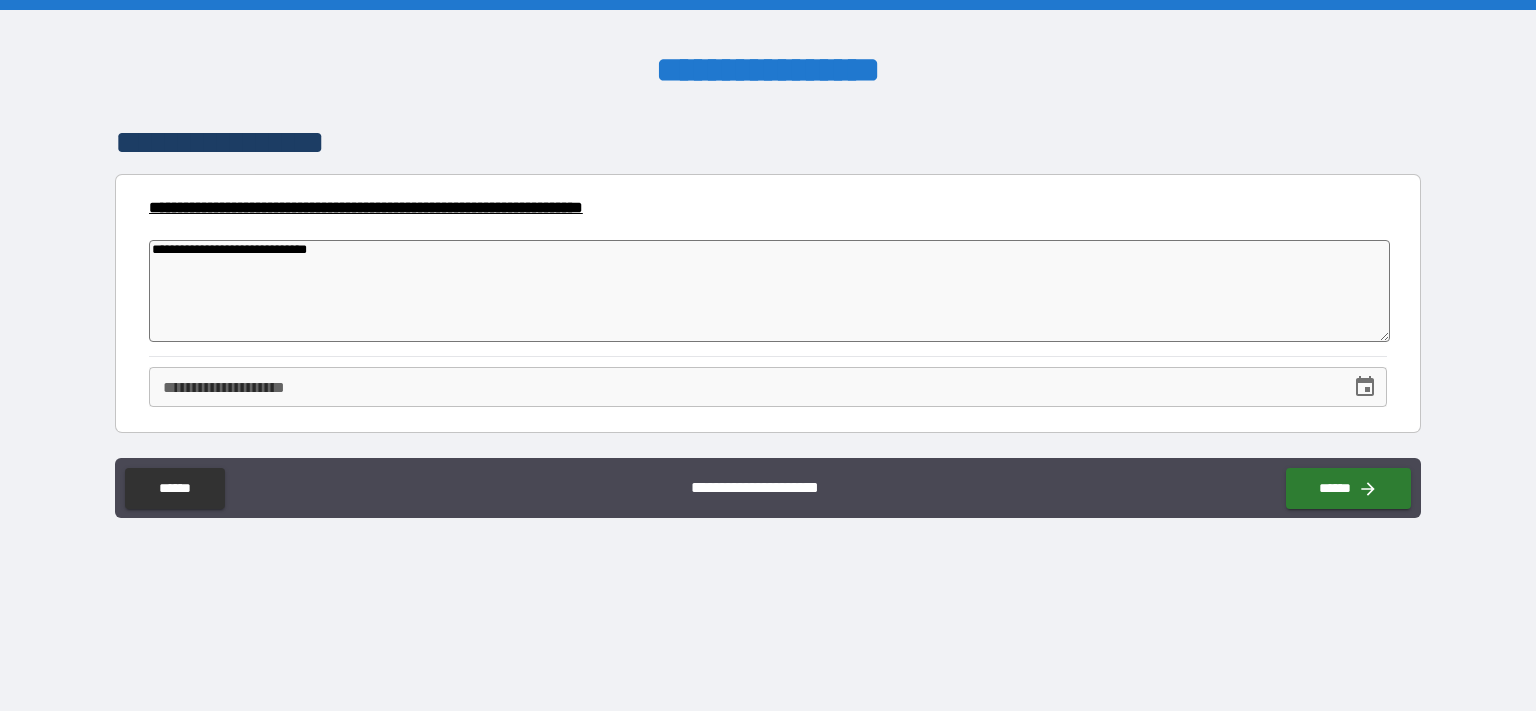 type on "*" 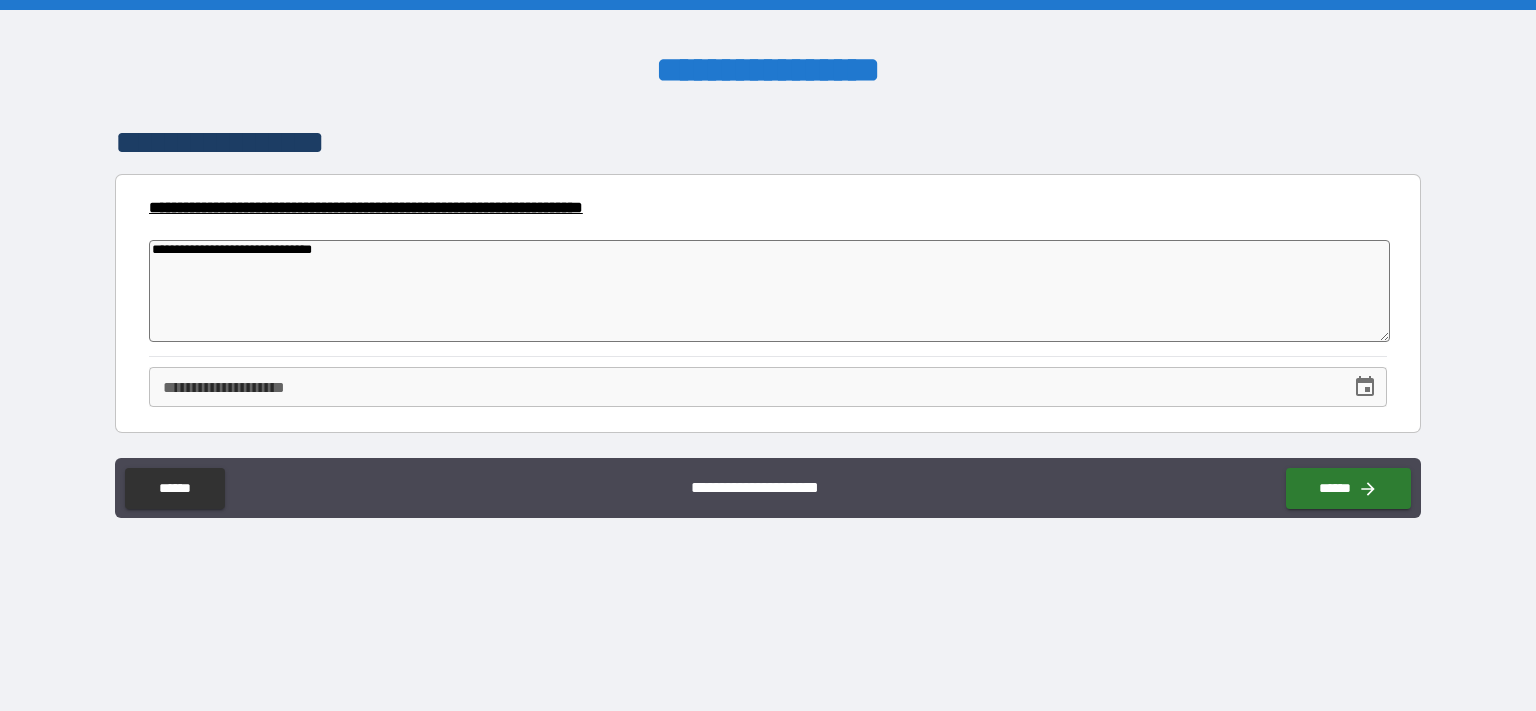 type on "*" 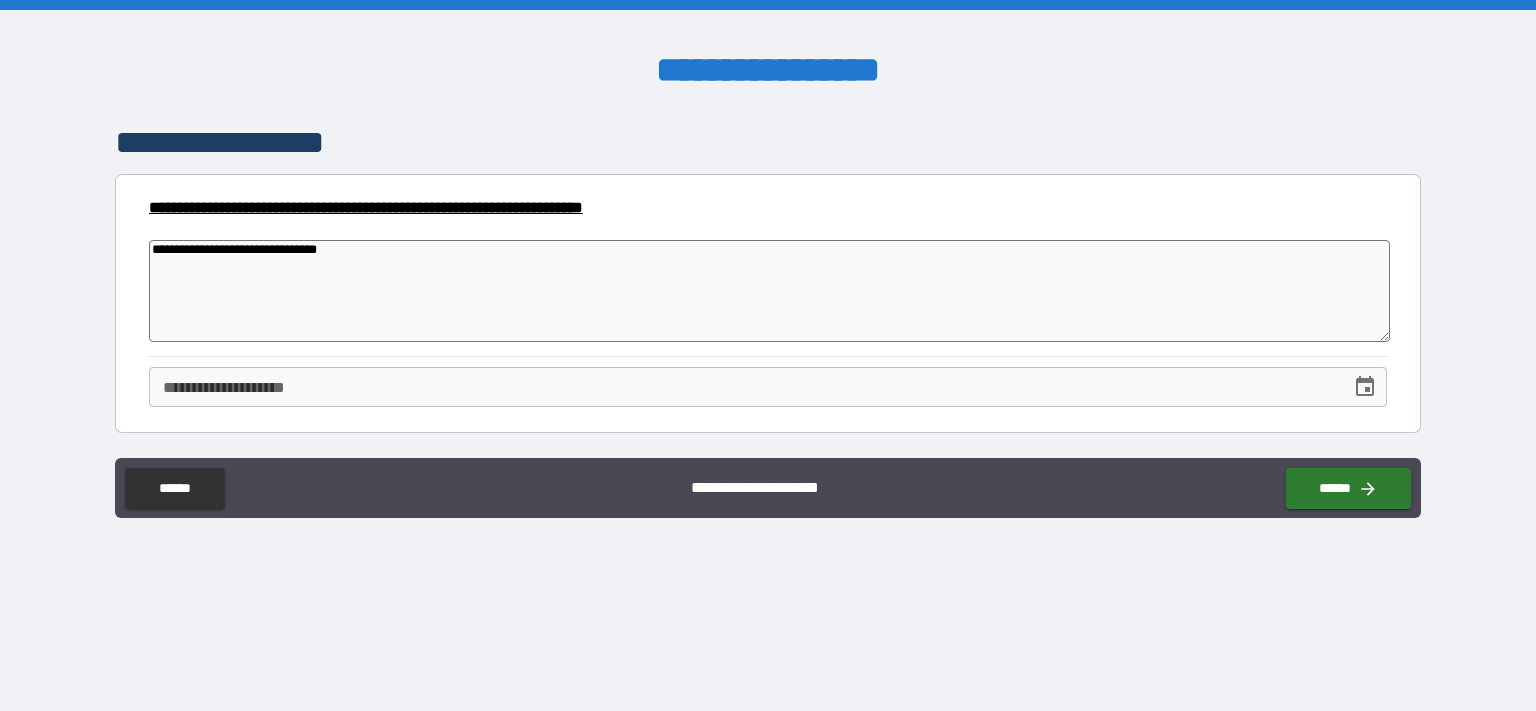 type on "*" 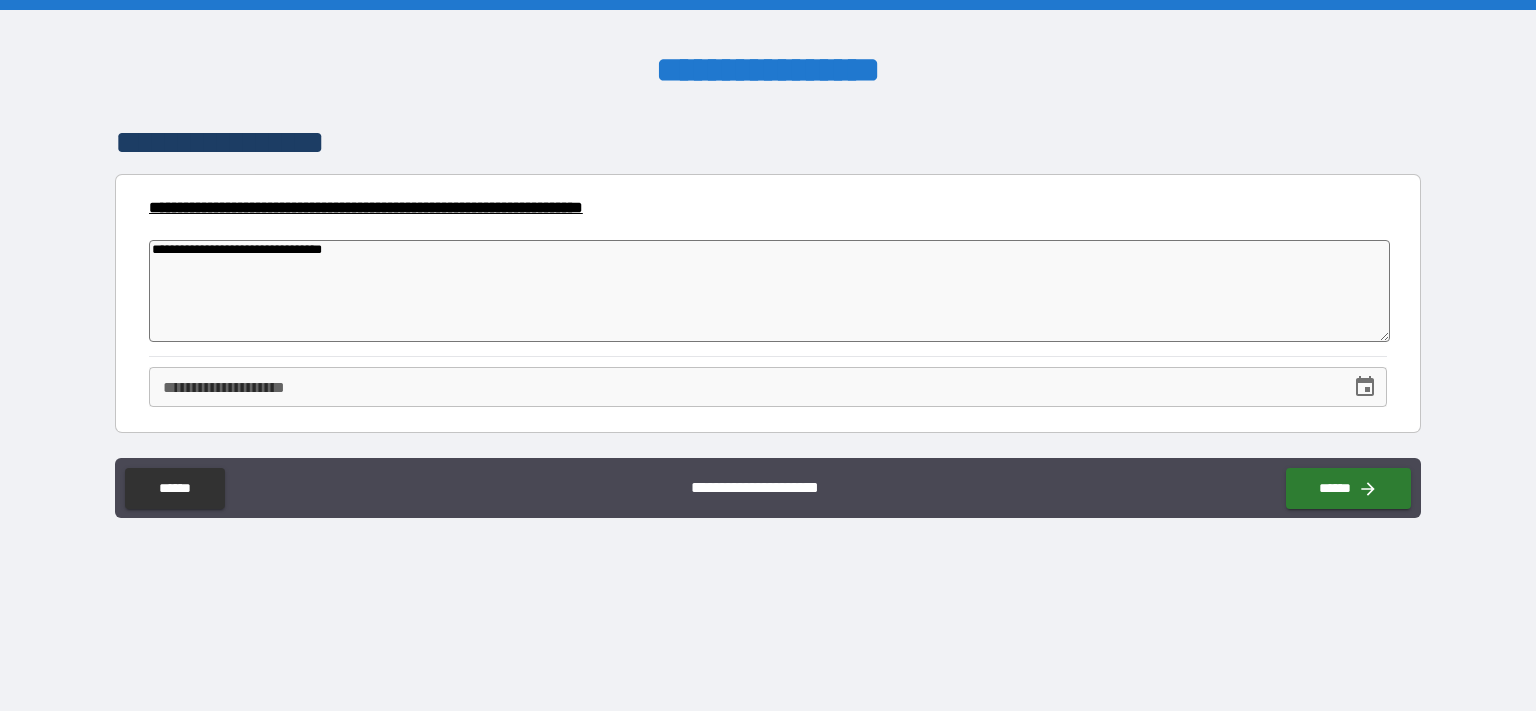 type on "*" 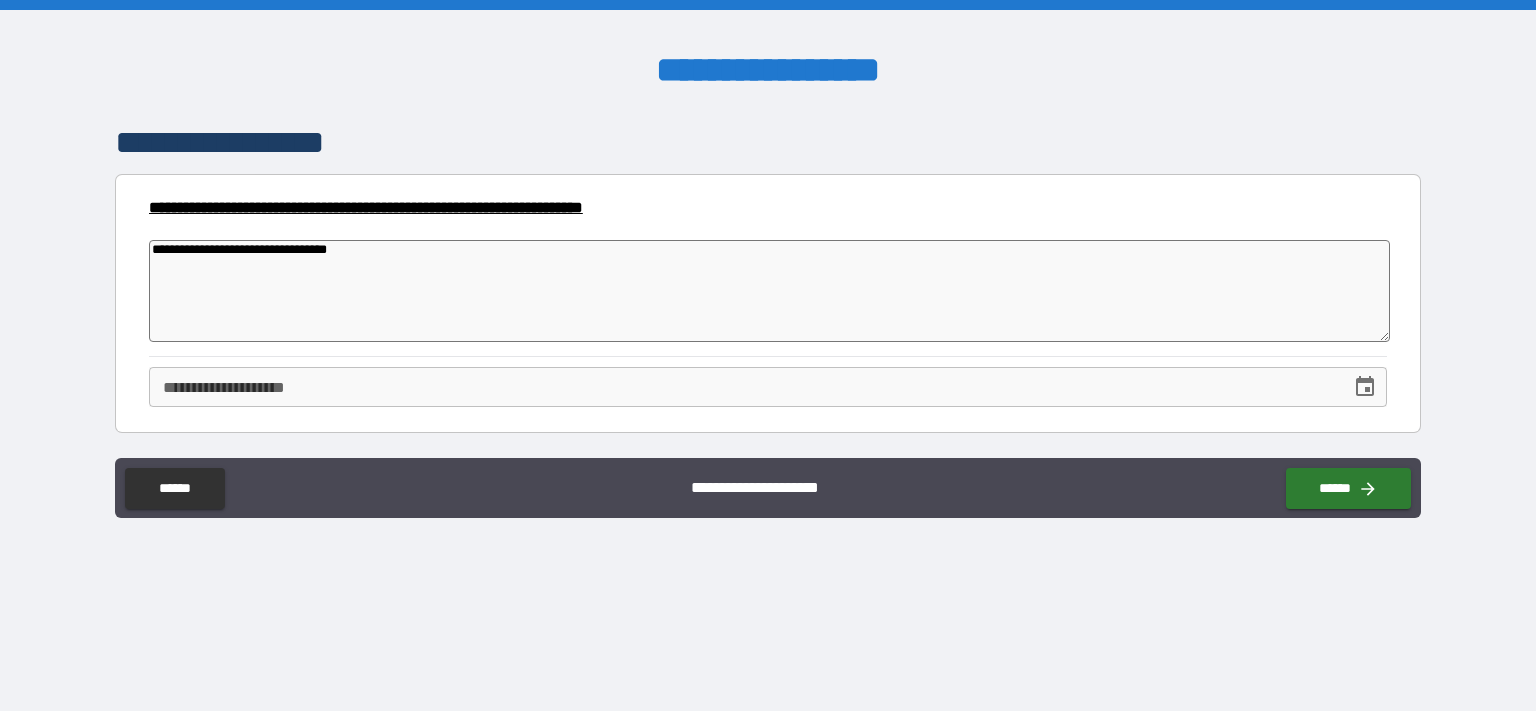 type on "*" 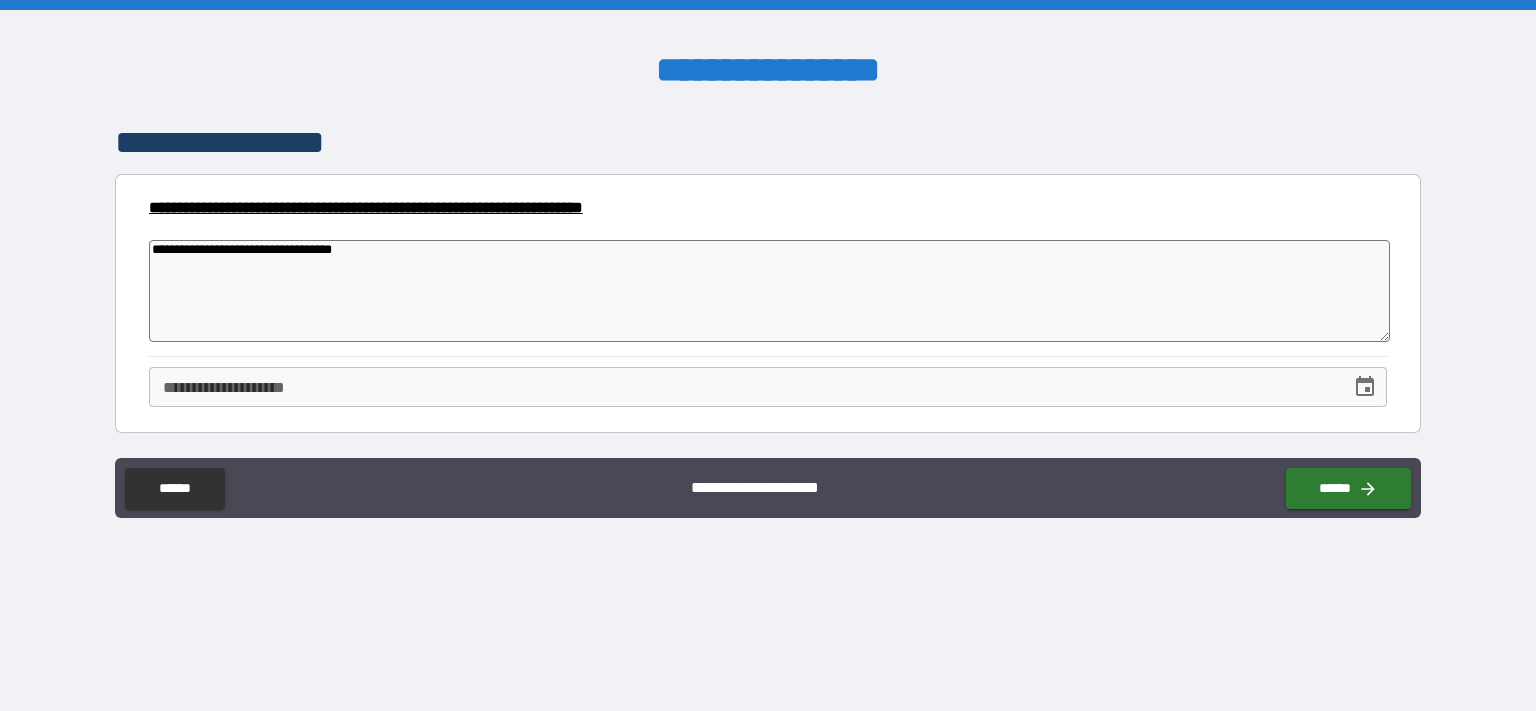 type on "*" 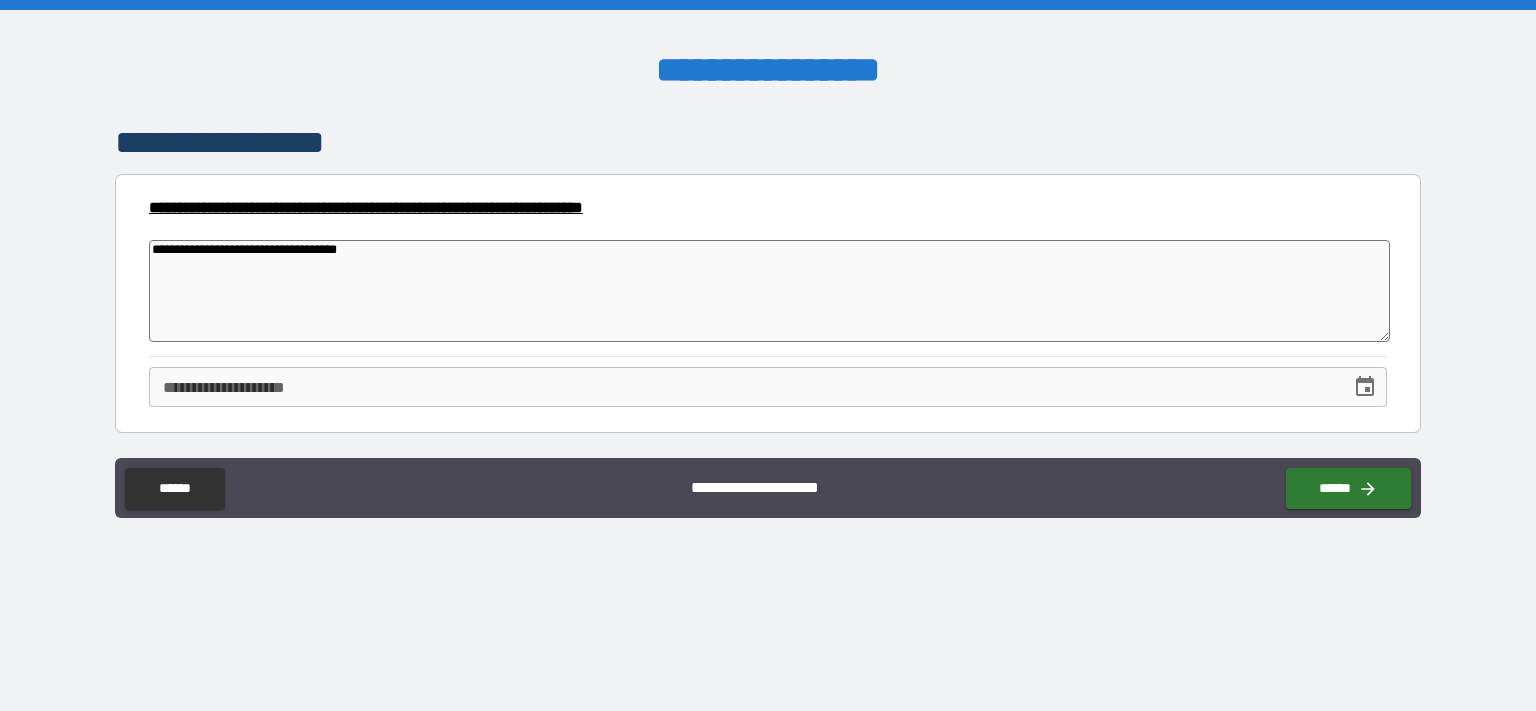 type on "*" 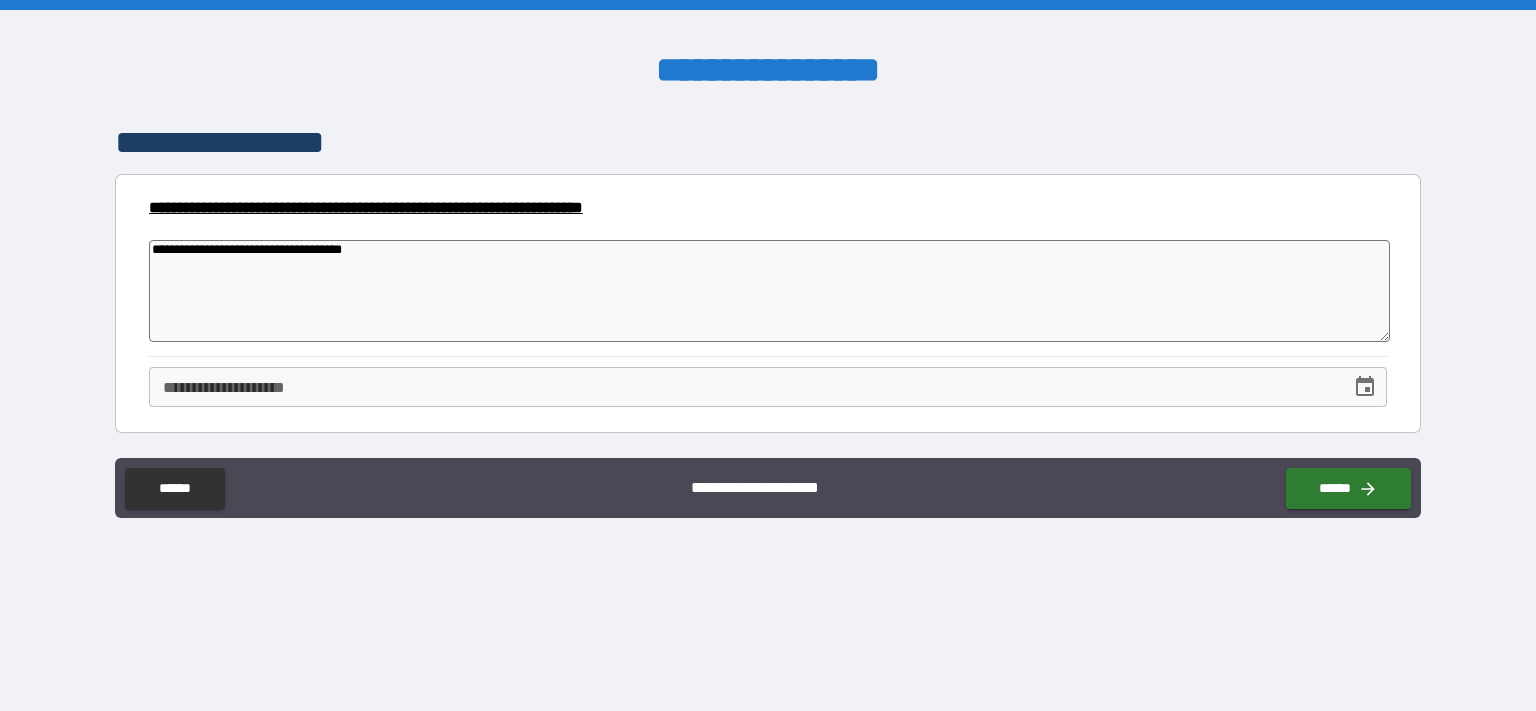 type on "*" 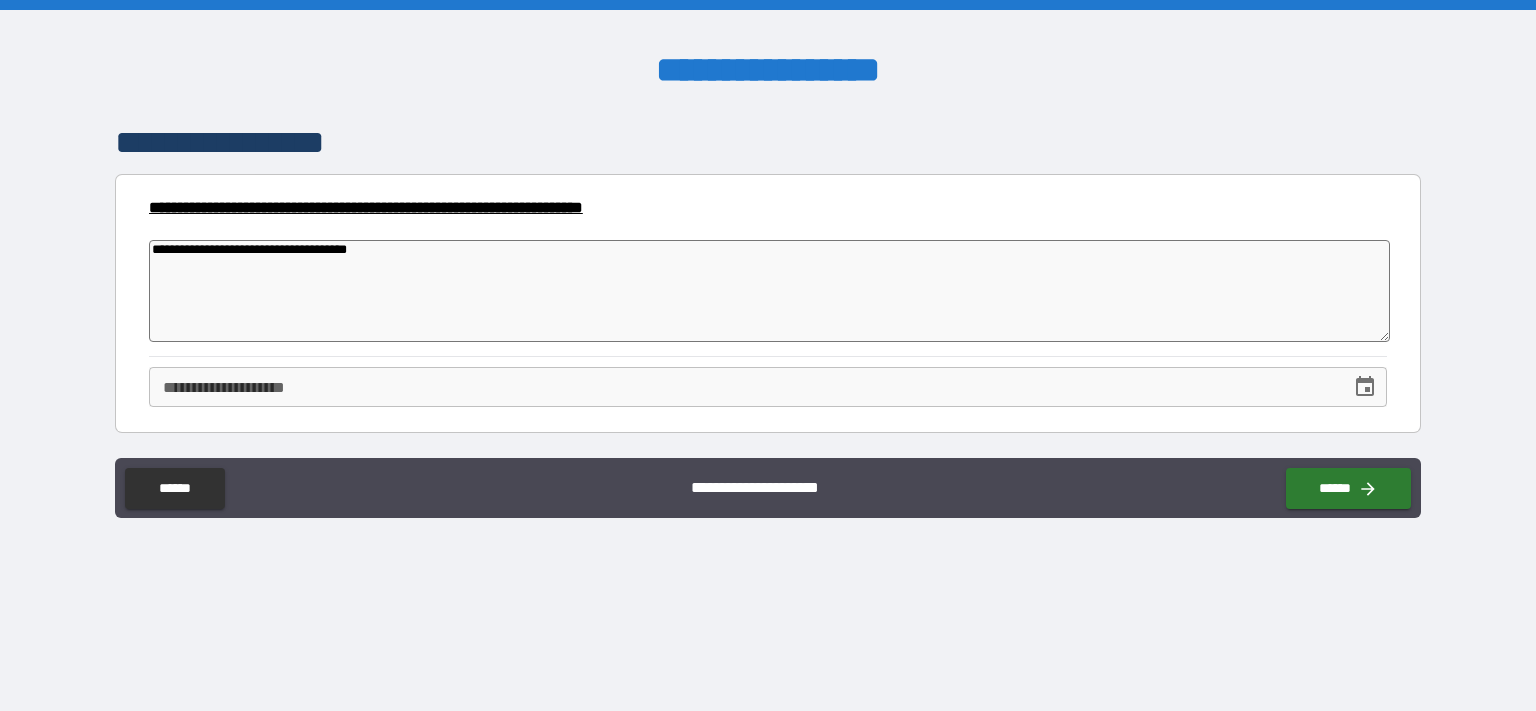 type on "*" 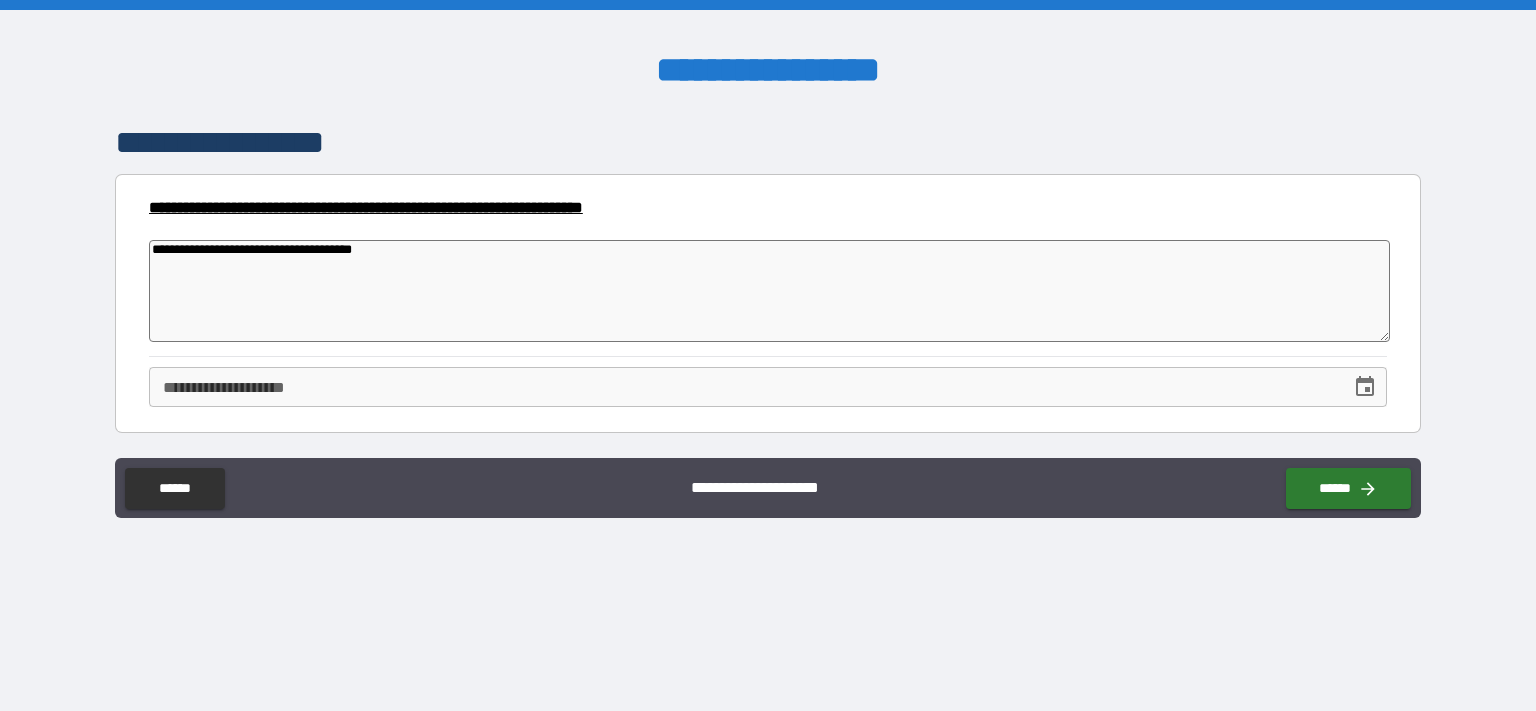type on "*" 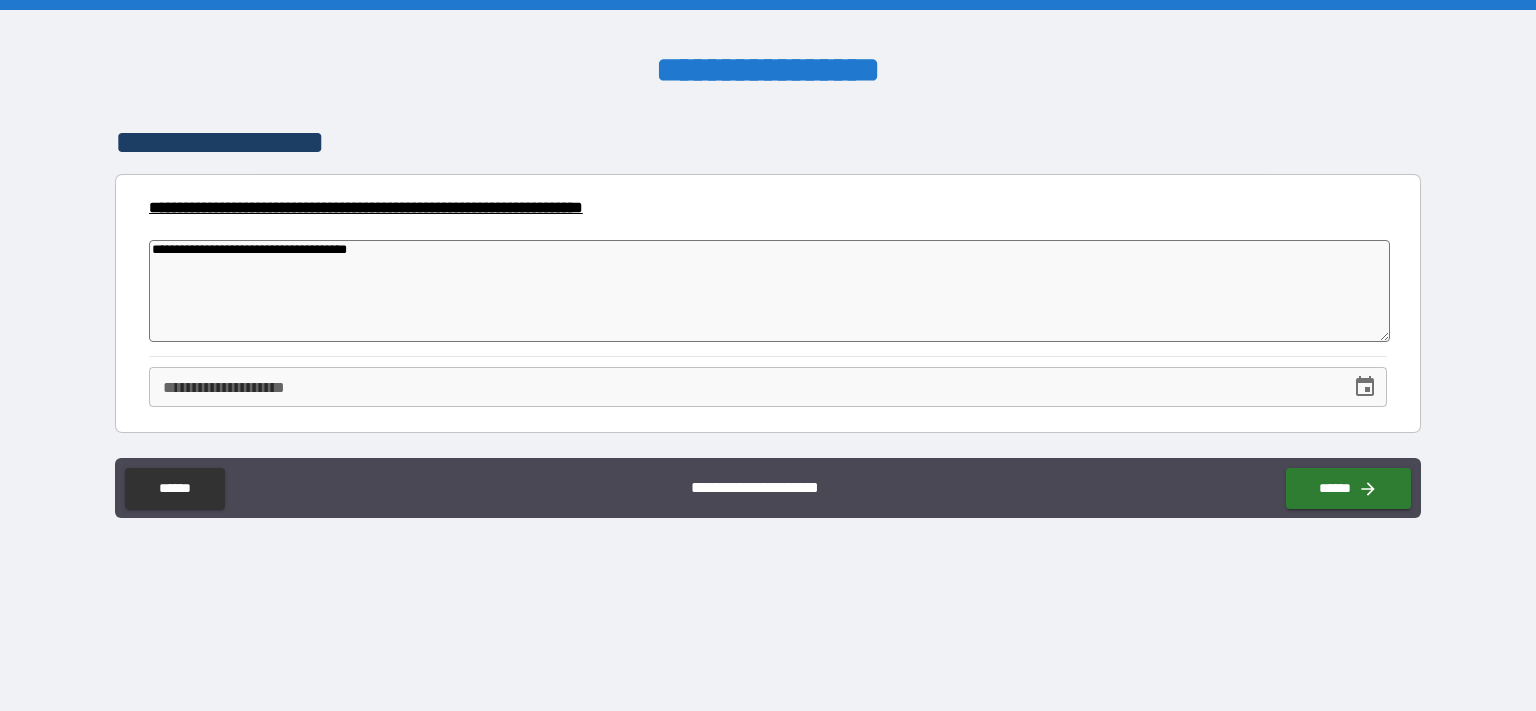 type on "*" 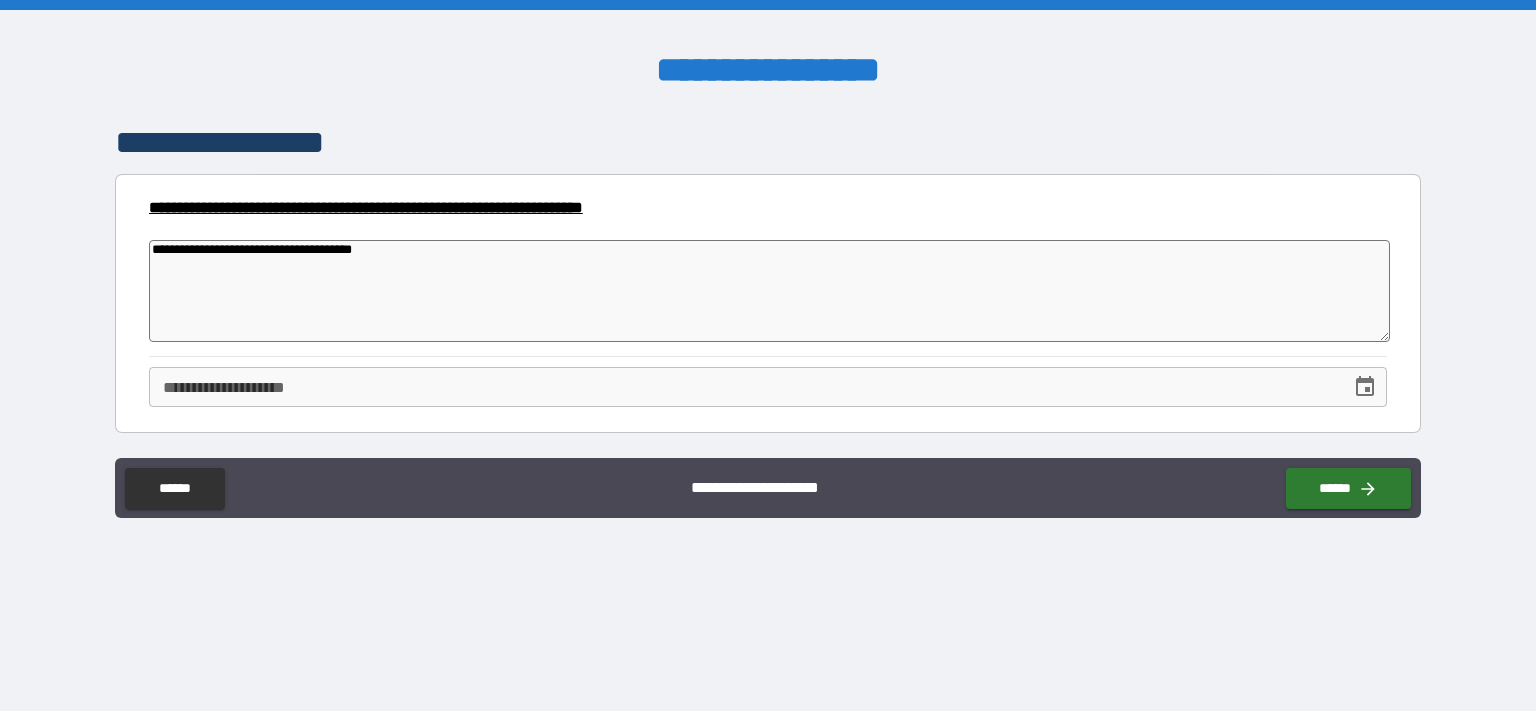 type on "*" 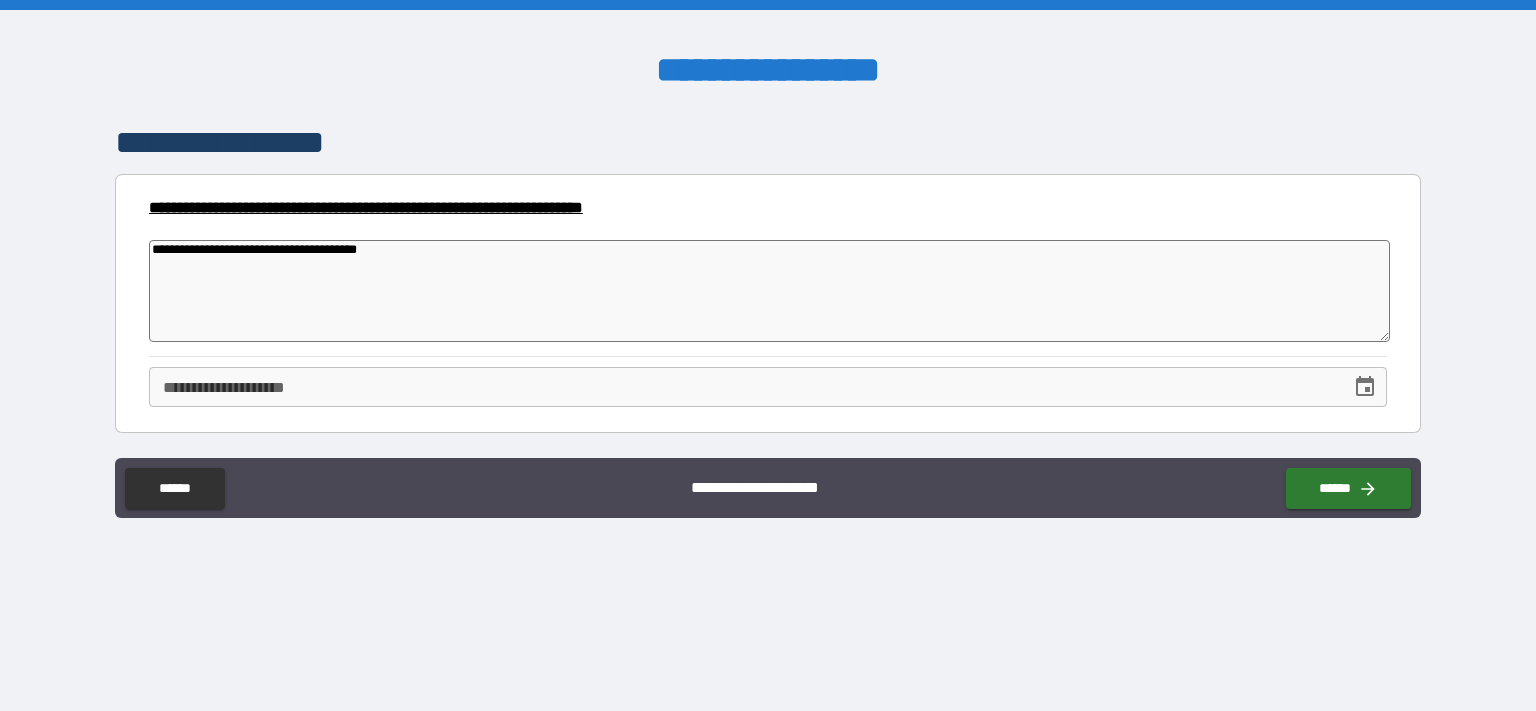 type on "*" 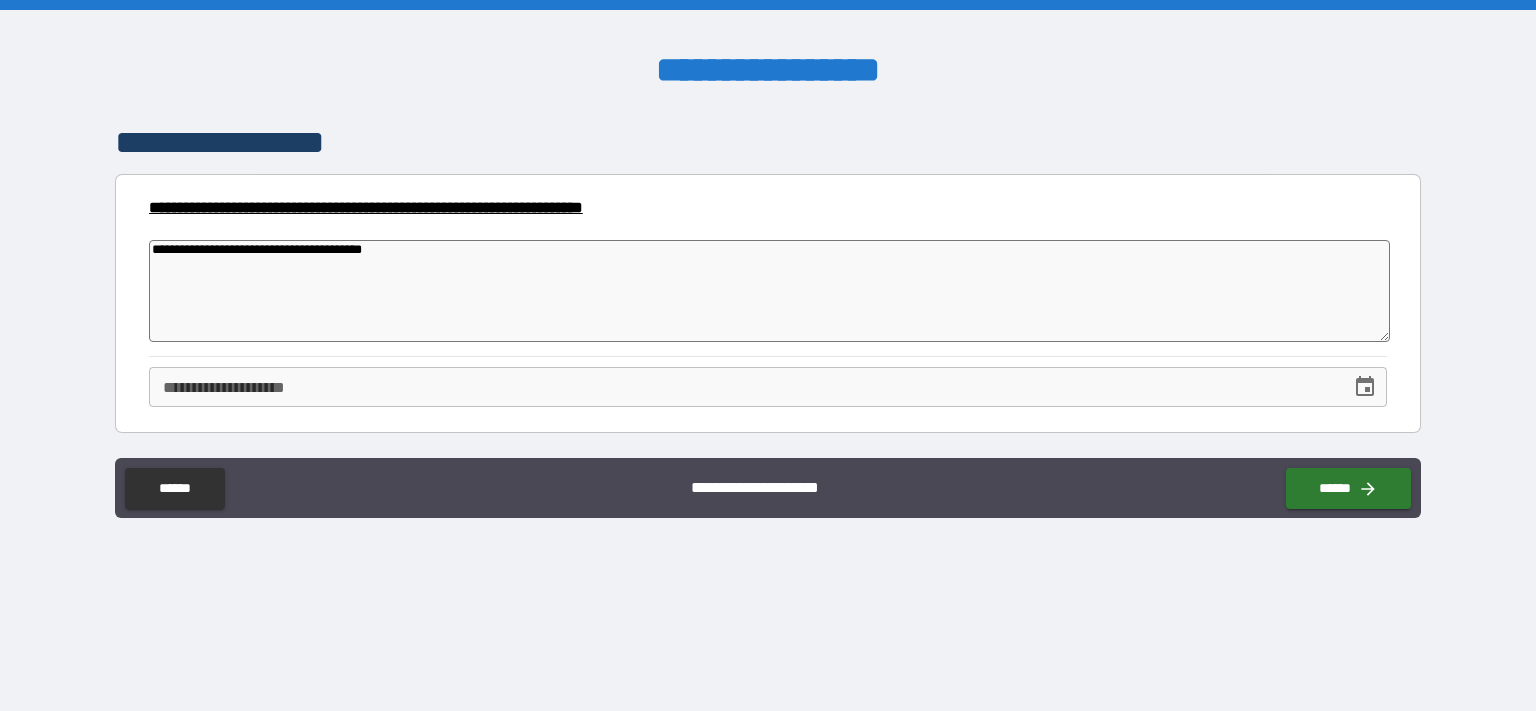 type on "*" 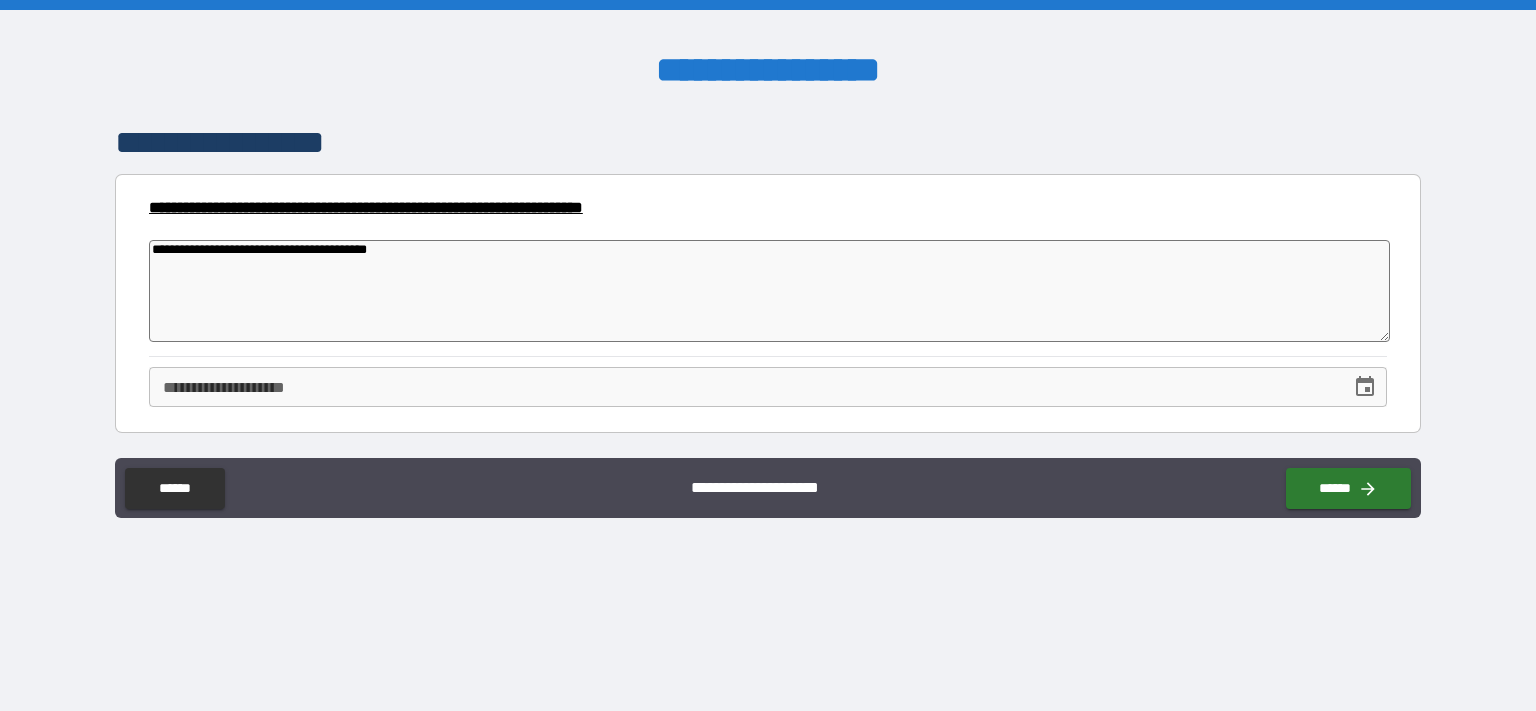 type on "*" 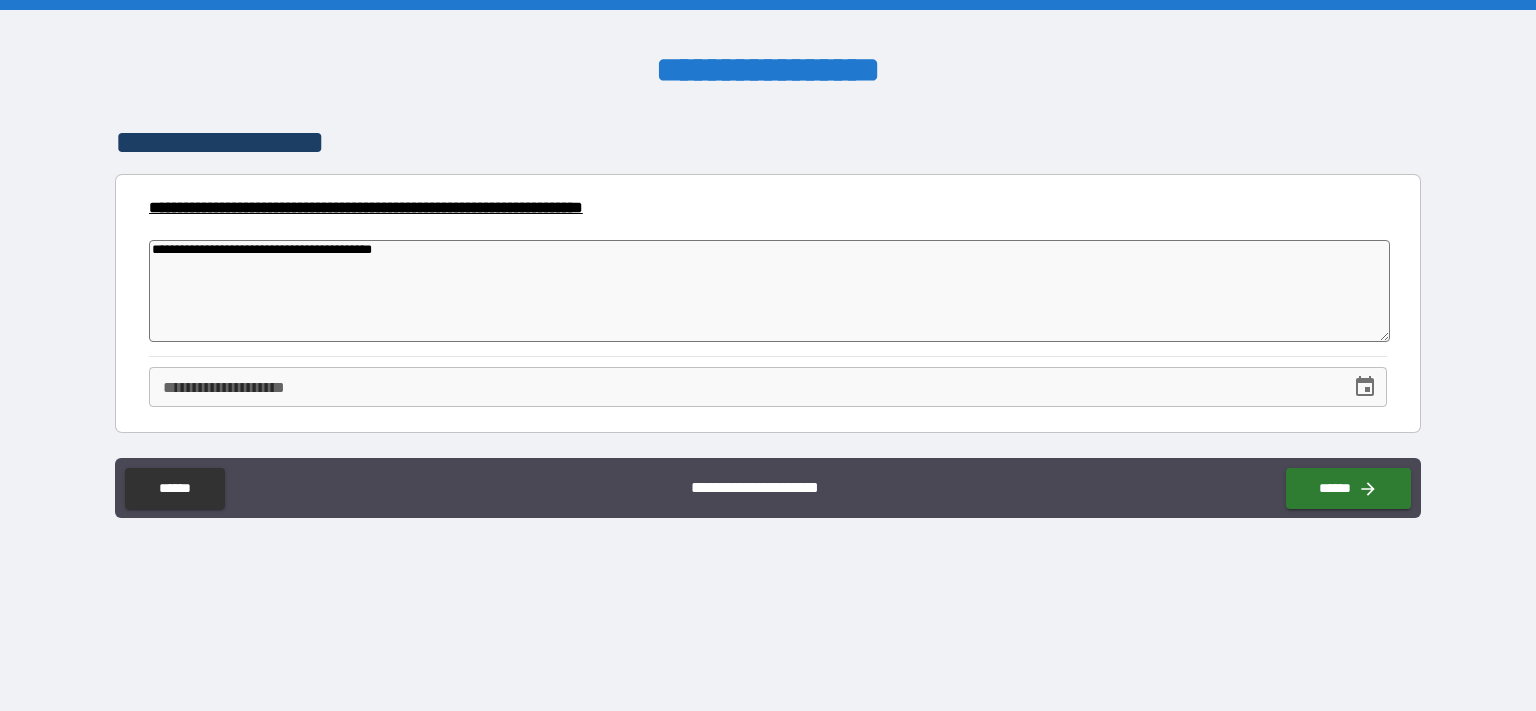 type on "*" 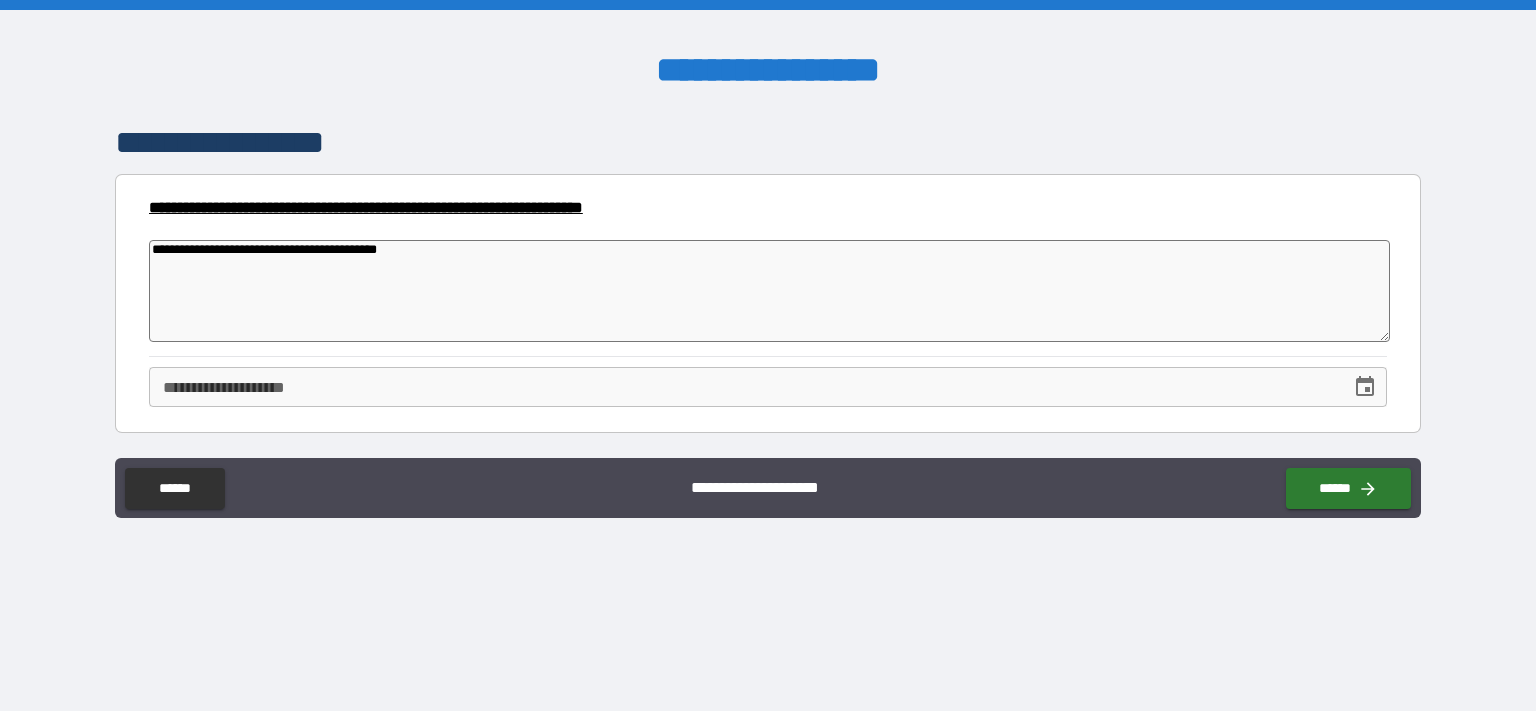 type on "*" 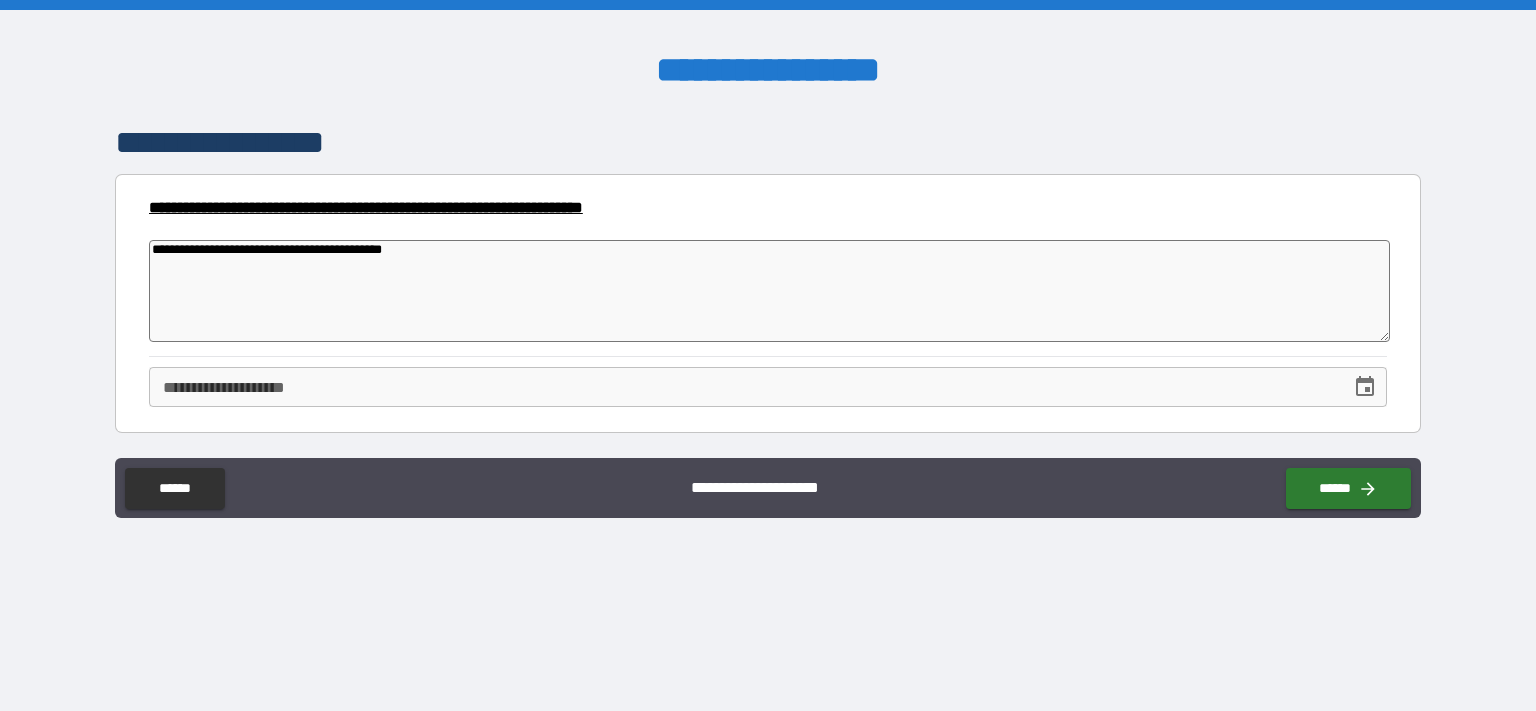 type on "*" 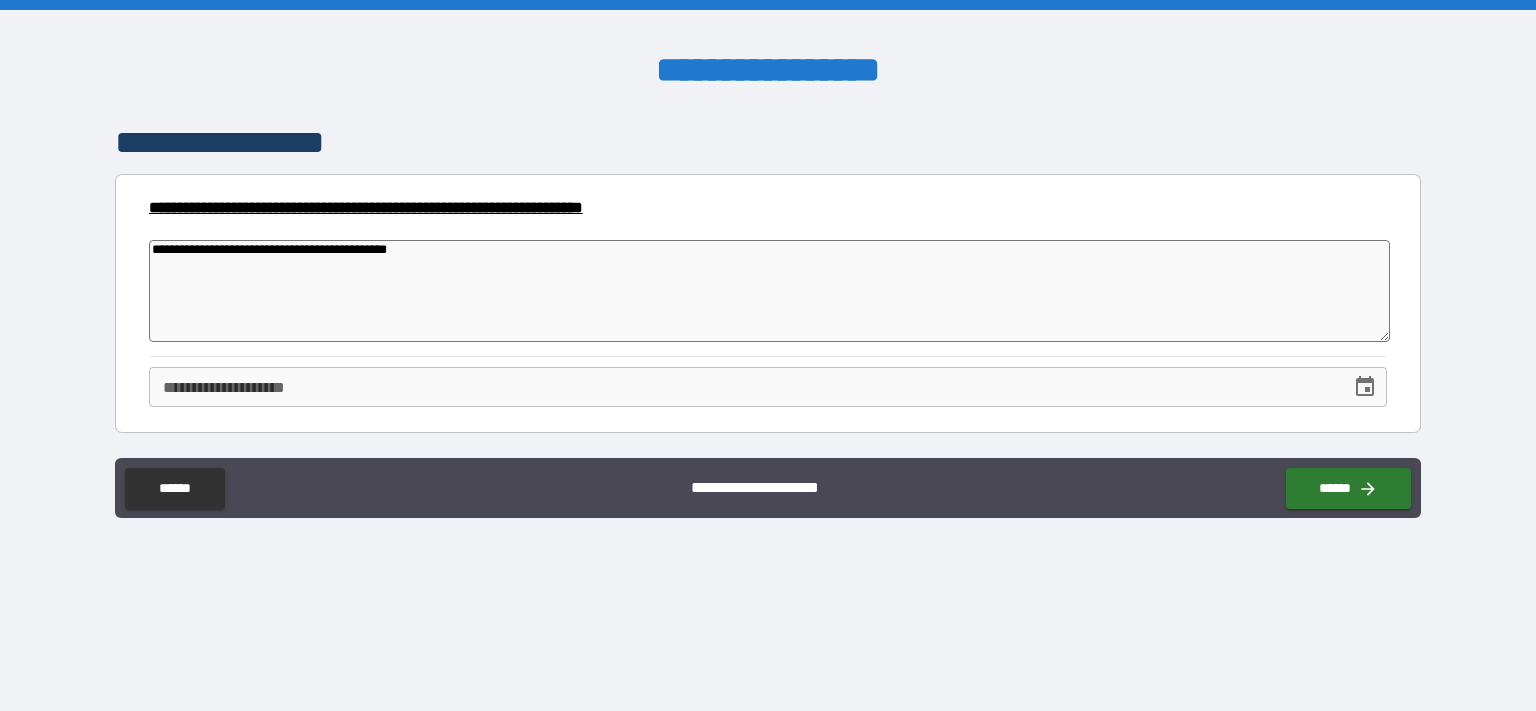 type on "*" 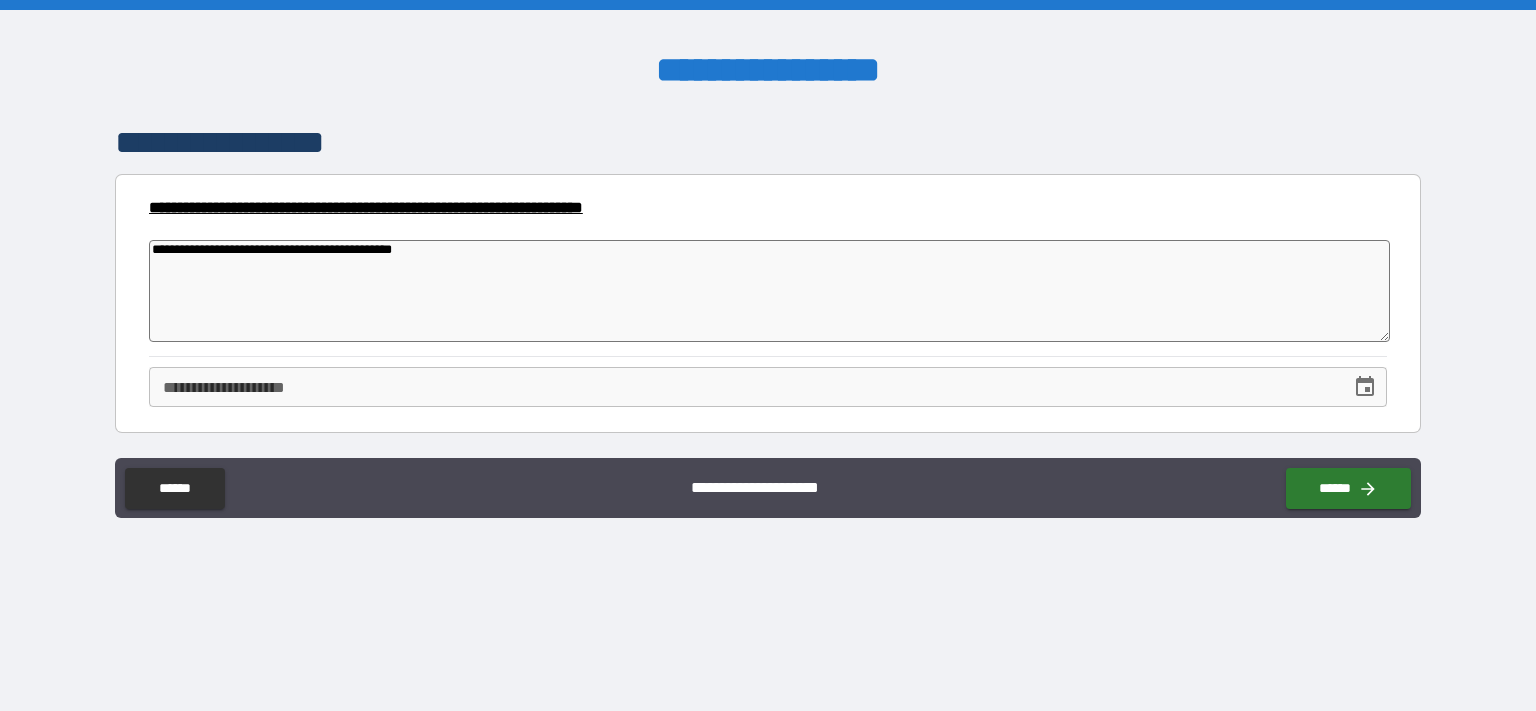 type on "*" 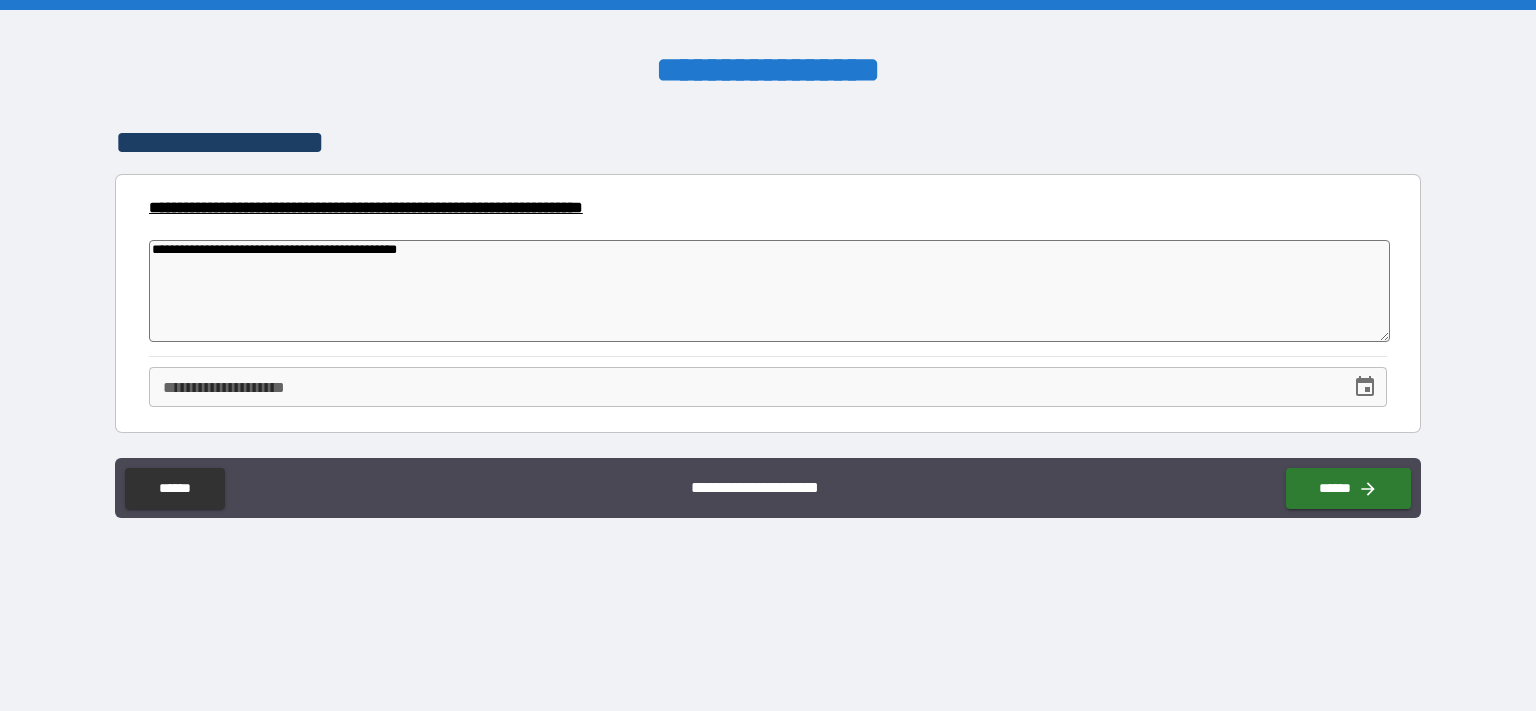 type on "*" 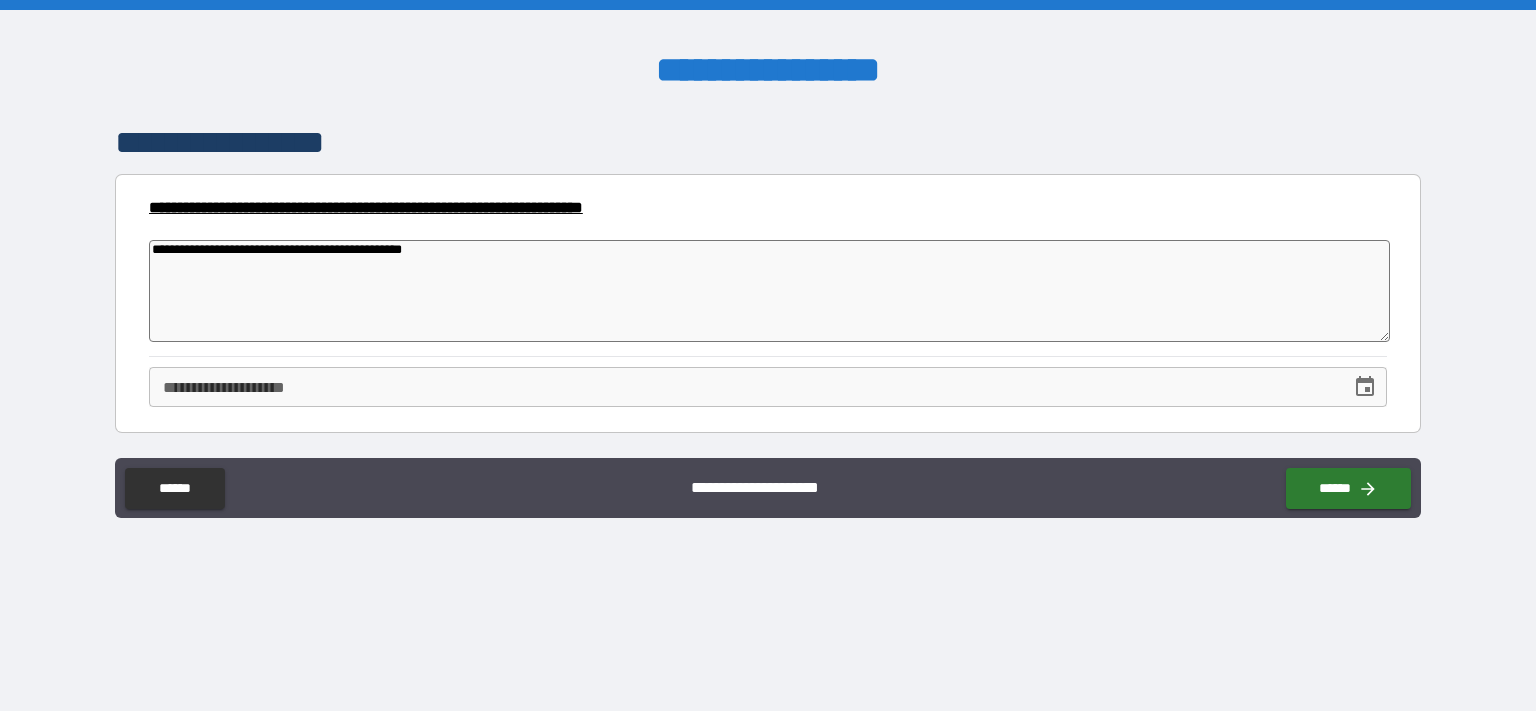 type on "*" 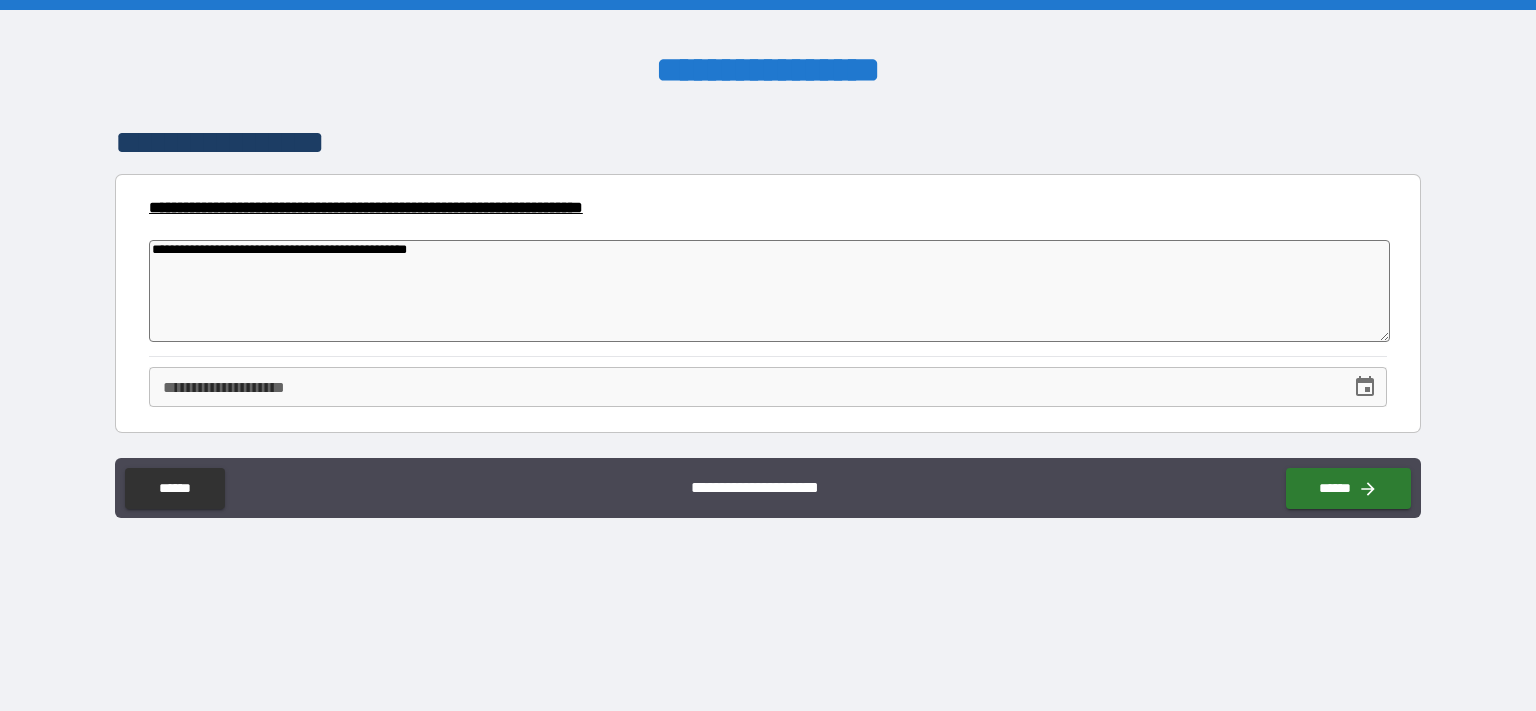 type on "*" 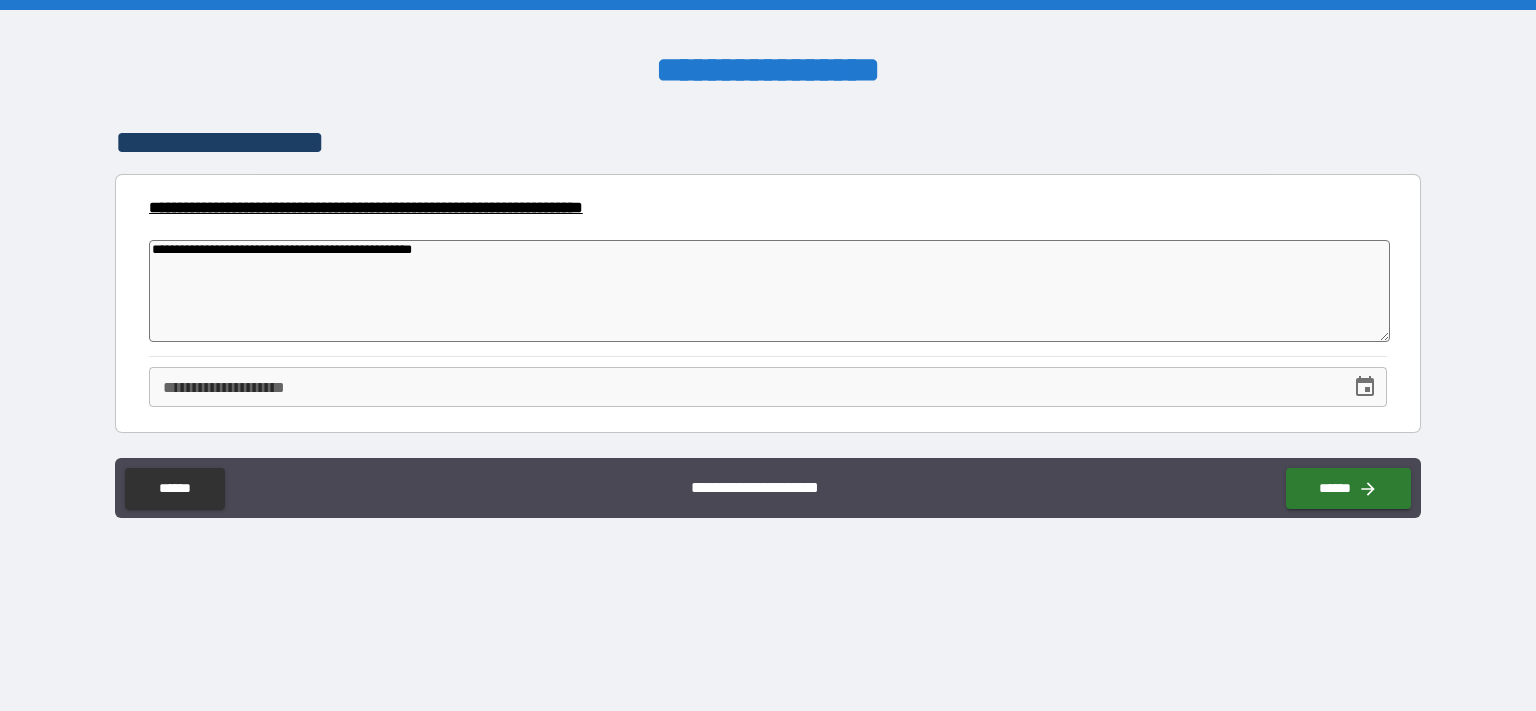 type on "*" 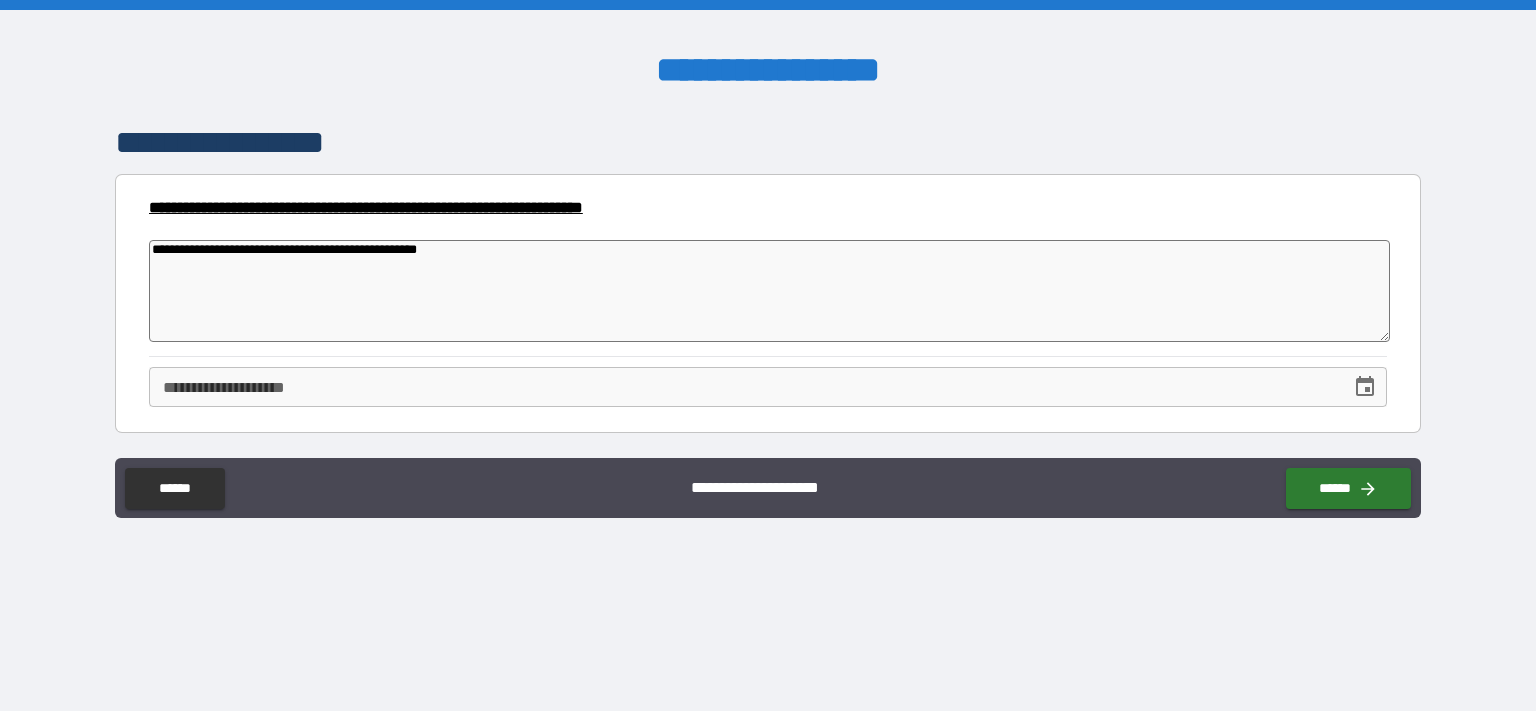 type on "*" 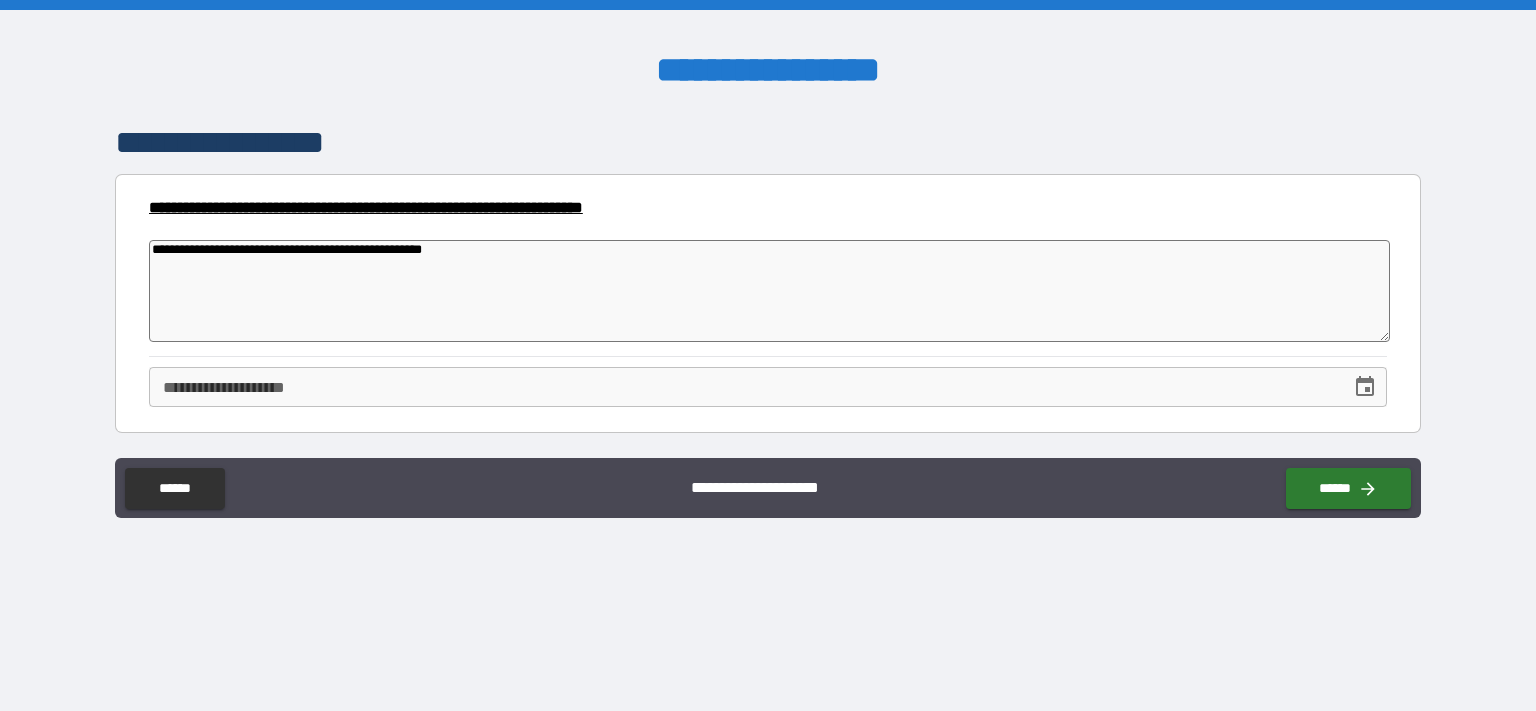 type on "*" 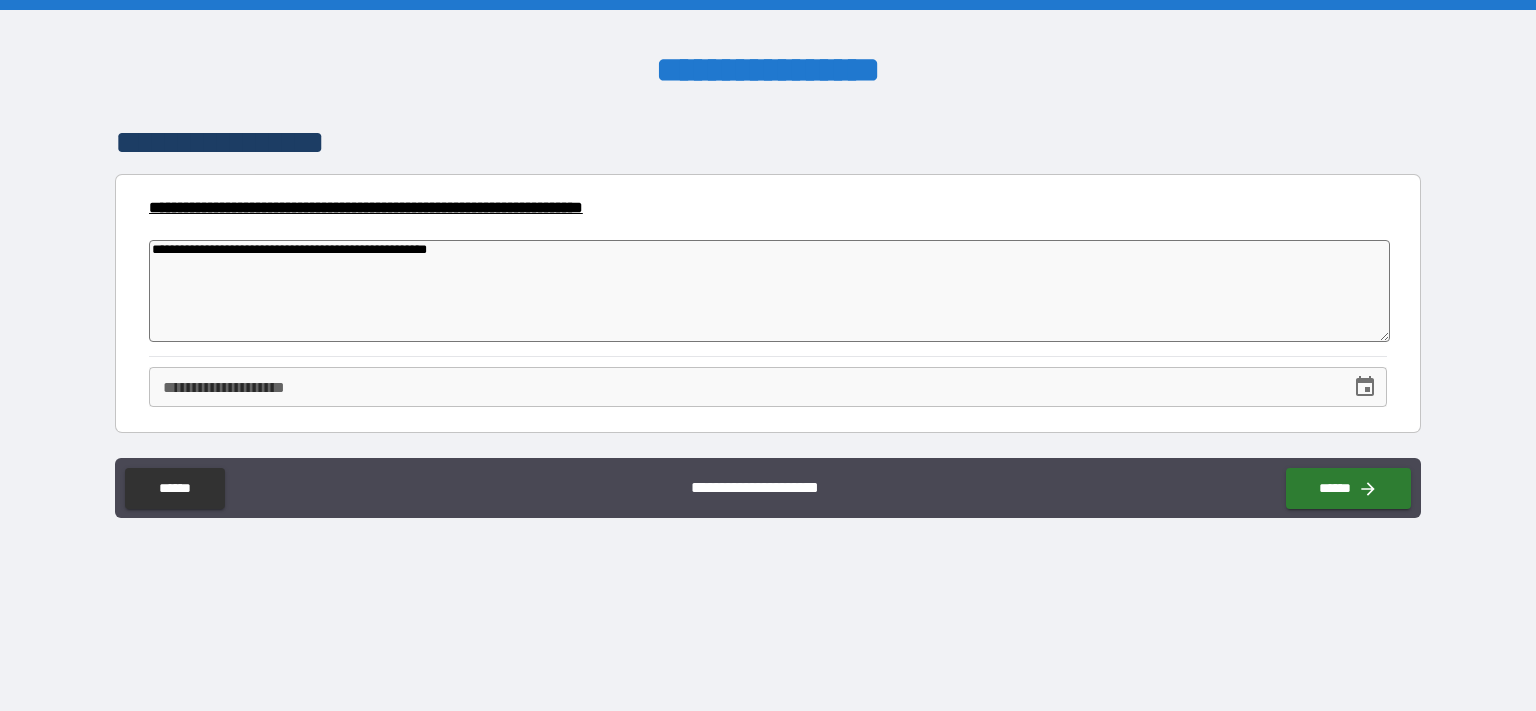 type on "*" 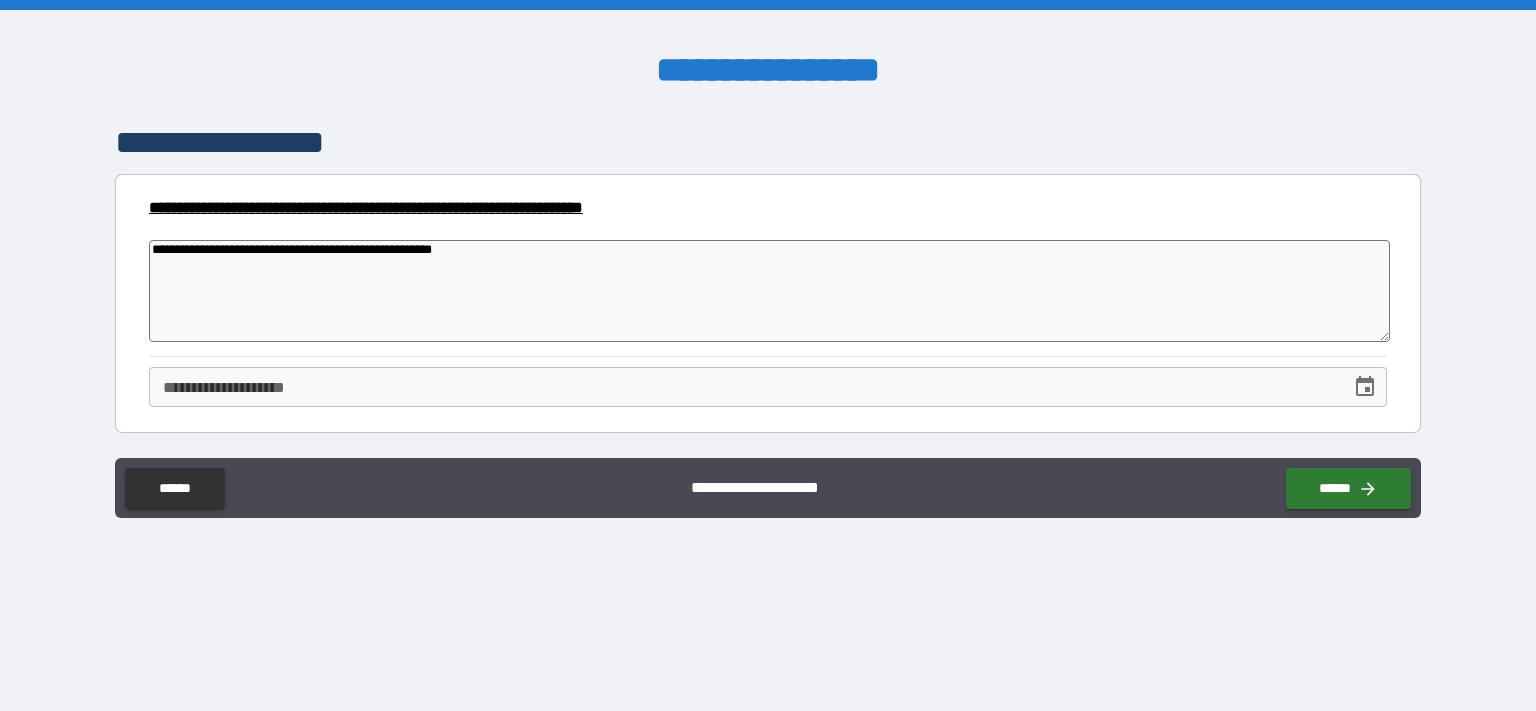 type on "*" 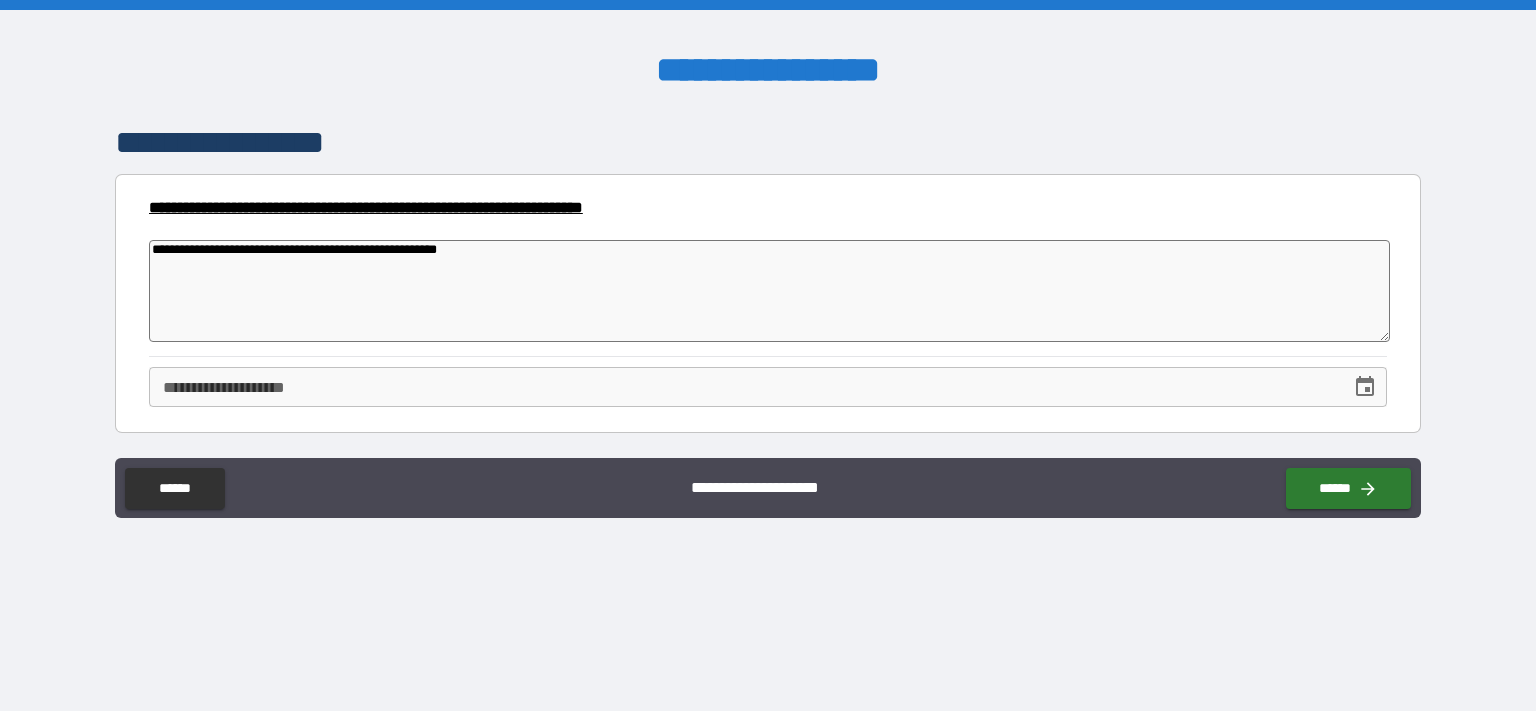 type on "*" 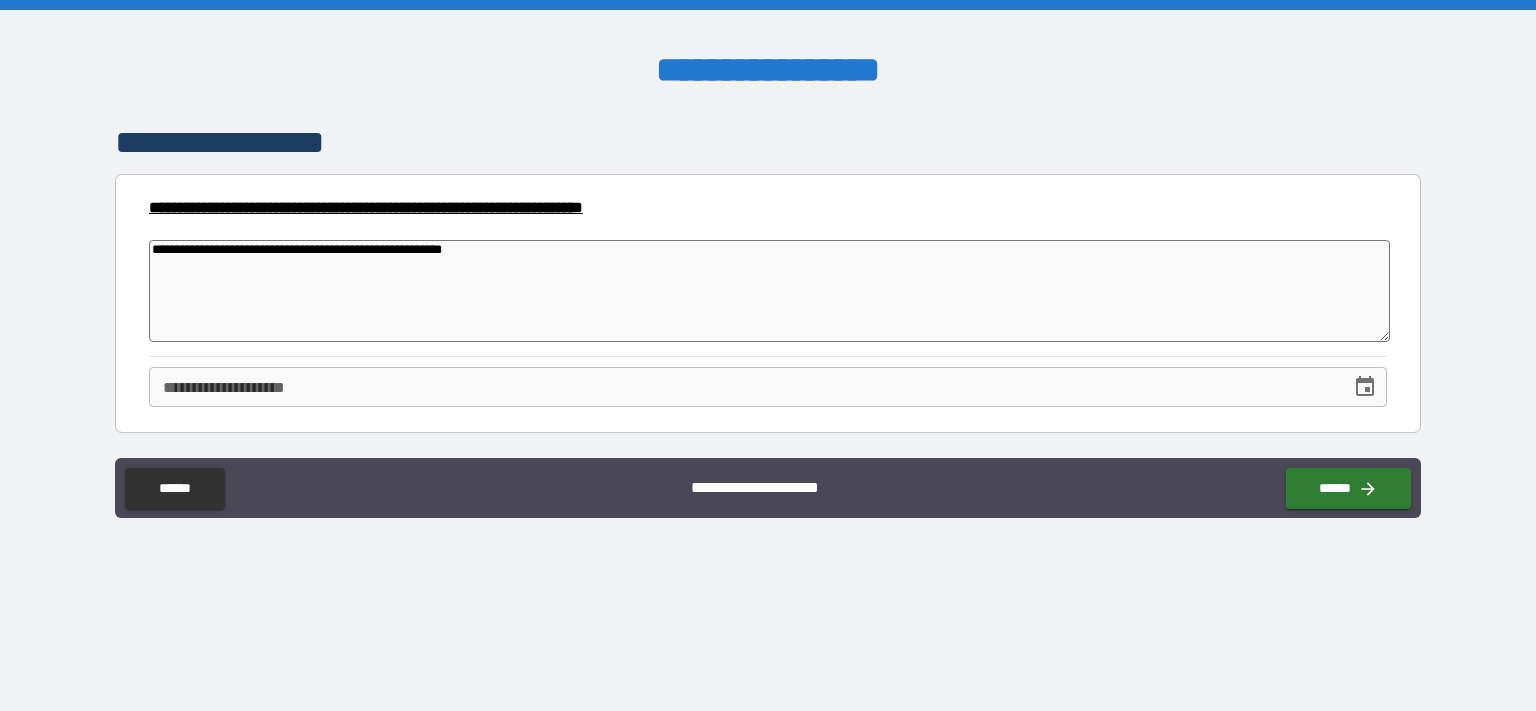 type on "*" 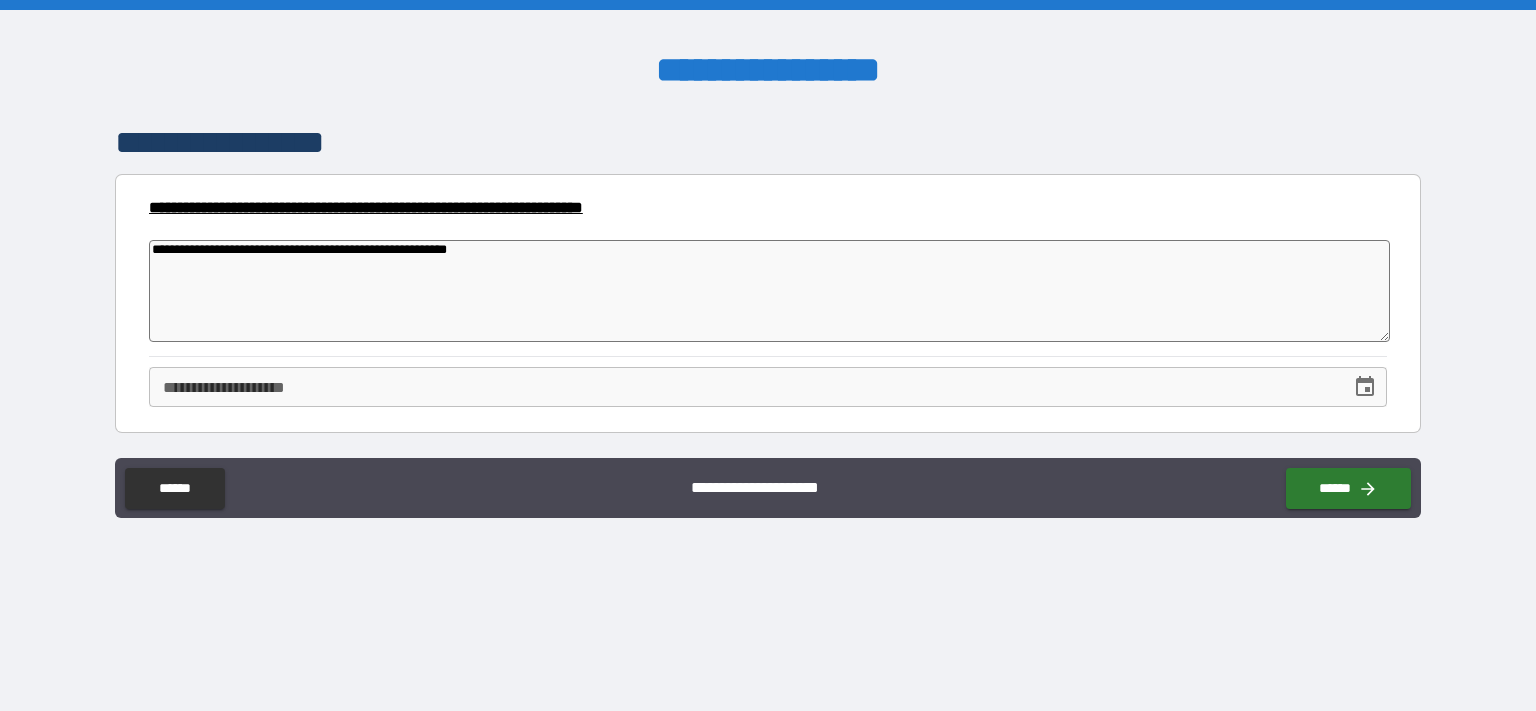 type on "*" 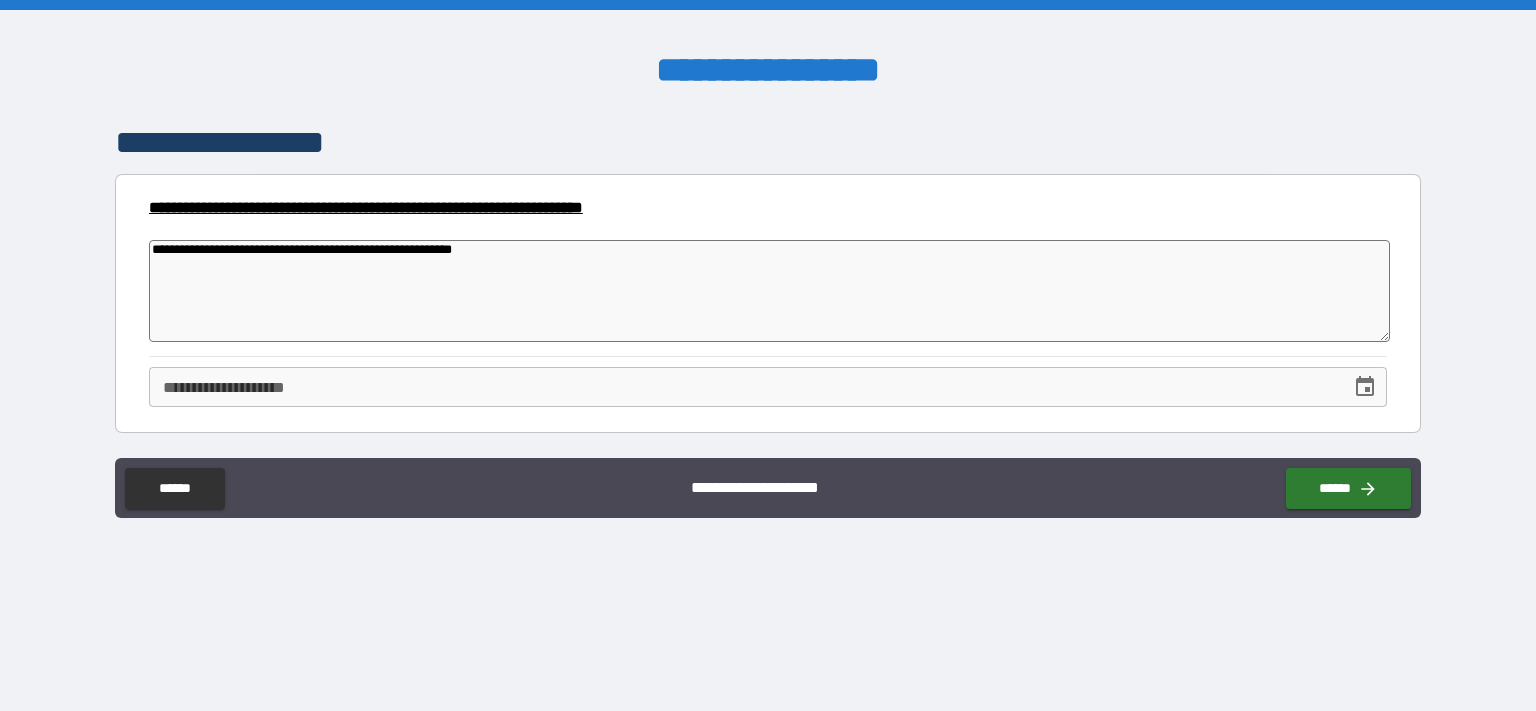 type on "*" 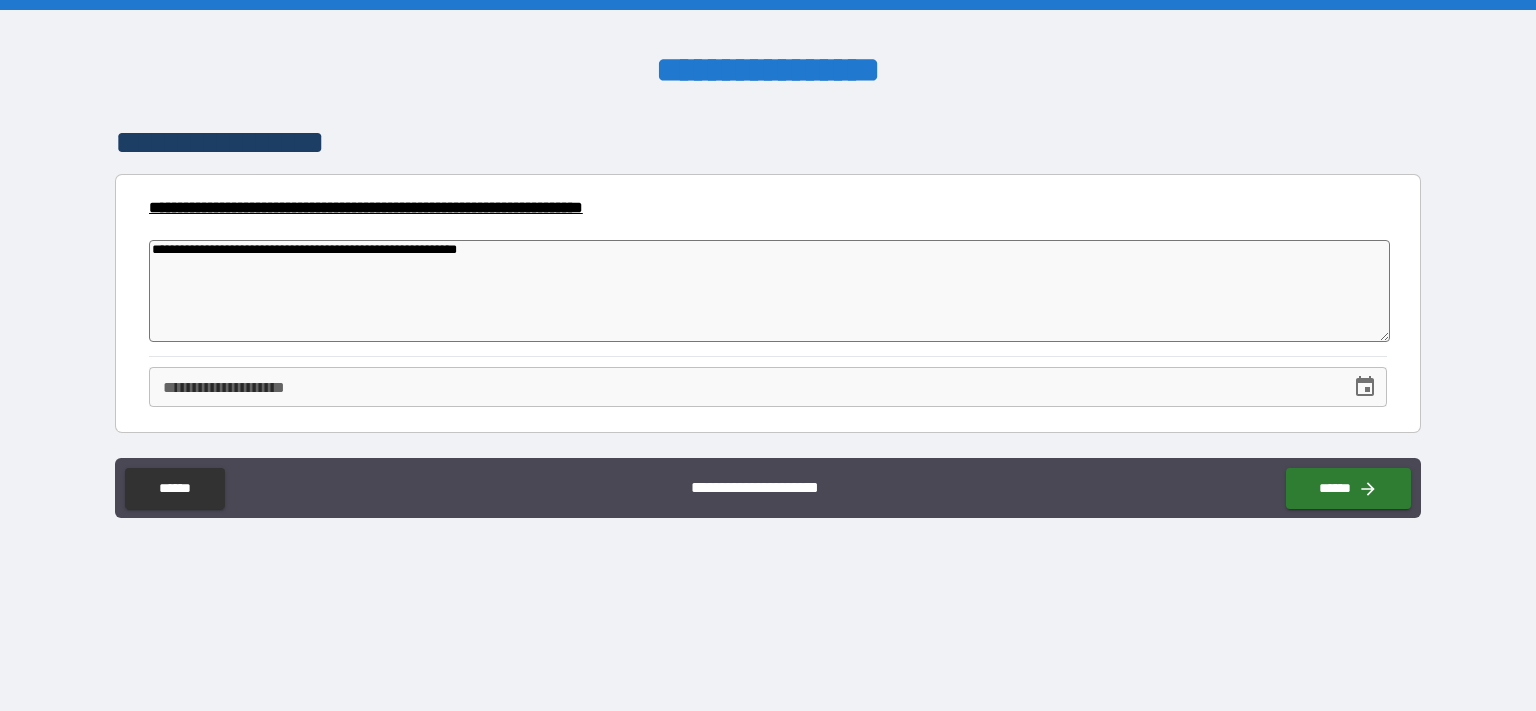 type on "*" 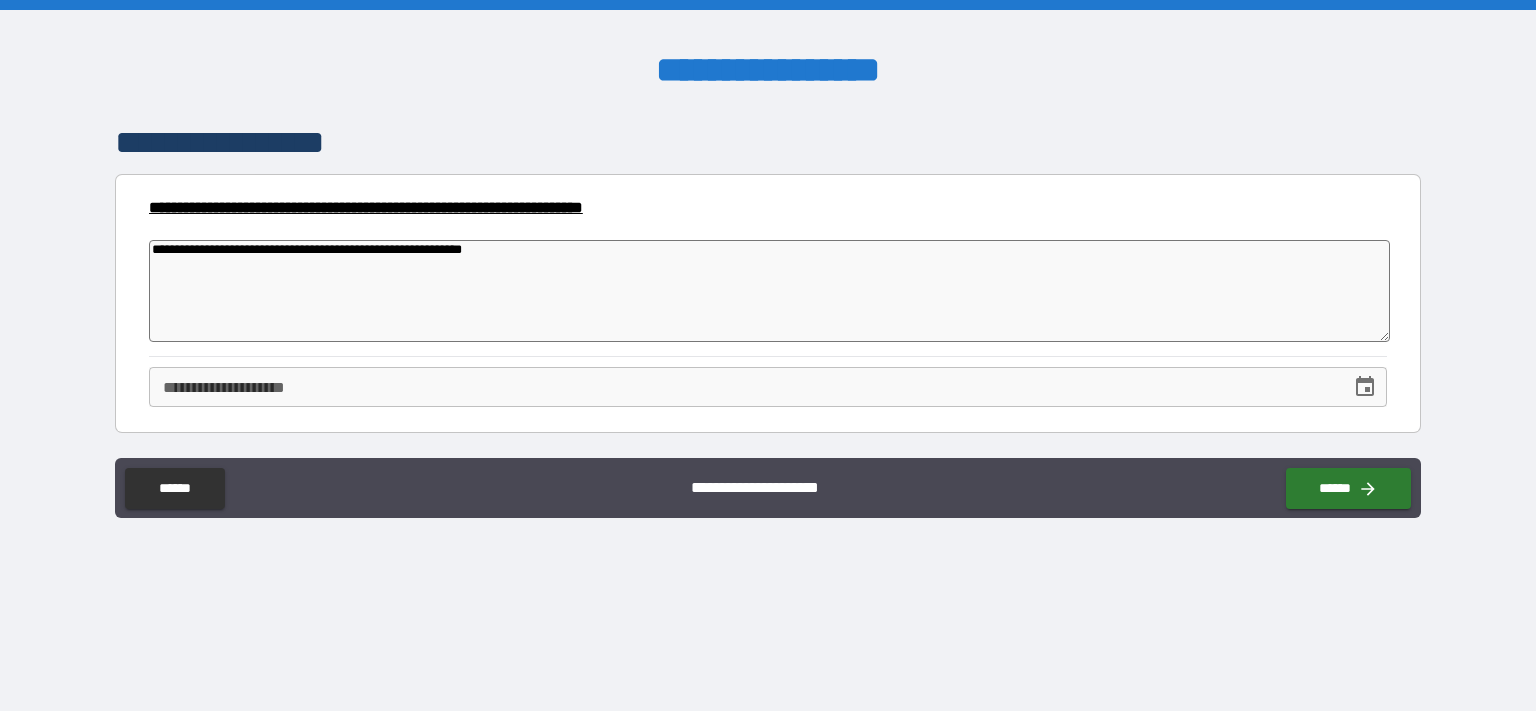 type on "*" 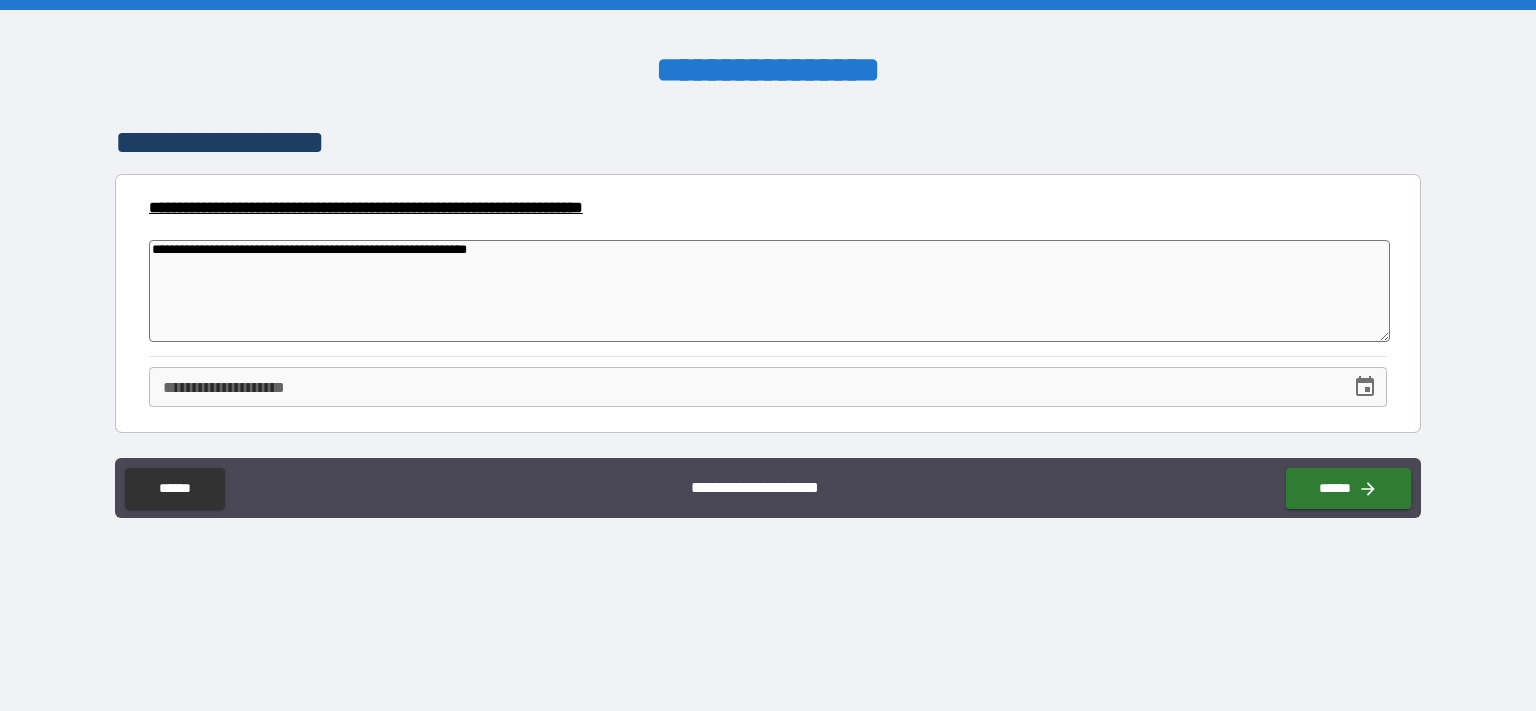 type on "*" 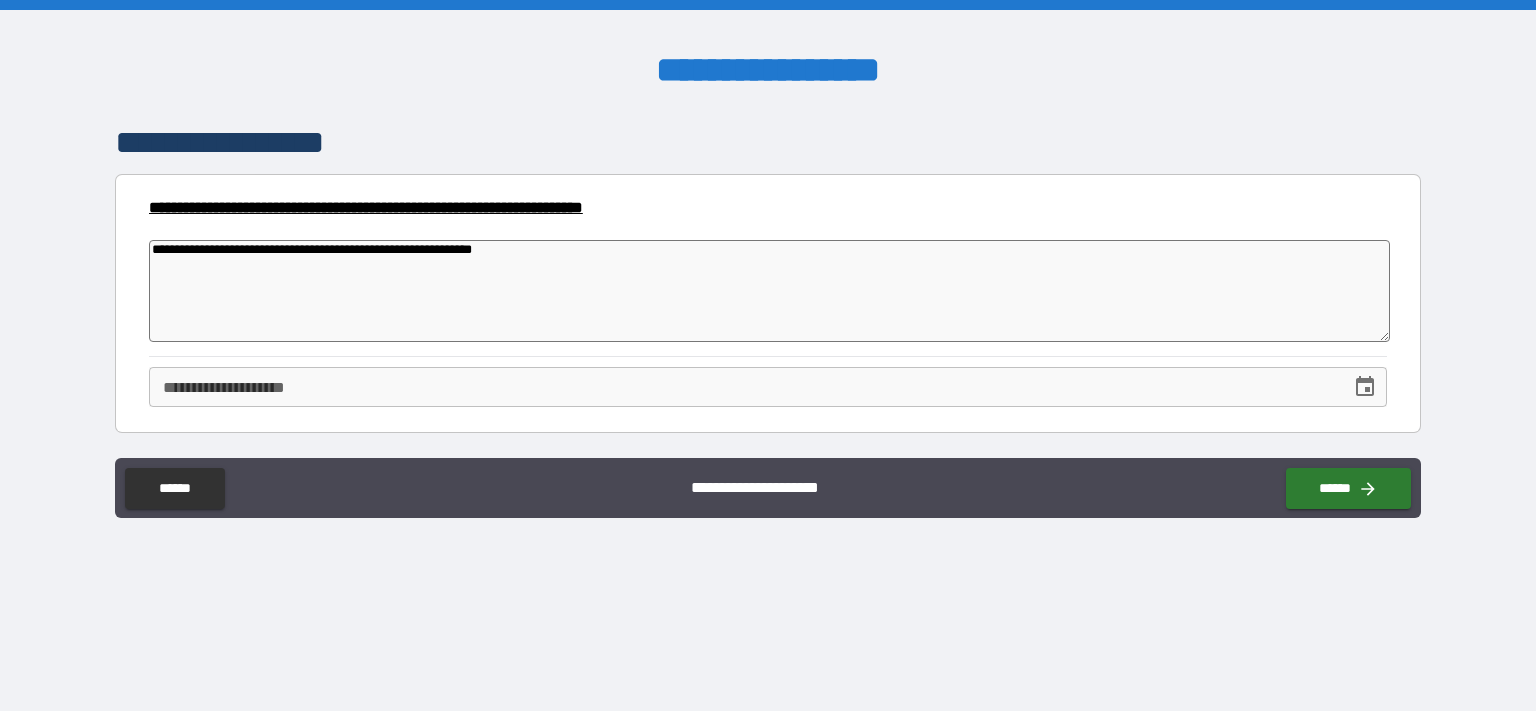 type on "*" 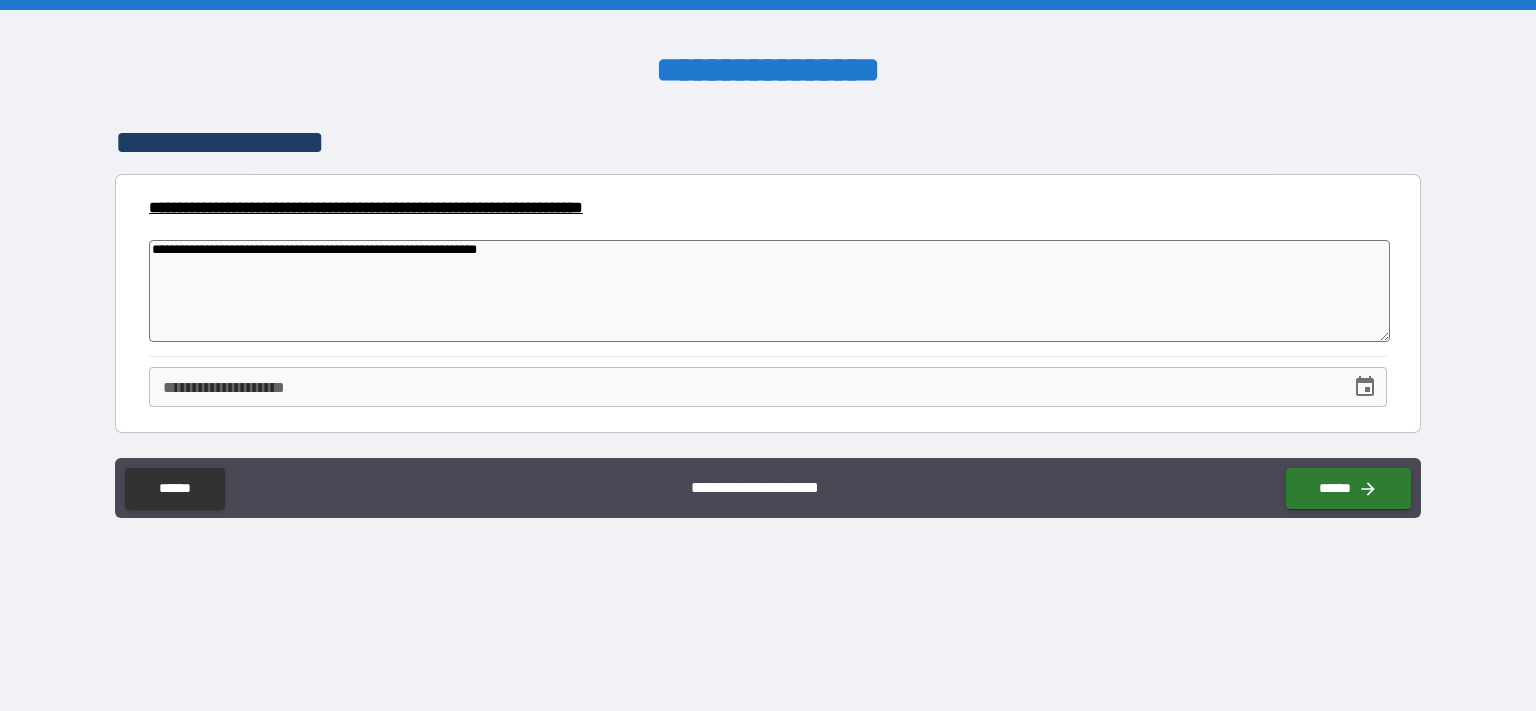 type on "*" 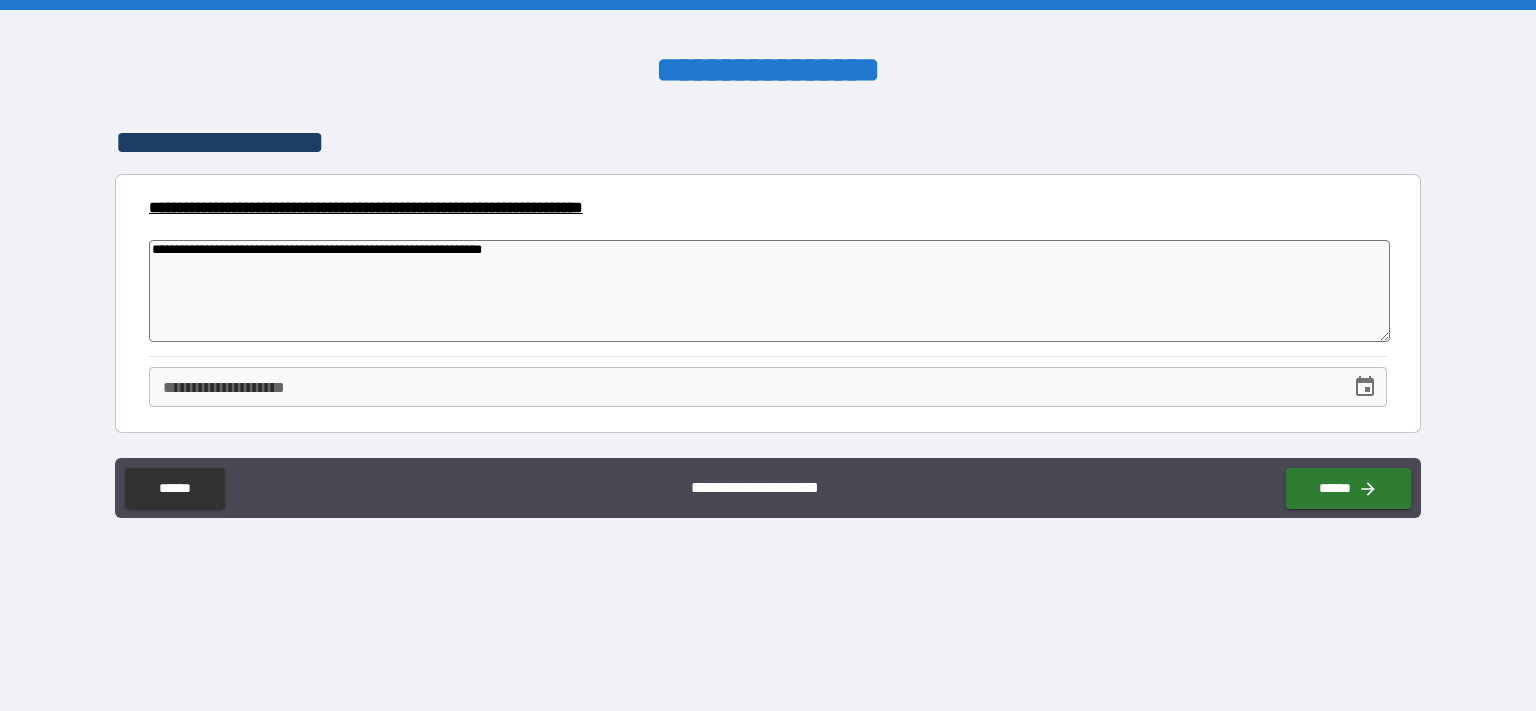 type on "*" 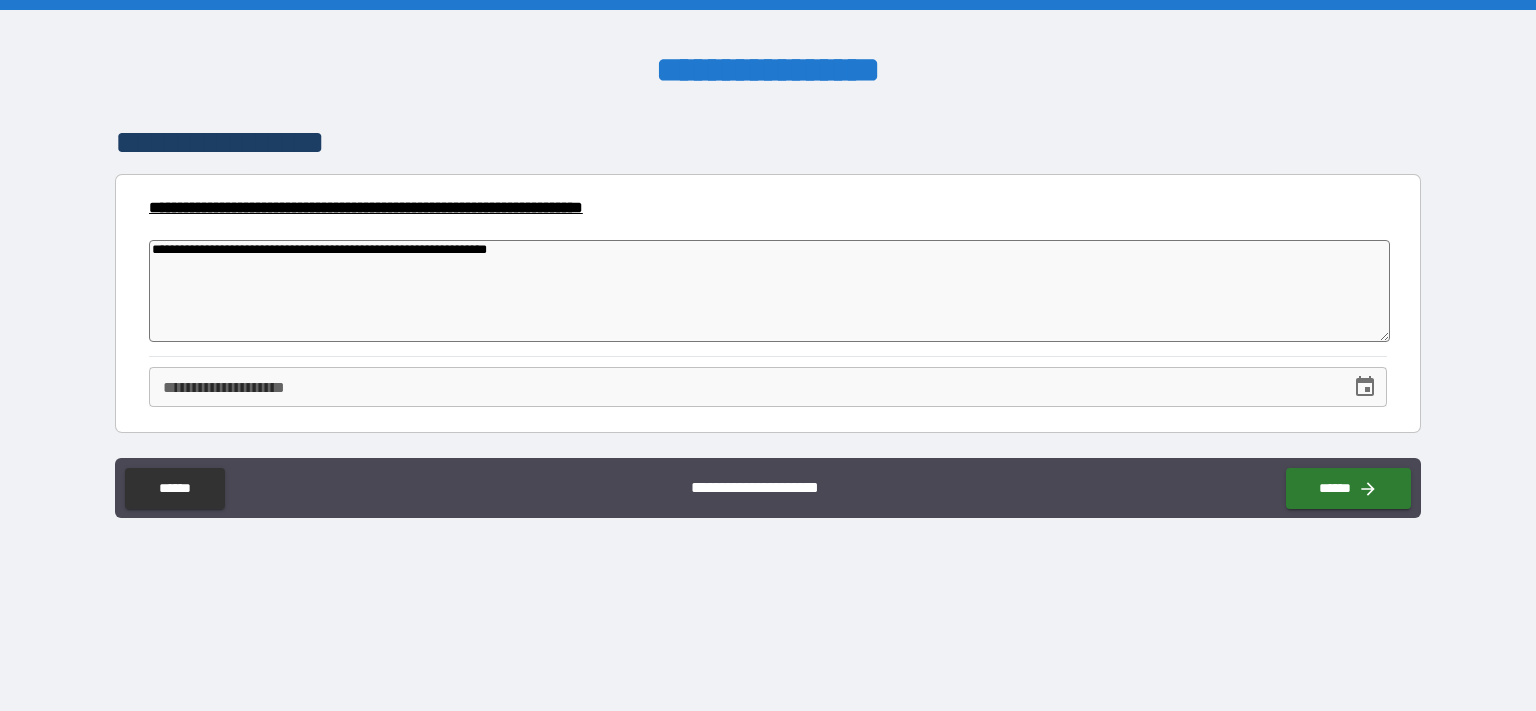 type on "*" 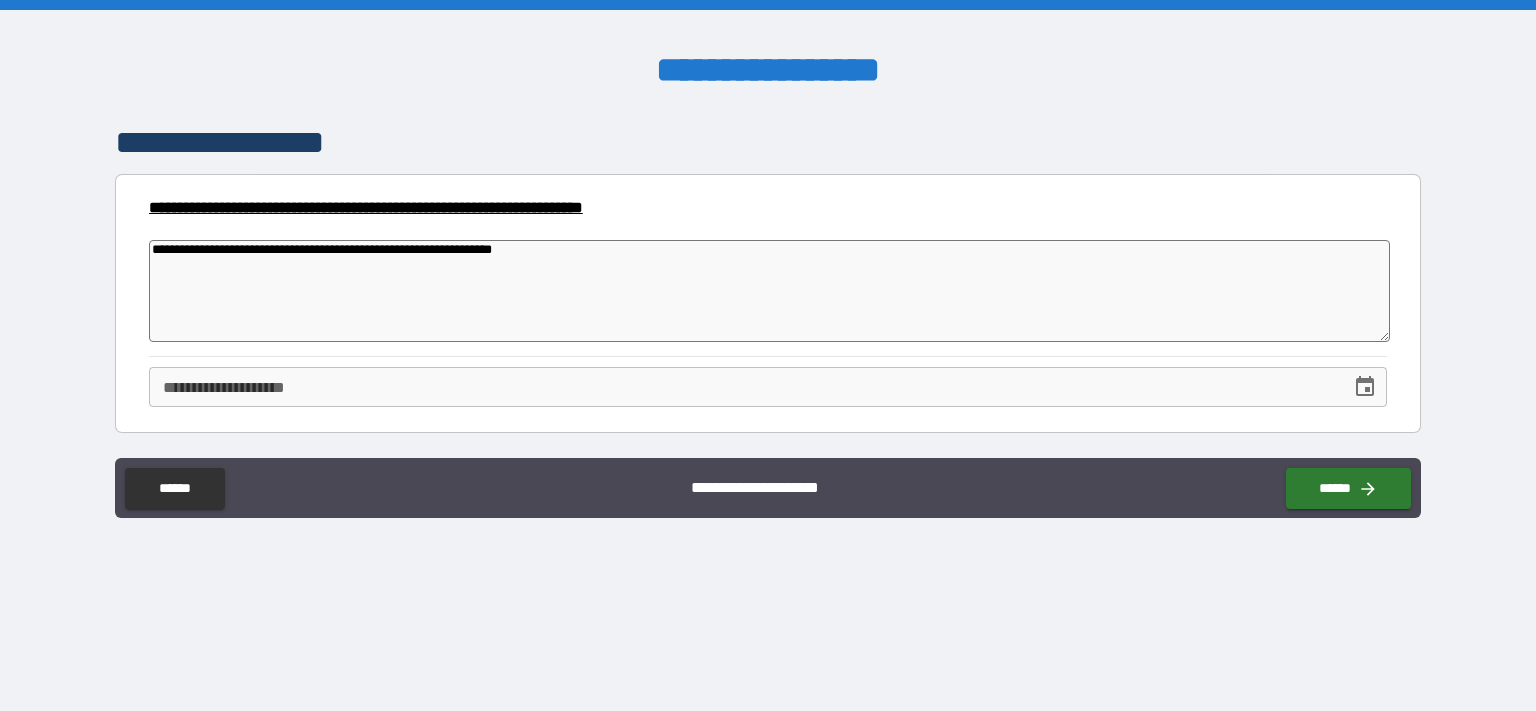 type on "*" 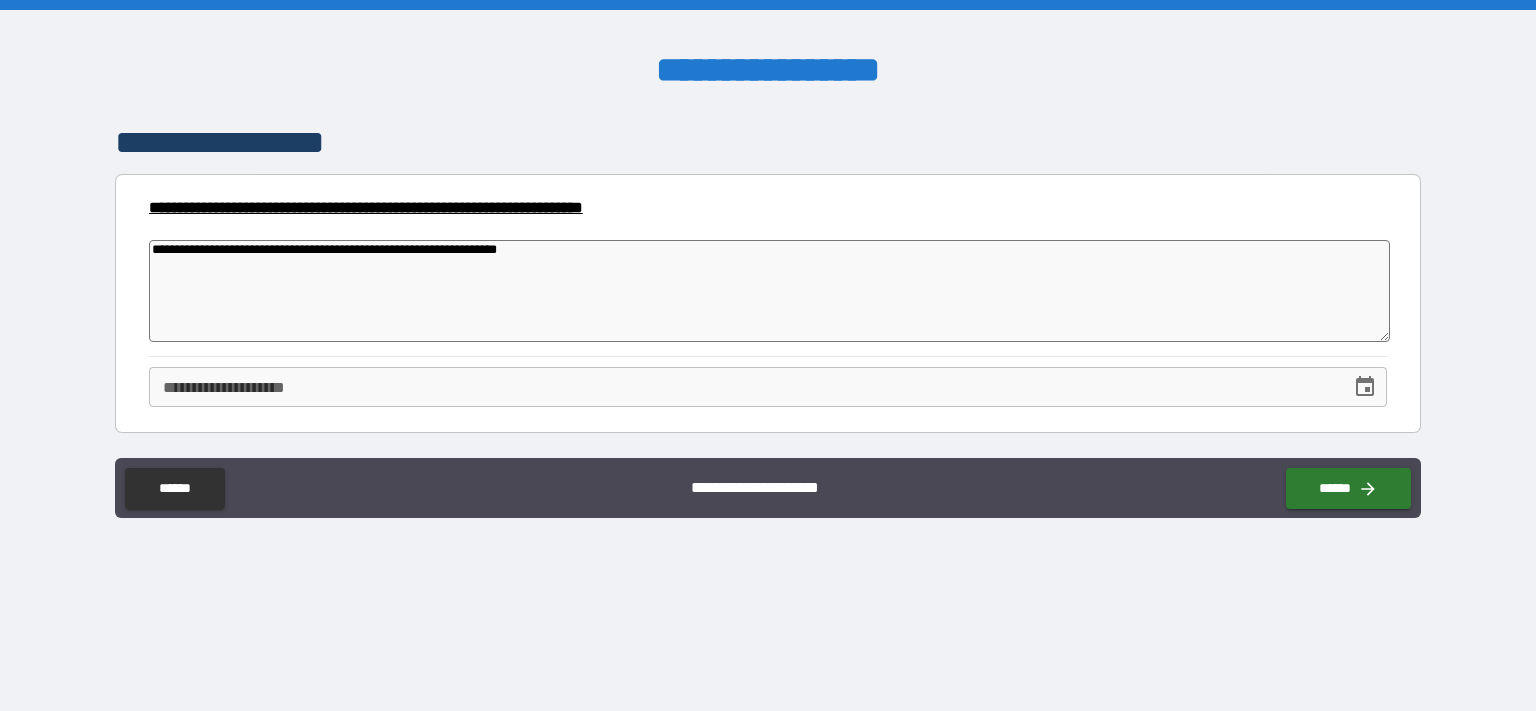 type on "*" 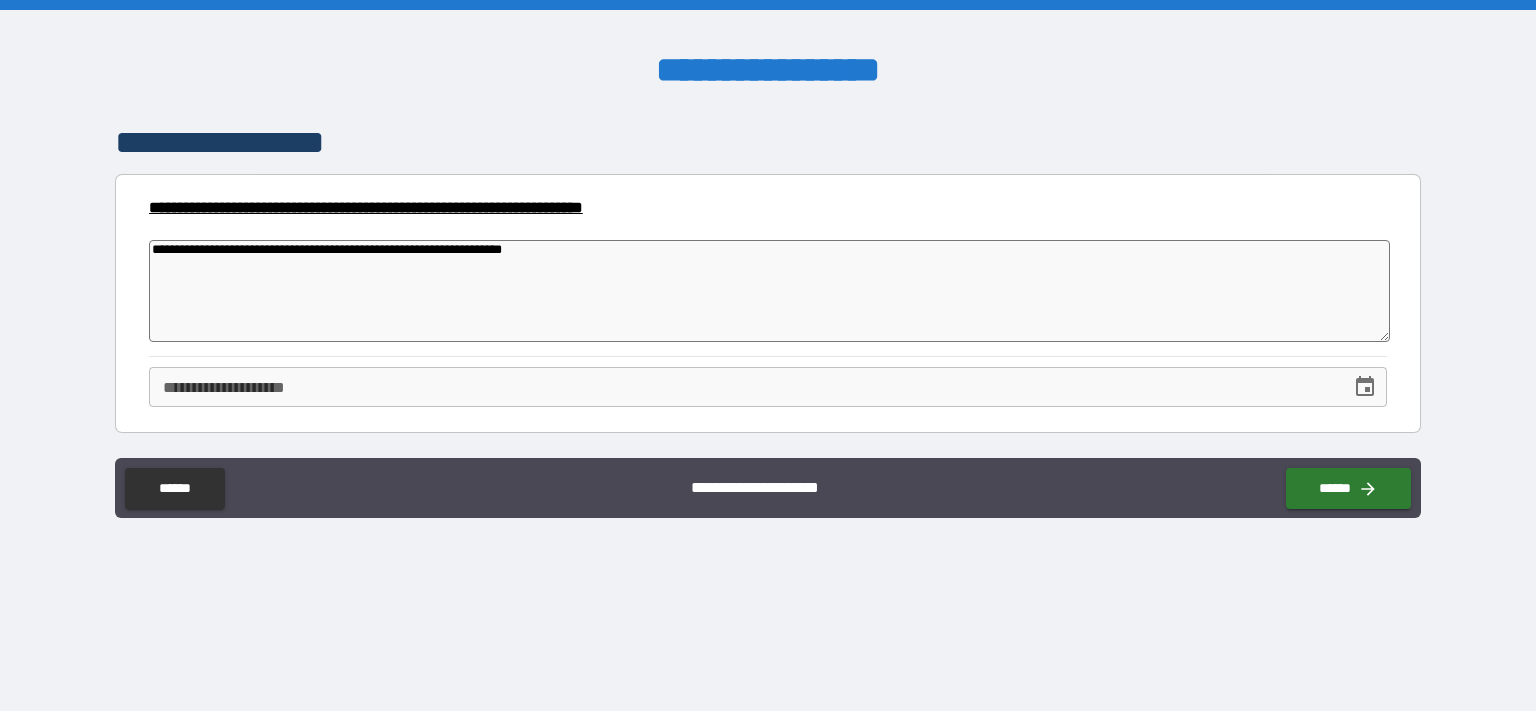 type on "*" 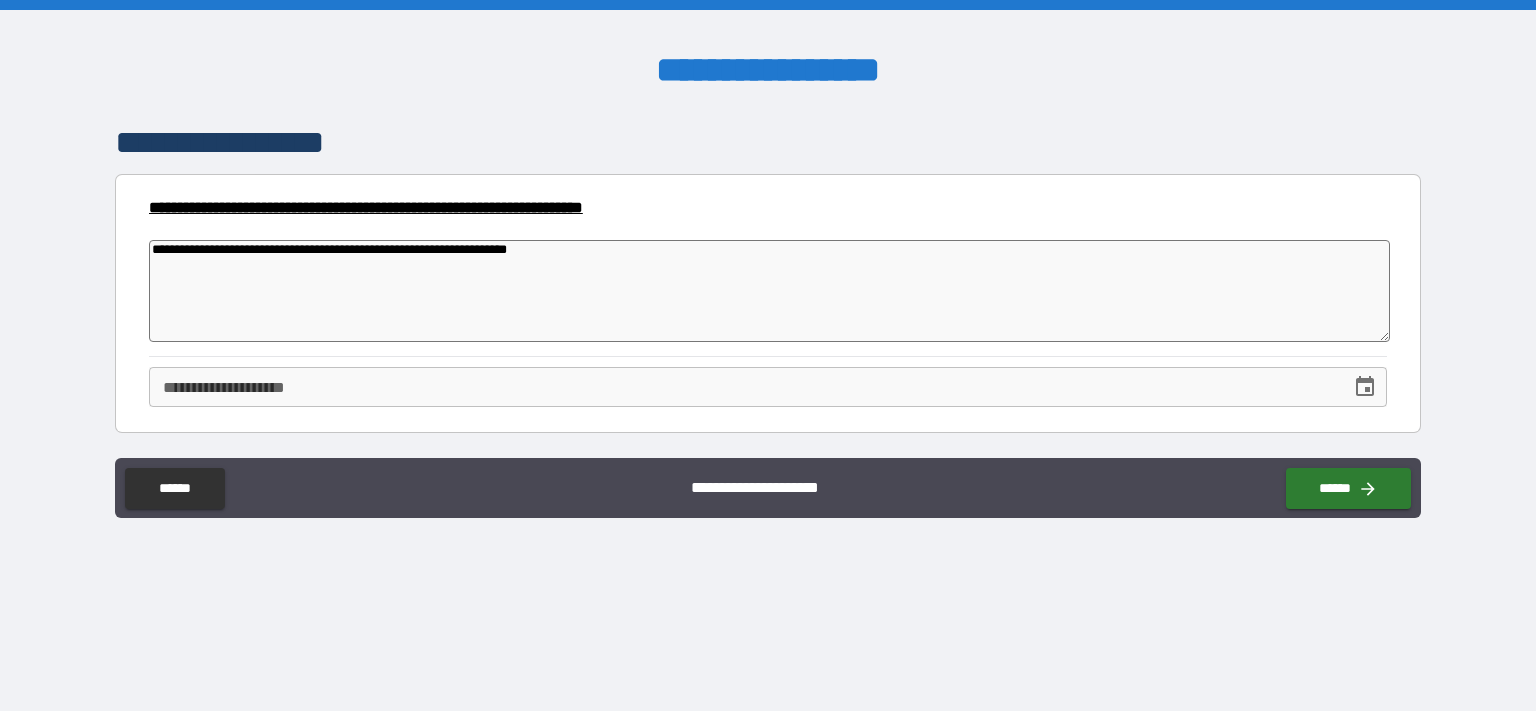type on "**********" 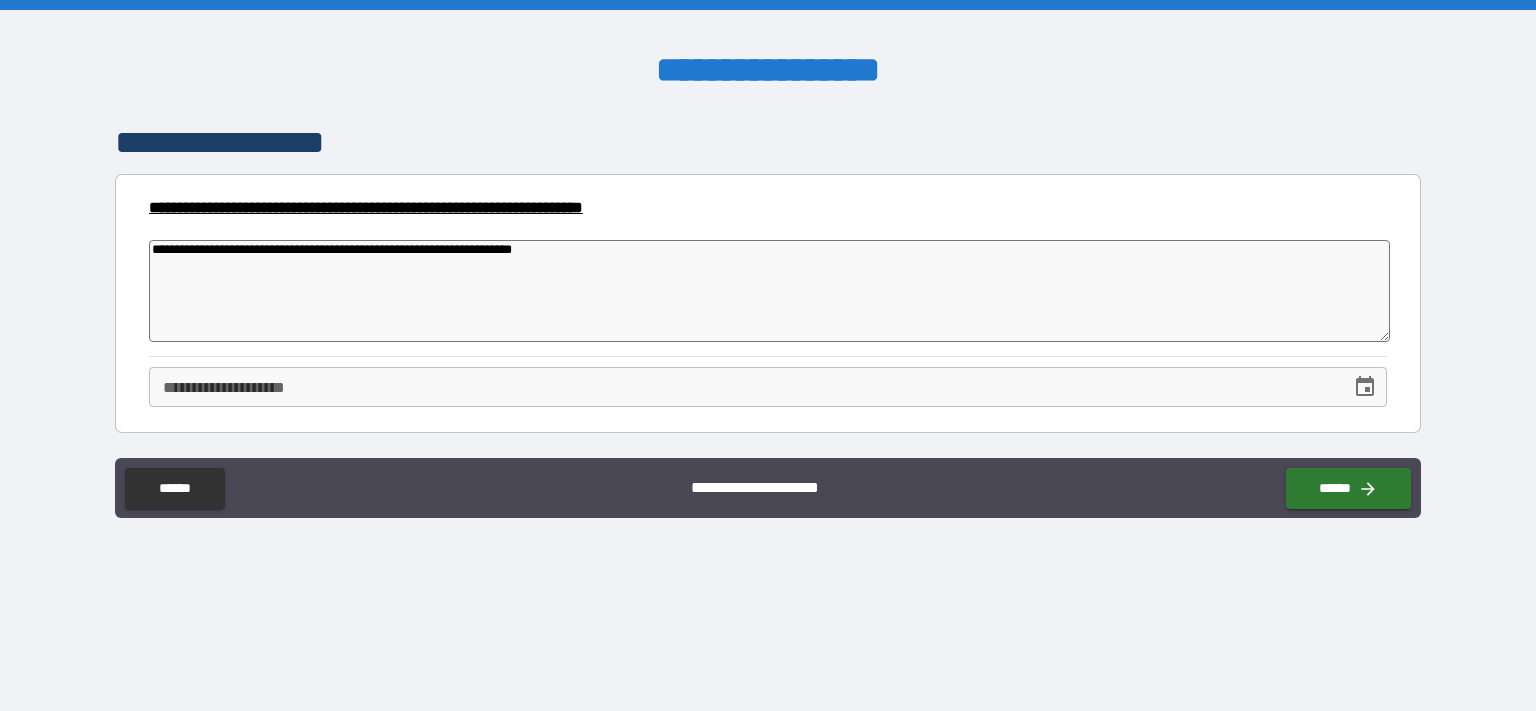 type on "*" 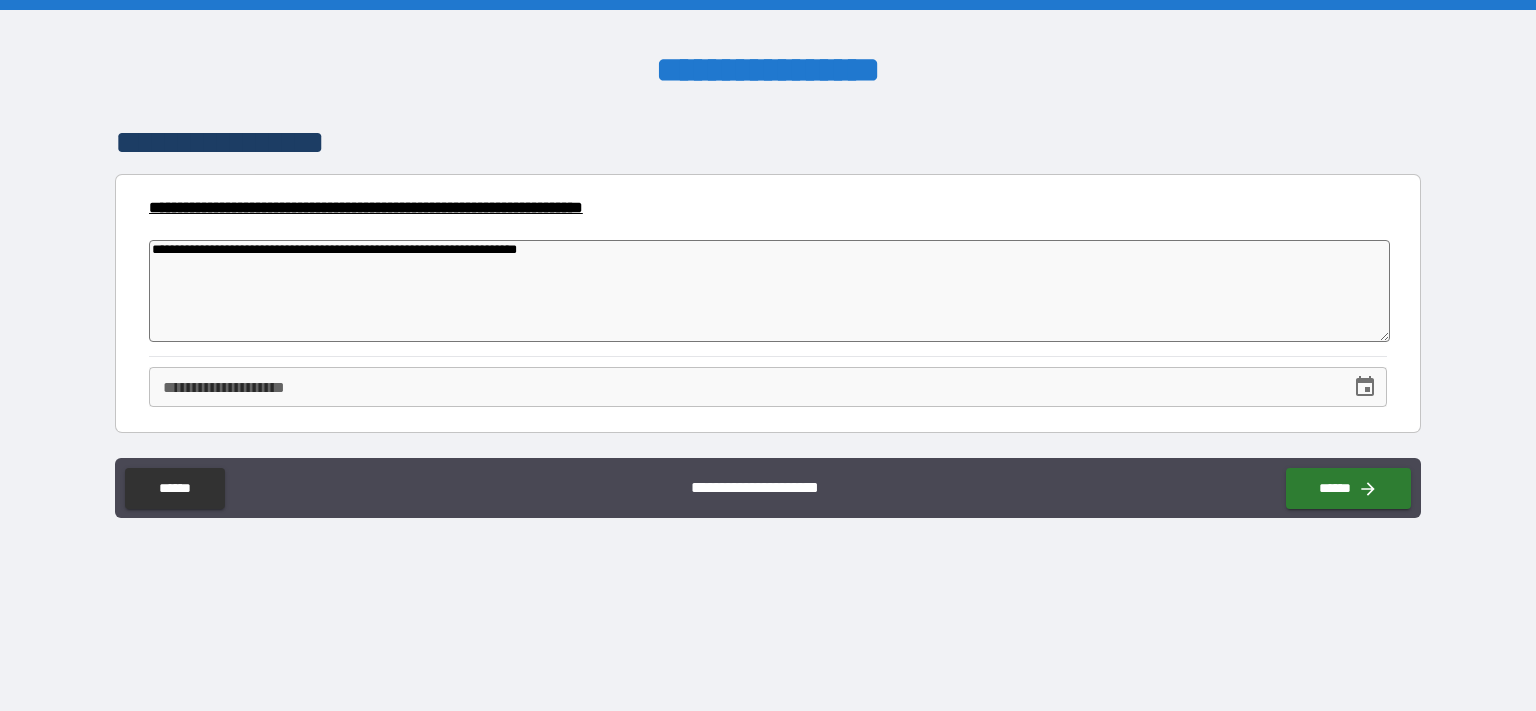 type on "*" 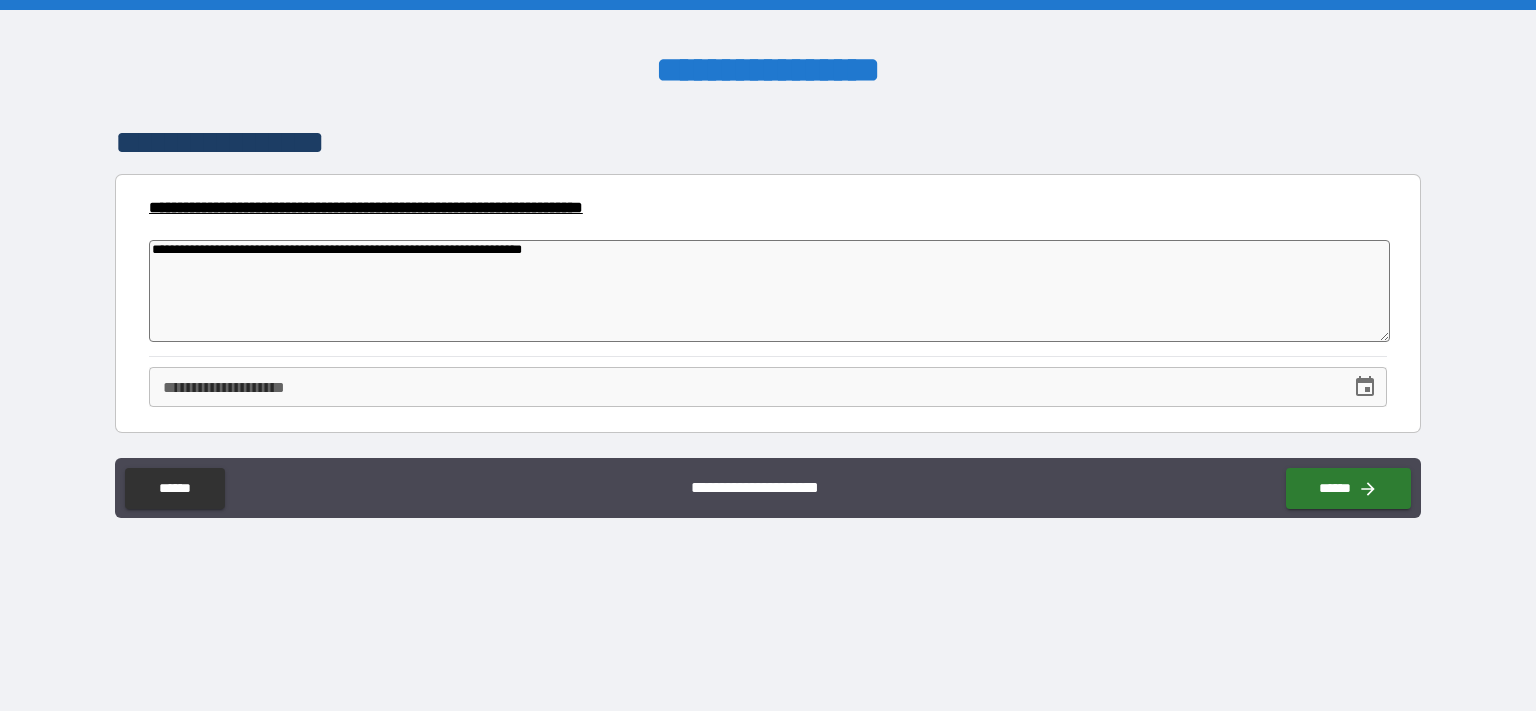 type on "*" 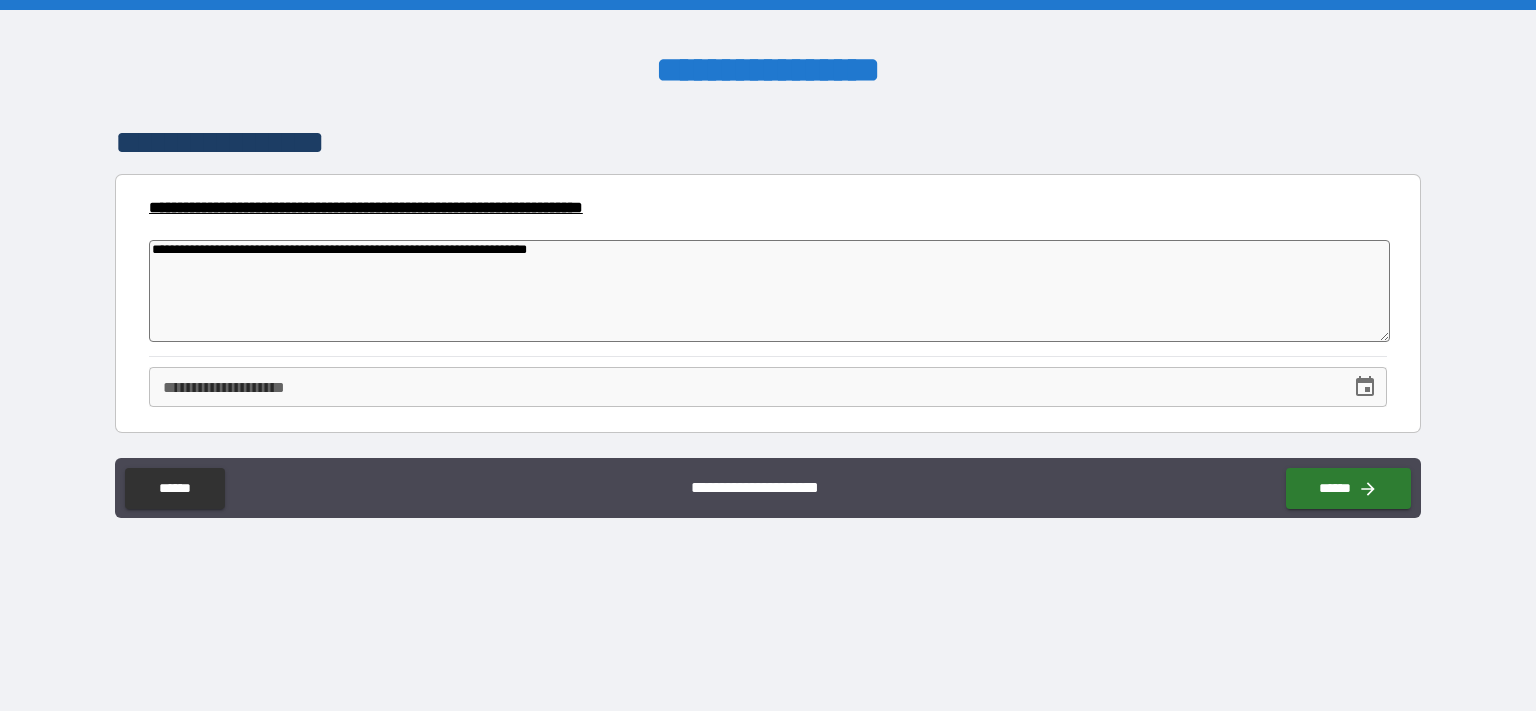 type on "*" 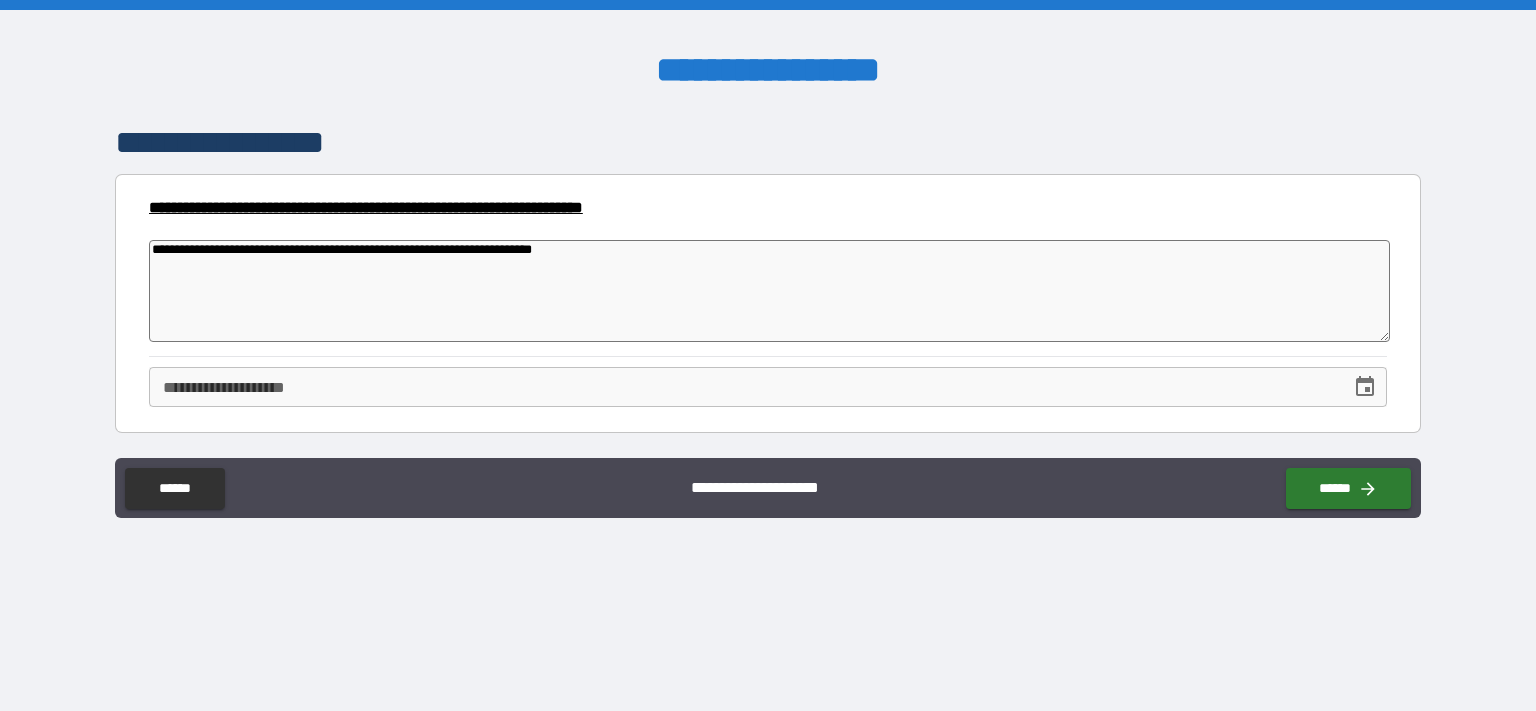 type on "*" 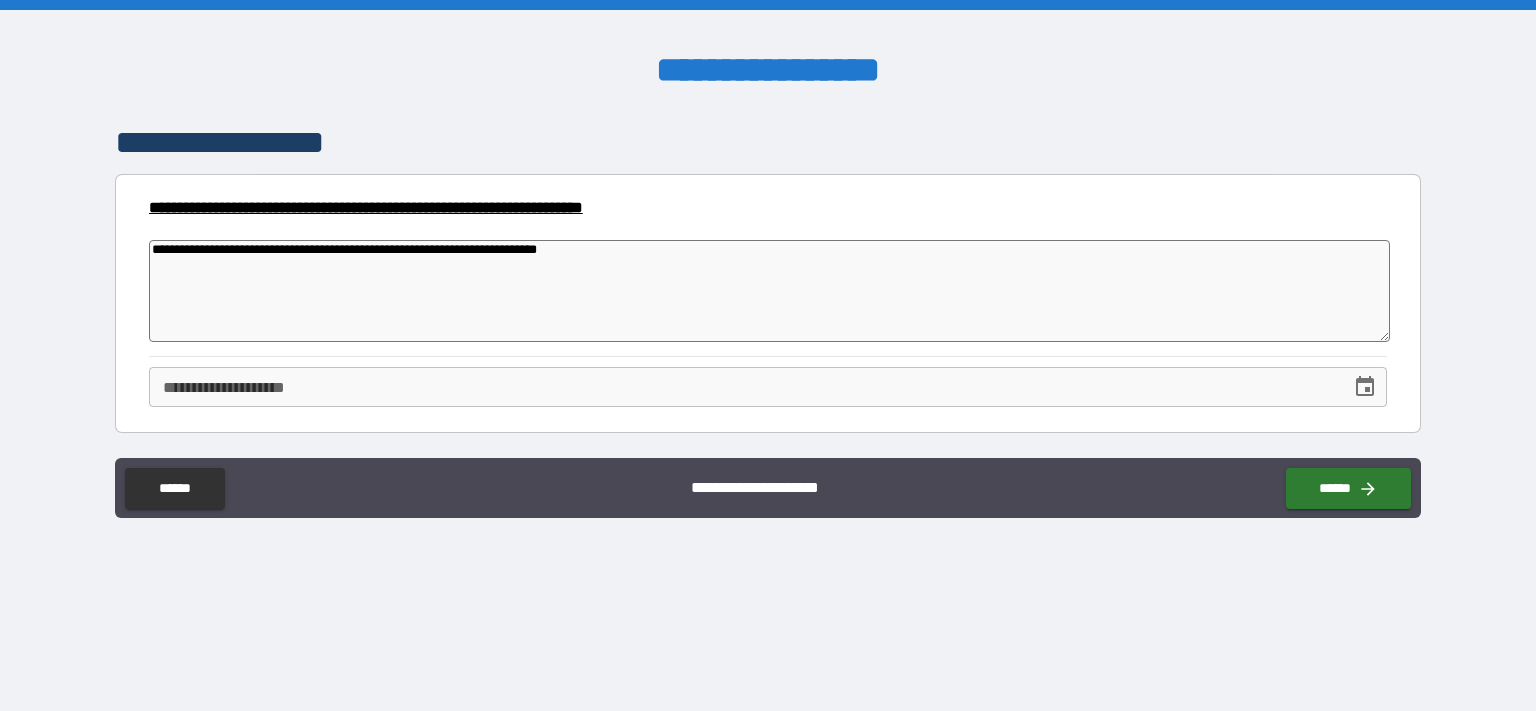 type on "*" 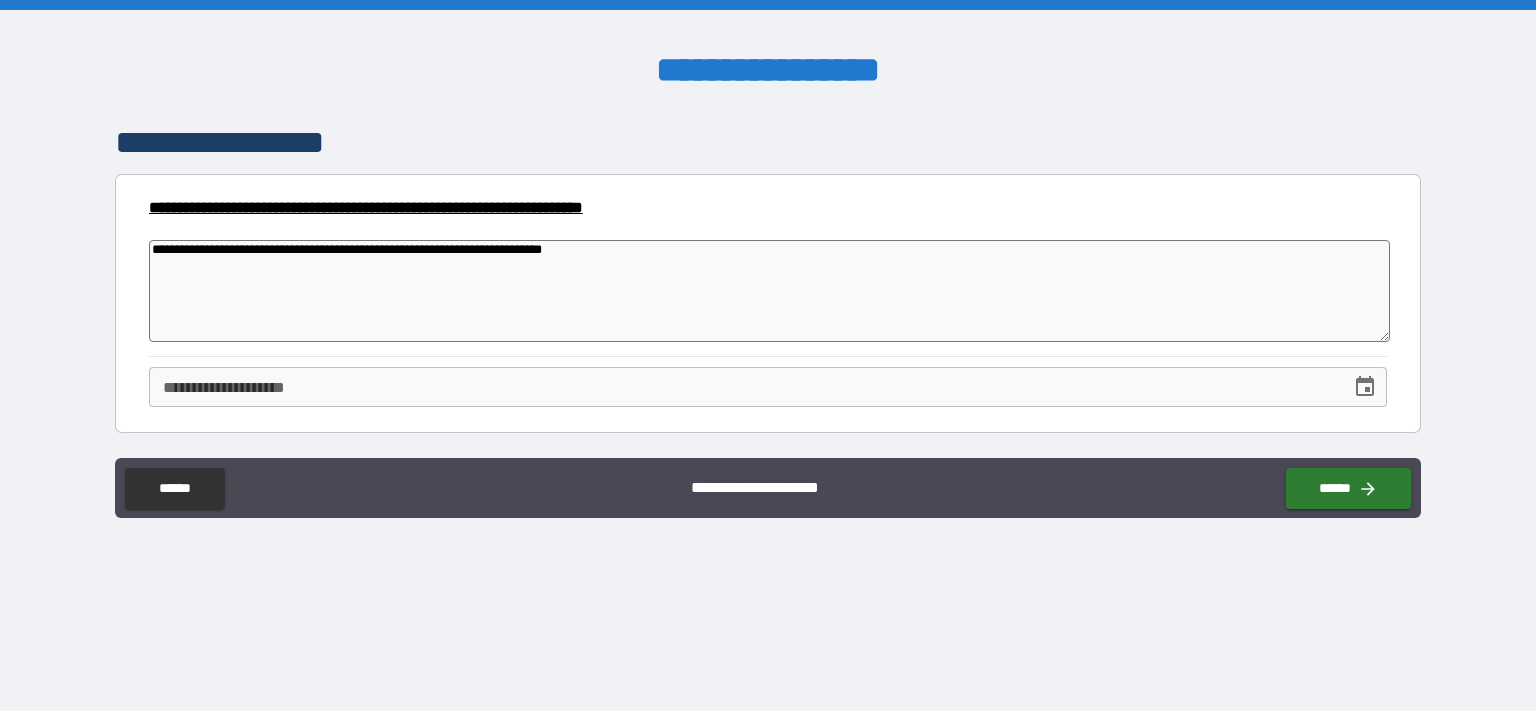 type on "*" 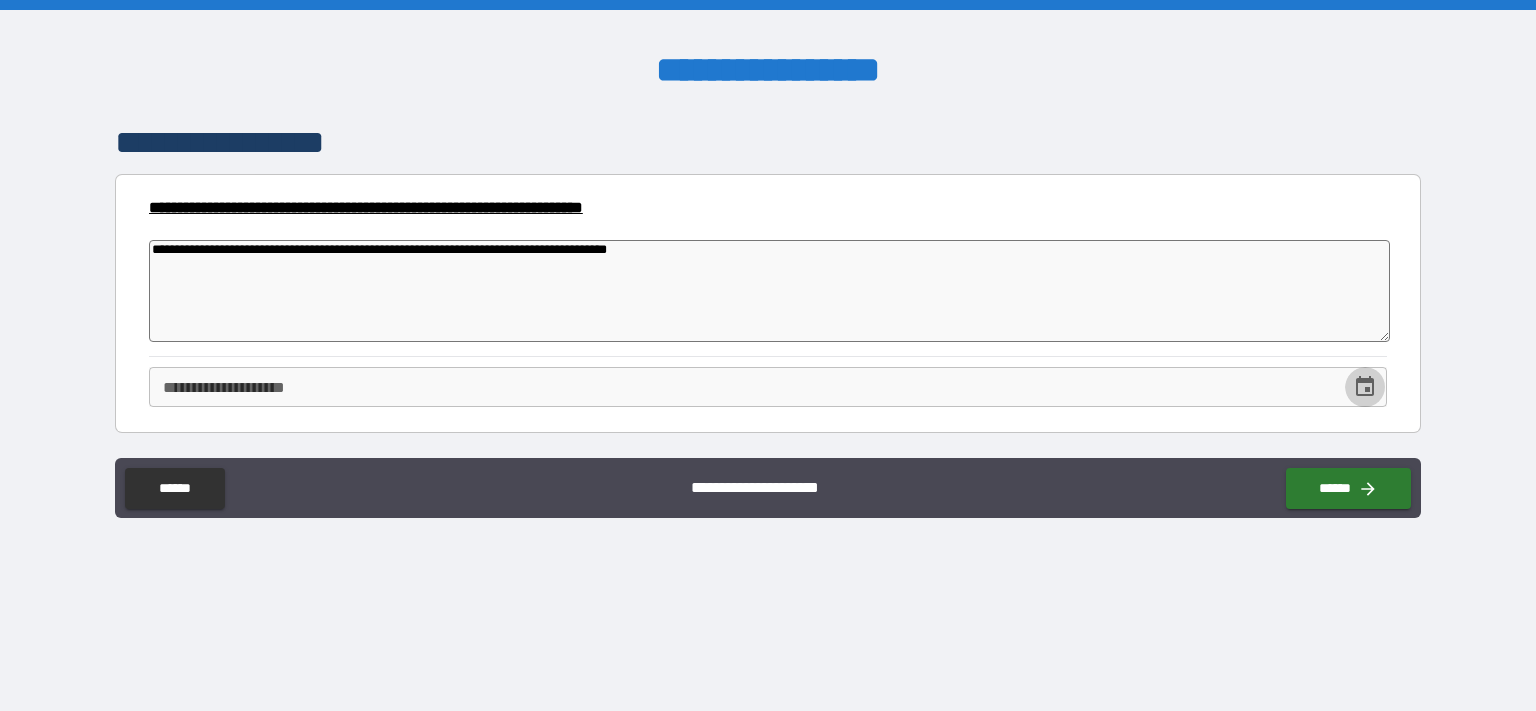 click 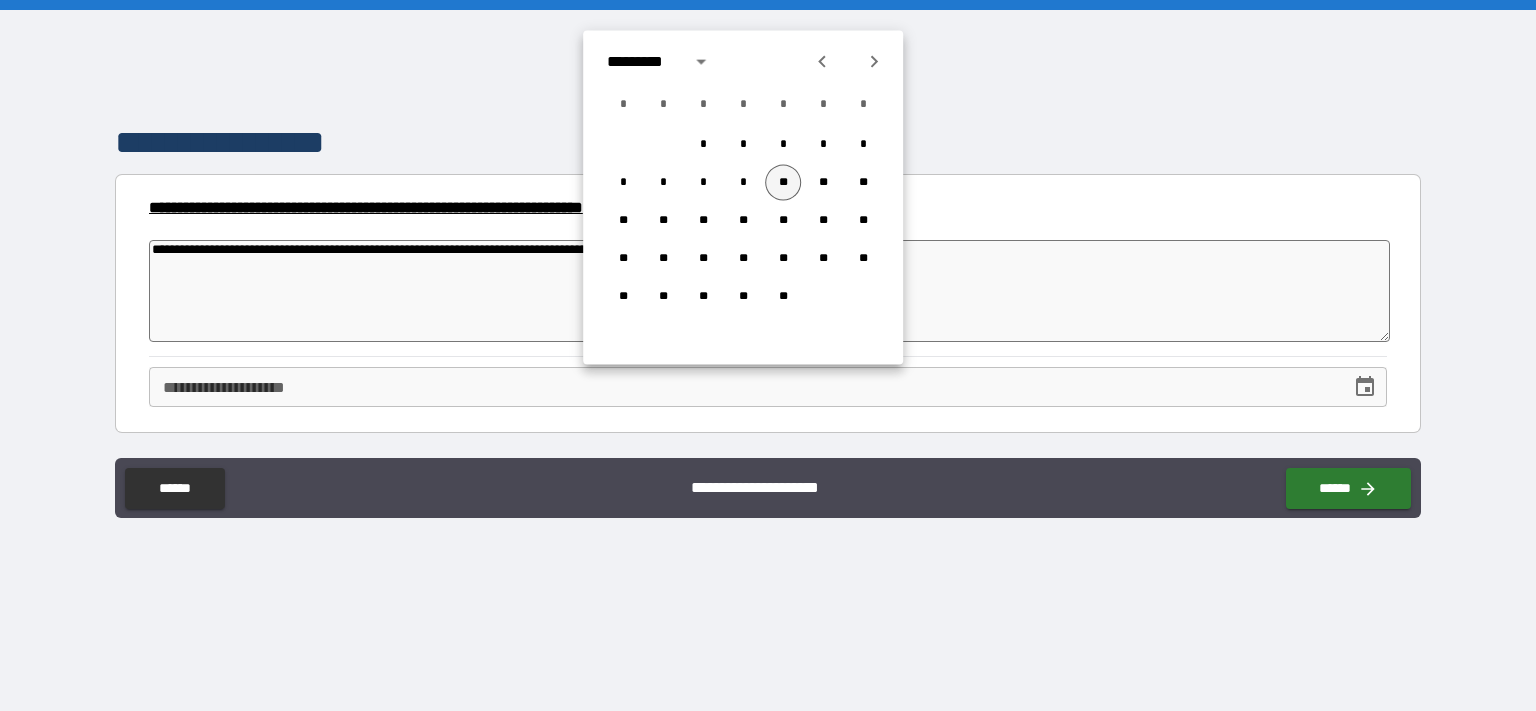 click on "**" at bounding box center (783, 183) 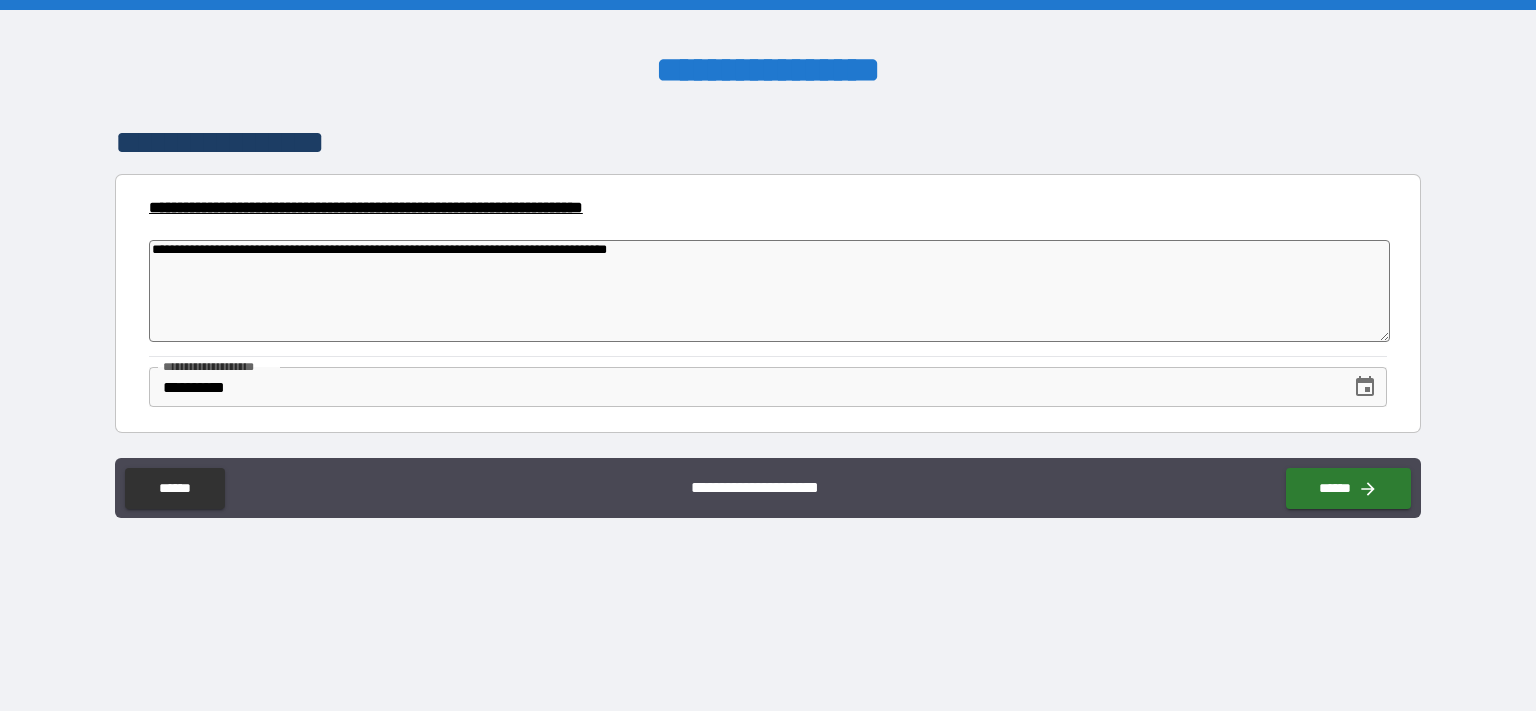 click on "**********" at bounding box center (769, 291) 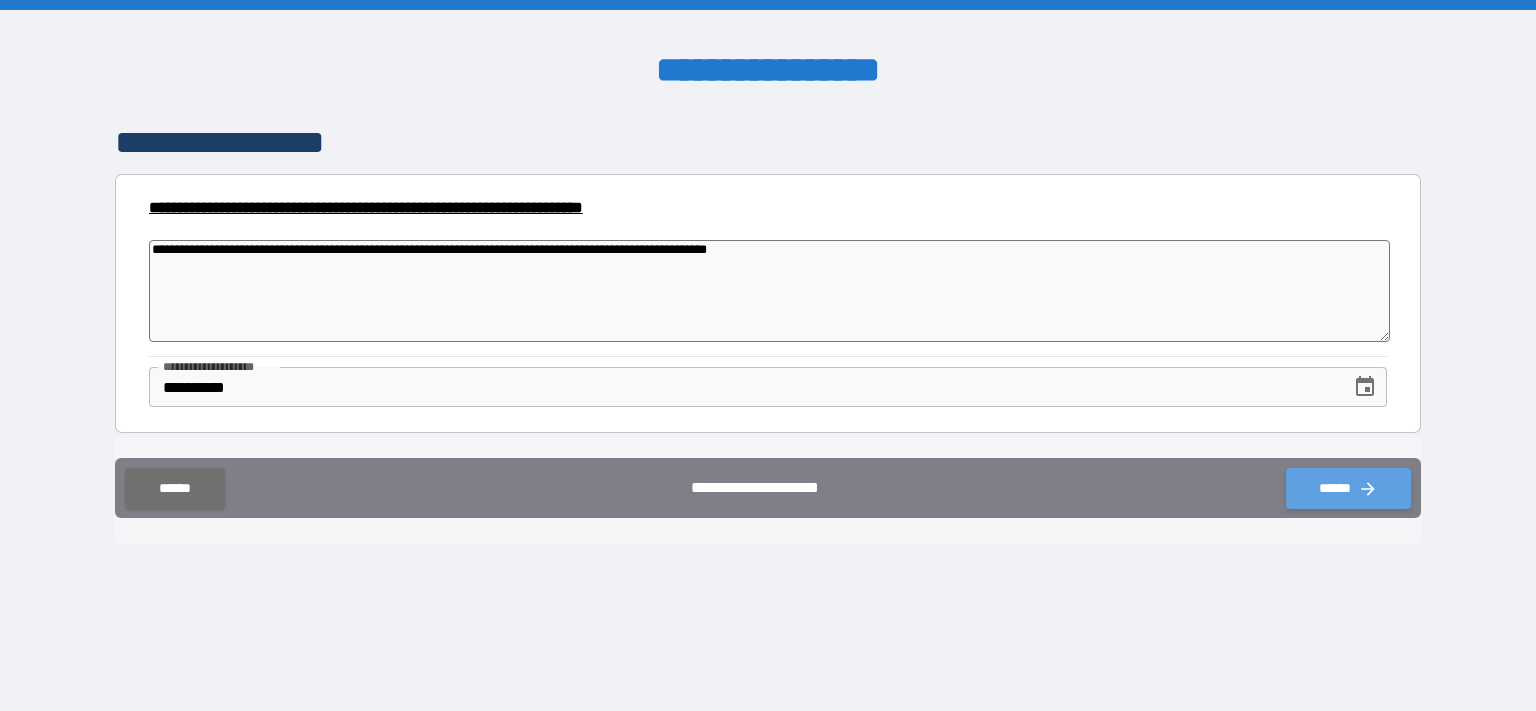 click on "******" at bounding box center (1348, 488) 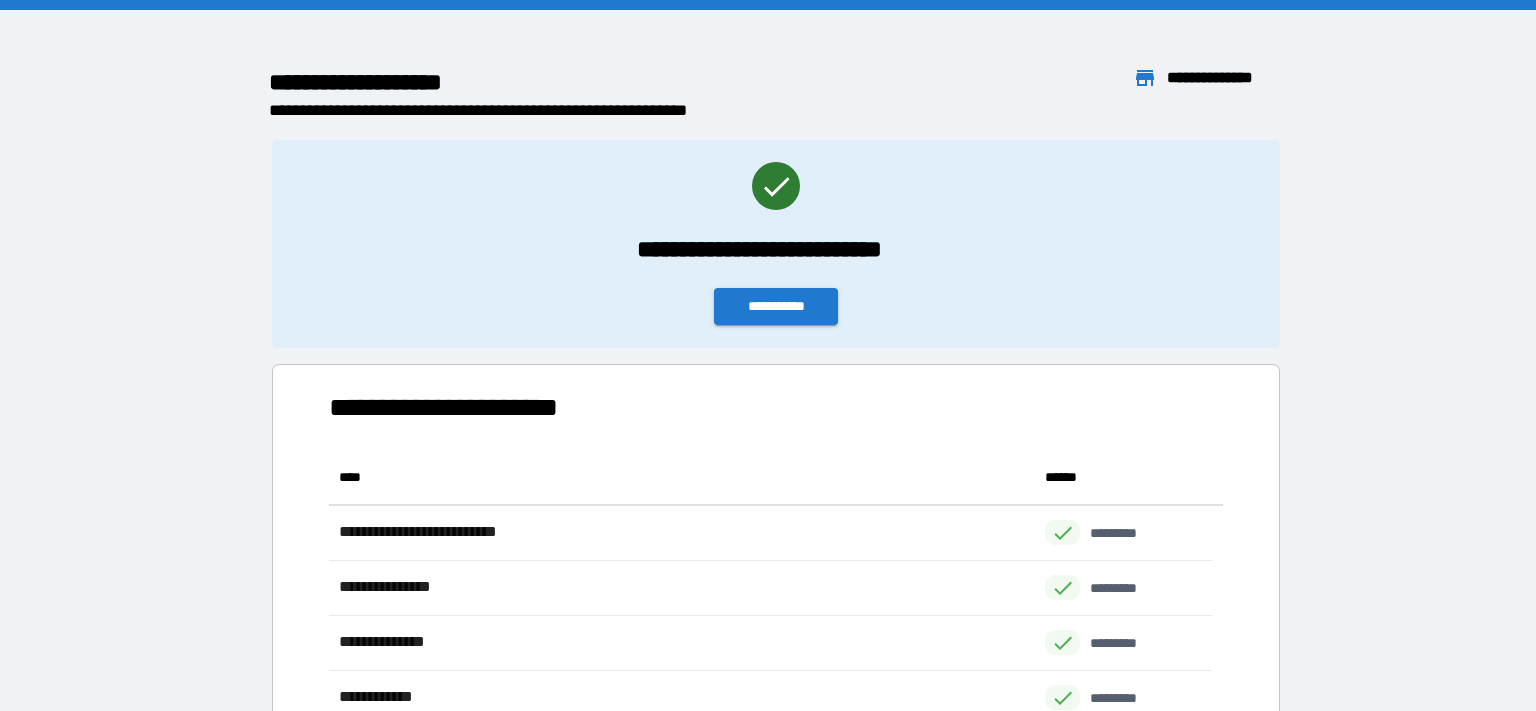 scroll, scrollTop: 18, scrollLeft: 18, axis: both 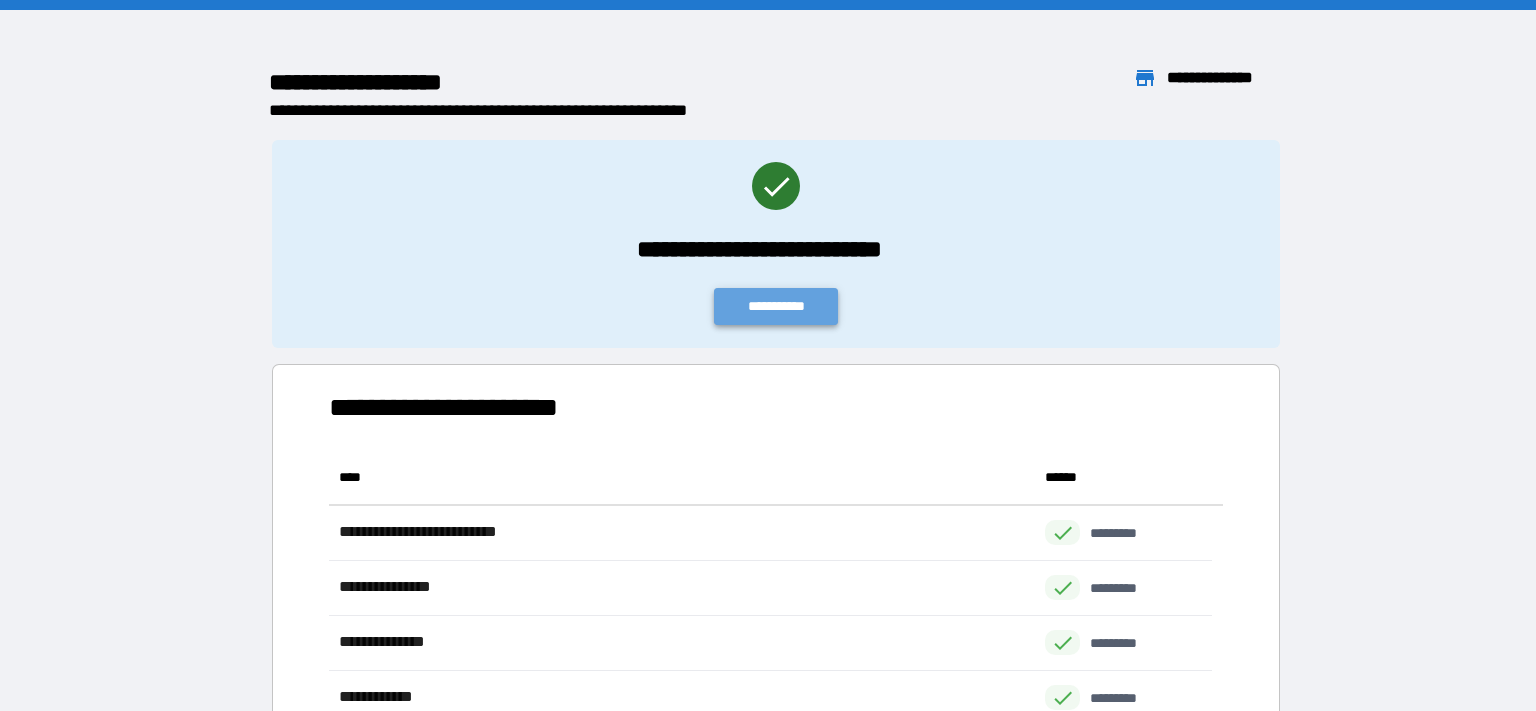 click on "**********" at bounding box center (776, 306) 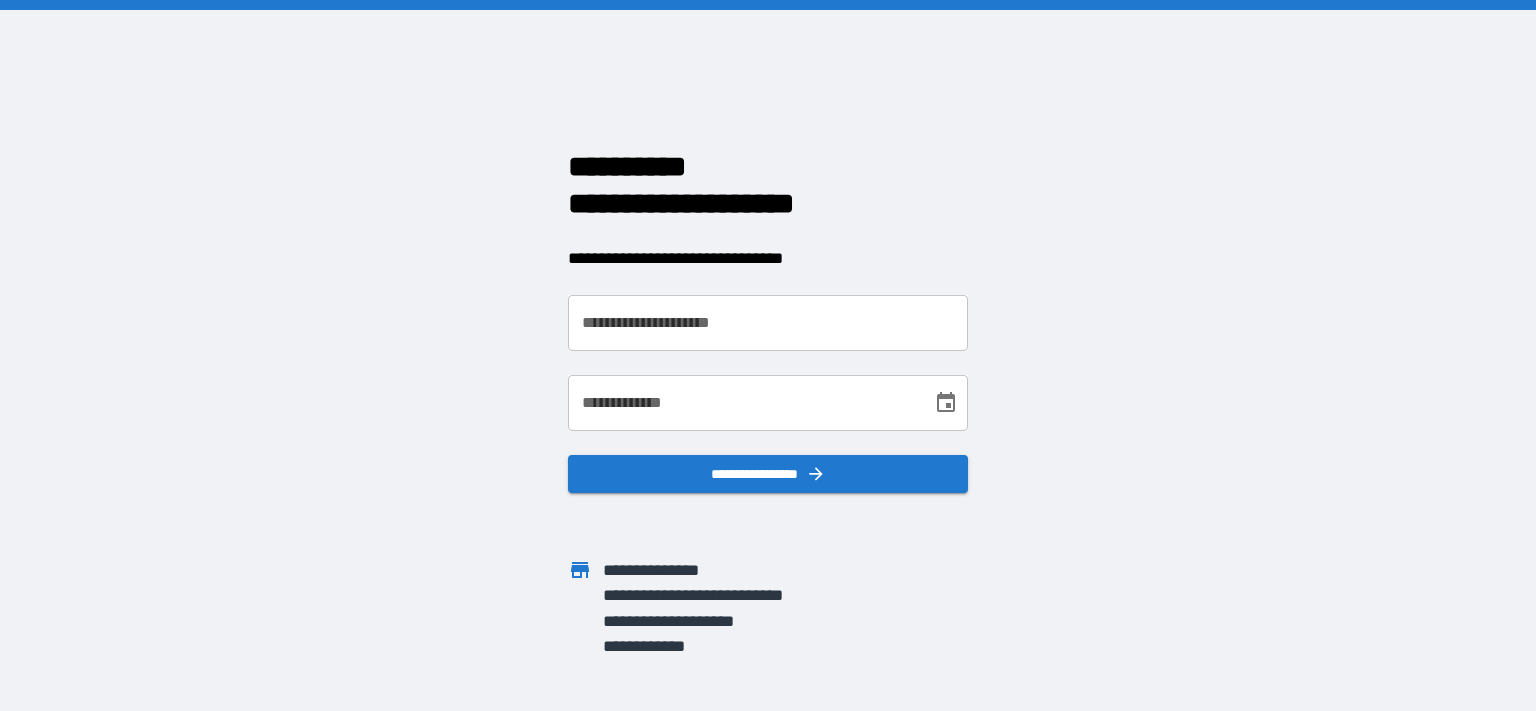 scroll, scrollTop: 0, scrollLeft: 0, axis: both 